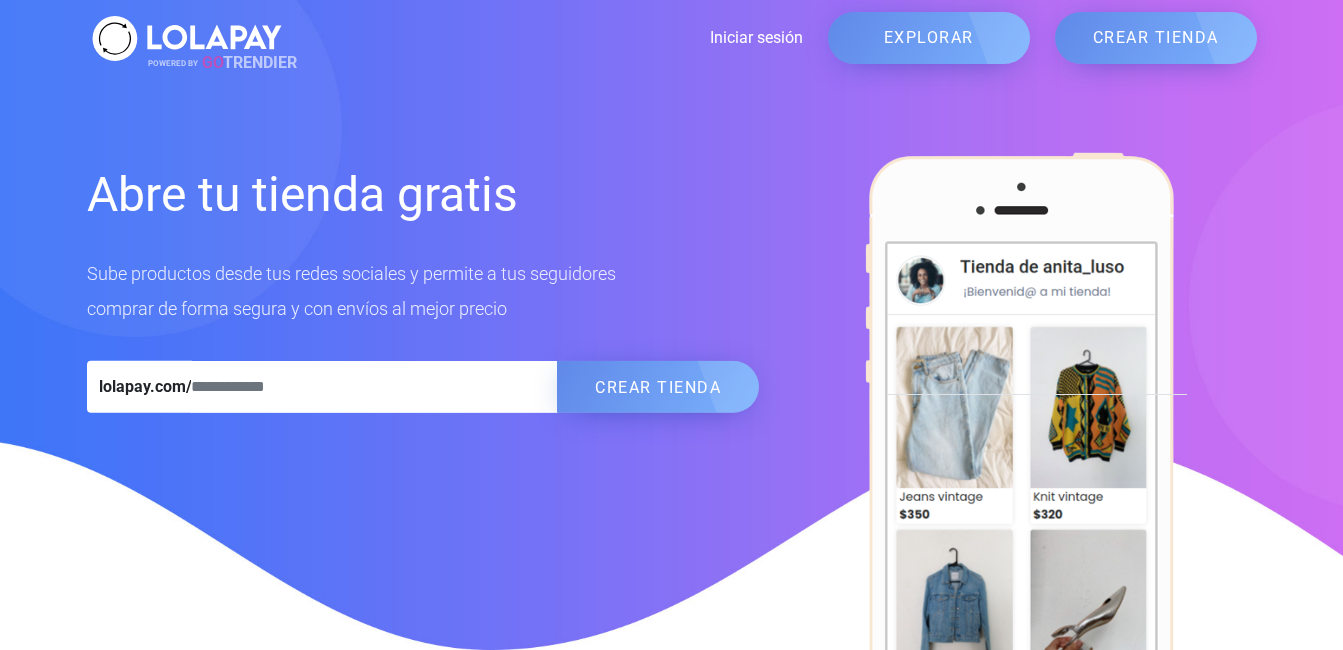 scroll, scrollTop: 0, scrollLeft: 0, axis: both 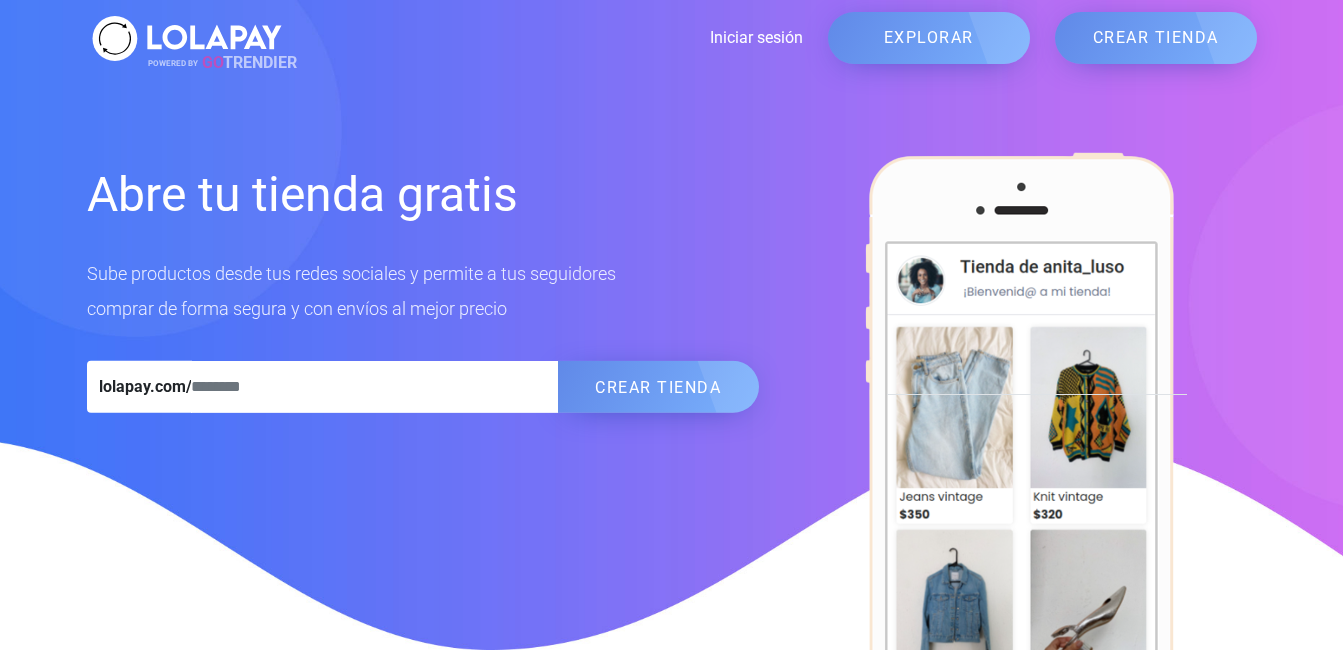 click at bounding box center [375, 387] 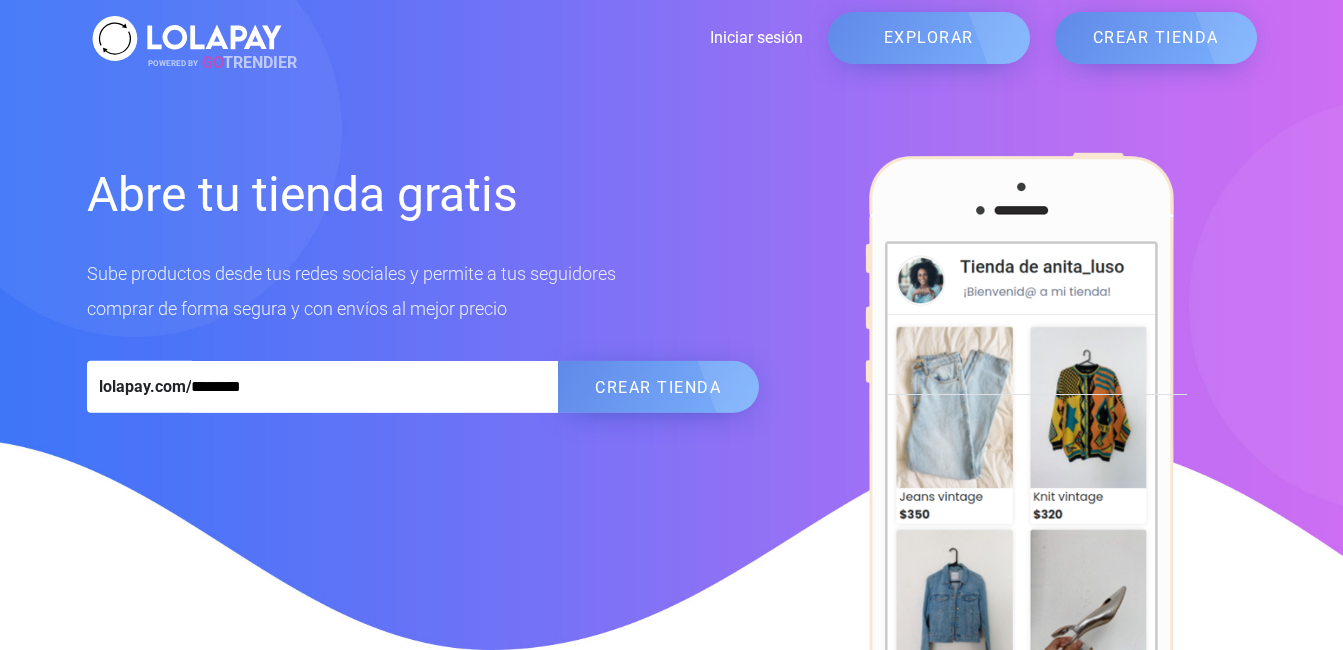 type on "********" 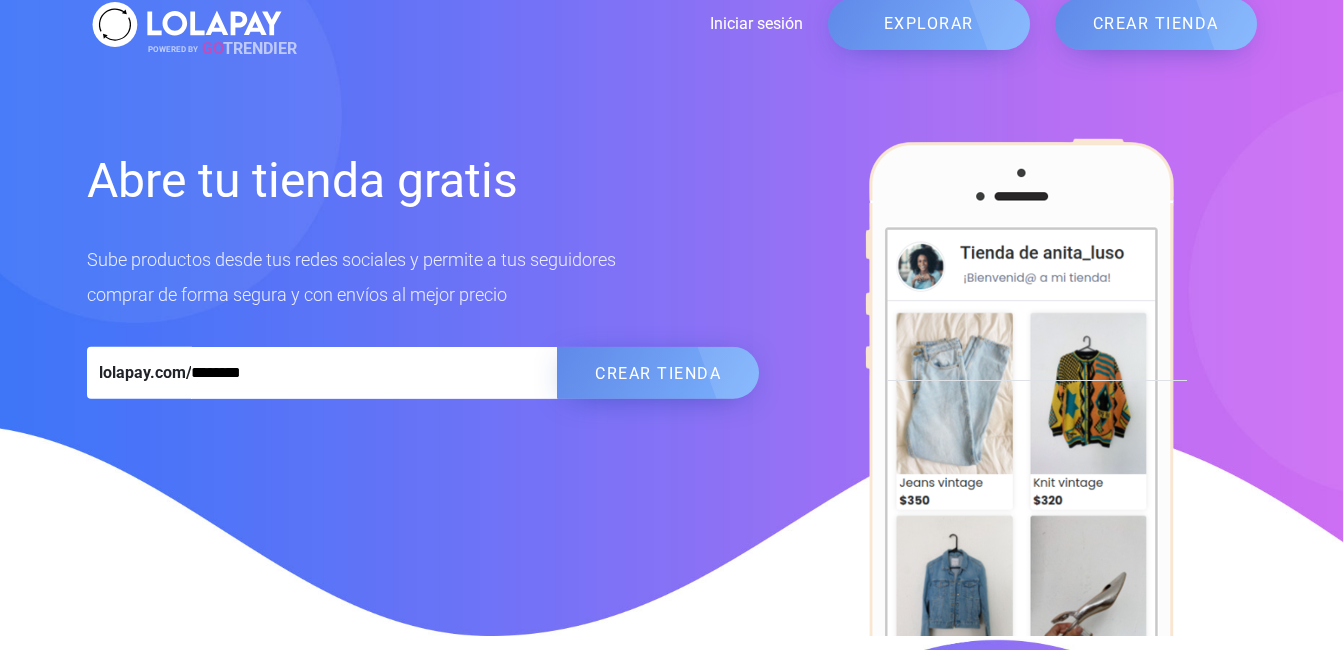 scroll, scrollTop: 0, scrollLeft: 0, axis: both 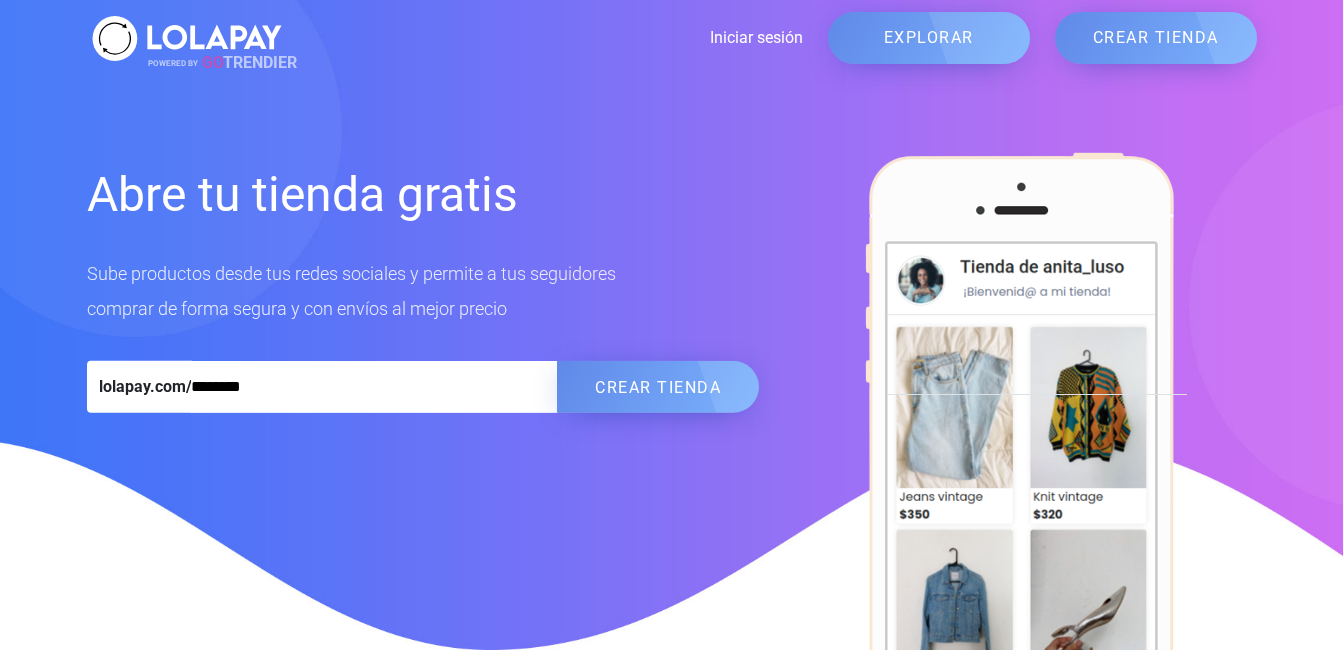 click on "EXPLORAR" at bounding box center (929, 38) 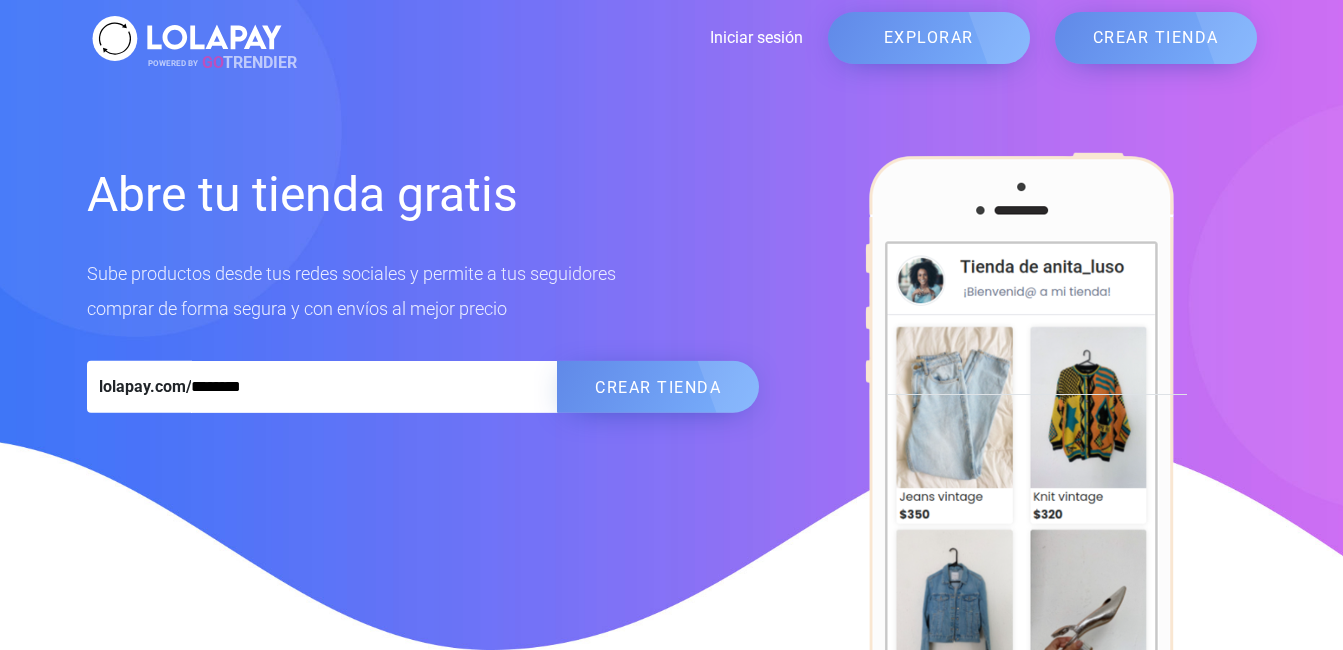 click on "Iniciar sesión" at bounding box center [545, 38] 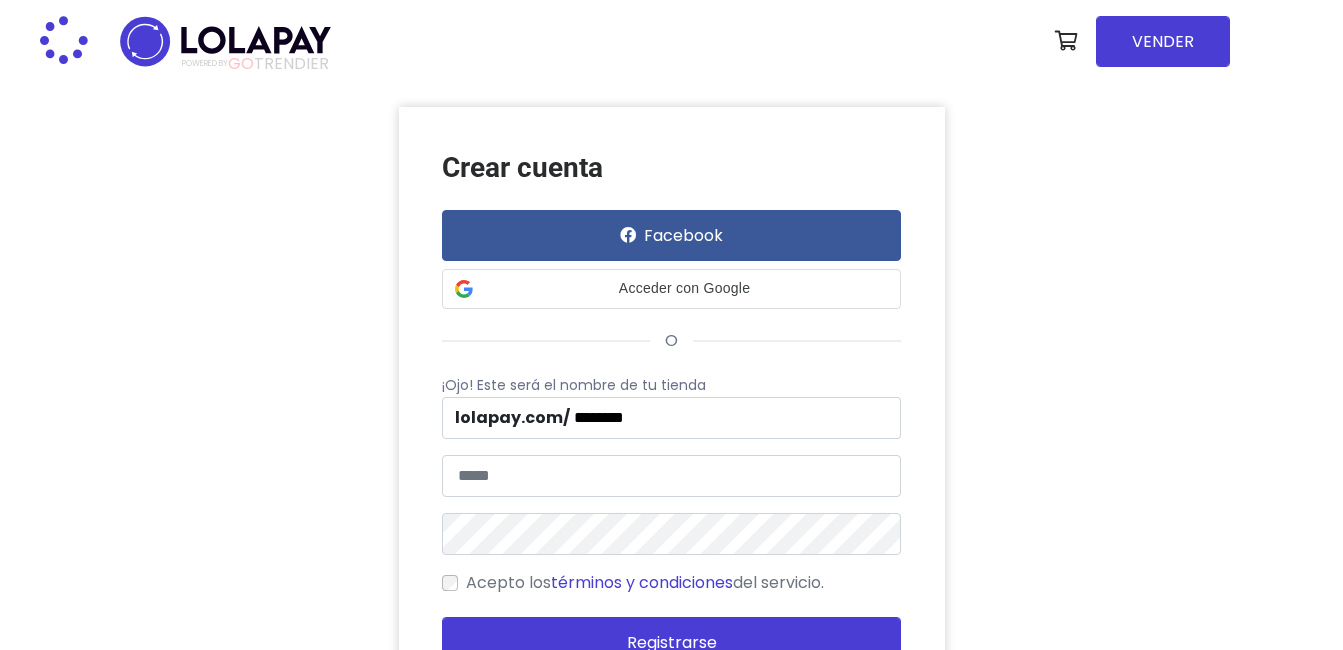 scroll, scrollTop: 0, scrollLeft: 0, axis: both 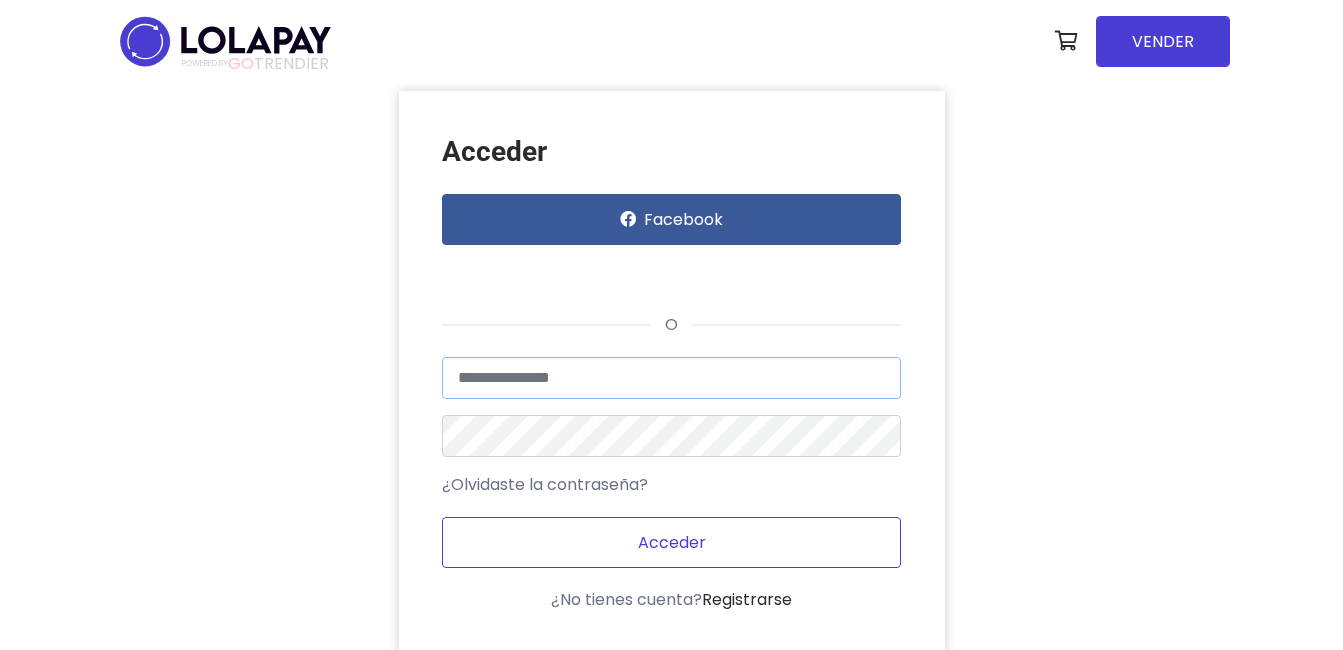 type on "**********" 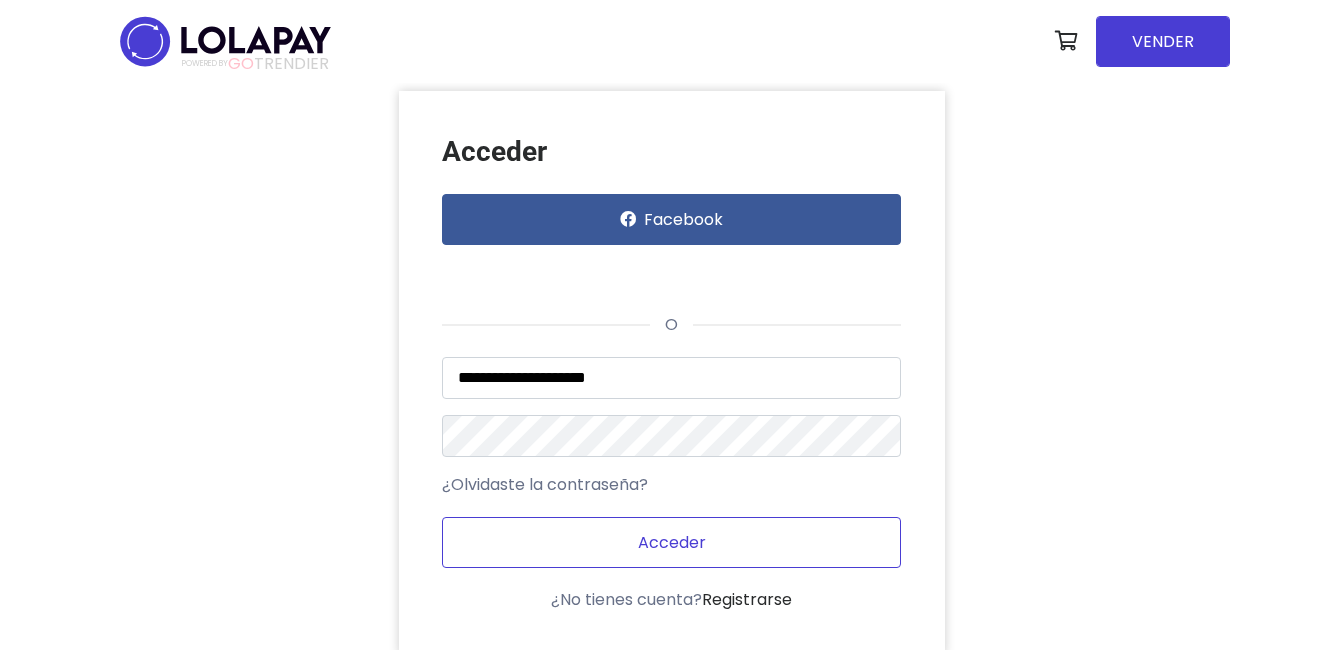 click on "Acceder" at bounding box center [671, 542] 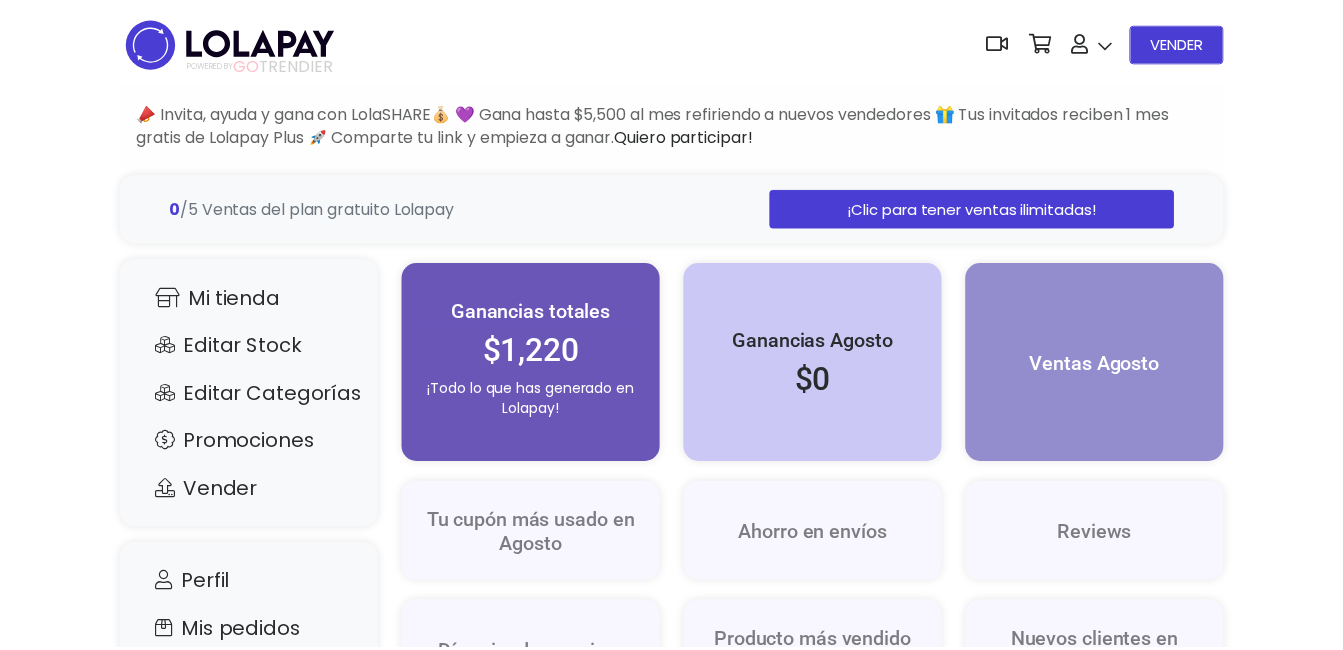 scroll, scrollTop: 0, scrollLeft: 0, axis: both 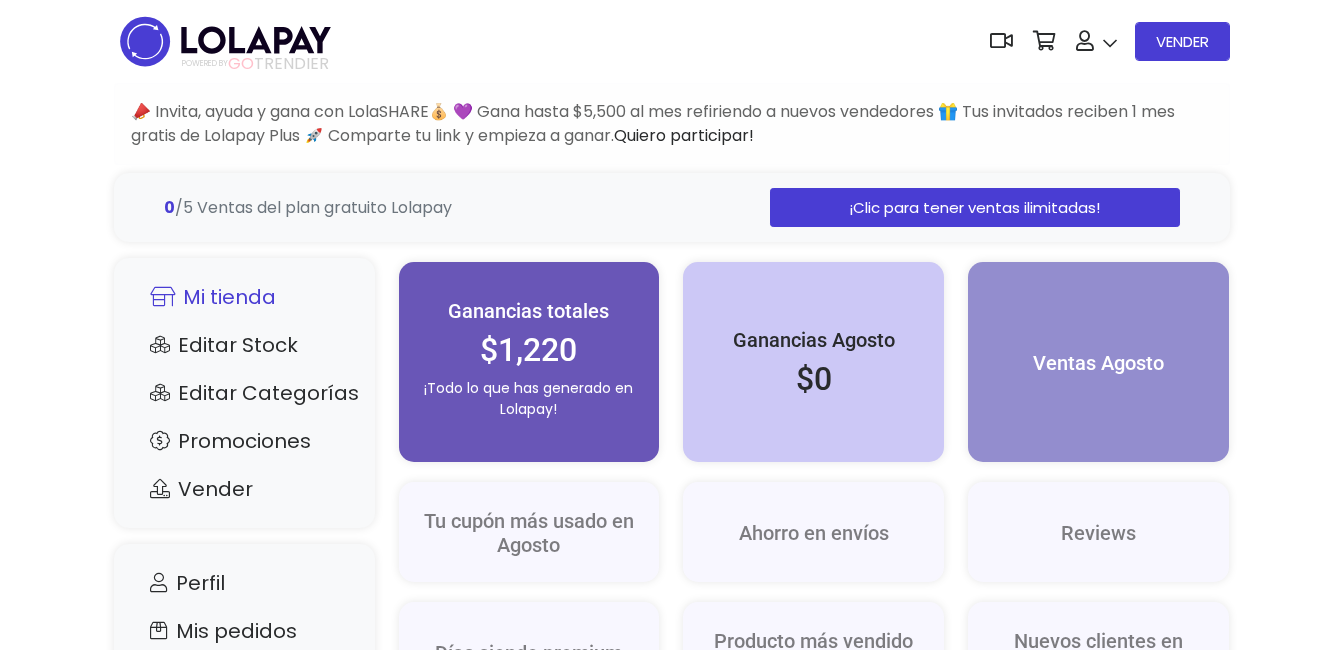 click on "Mi tienda" at bounding box center [244, 297] 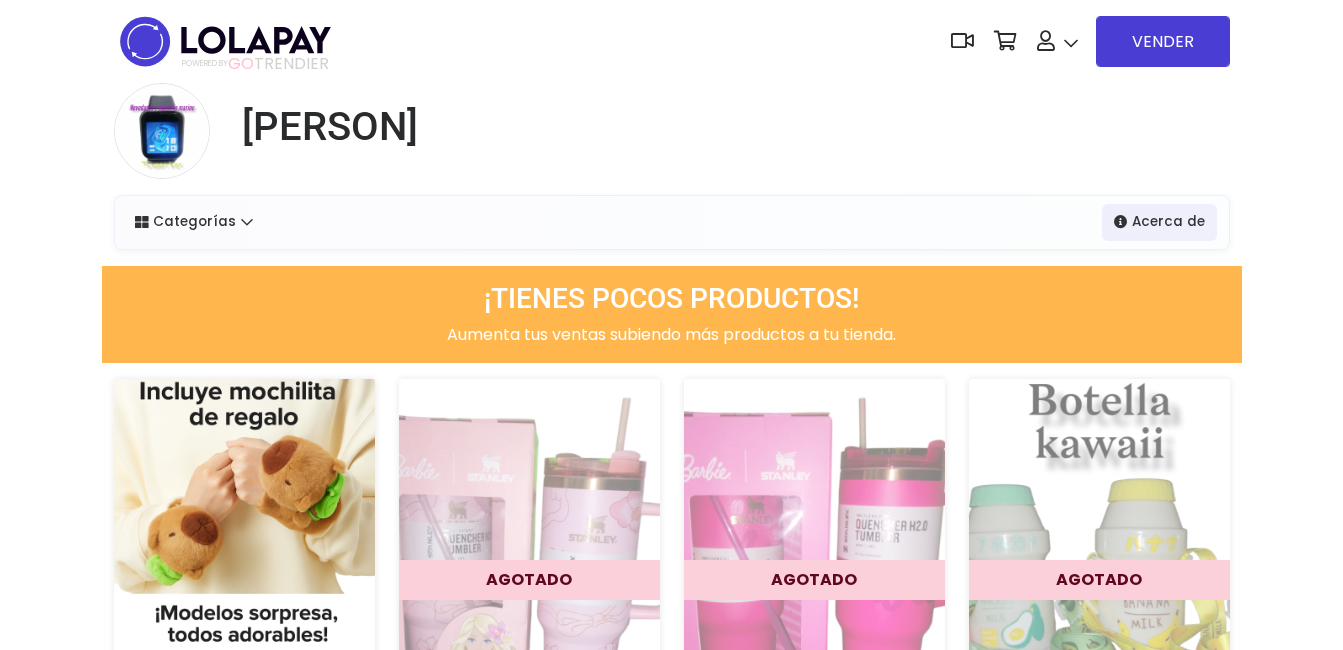 scroll, scrollTop: 0, scrollLeft: 0, axis: both 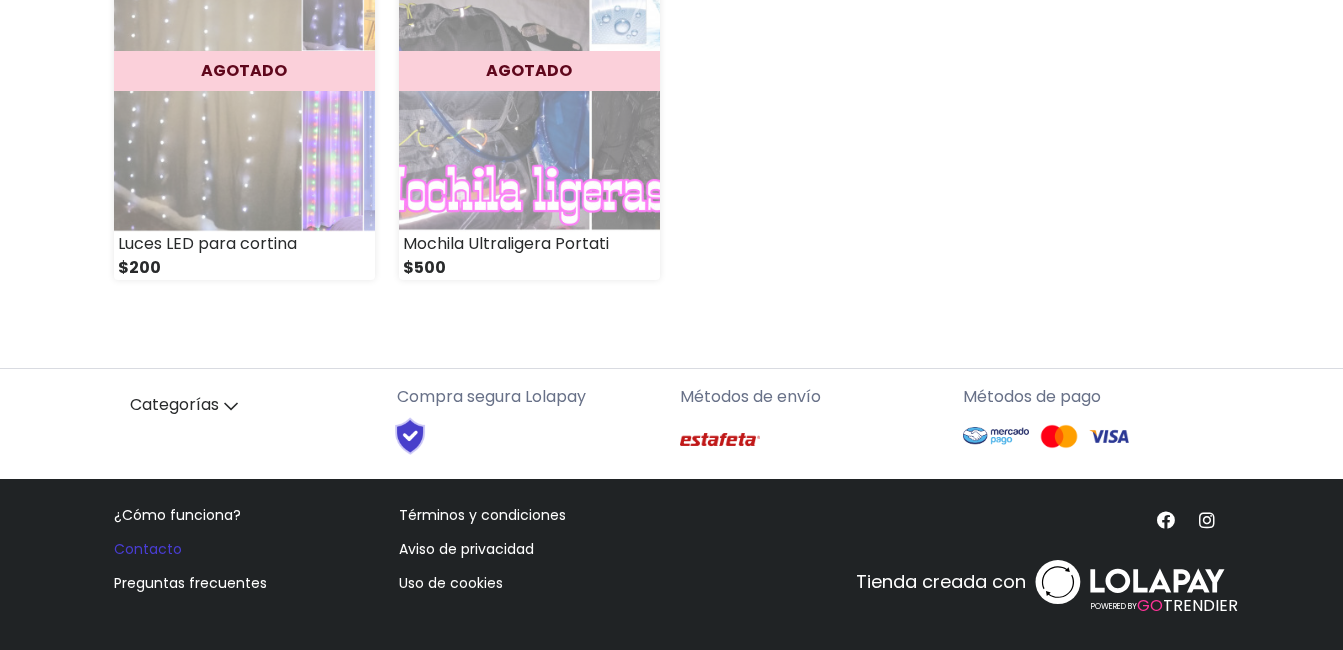 click on "Contacto" at bounding box center [148, 549] 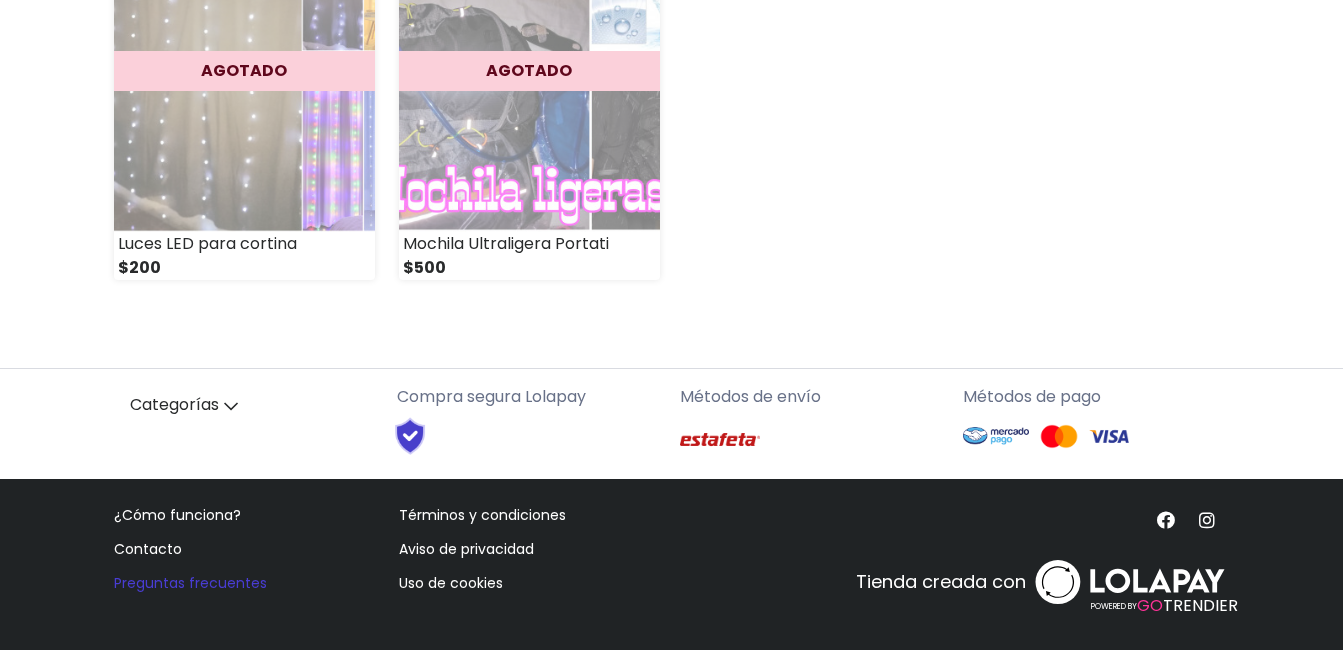 click on "Preguntas frecuentes" at bounding box center [190, 583] 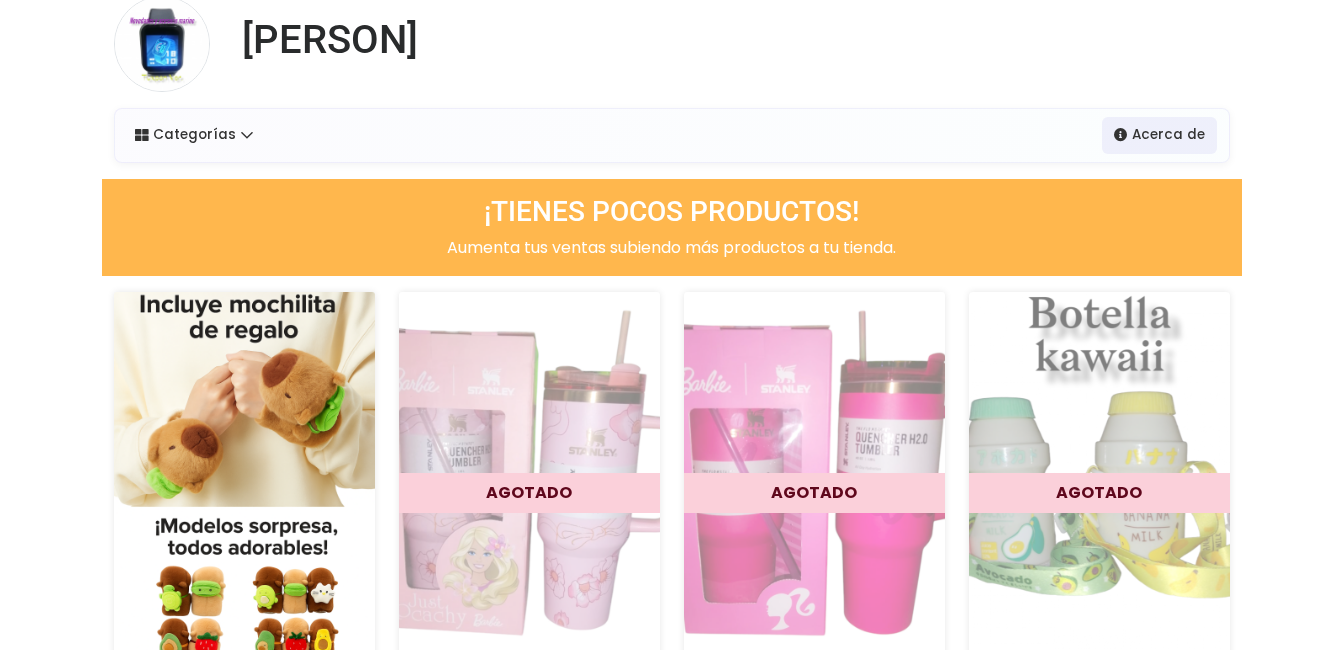 scroll, scrollTop: 0, scrollLeft: 0, axis: both 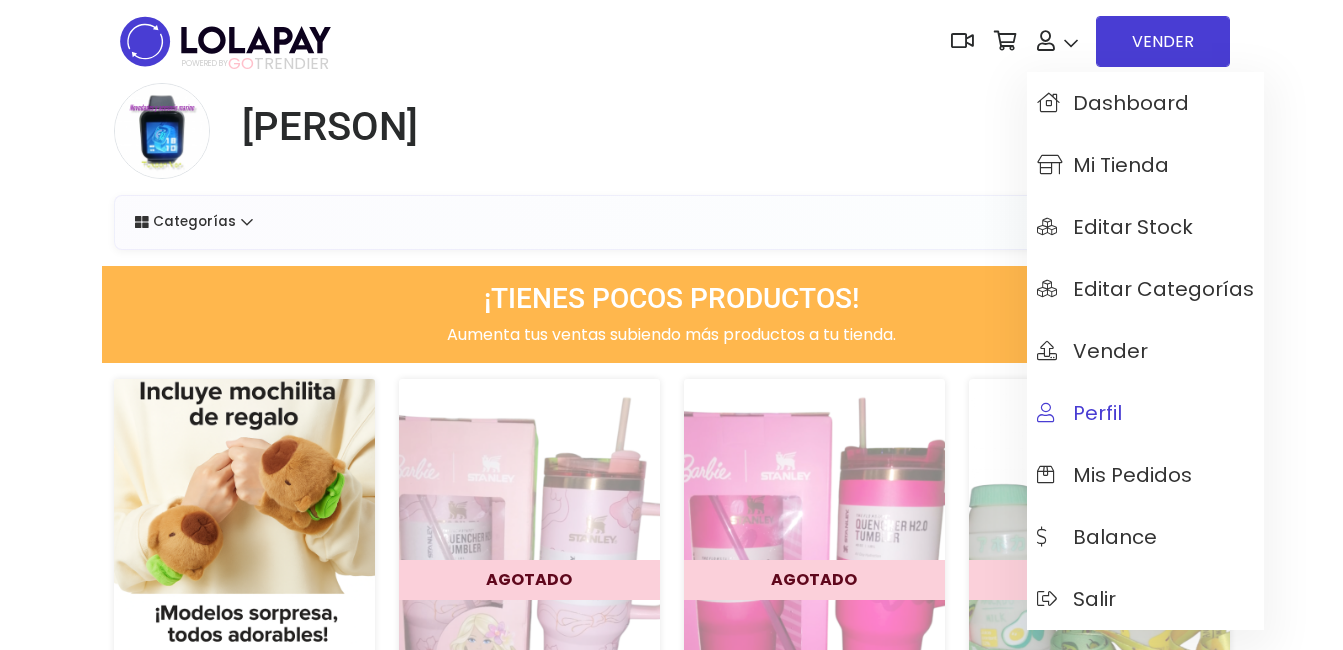 click on "Perfil" at bounding box center (1079, 413) 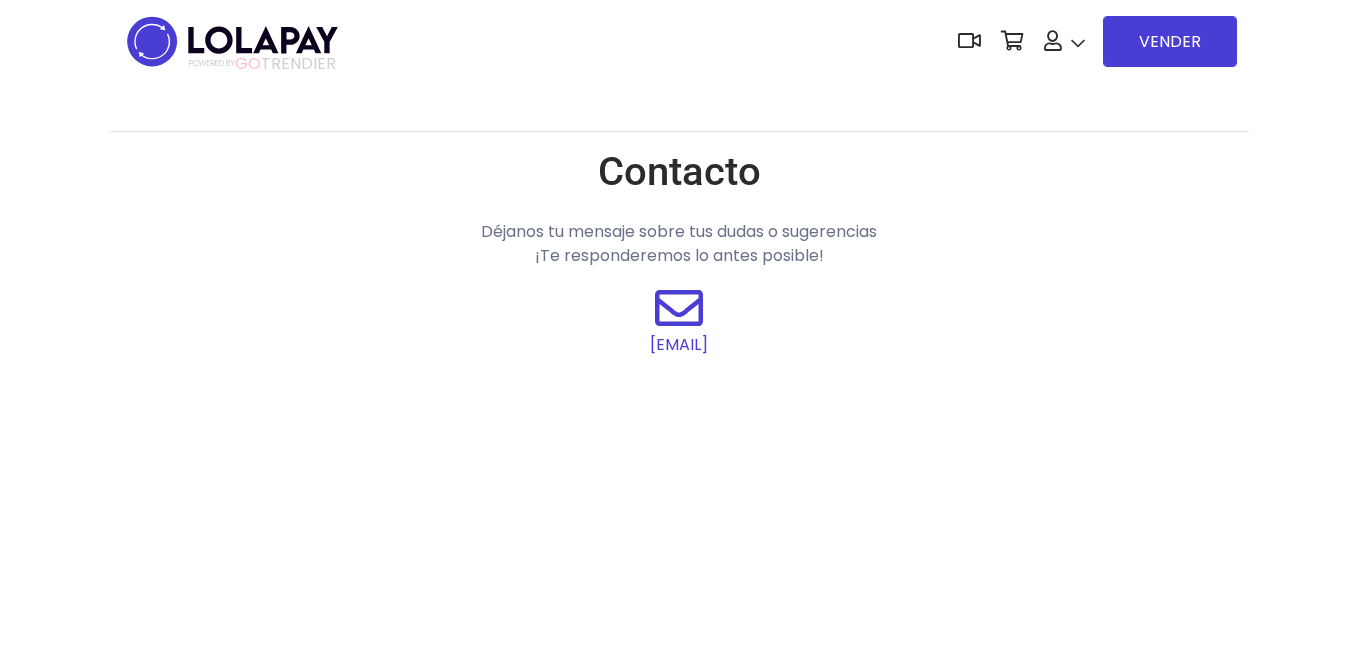 scroll, scrollTop: 0, scrollLeft: 0, axis: both 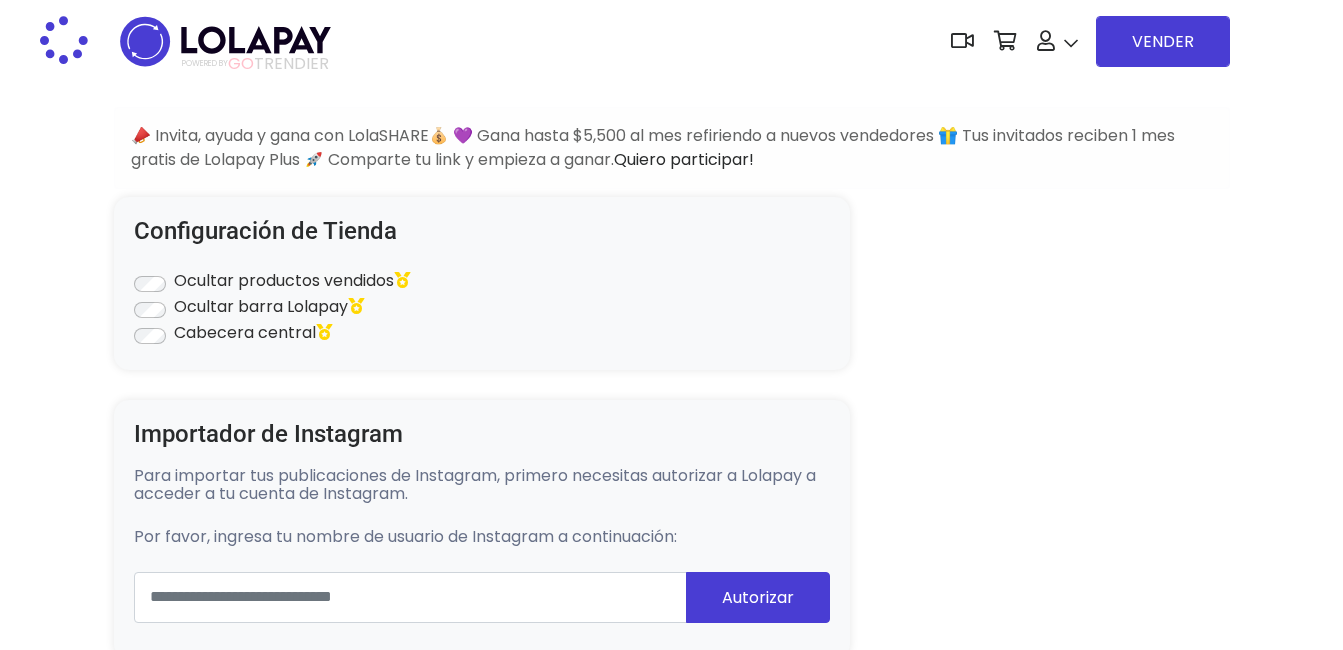type on "**********" 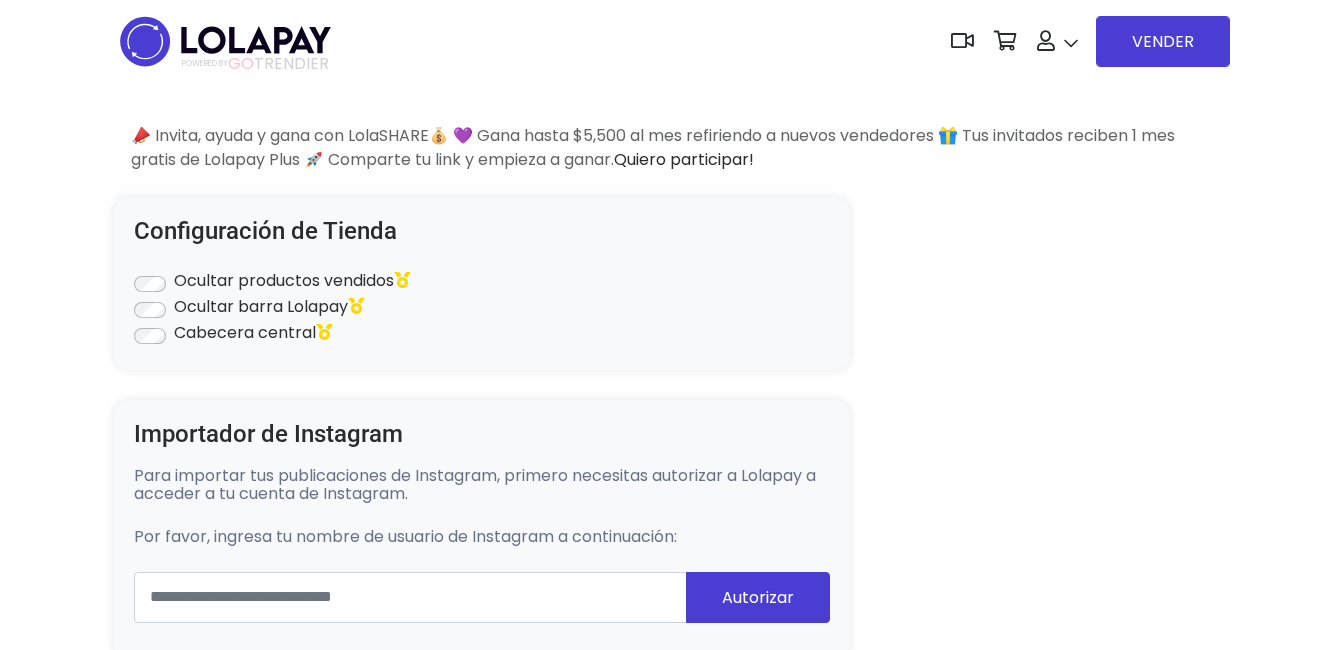 click on "Cabecera central" at bounding box center (482, 336) 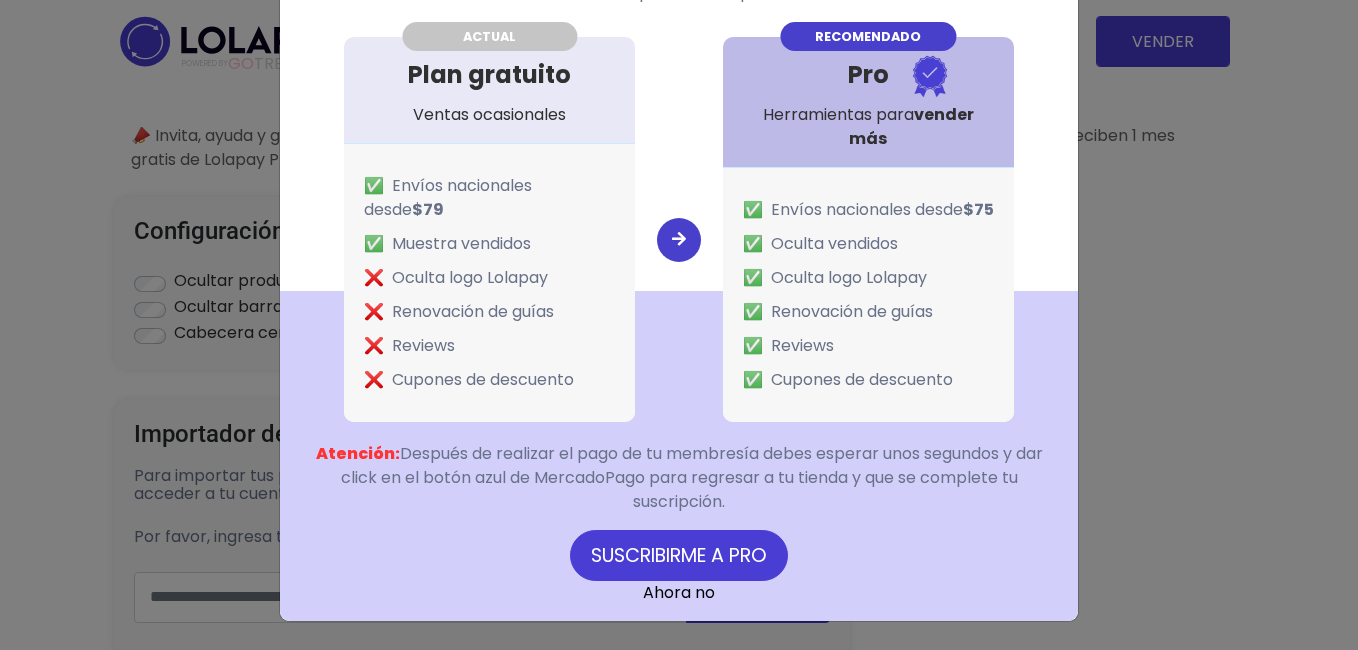 scroll, scrollTop: 92, scrollLeft: 0, axis: vertical 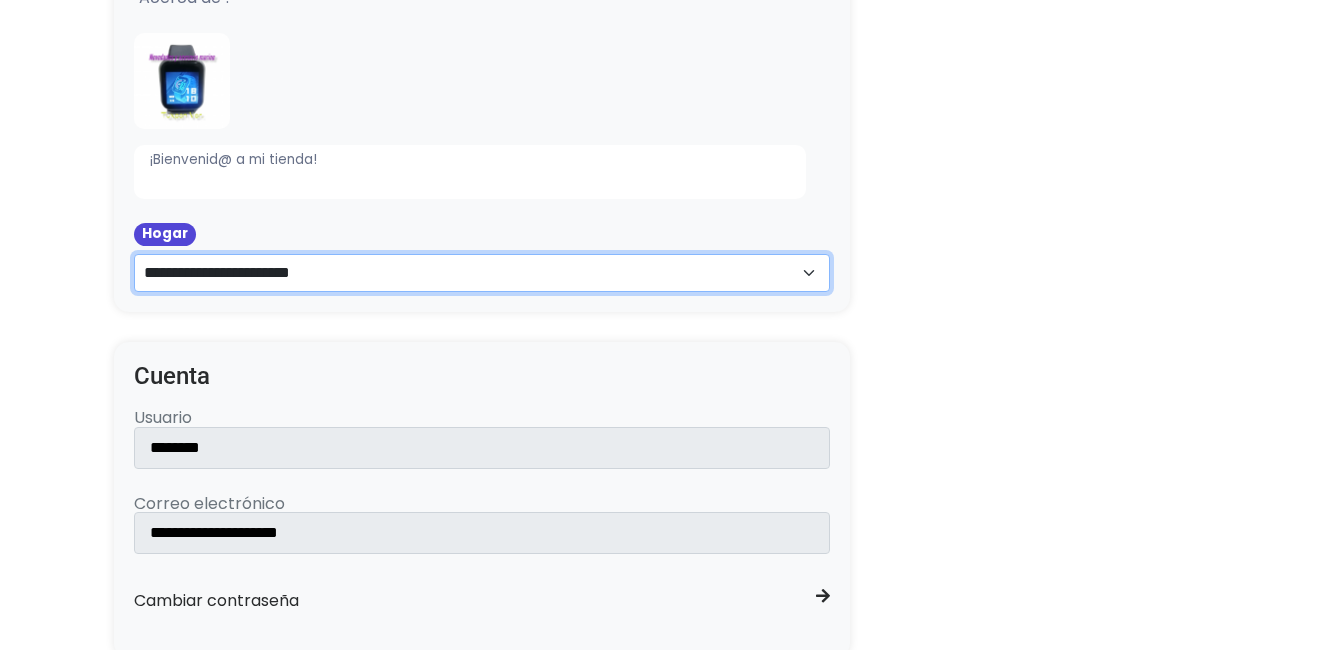 click on "**********" at bounding box center [482, 273] 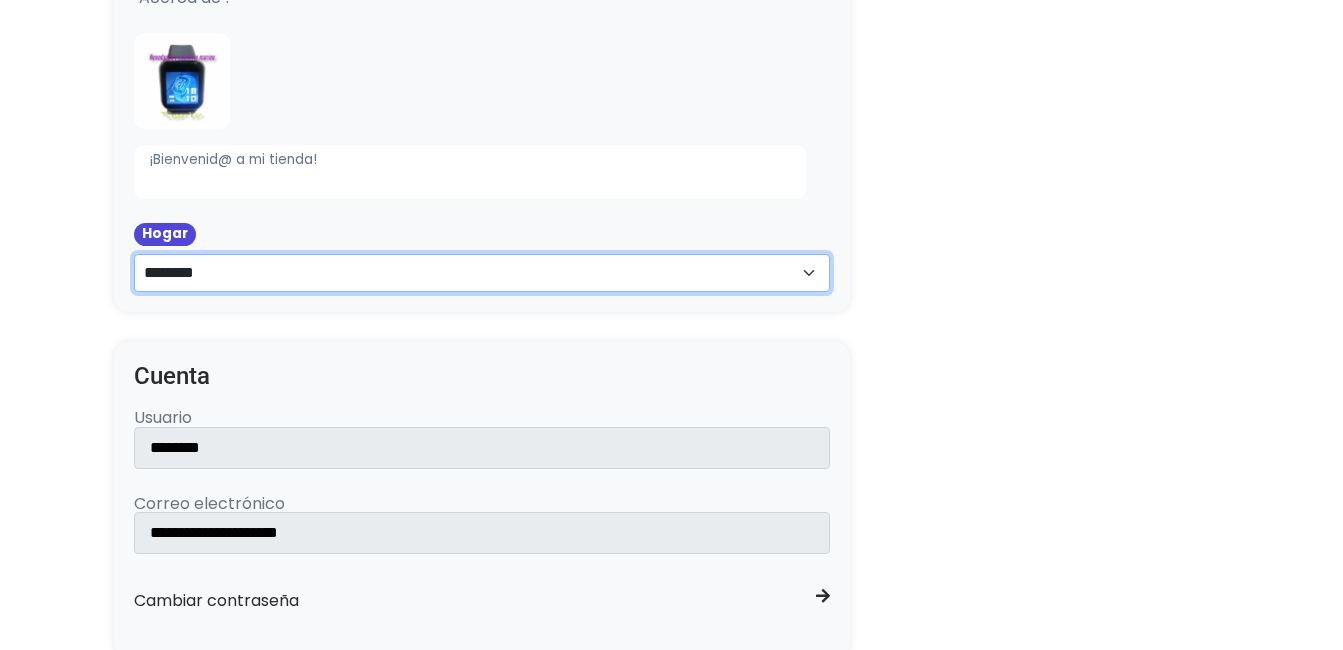 click on "**********" at bounding box center (482, 273) 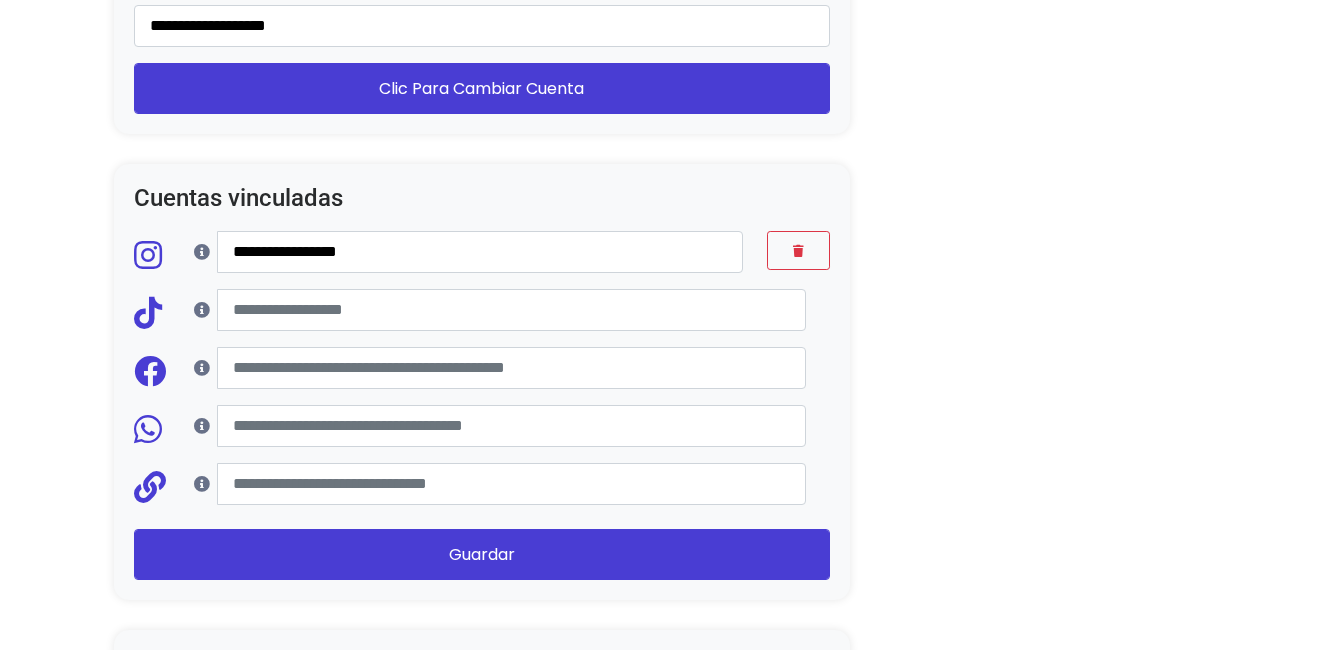 scroll, scrollTop: 1908, scrollLeft: 0, axis: vertical 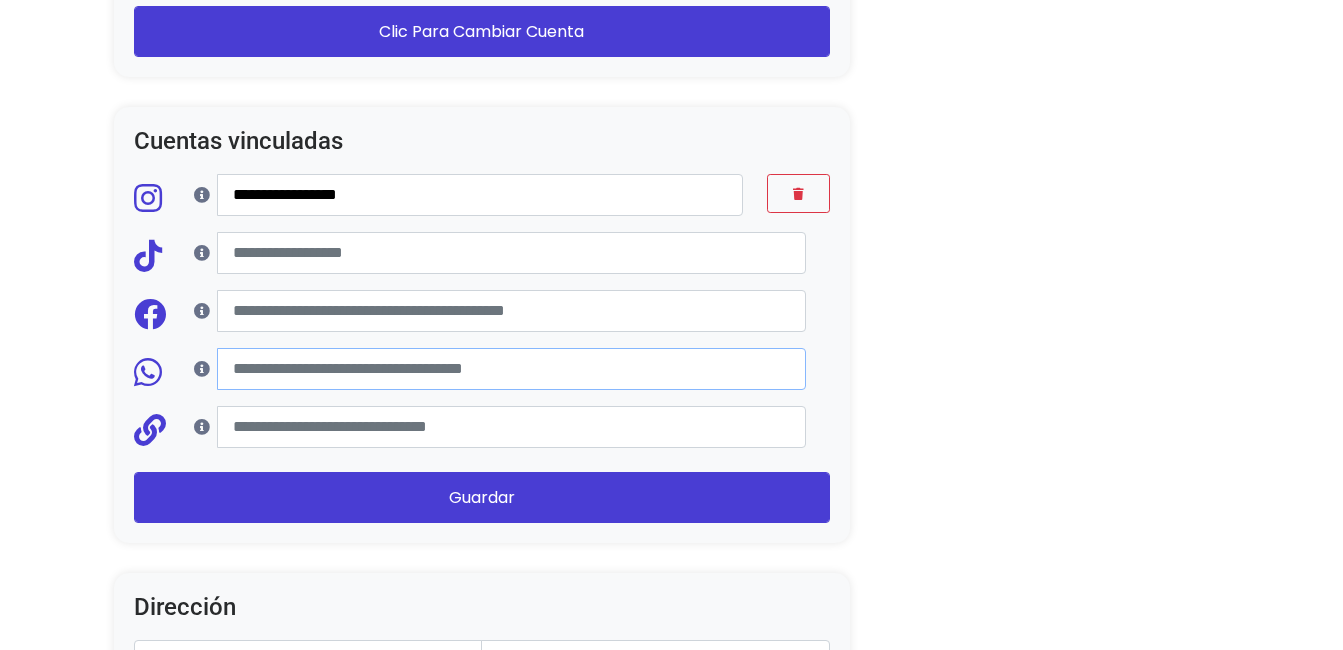 click at bounding box center [511, 369] 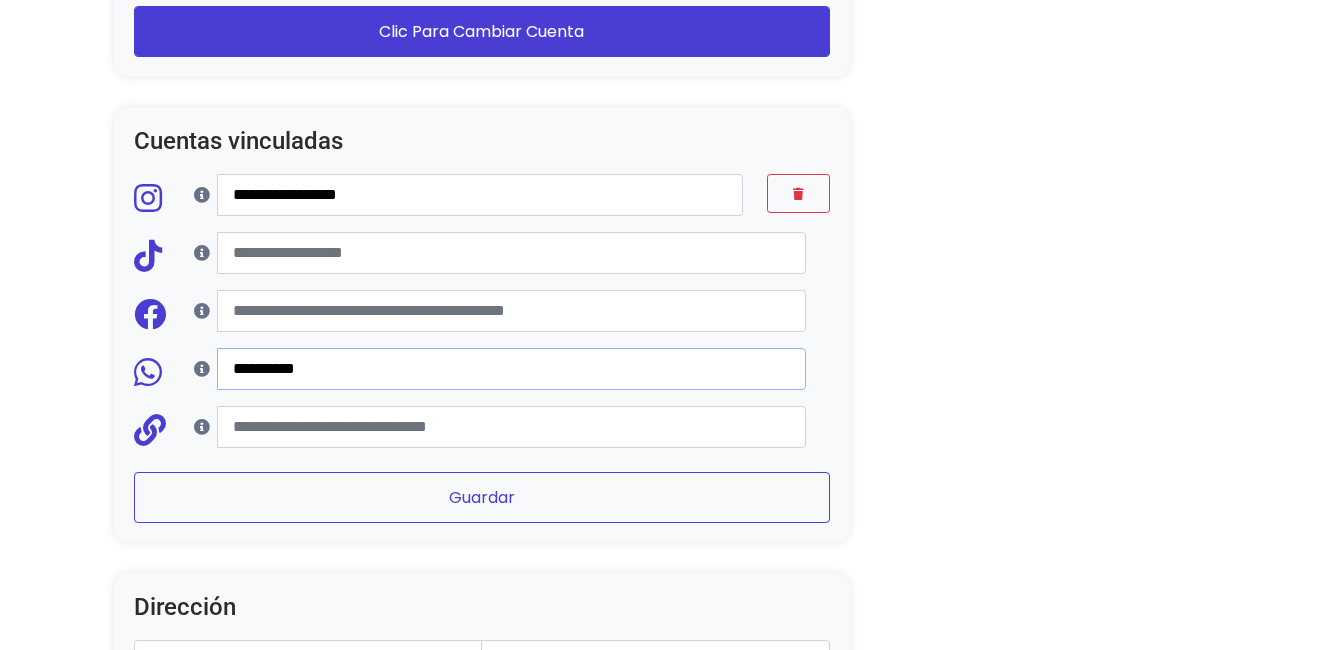 type on "**********" 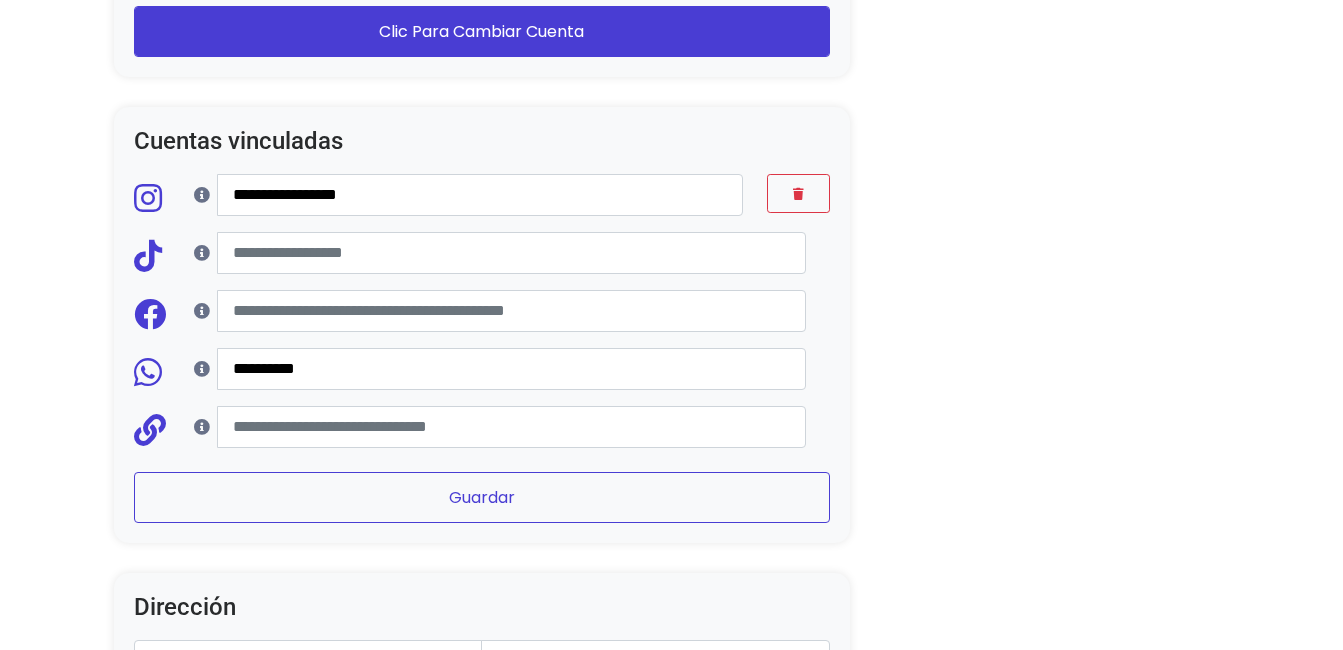 click on "Guardar" at bounding box center (482, 497) 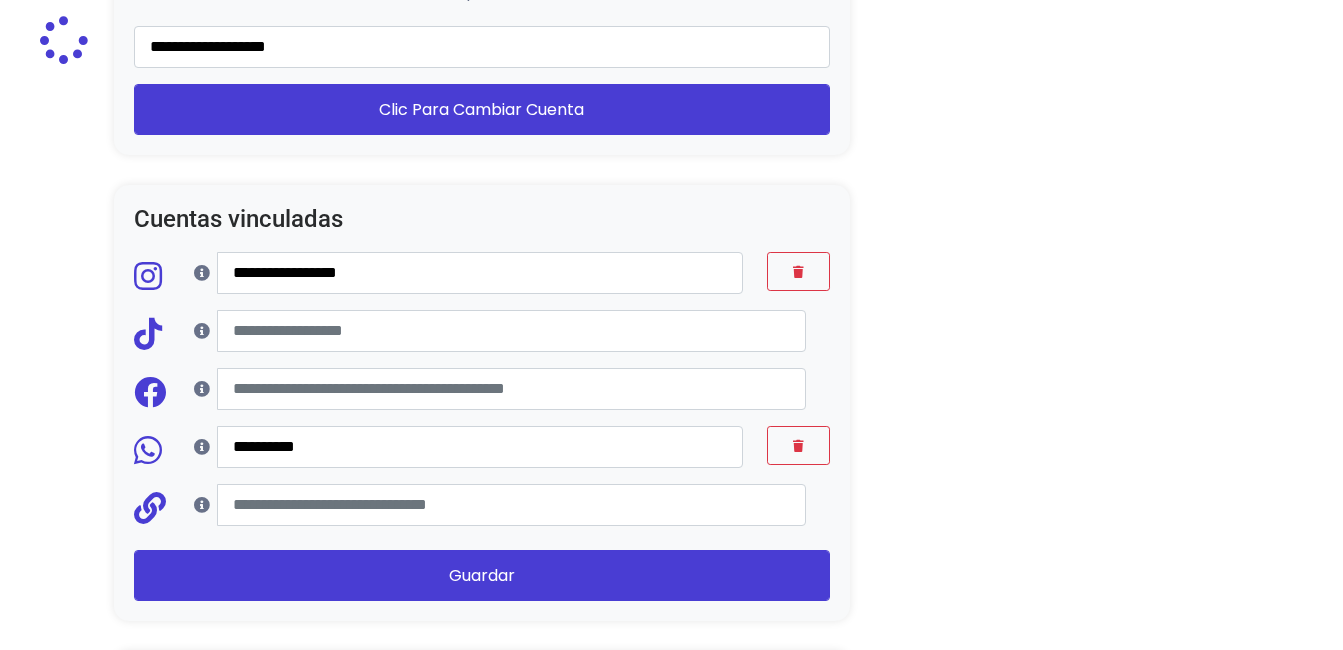 type on "**********" 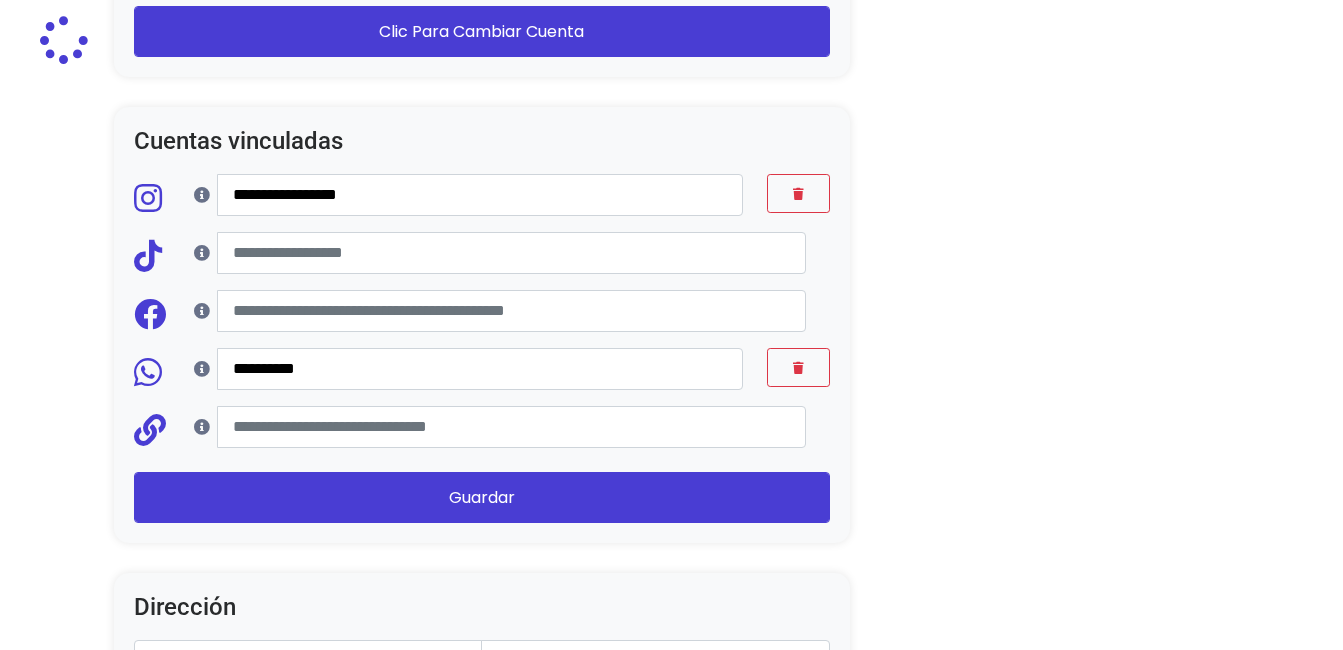 select on "**********" 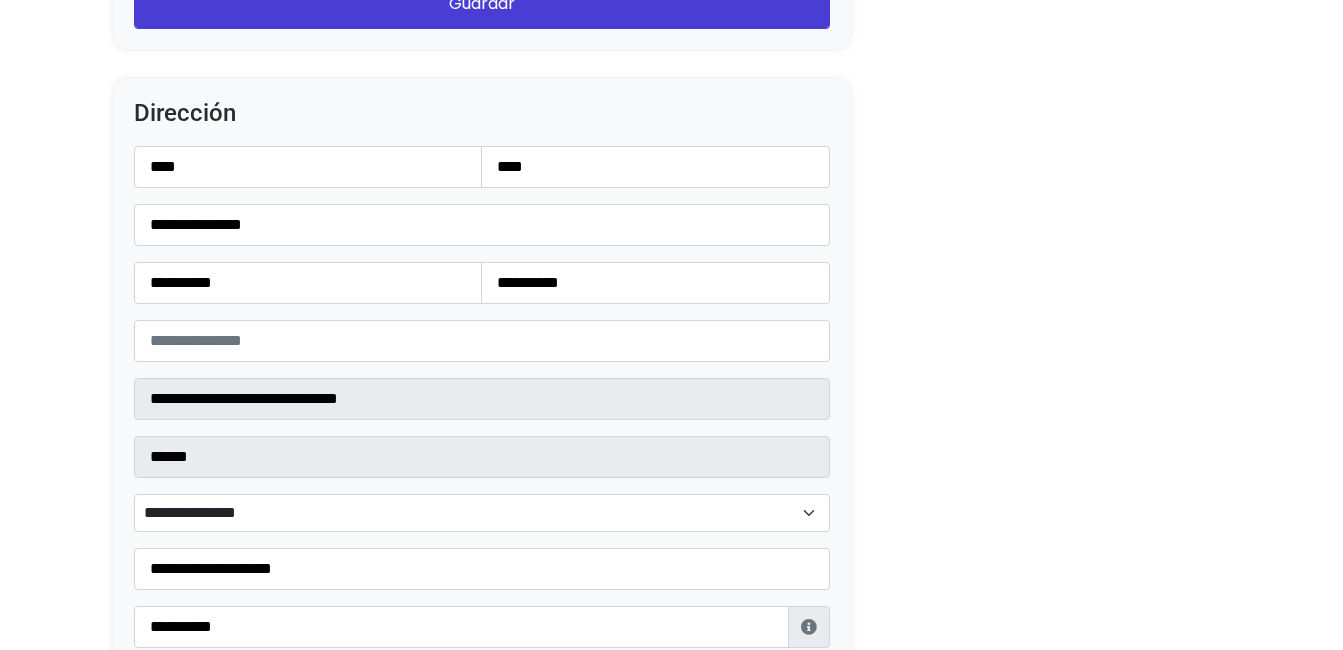 scroll, scrollTop: 2408, scrollLeft: 0, axis: vertical 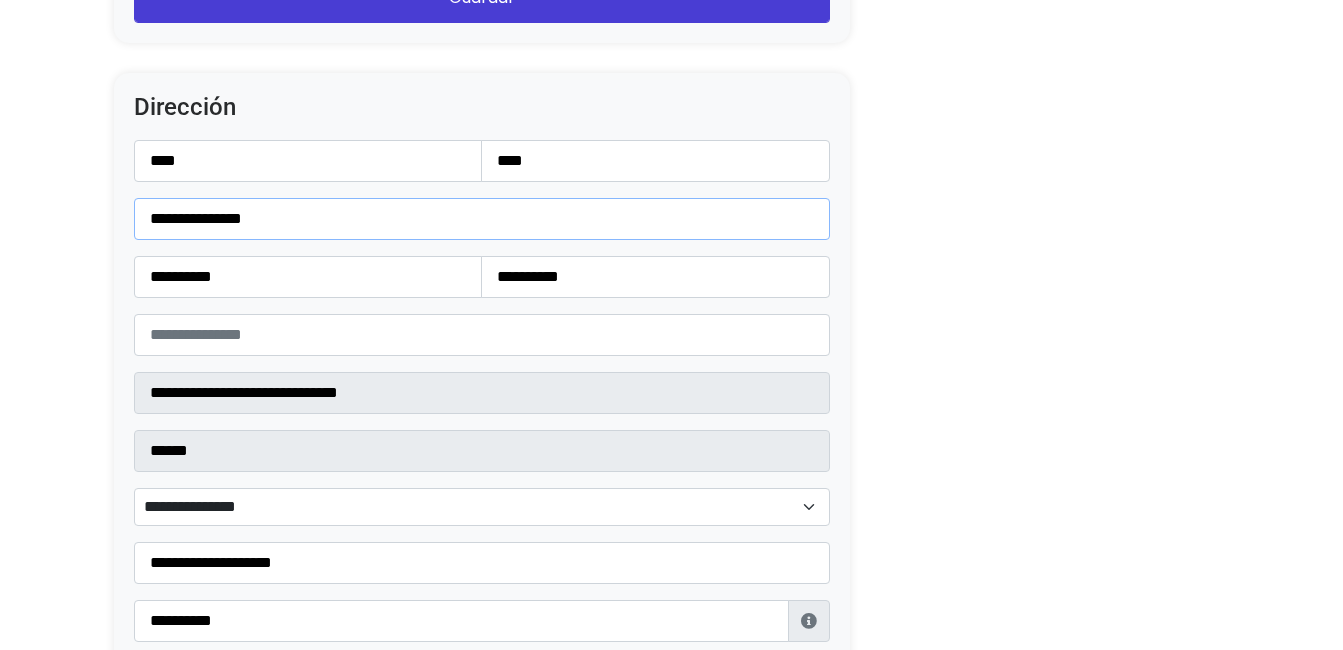 click on "**********" at bounding box center (482, 219) 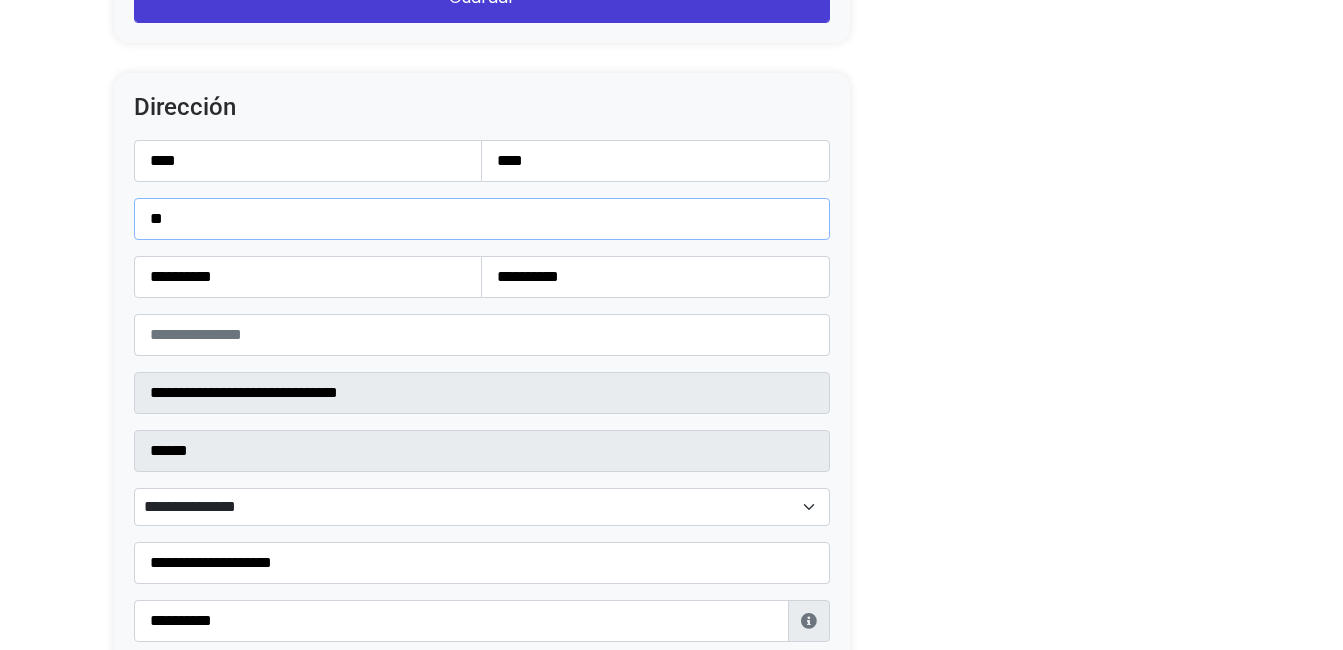 type on "*" 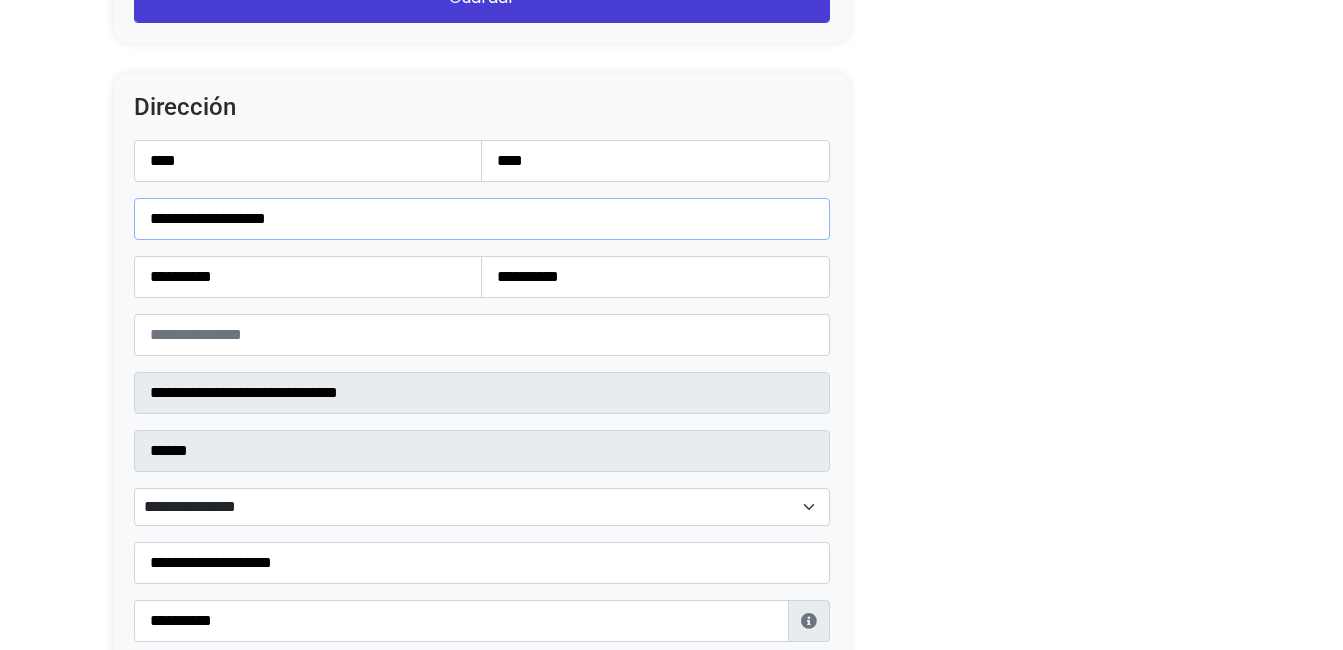 type on "**********" 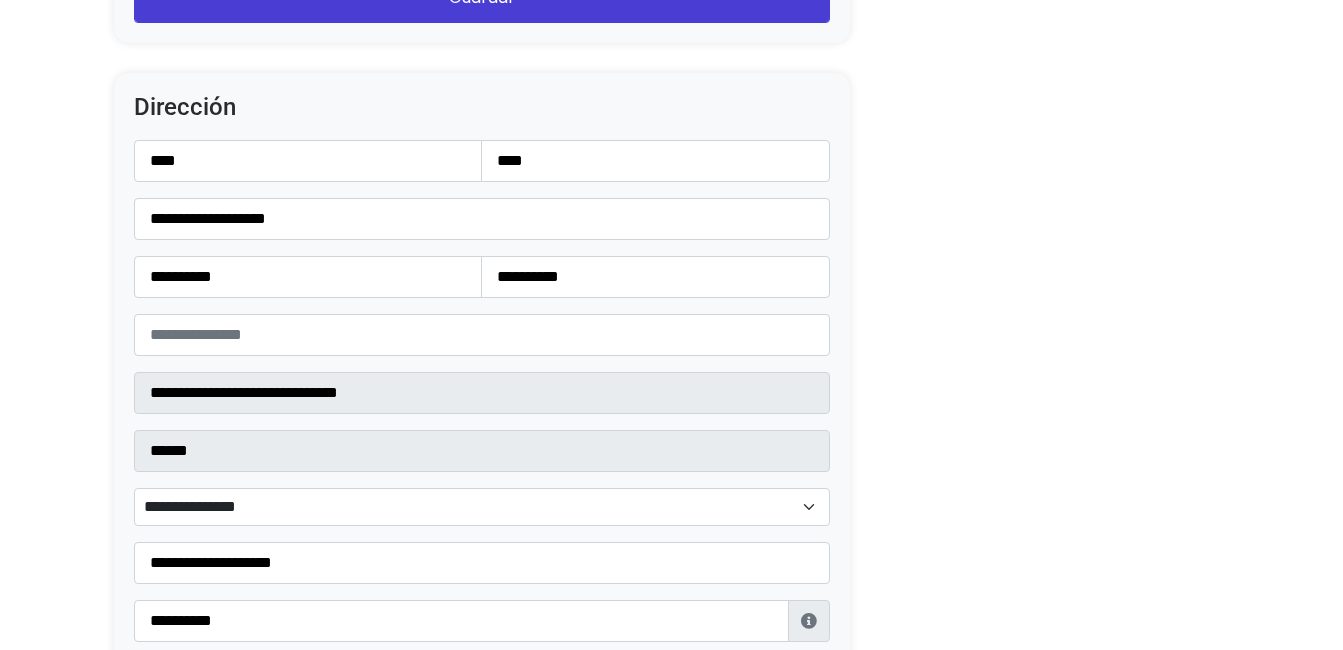 click on "Configuración de Tienda
Ocultar productos vendidos
Ocultar barra Lolapay
Cabecera central
Importador de Instagram
Para importar tus publicaciones de Instagram, primero necesitas autorizar a Lolapay a acceder a tu cuenta de Instagram.
Por favor, ingresa tu nombre de usuario de Instagram a continuación:
Autorizar
Presentación
Esta es una descripción corta de tu tienda, da clic sobre el texto y sobre la imagen para modificarla." at bounding box center (672, -574) 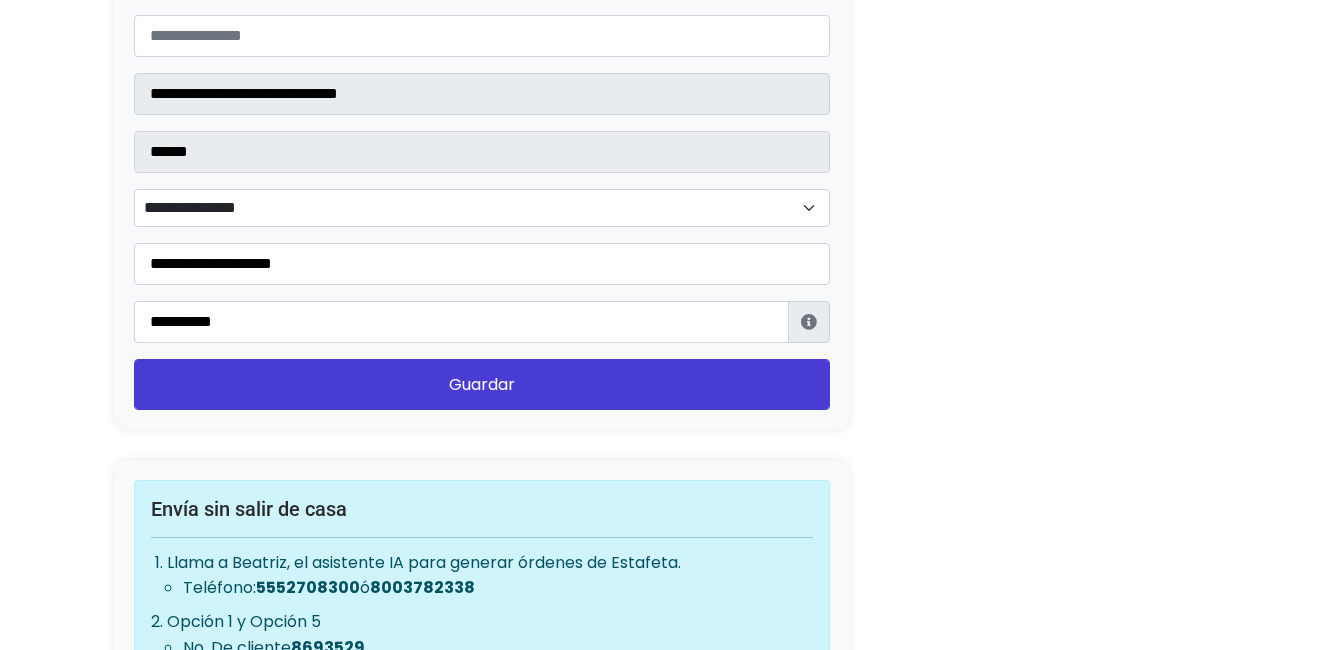 scroll, scrollTop: 2793, scrollLeft: 0, axis: vertical 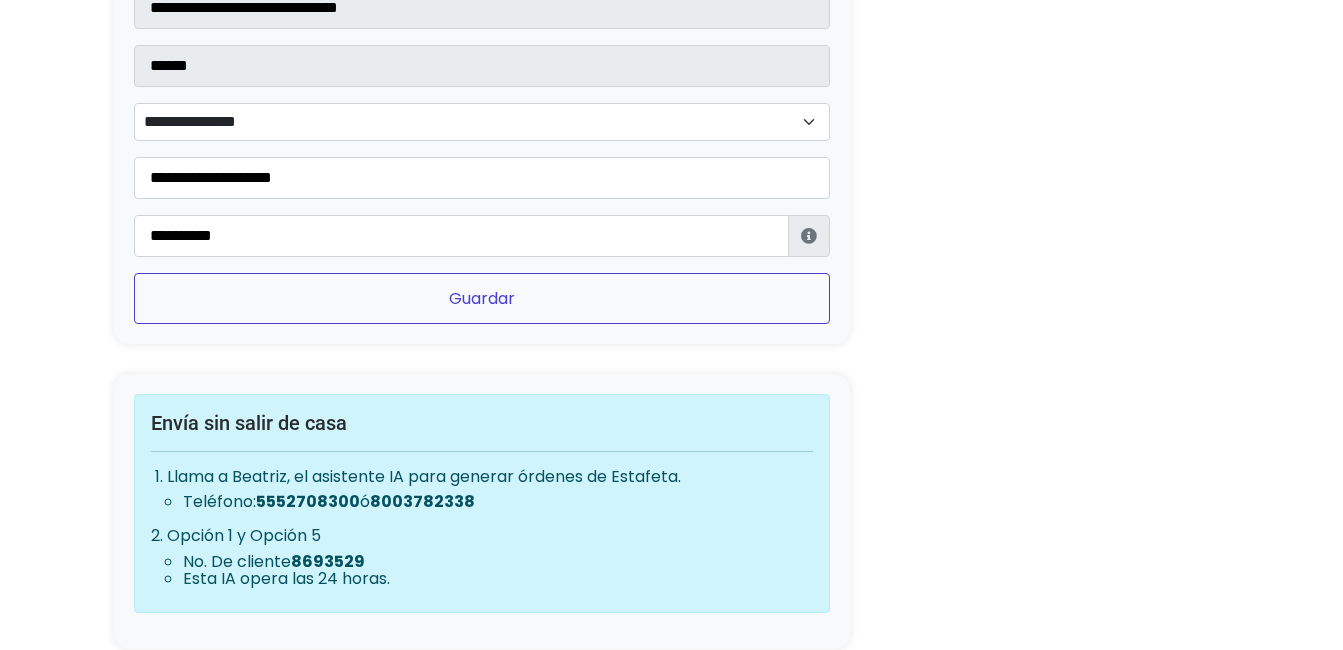click on "Guardar" at bounding box center (482, 298) 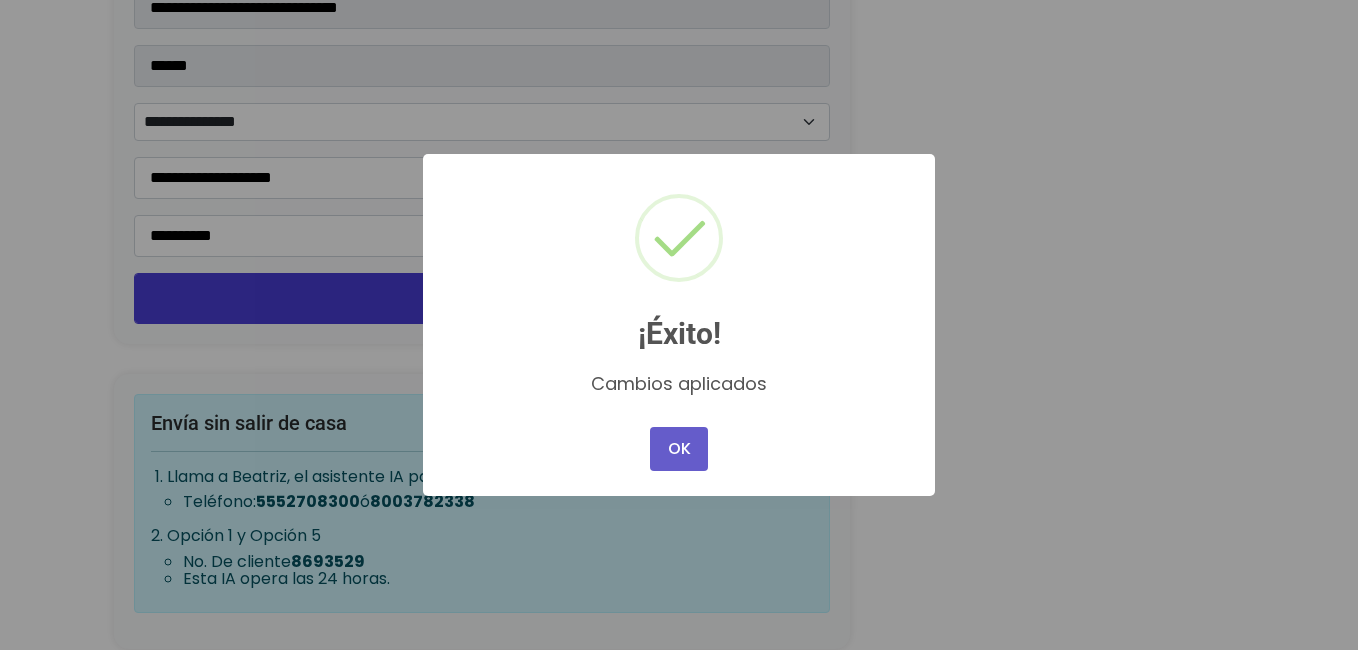 click on "OK" at bounding box center [679, 449] 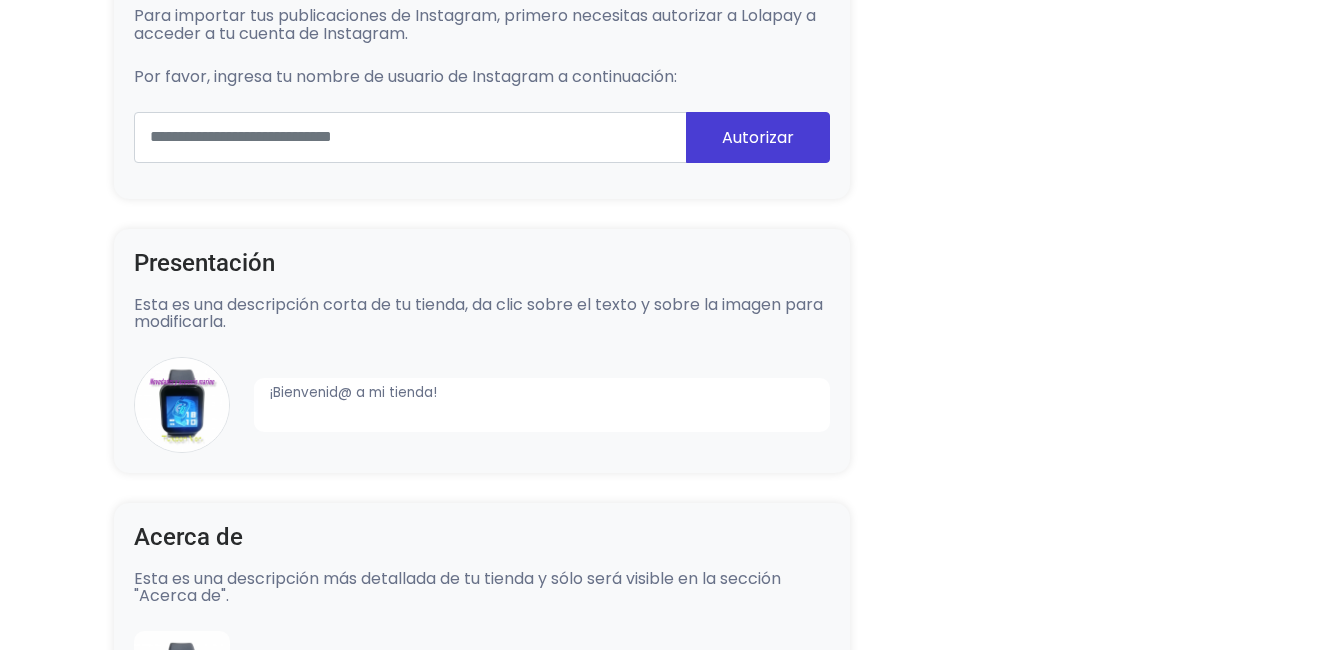 scroll, scrollTop: 0, scrollLeft: 0, axis: both 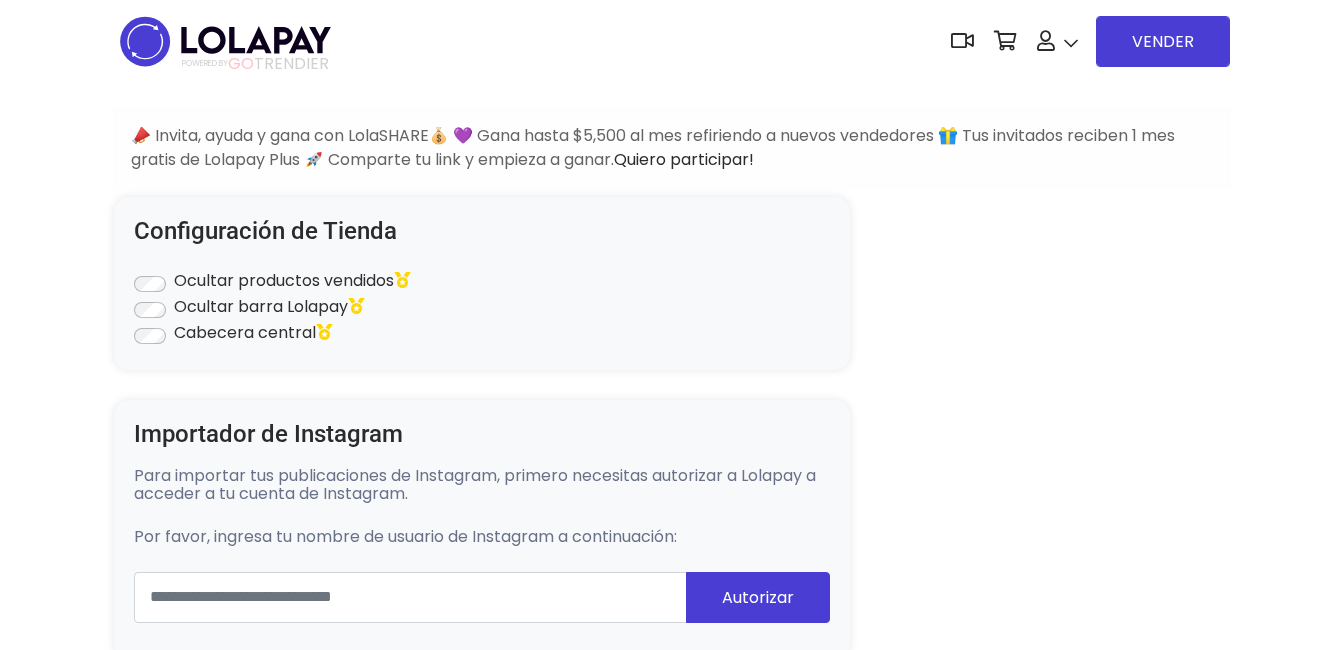 click on "Configuración de Tienda
Ocultar productos vendidos
Ocultar barra Lolapay
Cabecera central
Importador de Instagram
Para importar tus publicaciones de Instagram, primero necesitas autorizar a Lolapay a acceder a tu cuenta de Instagram.
Por favor, ingresa tu nombre de usuario de Instagram a continuación:
Autorizar
Presentación
Esta es una descripción corta de tu tienda, da clic sobre el texto y sobre la imagen para modificarla." at bounding box center [672, 1834] 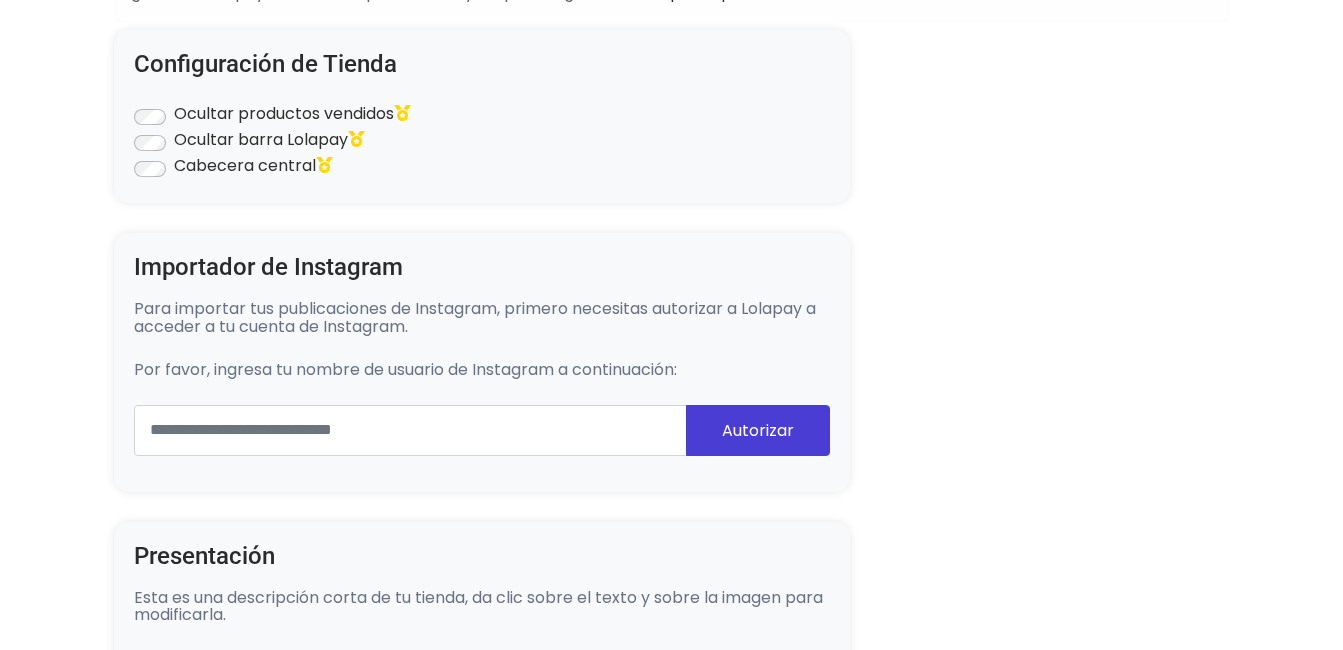 scroll, scrollTop: 0, scrollLeft: 0, axis: both 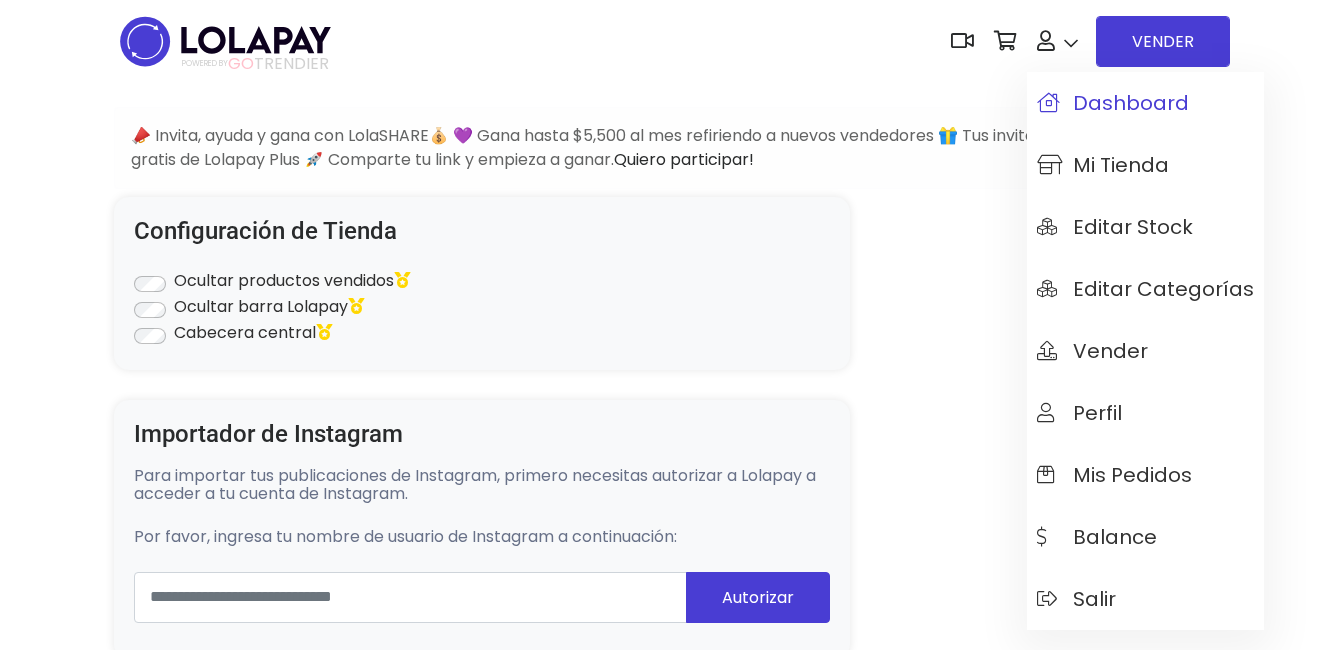 click on "Dashboard" at bounding box center (1113, 103) 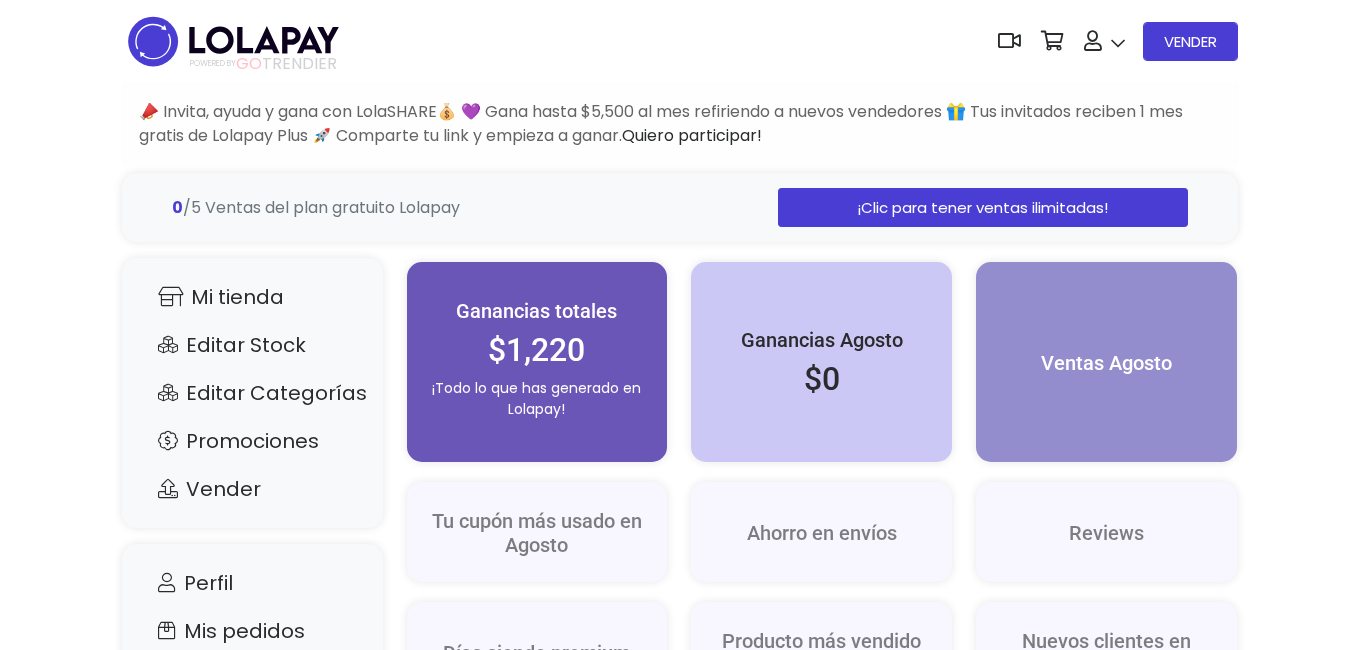 scroll, scrollTop: 0, scrollLeft: 0, axis: both 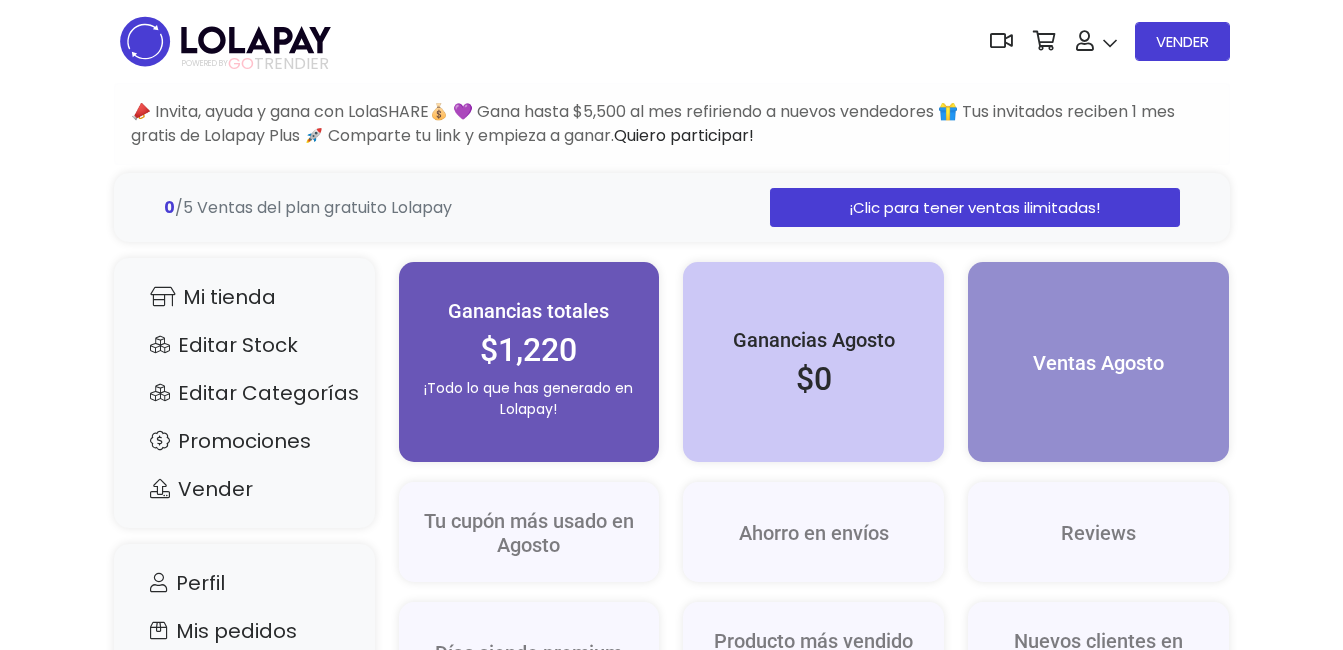 click on "¡Clic para tener ventas ilimitadas!" at bounding box center (974, 207) 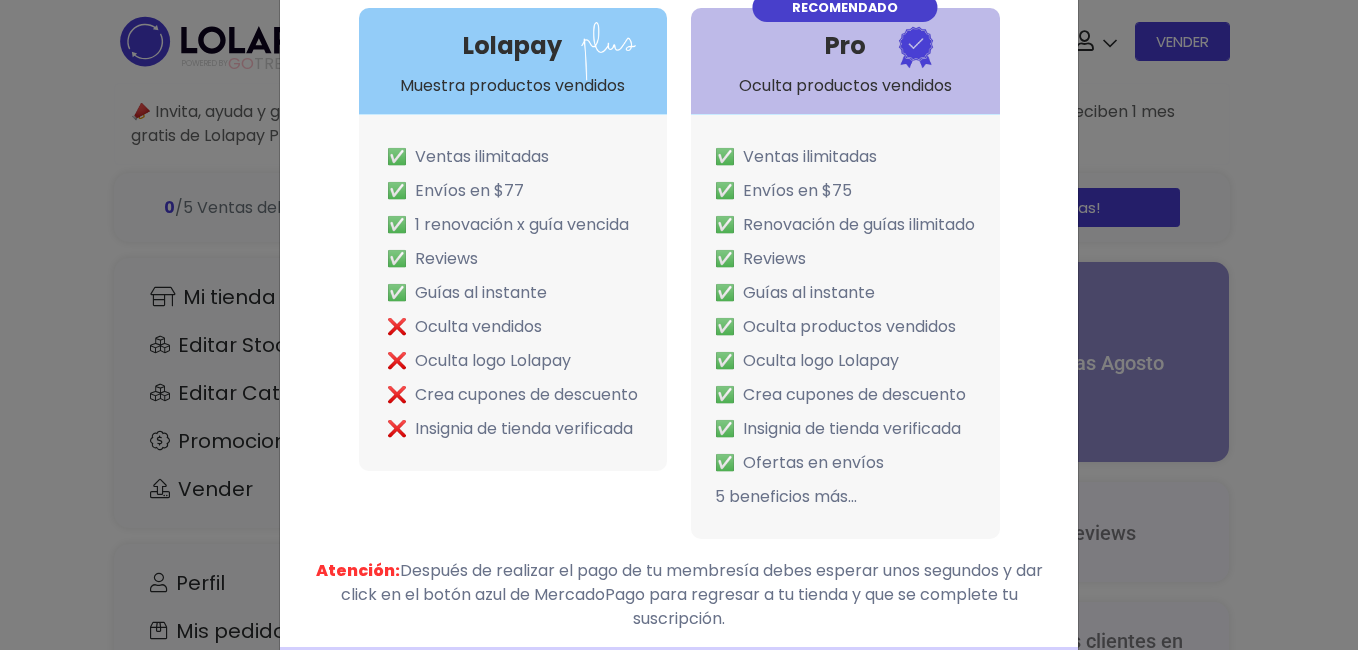scroll, scrollTop: 112, scrollLeft: 0, axis: vertical 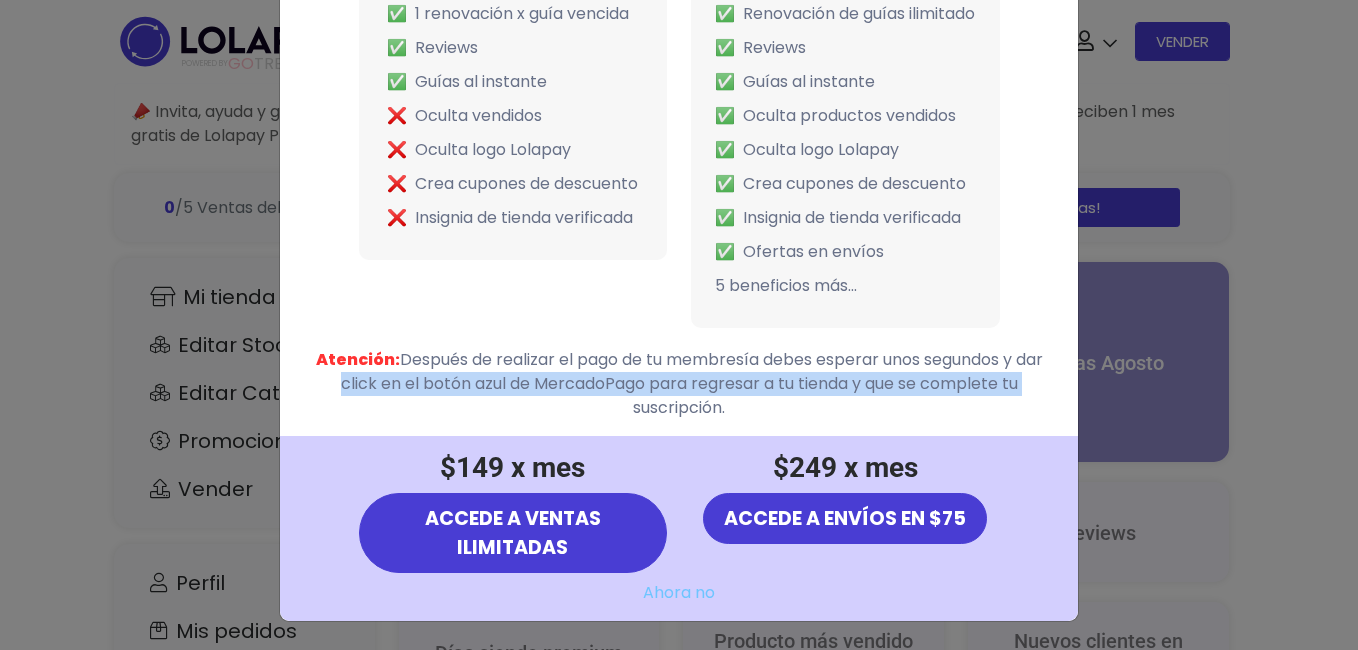drag, startPoint x: 1328, startPoint y: 374, endPoint x: 1283, endPoint y: 390, distance: 47.759815 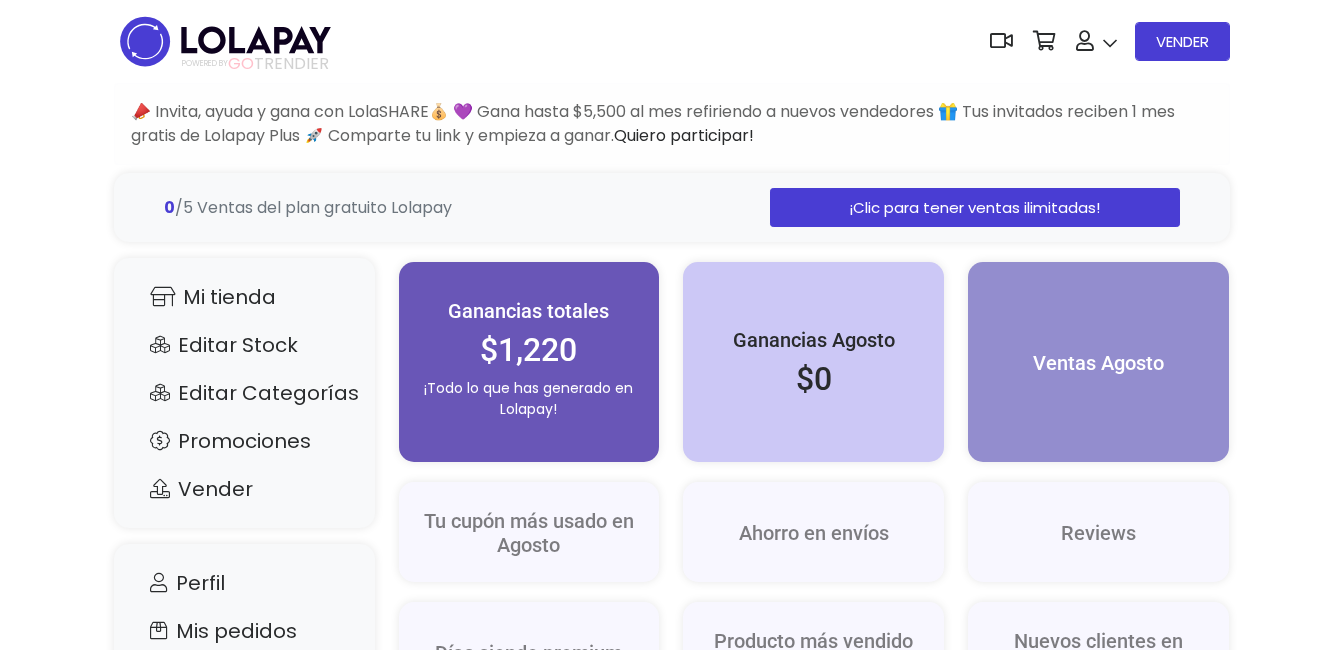 click on "Suscríbase  a Lolapay para obtener análisis de tu tienda.
Ganancias totales
¡Todo lo que has generado en Lolapay!
$1,220
Analiza tus estrategias y replica las más exitosas, así multiplicarás tus ganancias.
Suscríbase  a Lolapay para obtener análisis de tu tienda.
Suscríbase  a Lolapay para obtener análisis de tu tienda.
Suscríbase" at bounding box center [671, 543] 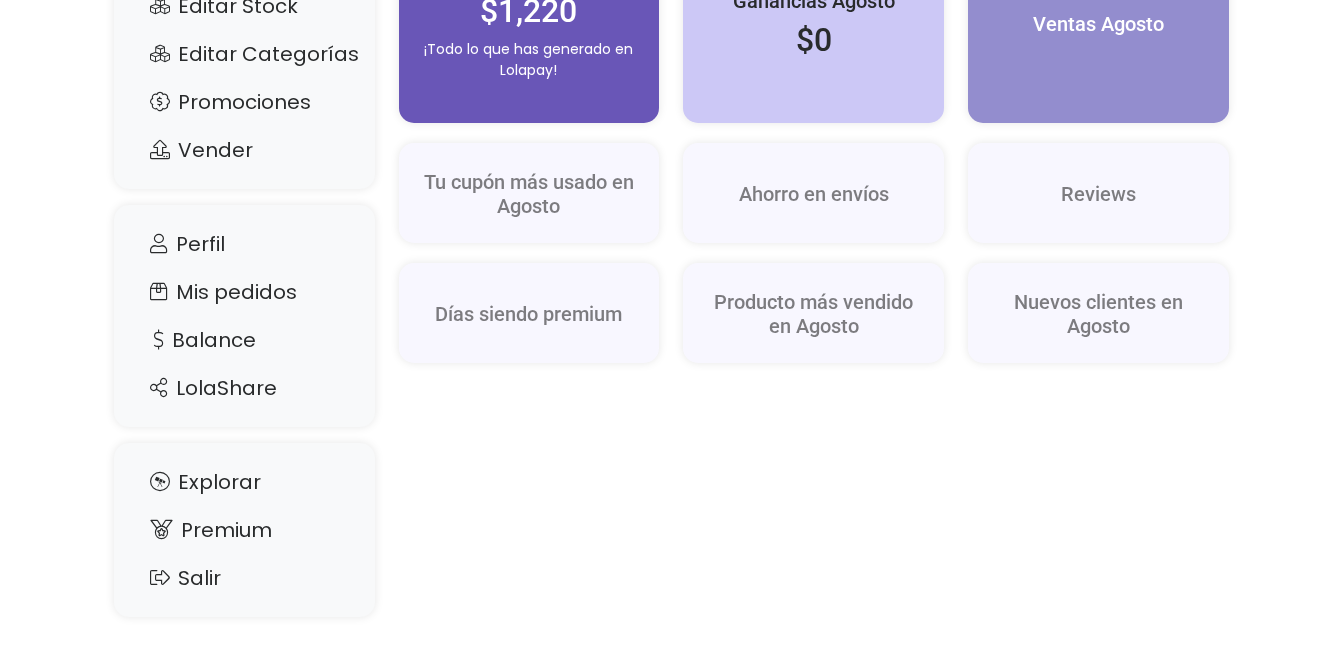 scroll, scrollTop: 354, scrollLeft: 0, axis: vertical 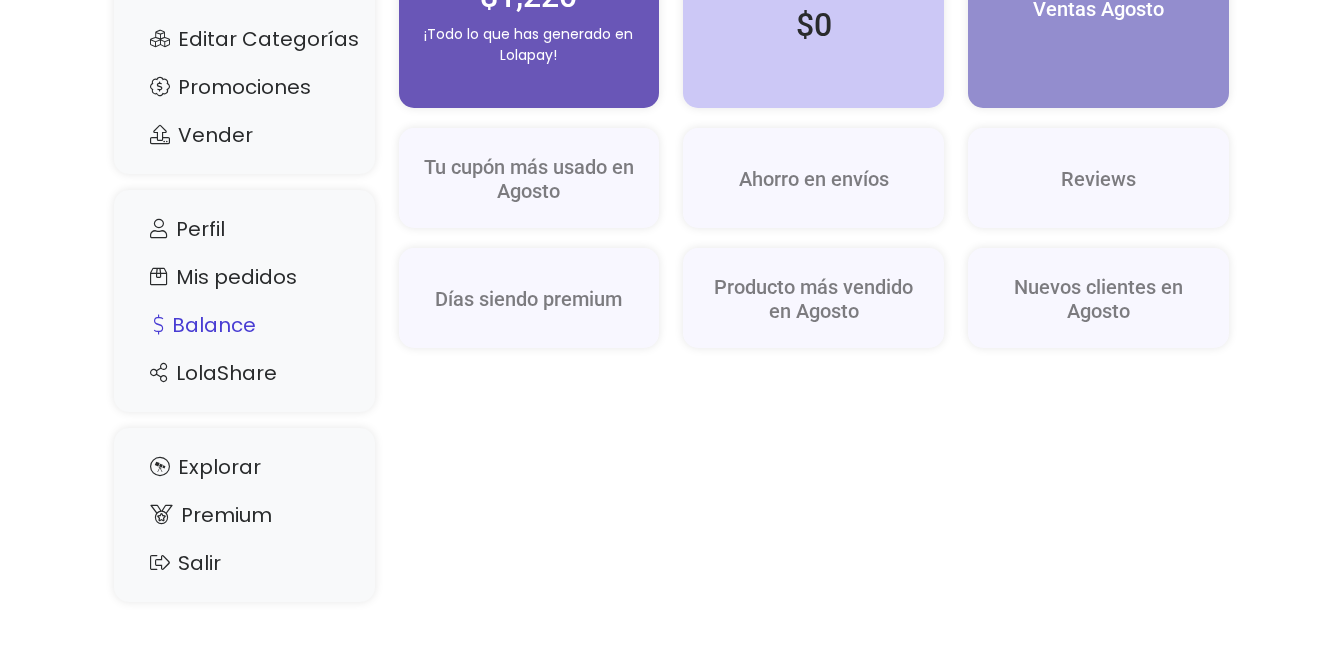 click on "Balance" at bounding box center [244, 325] 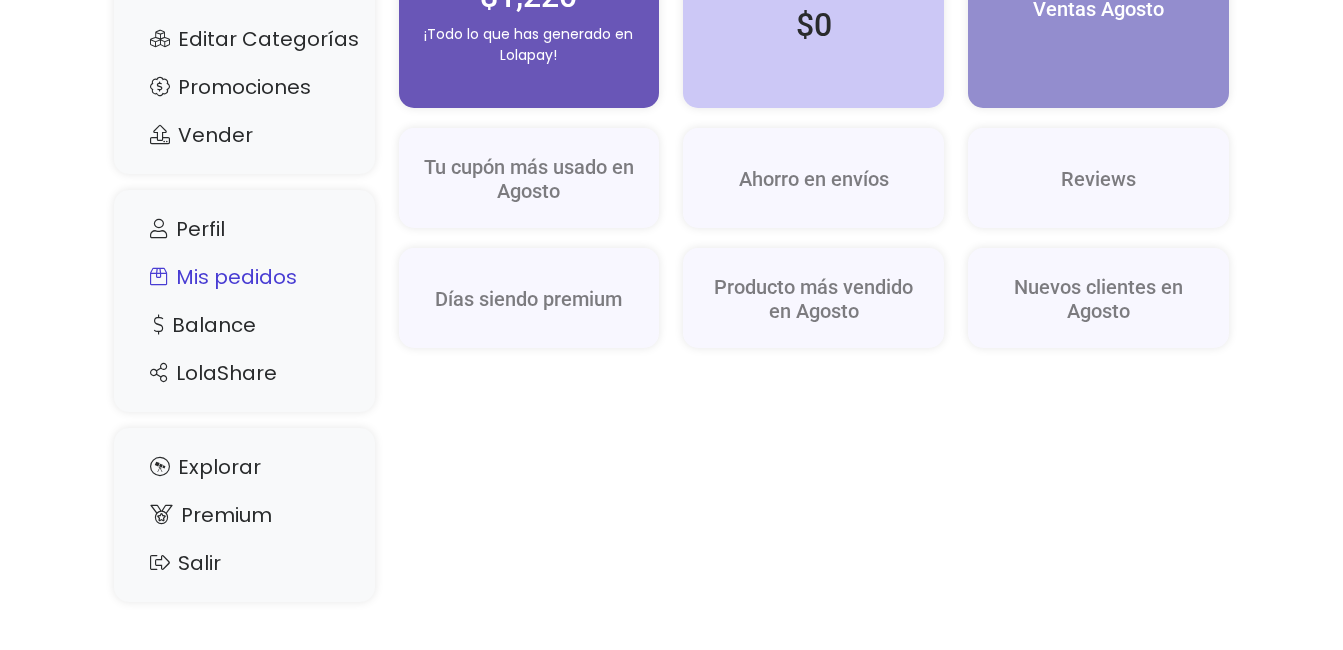 click on "Mis pedidos" at bounding box center [244, 277] 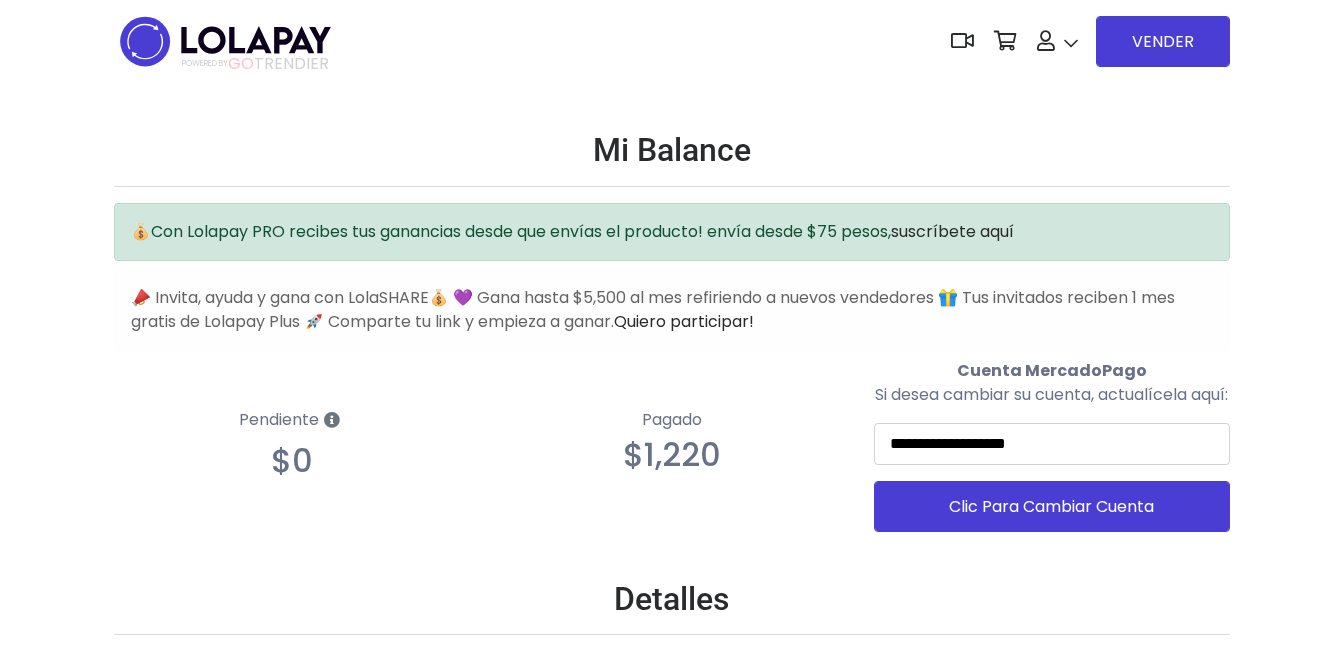 scroll, scrollTop: 0, scrollLeft: 0, axis: both 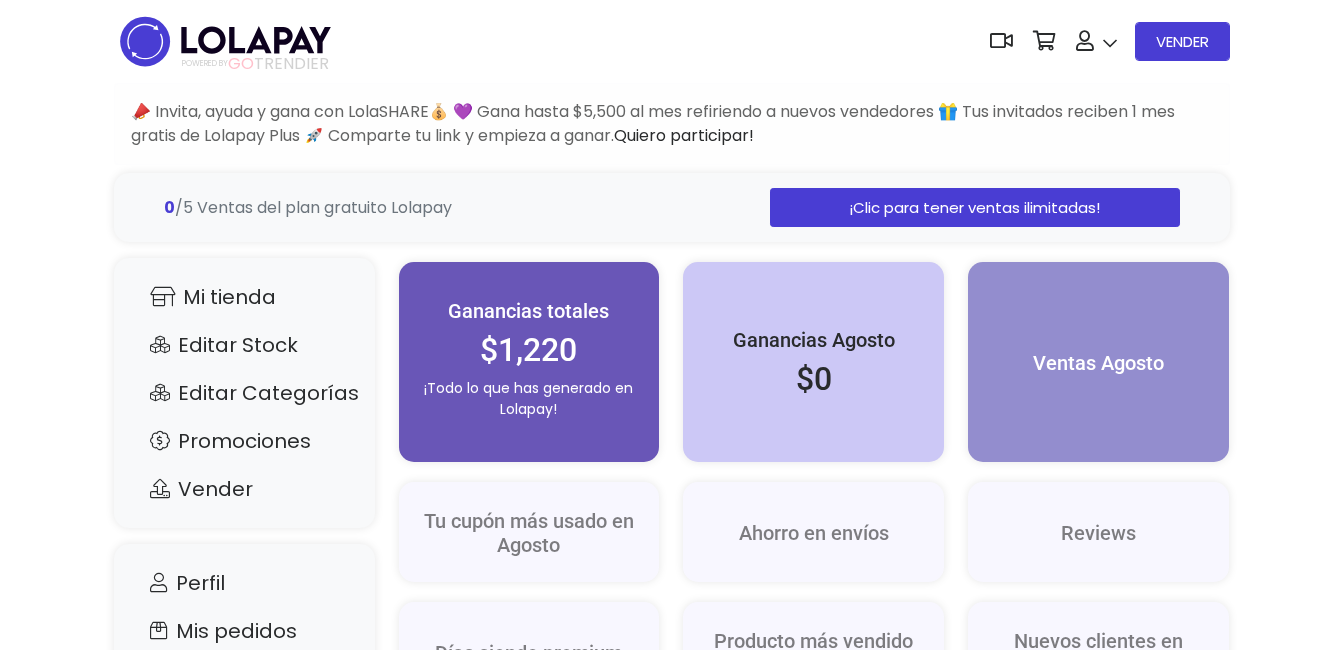click on "0 /5 Ventas del plan gratuito Lolapay" at bounding box center [308, 207] 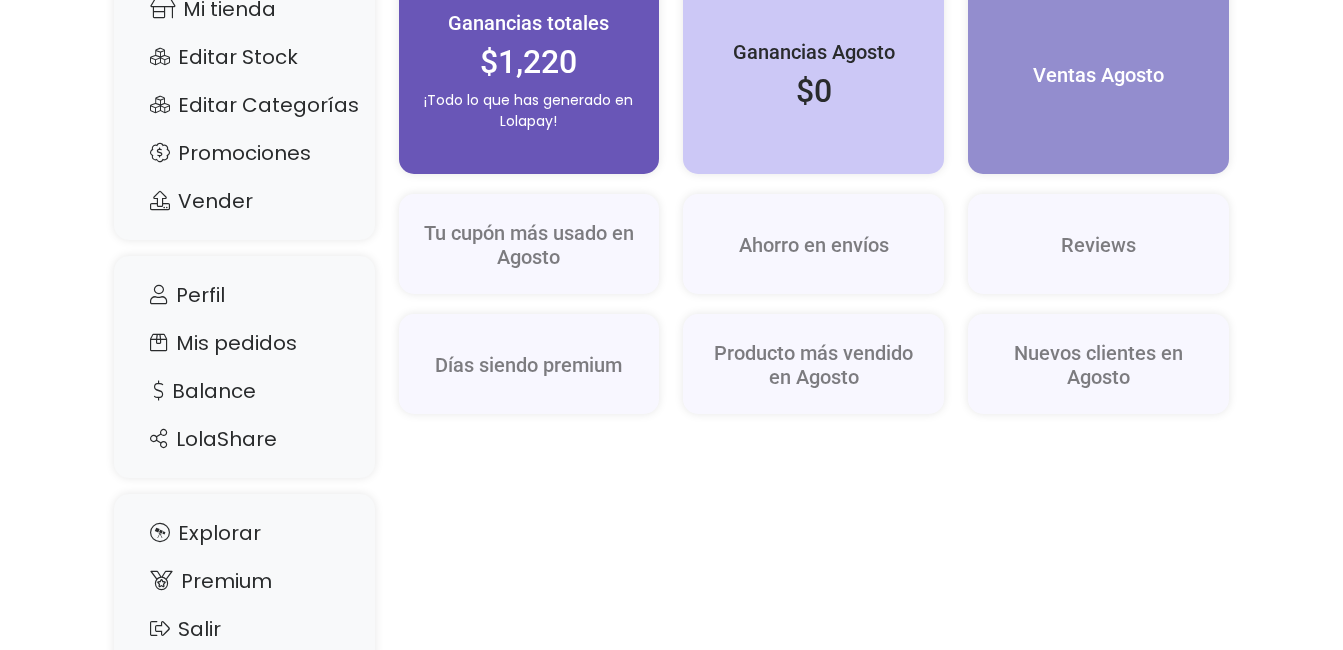 scroll, scrollTop: 354, scrollLeft: 0, axis: vertical 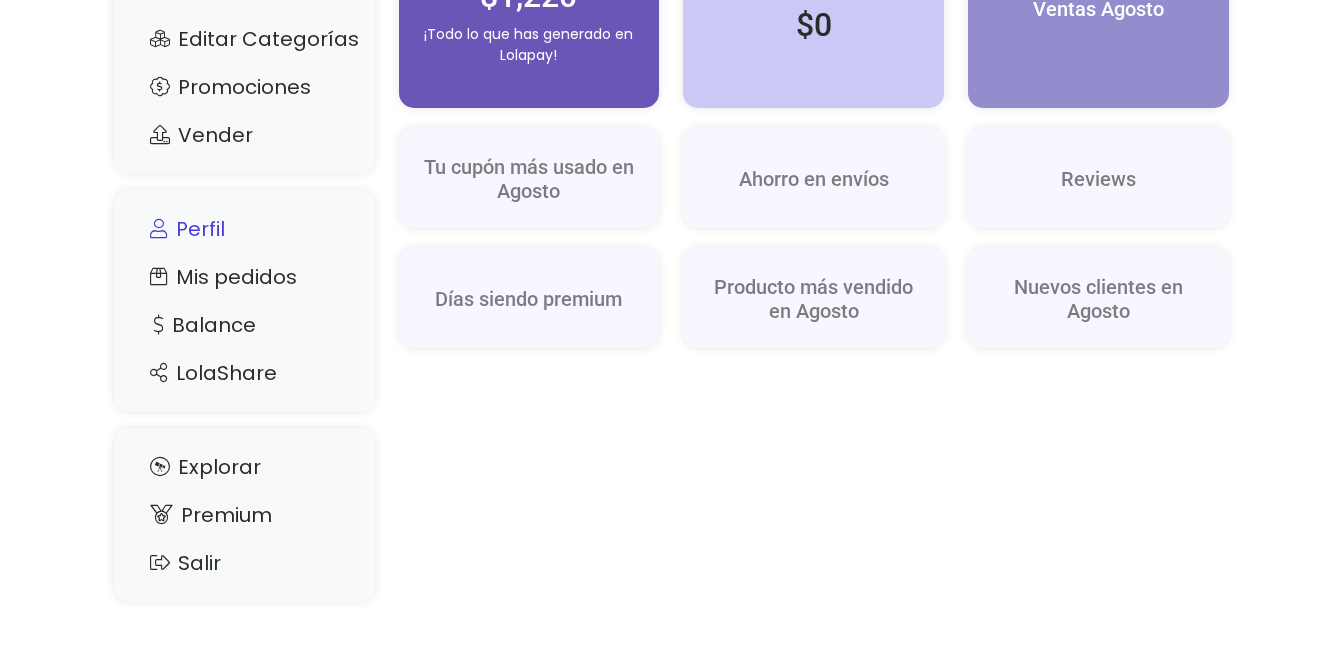 click on "Perfil" at bounding box center [244, 229] 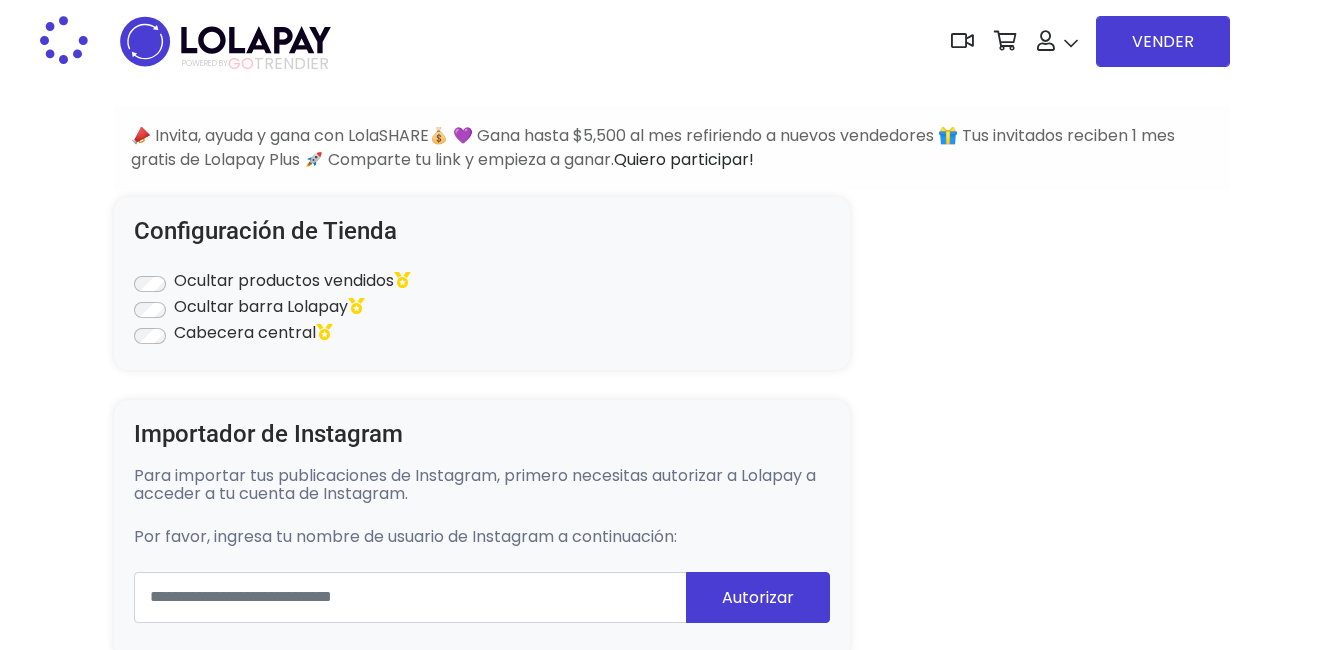 scroll, scrollTop: 0, scrollLeft: 0, axis: both 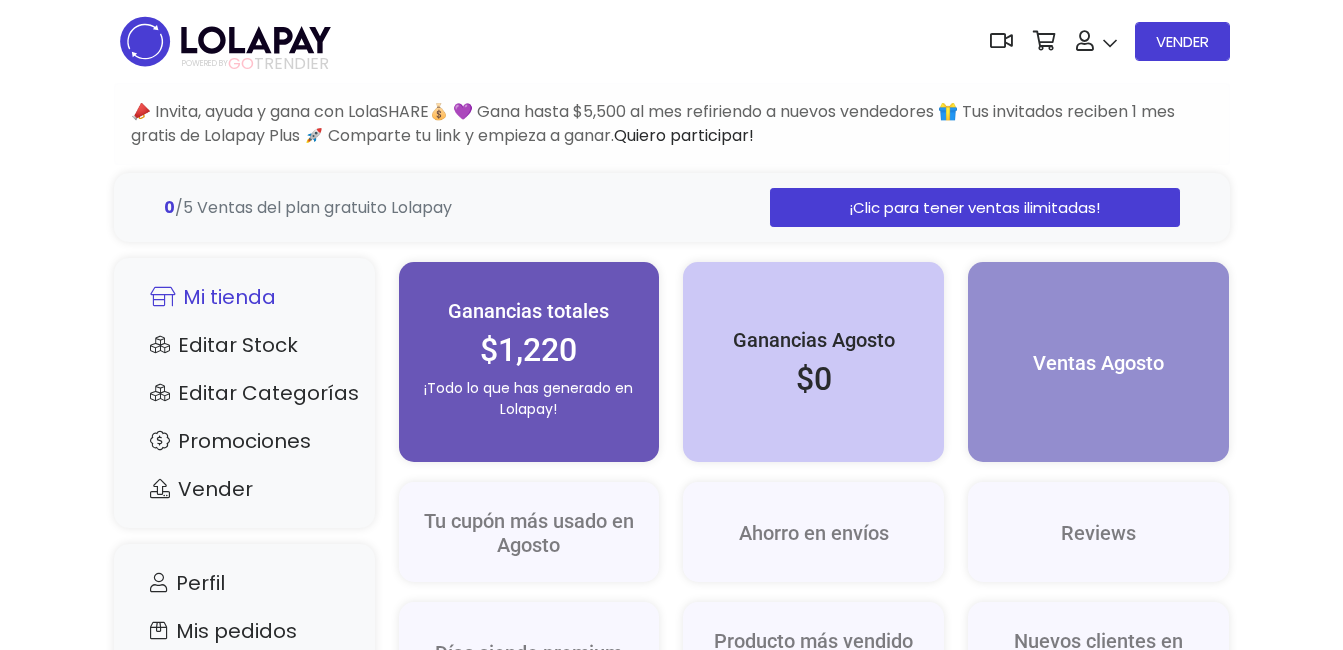 click on "Mi tienda" at bounding box center (244, 297) 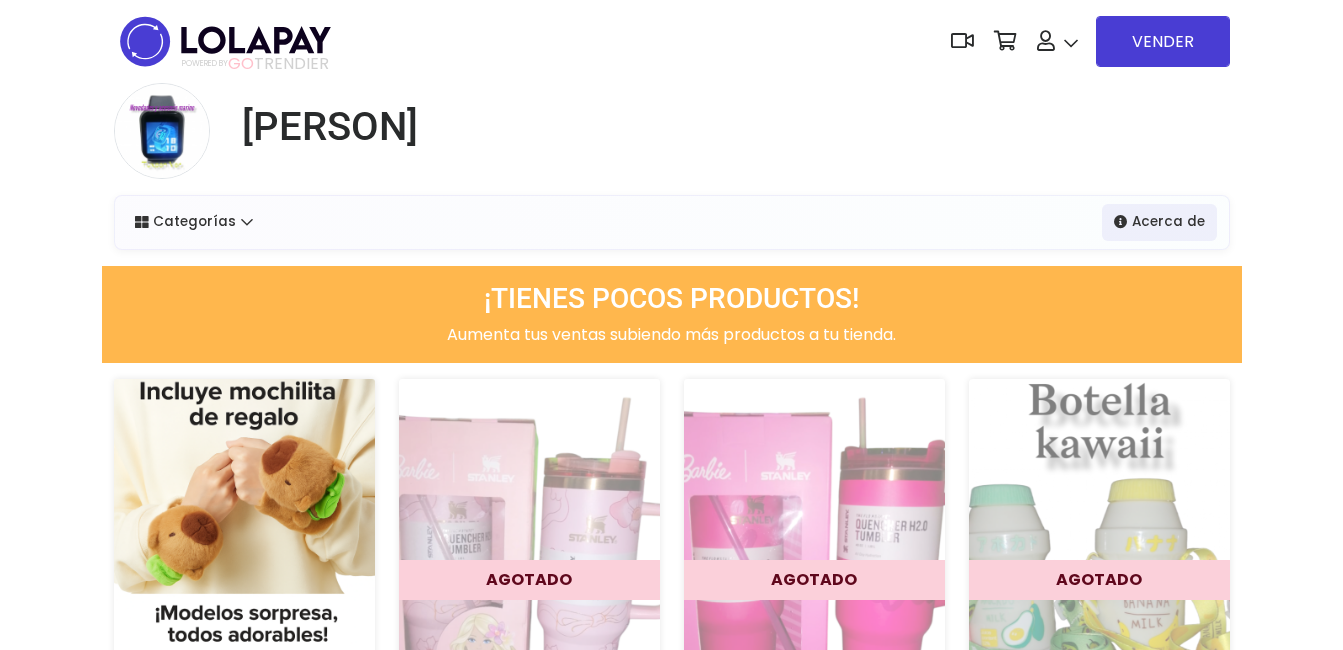 scroll, scrollTop: 0, scrollLeft: 0, axis: both 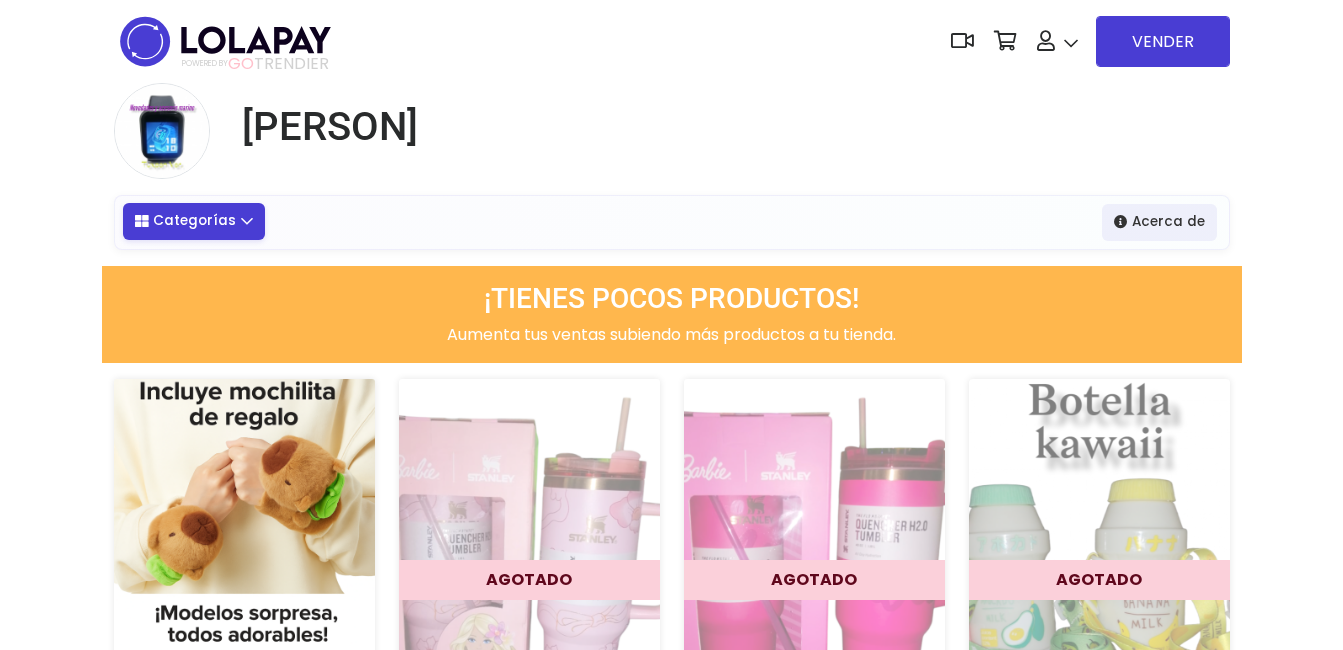 click on "Categorías" at bounding box center [194, 221] 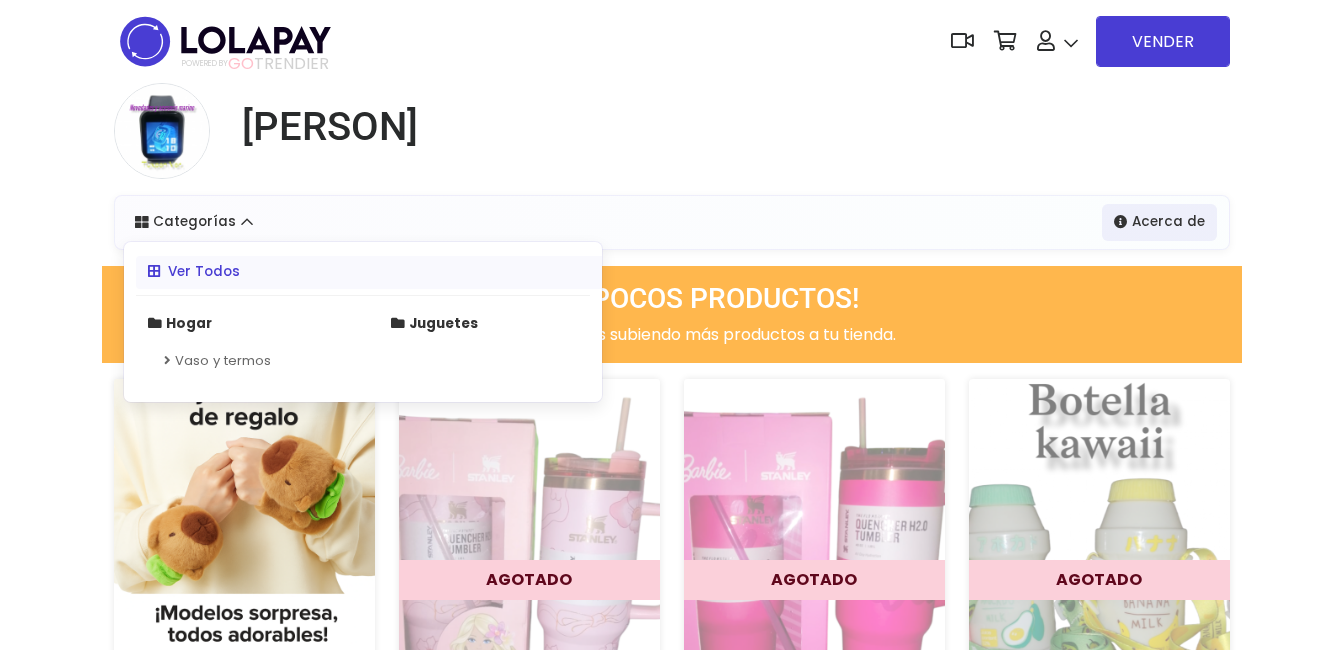 click on "[PERSON]" at bounding box center (672, 139) 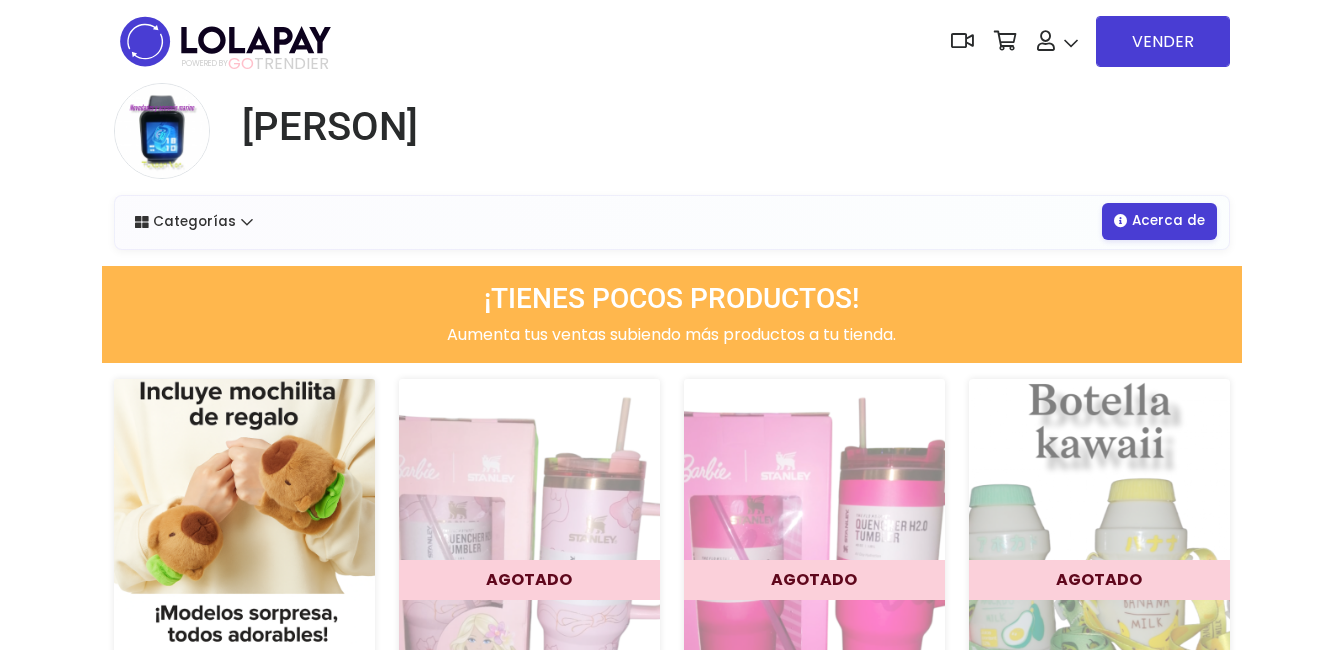 click on "Acerca de" at bounding box center (1159, 221) 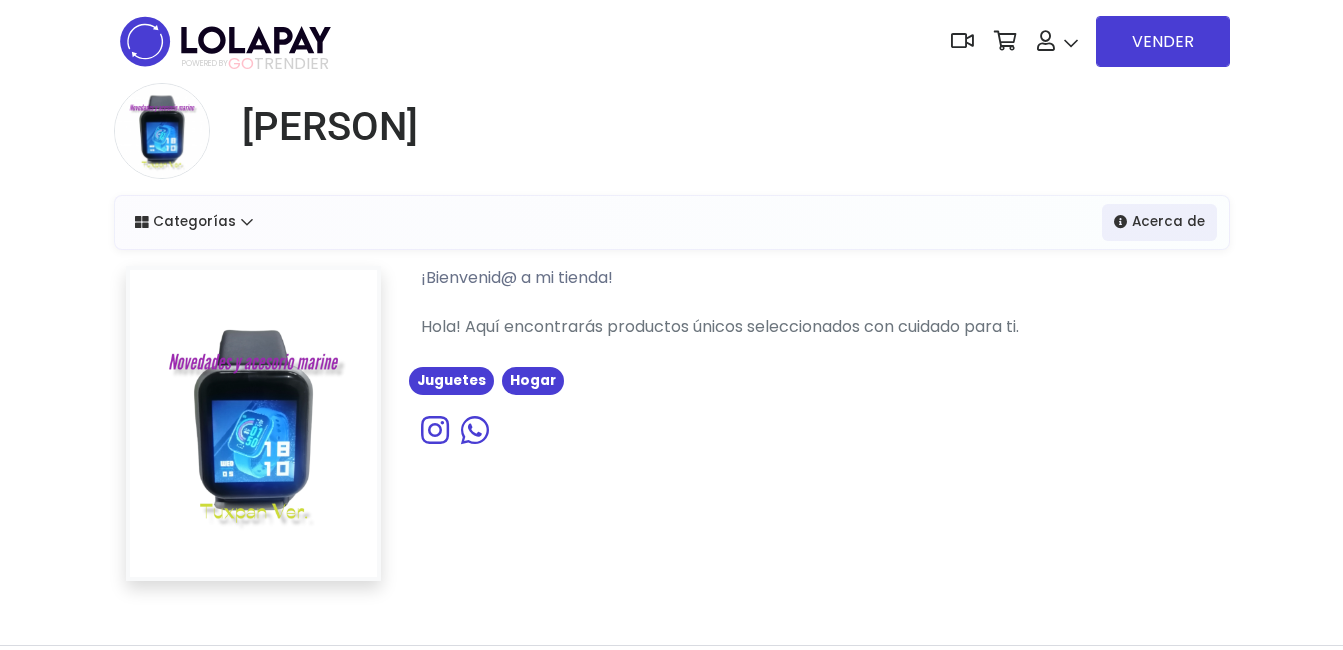 scroll, scrollTop: 0, scrollLeft: 0, axis: both 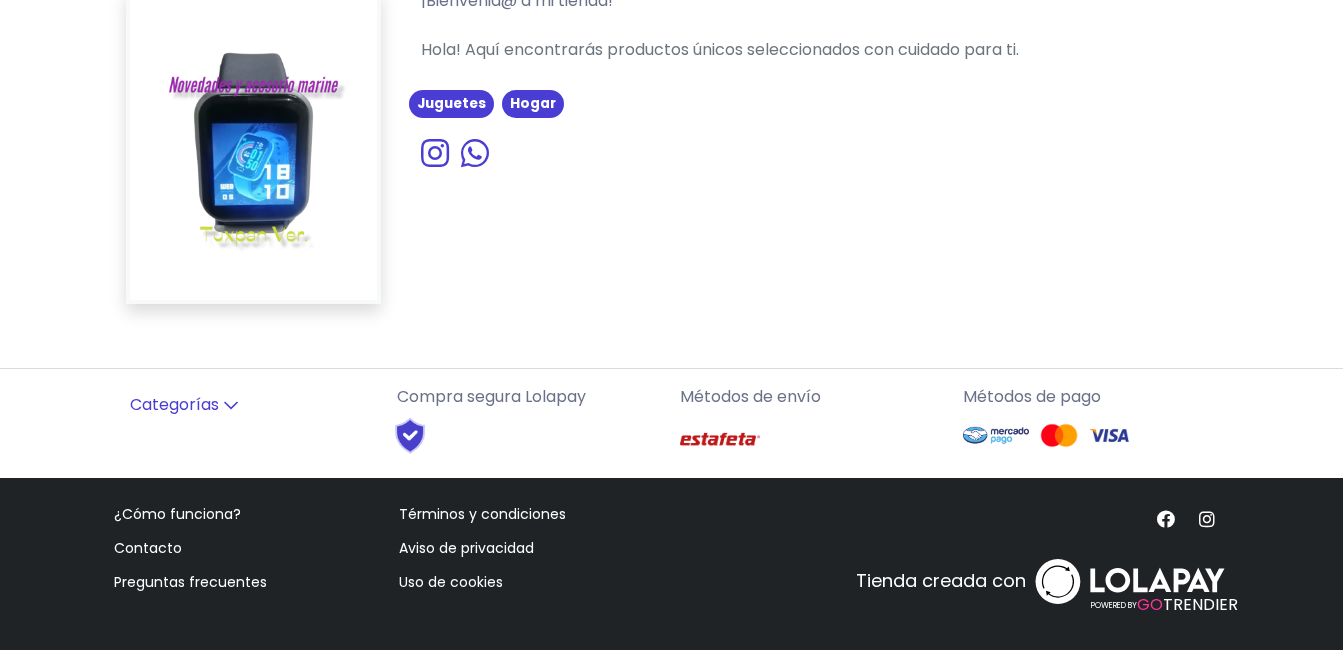 click on "Categorías" at bounding box center [247, 405] 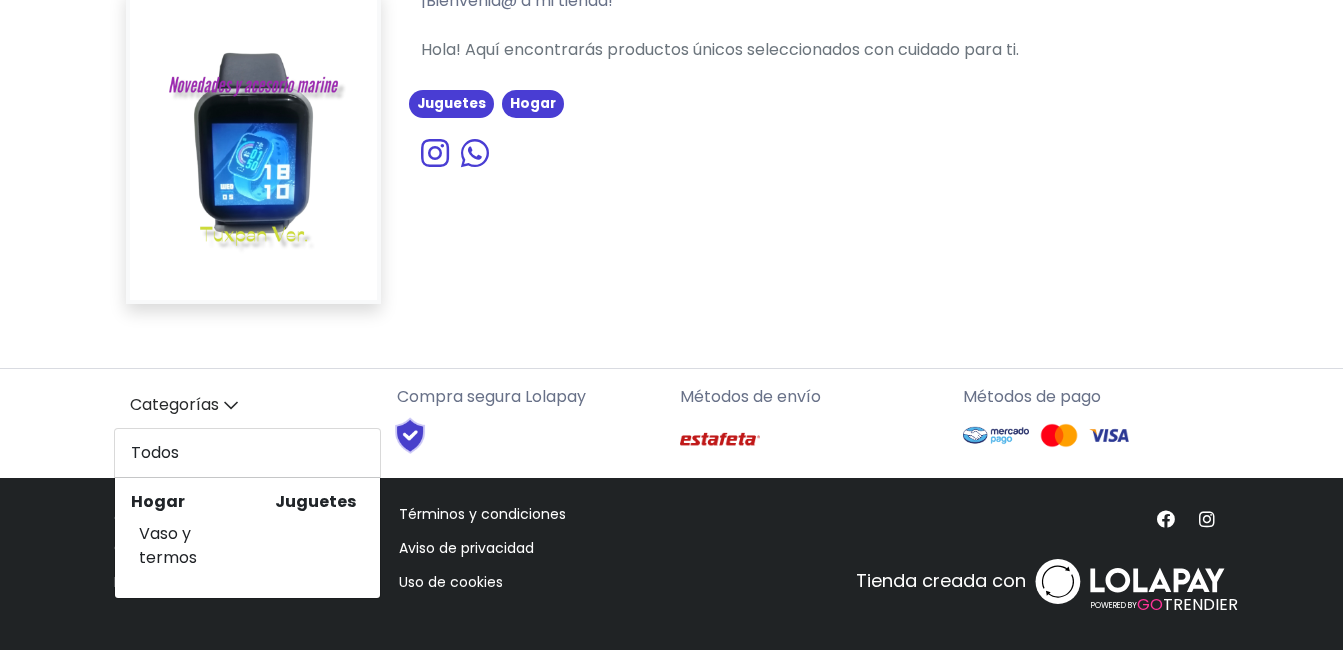 click on "Vaso y termos" at bounding box center [175, 546] 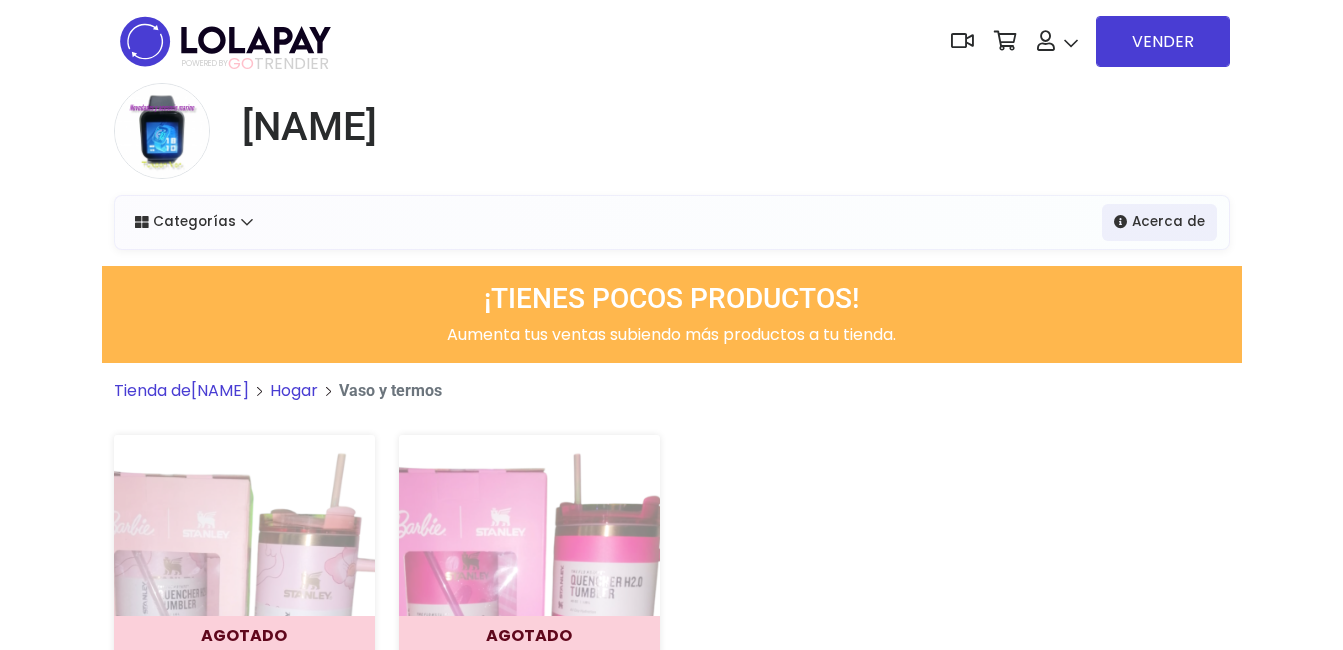 scroll, scrollTop: 0, scrollLeft: 0, axis: both 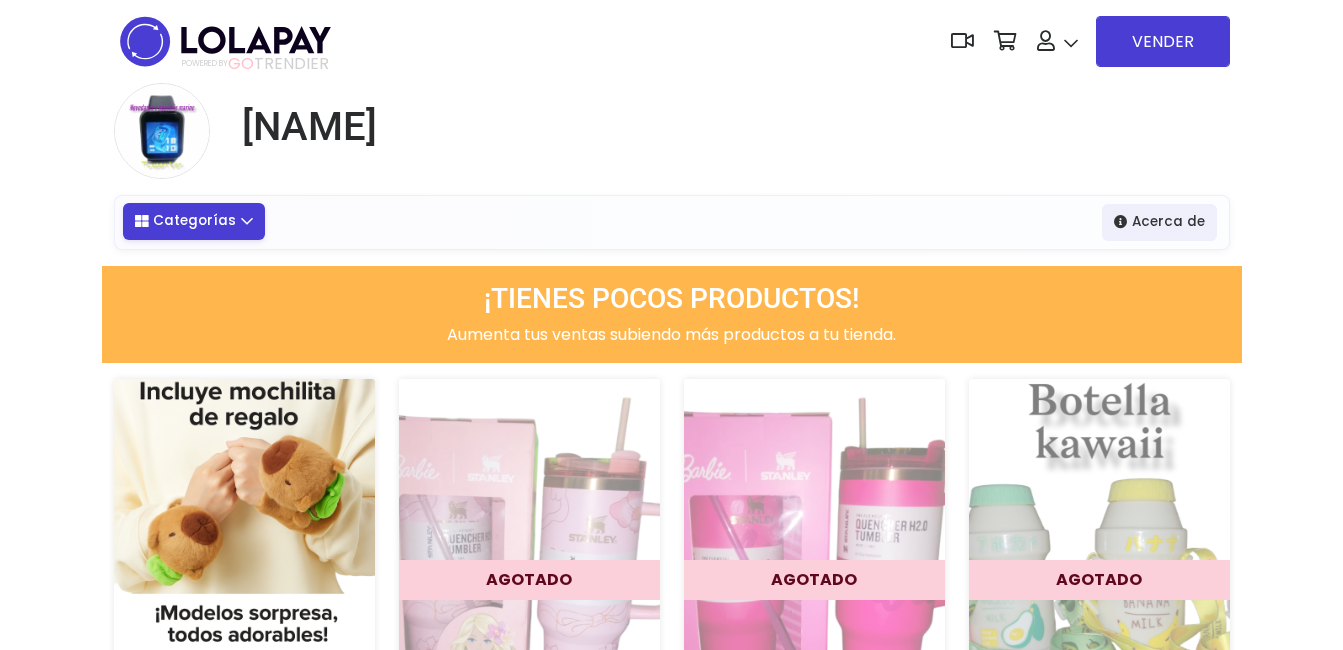 click on "Categorías" at bounding box center [194, 221] 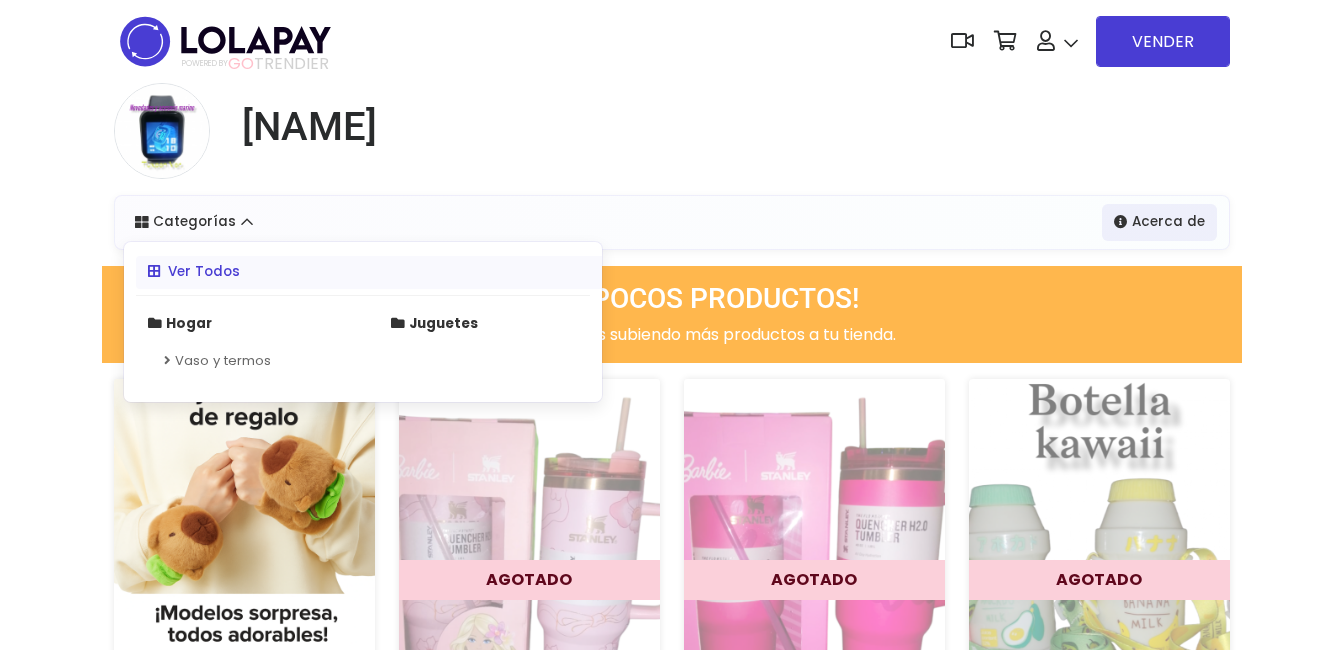 click on "[NAME]" at bounding box center (672, 139) 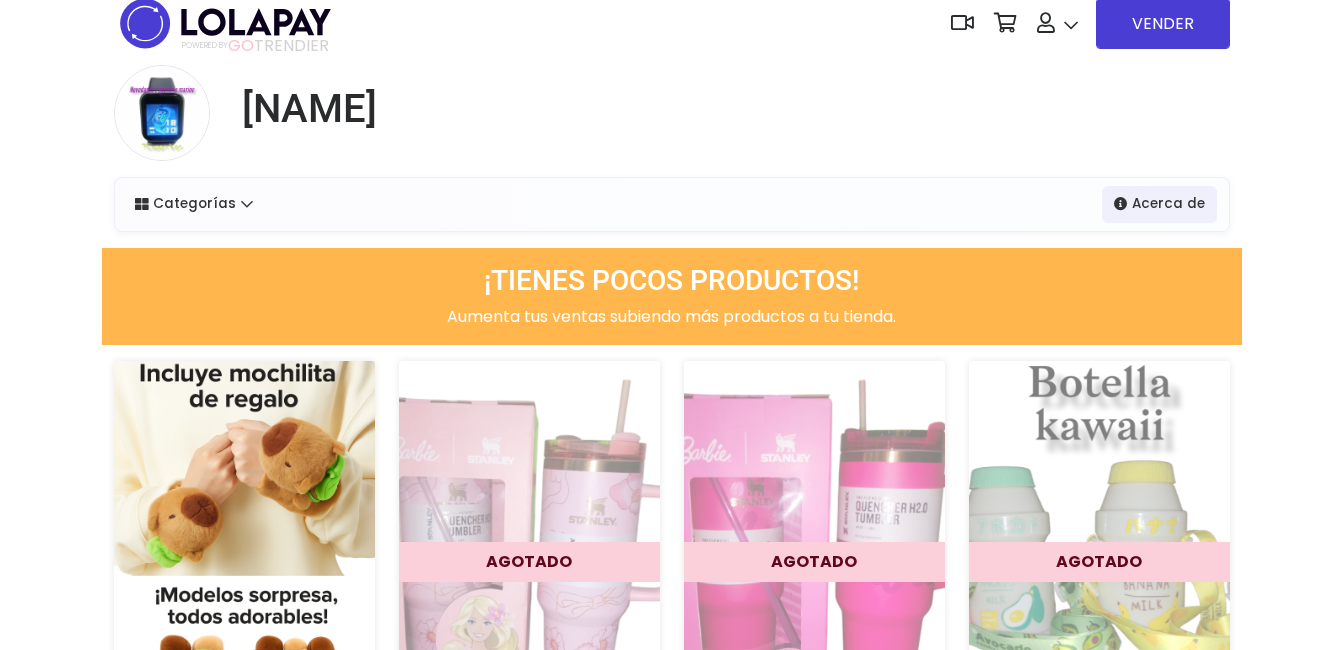 scroll, scrollTop: 0, scrollLeft: 0, axis: both 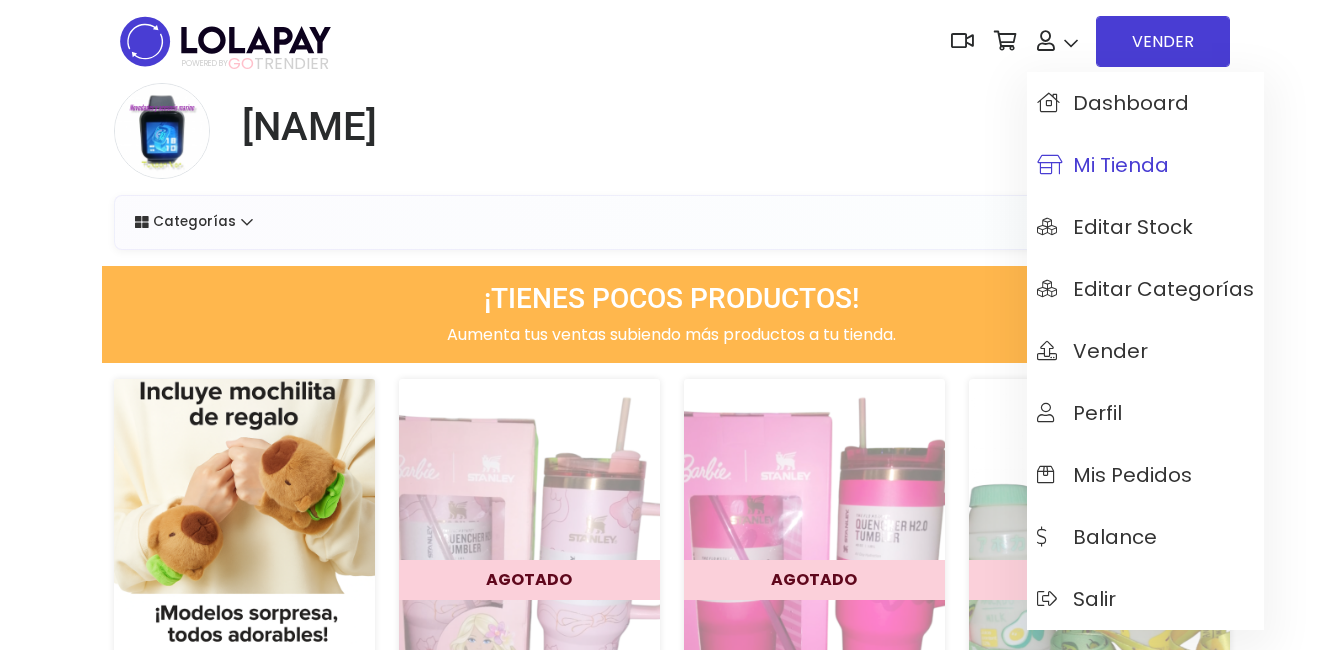 click on "Mi tienda" at bounding box center [1103, 165] 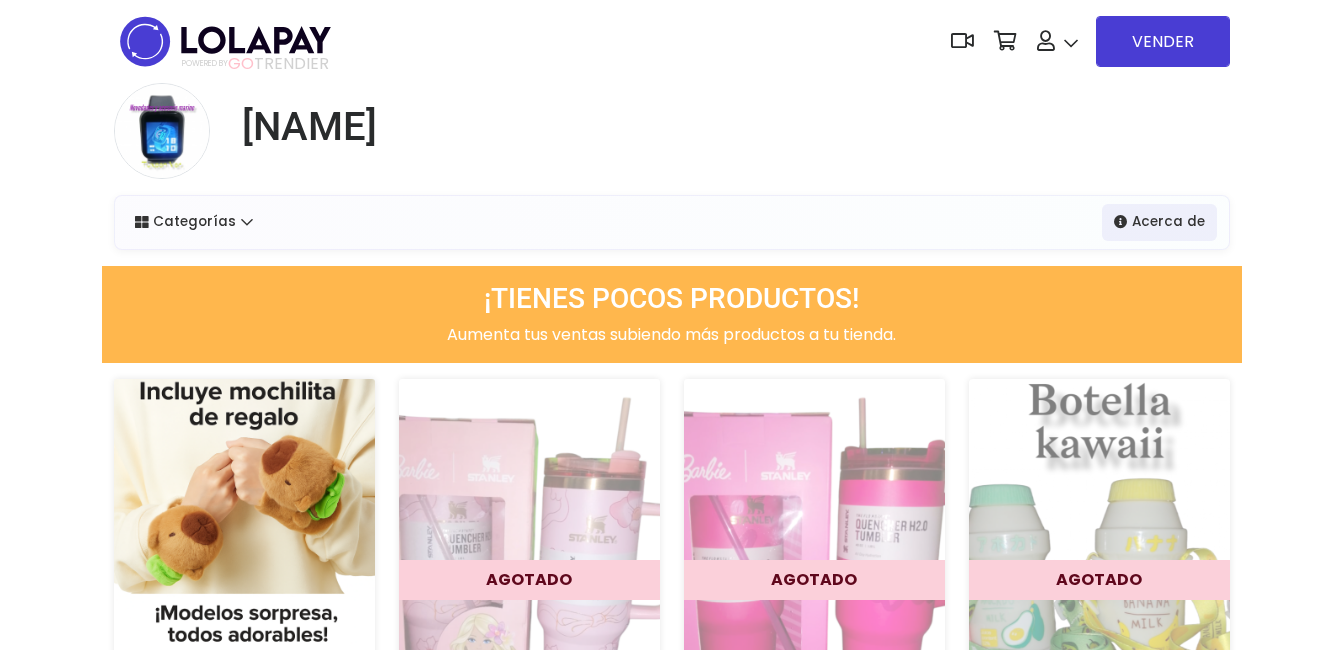 scroll, scrollTop: 0, scrollLeft: 0, axis: both 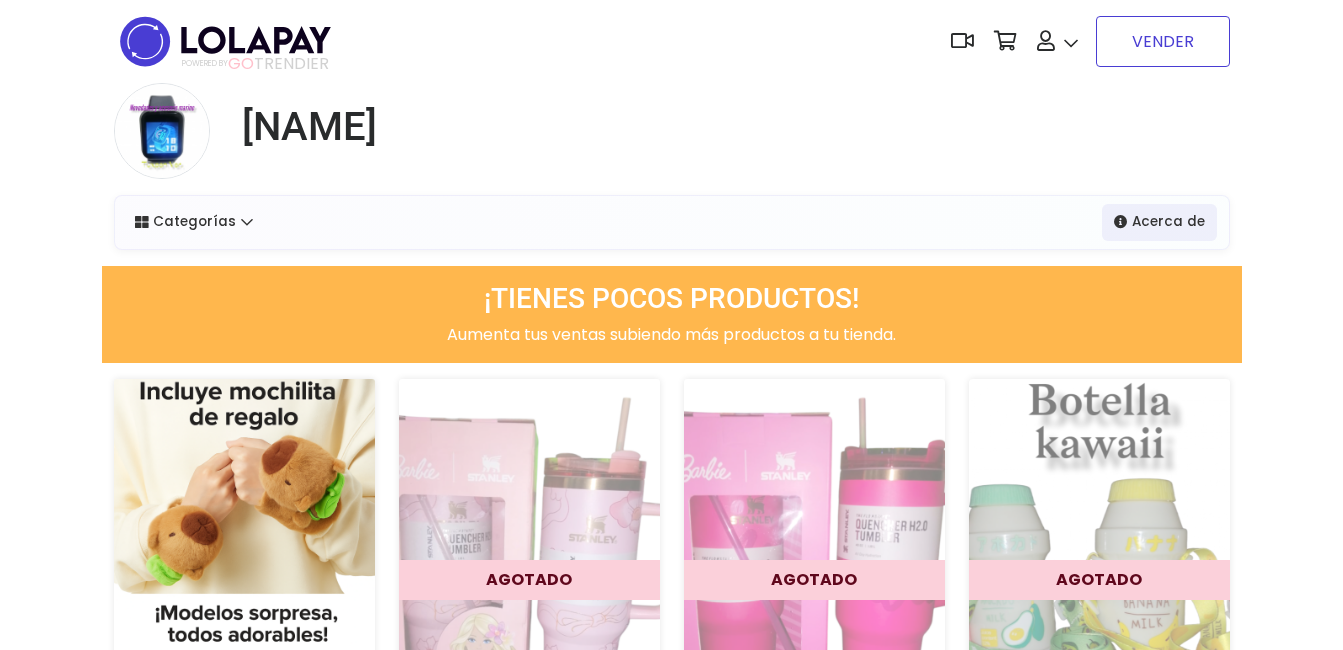 click on "VENDER" at bounding box center [1163, 41] 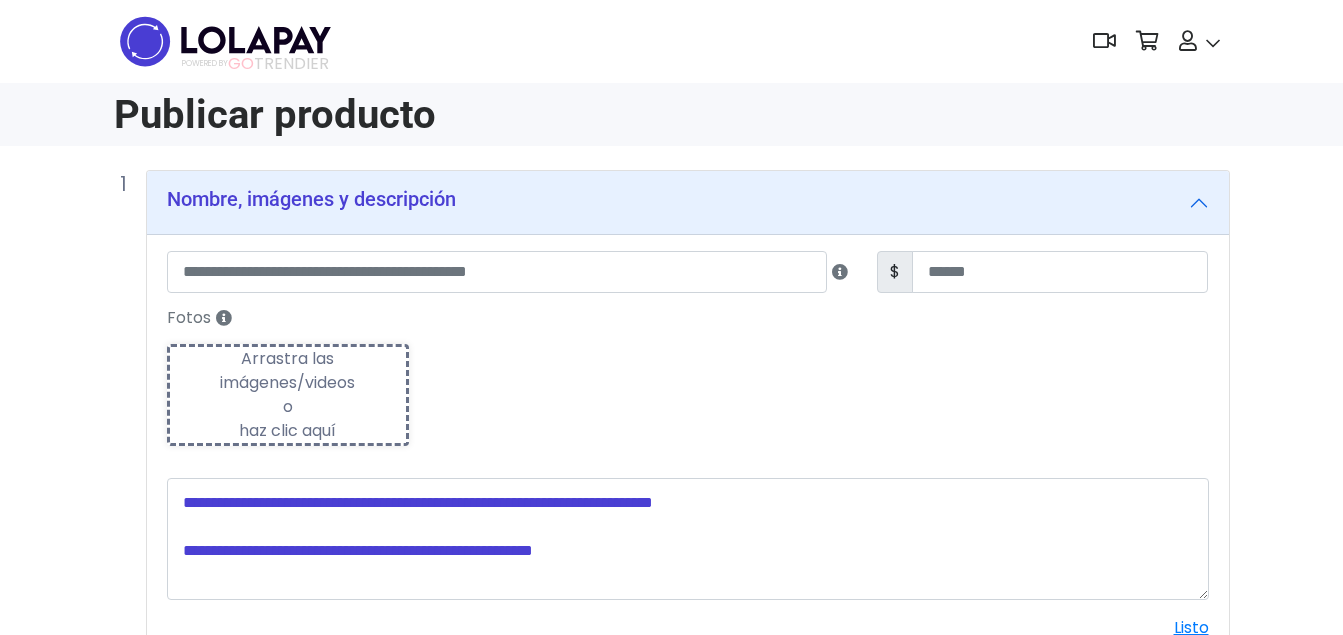 scroll, scrollTop: 0, scrollLeft: 0, axis: both 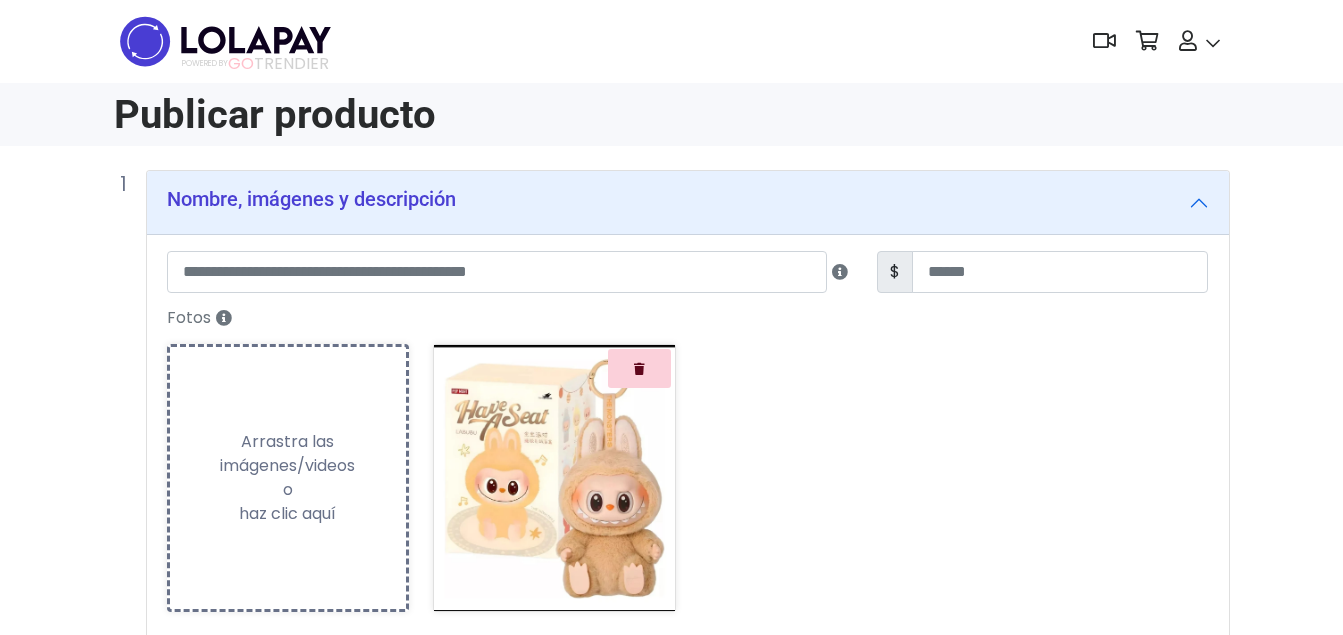 click on "Subiendo
Arrastra las
imágenes/videos
o
haz clic aquí" at bounding box center [288, 478] 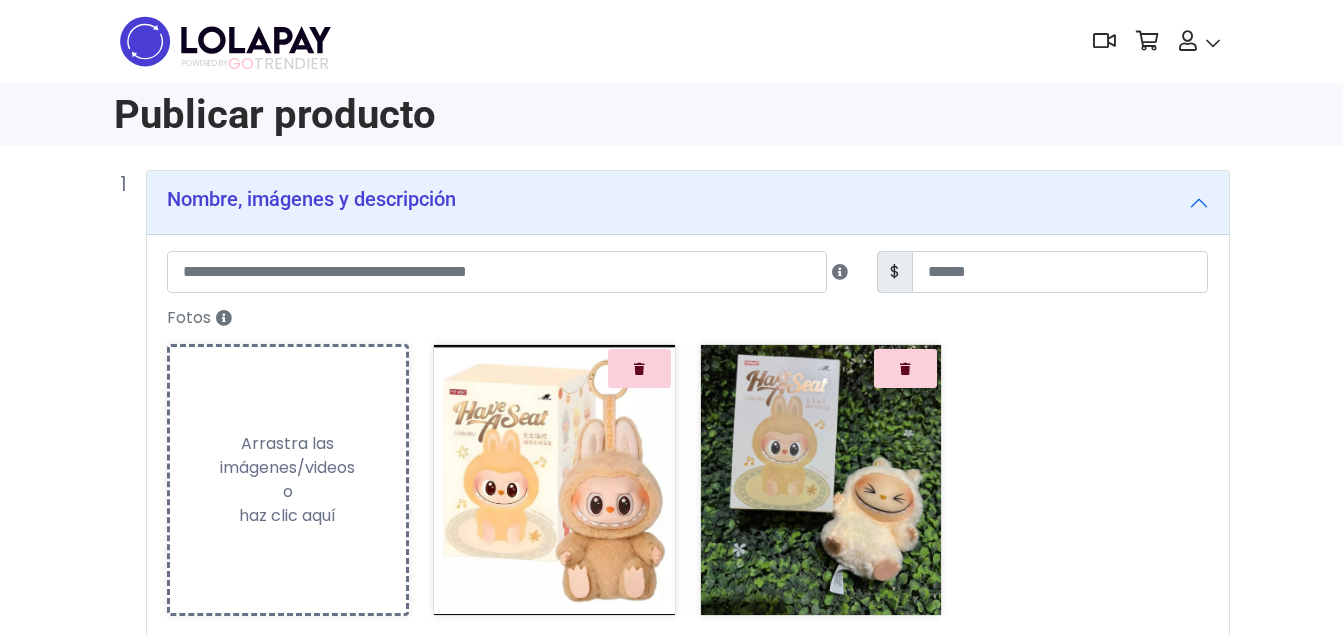 click on "Arrastra las
imágenes/videos
o
haz clic aquí" at bounding box center [288, 480] 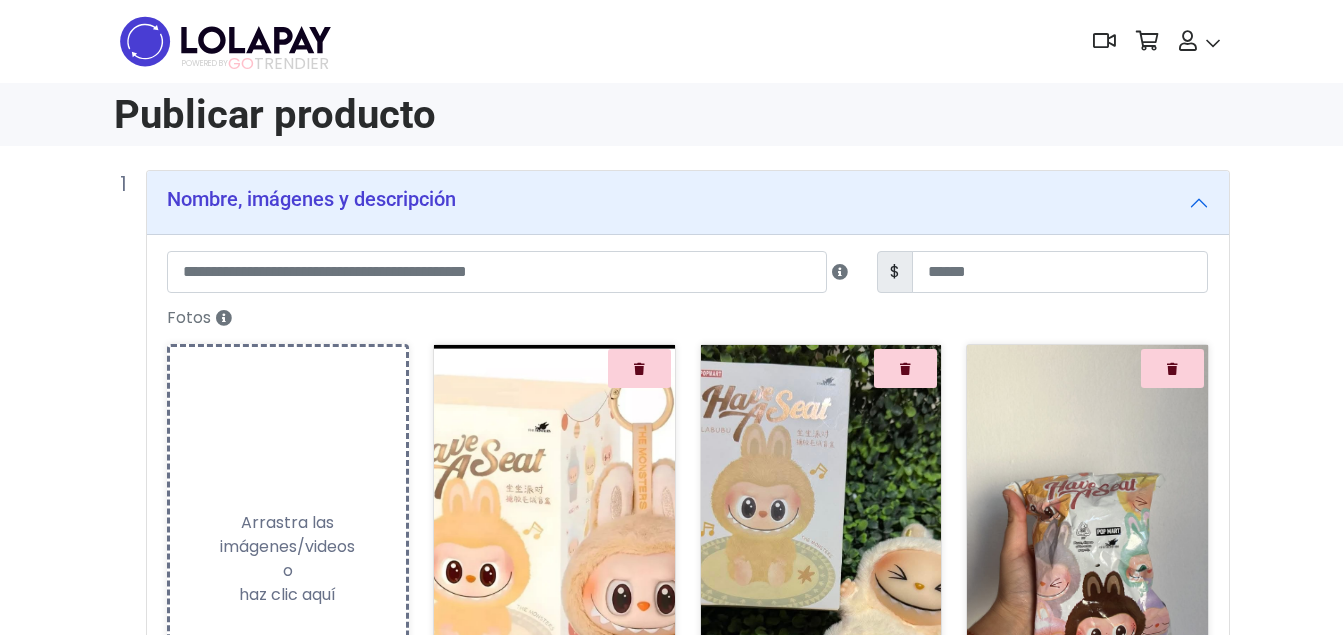 click on "Subiendo
Arrastra las
imágenes/videos
o
haz clic aquí" at bounding box center [288, 559] 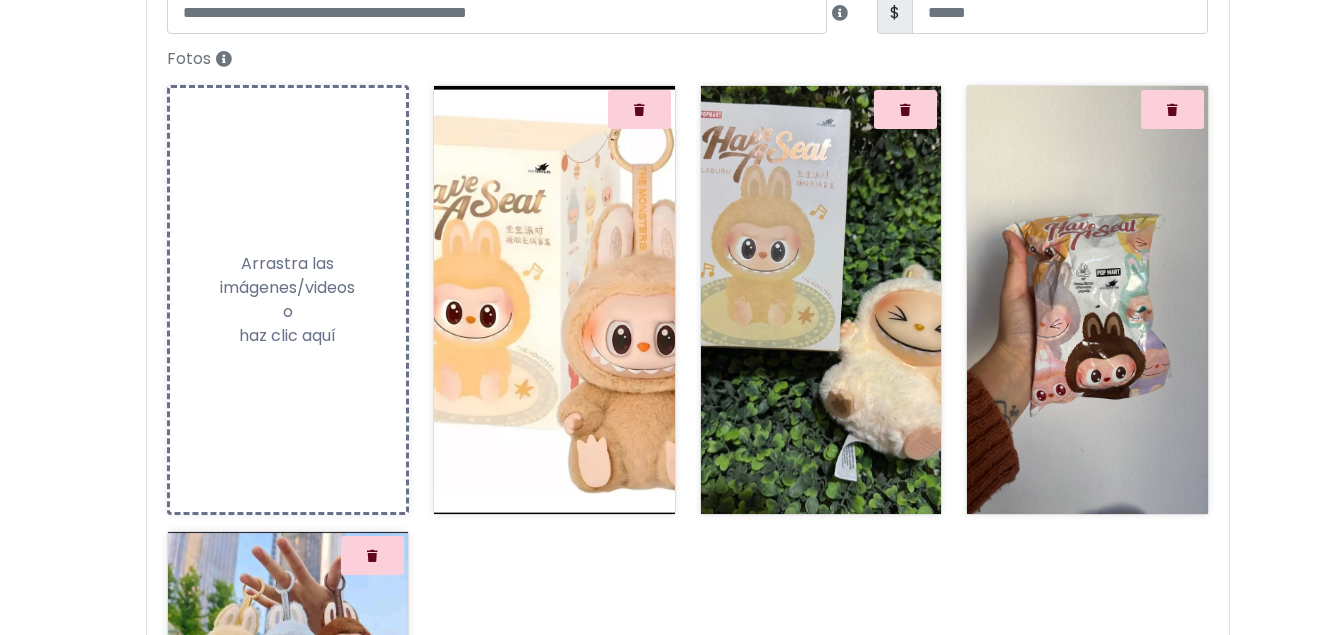 scroll, scrollTop: 277, scrollLeft: 0, axis: vertical 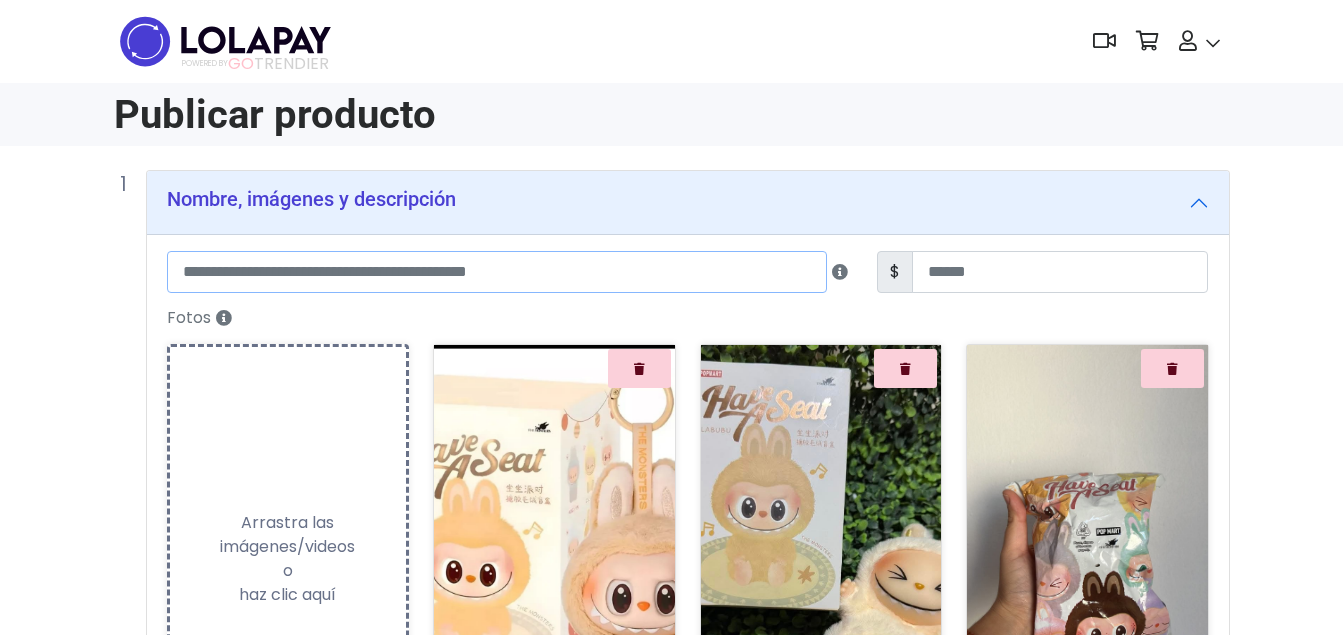 click at bounding box center [497, 272] 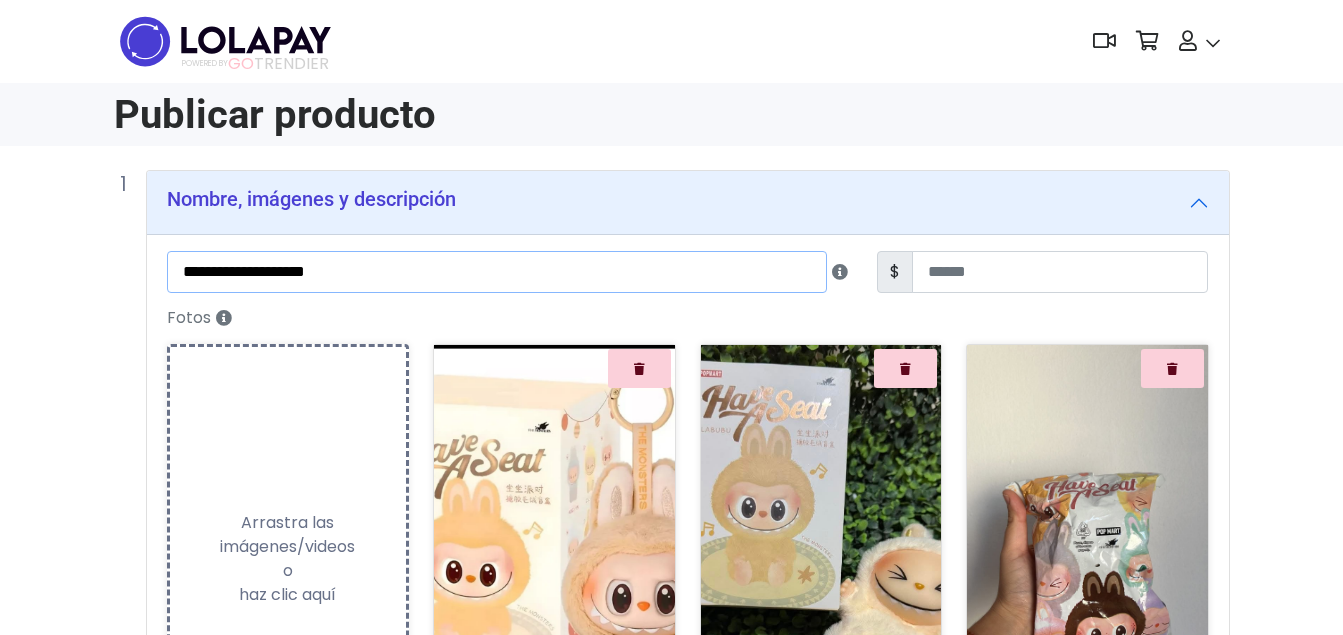 type on "**********" 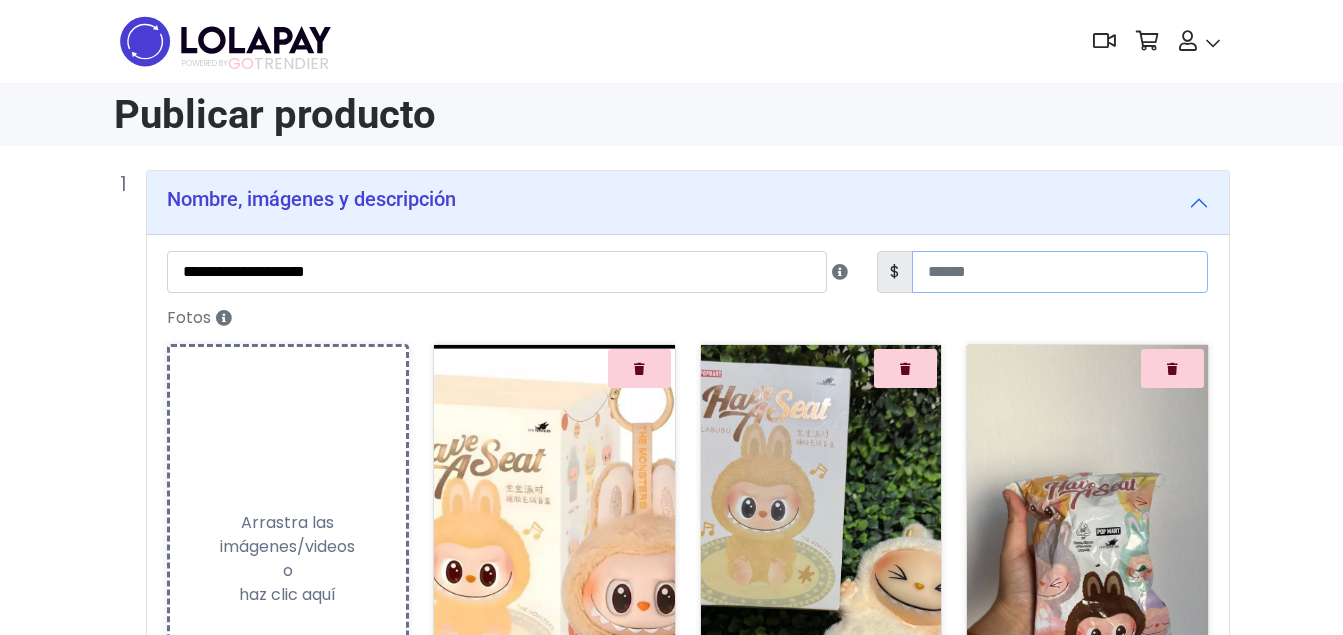 click at bounding box center (1060, 272) 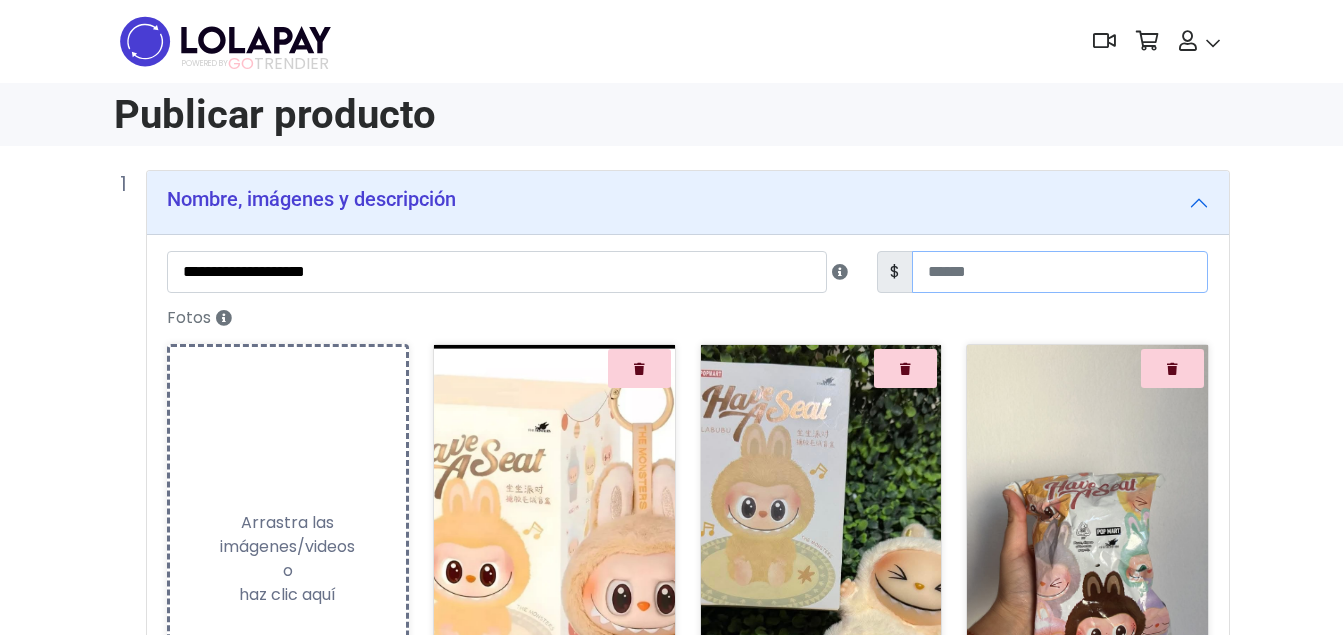 type on "*" 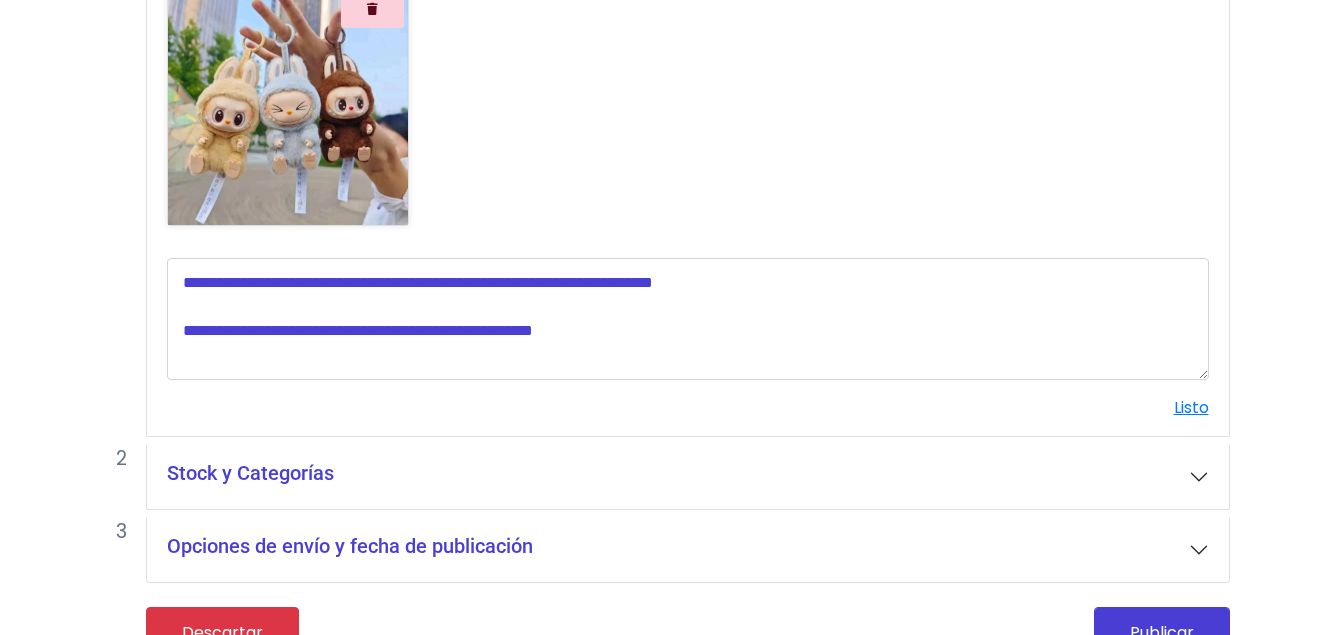 scroll, scrollTop: 846, scrollLeft: 0, axis: vertical 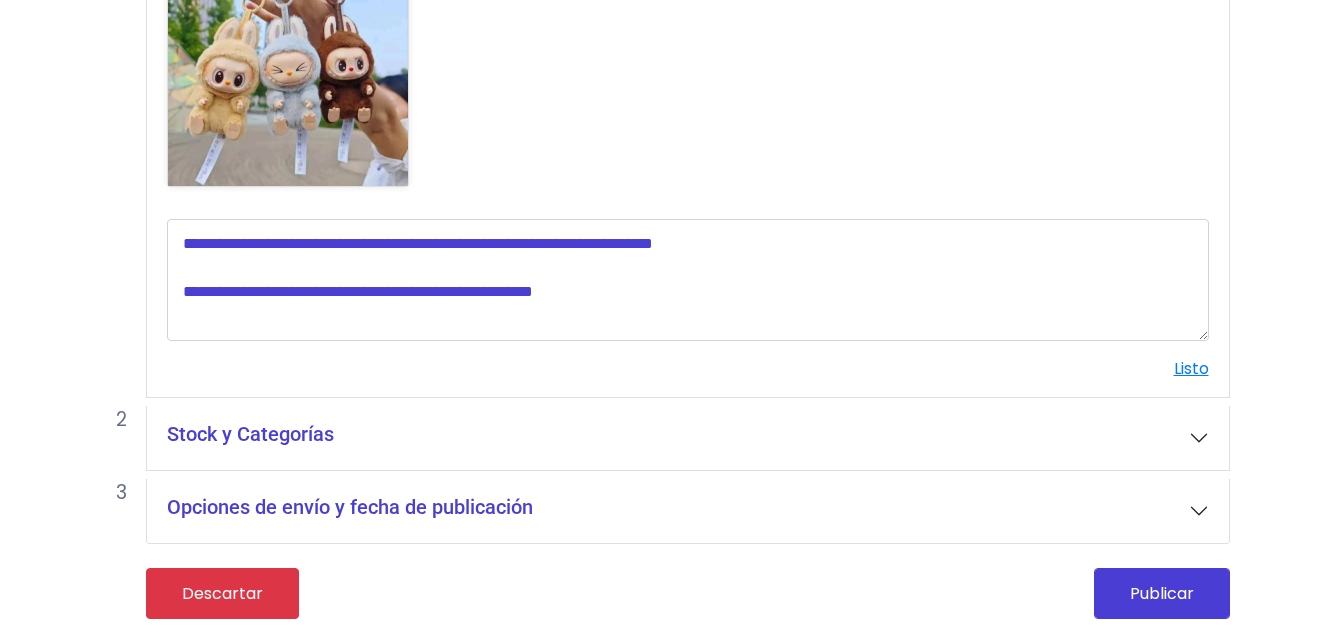 type on "***" 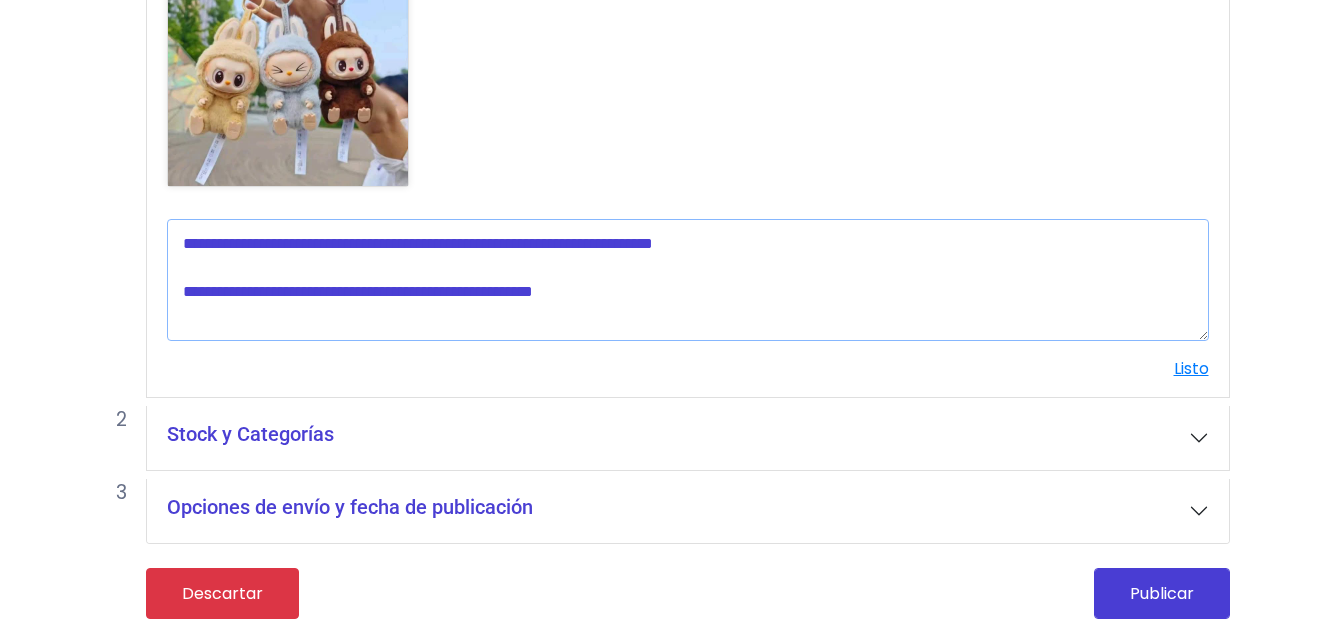 click at bounding box center [688, 280] 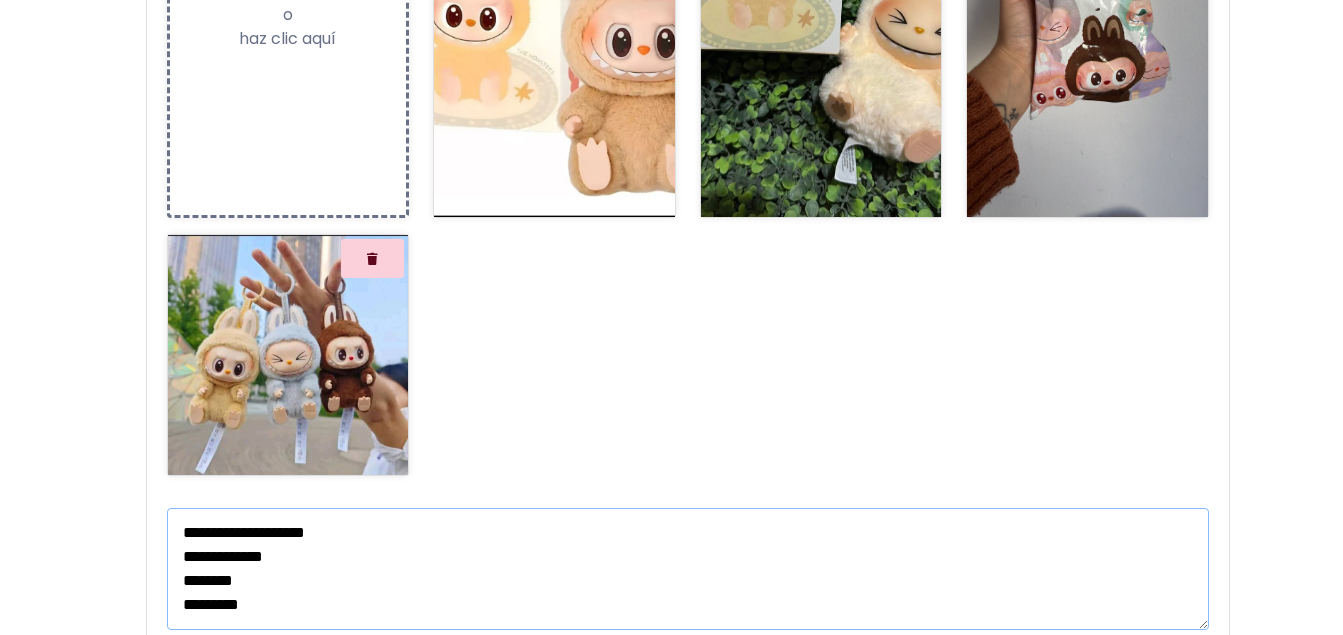scroll, scrollTop: 846, scrollLeft: 0, axis: vertical 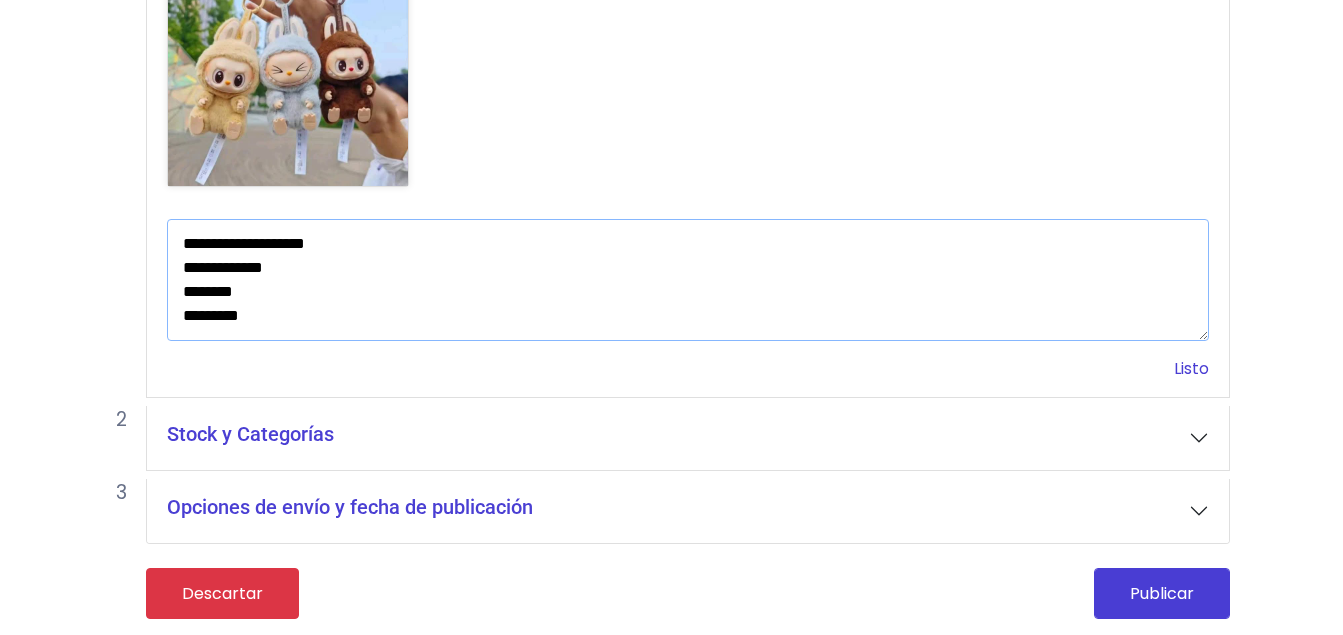 type on "**********" 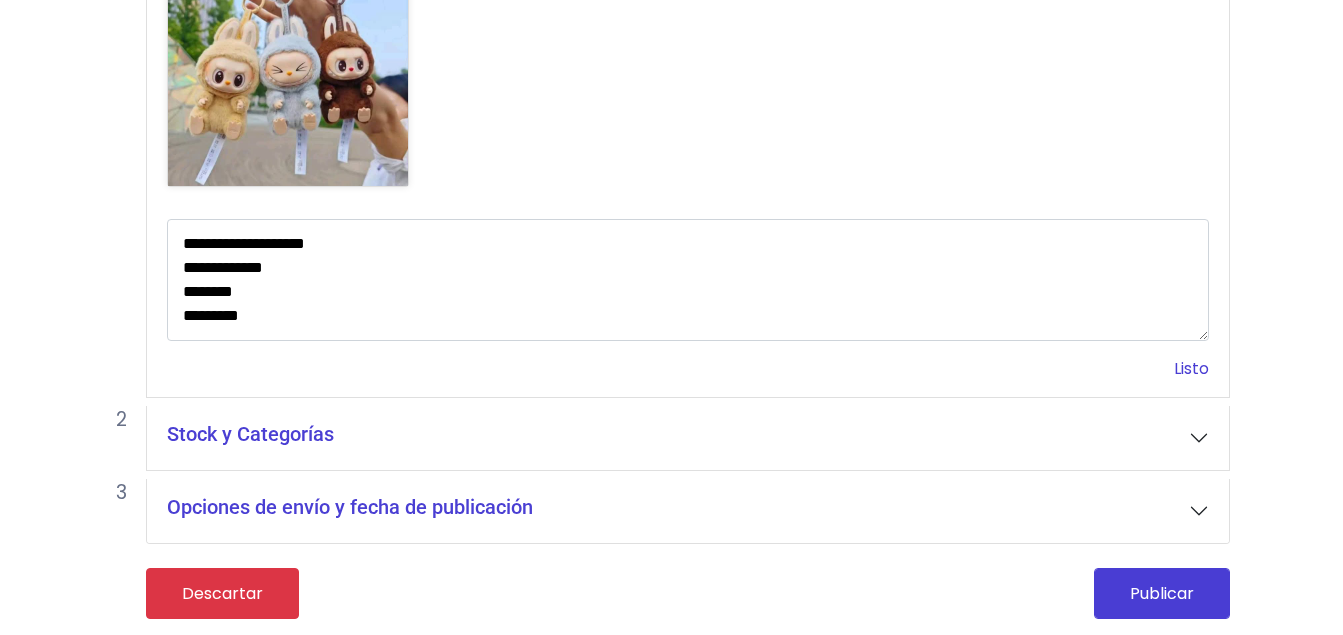 click on "Listo" at bounding box center [1191, 368] 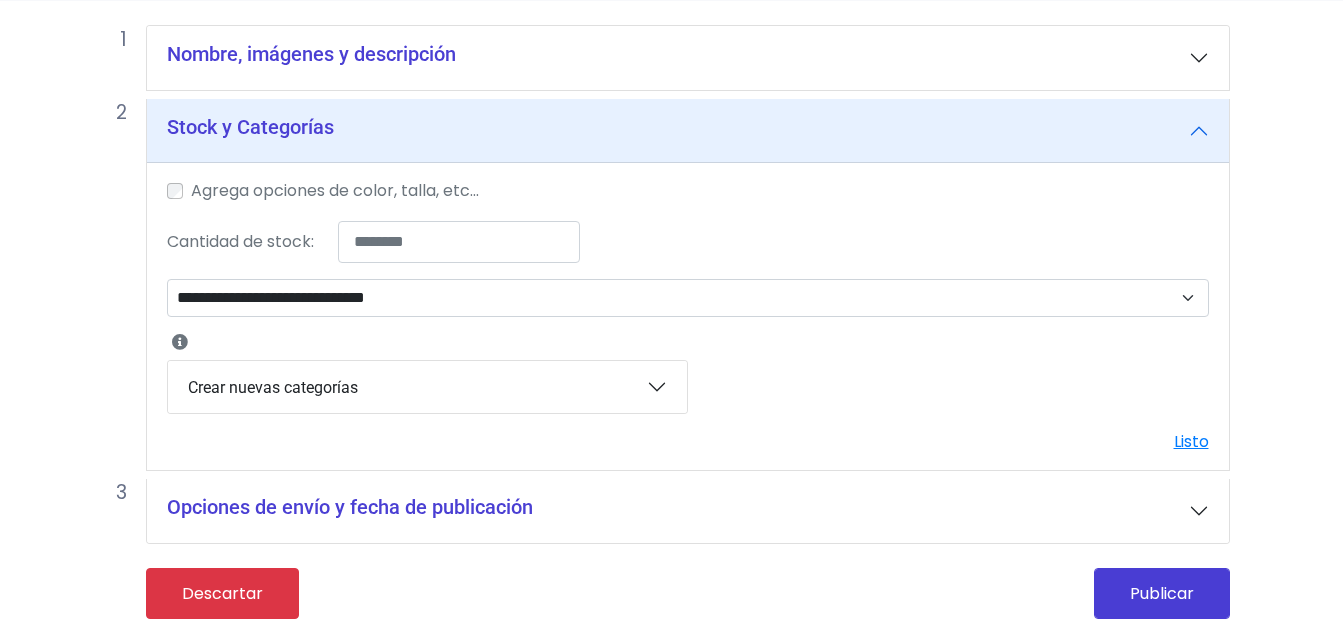 scroll, scrollTop: 146, scrollLeft: 0, axis: vertical 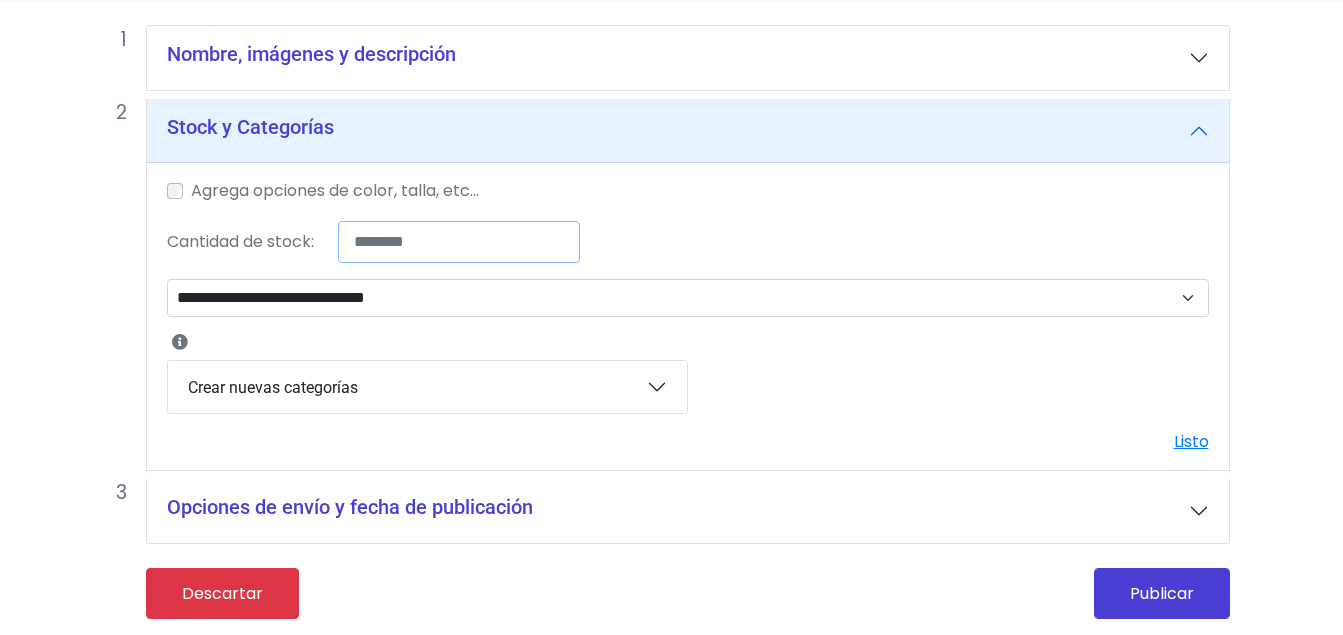click on "*" at bounding box center (459, 242) 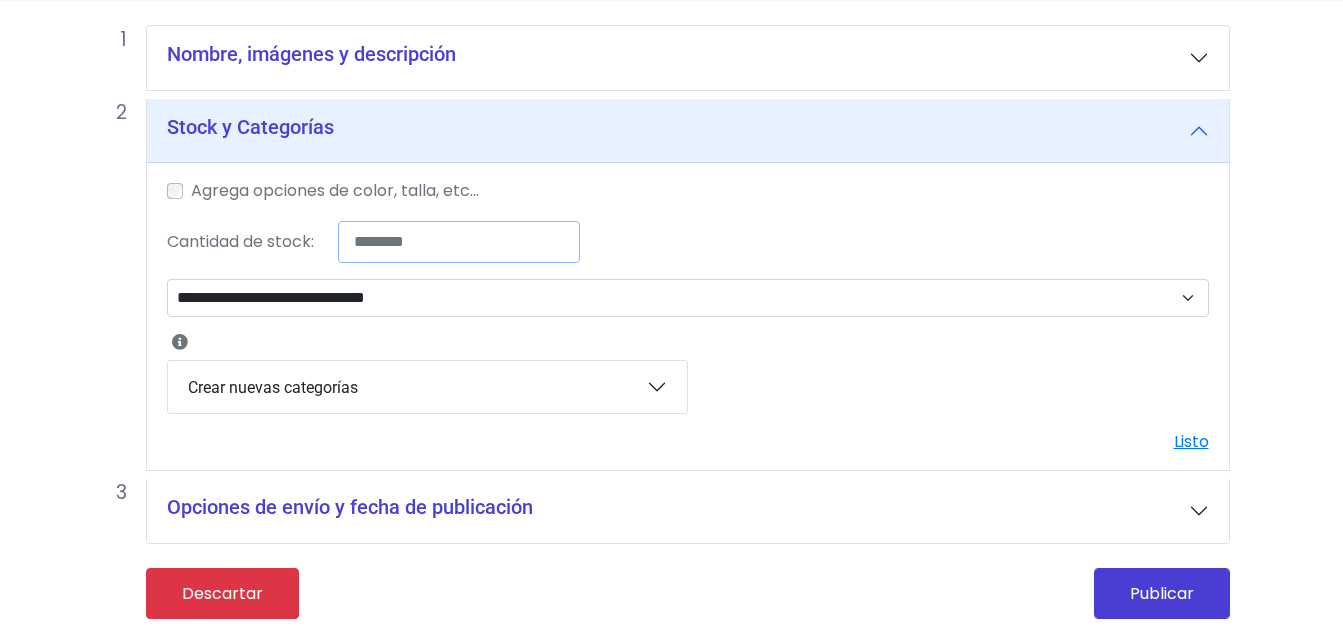 type on "*" 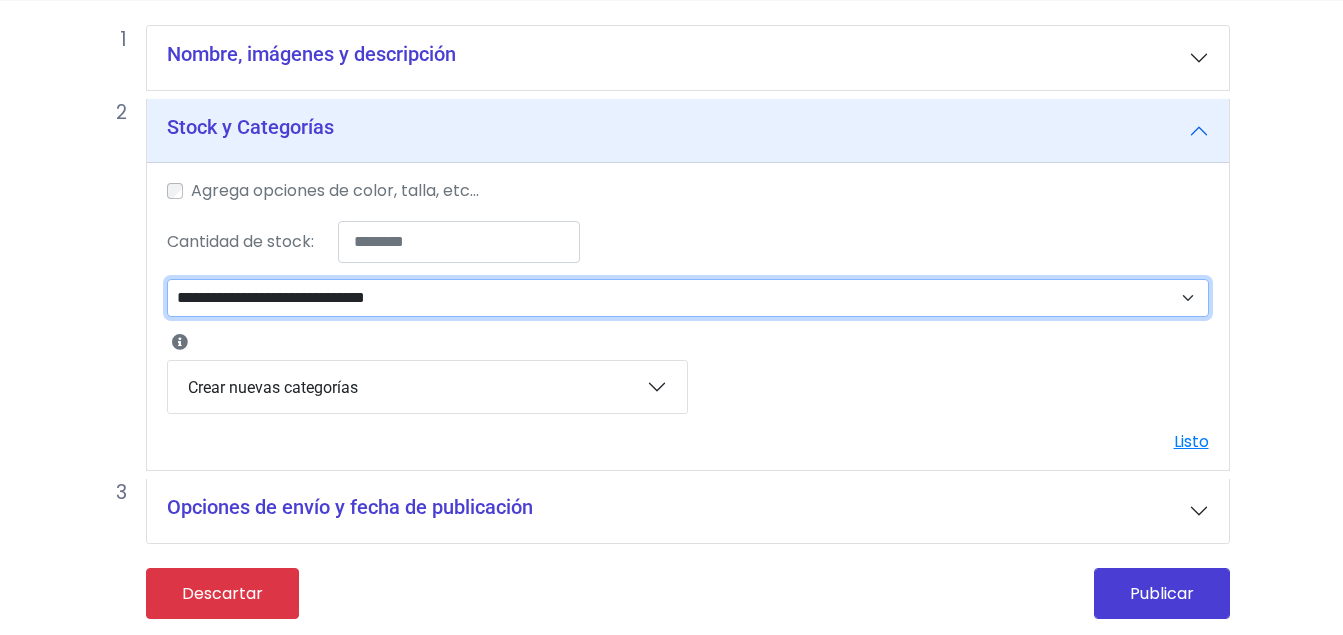 click on "**********" at bounding box center (688, 298) 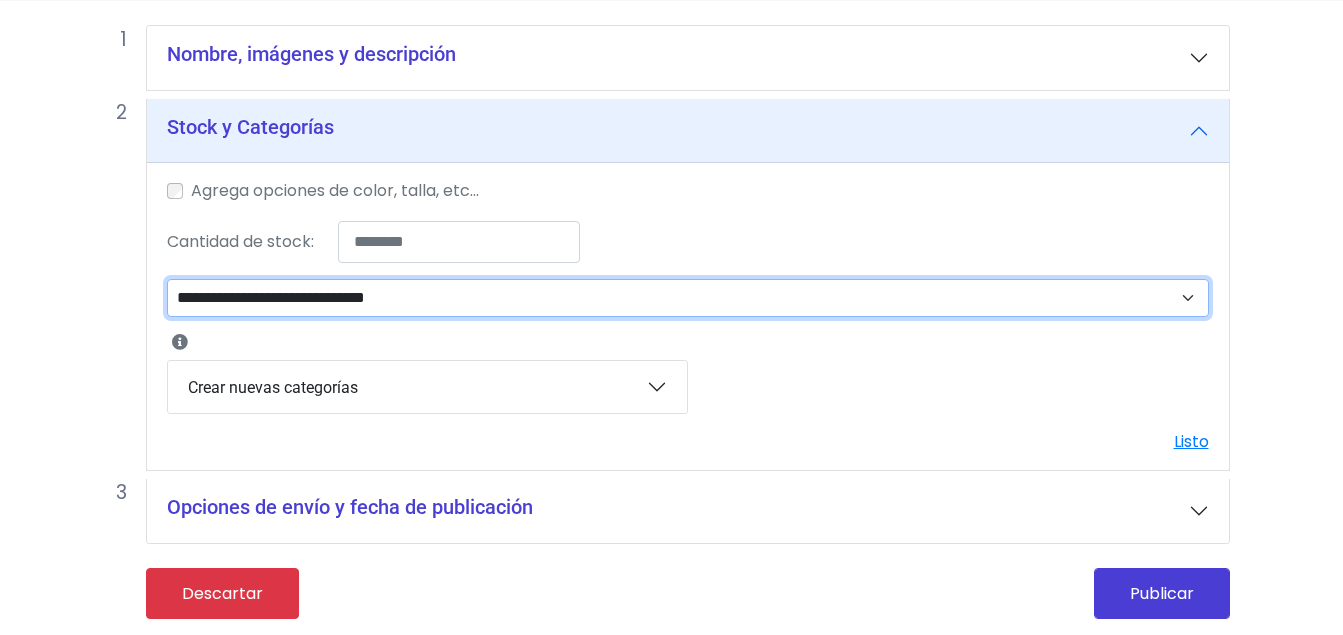 select on "**" 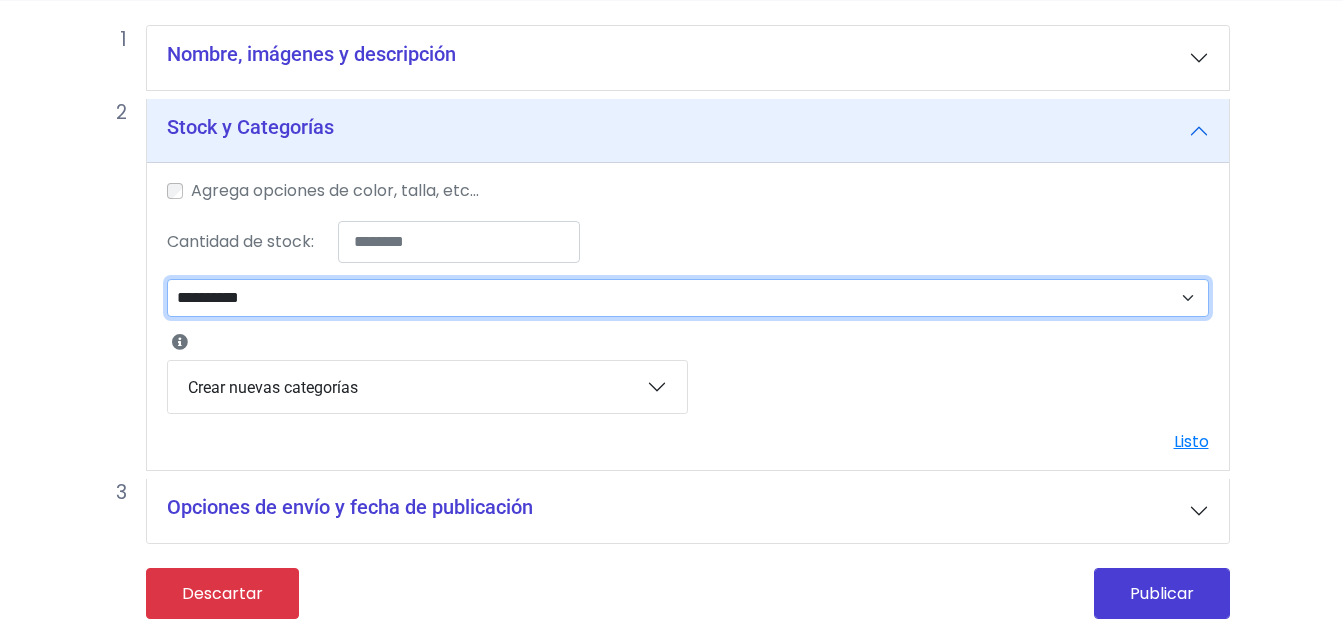 click on "**********" at bounding box center [688, 298] 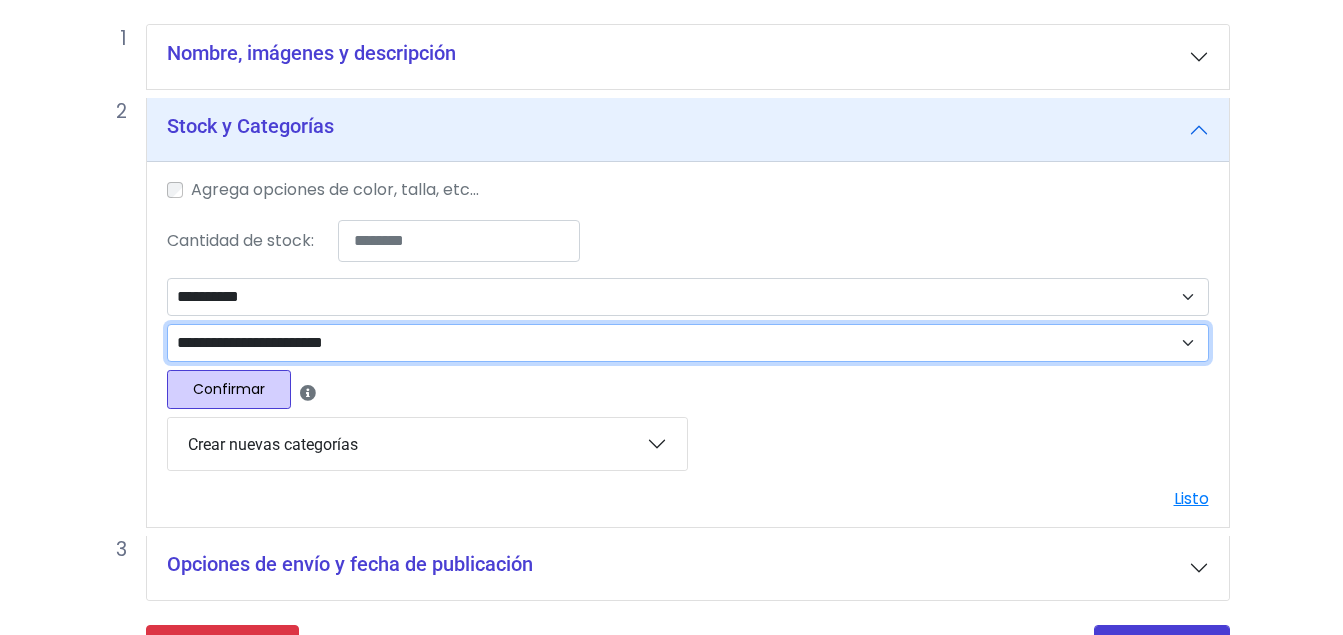 click on "**********" at bounding box center (688, 343) 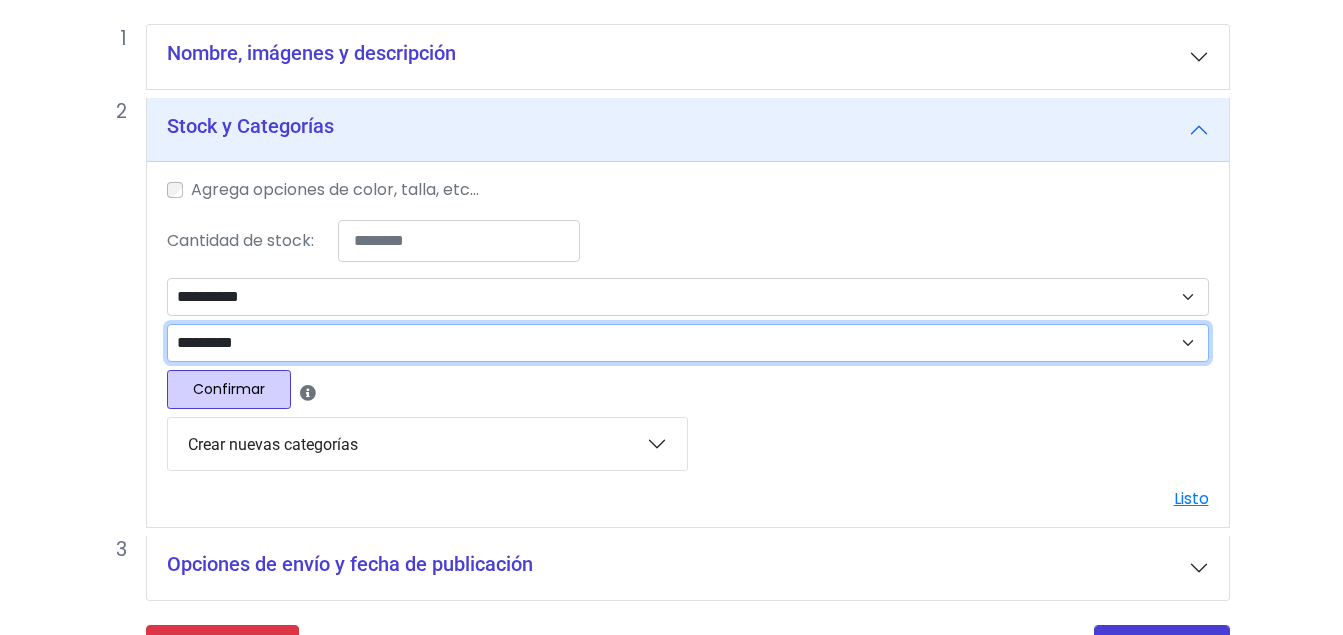 click on "**********" at bounding box center (688, 343) 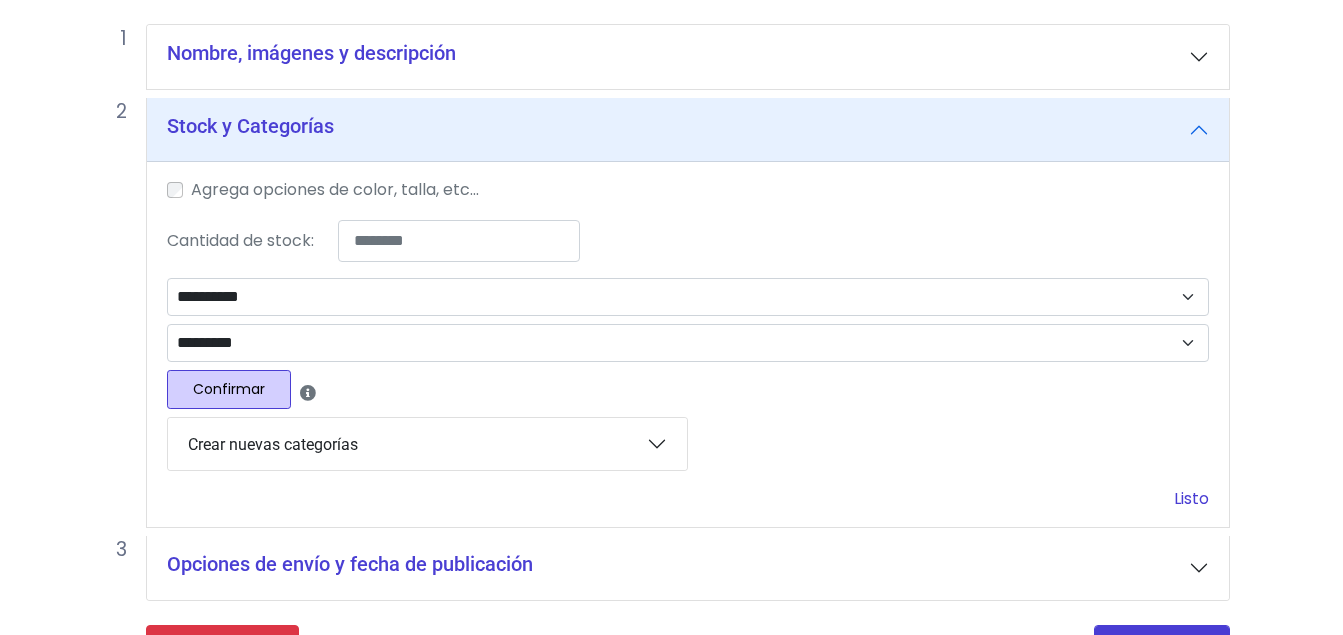 click on "Listo" at bounding box center (1191, 498) 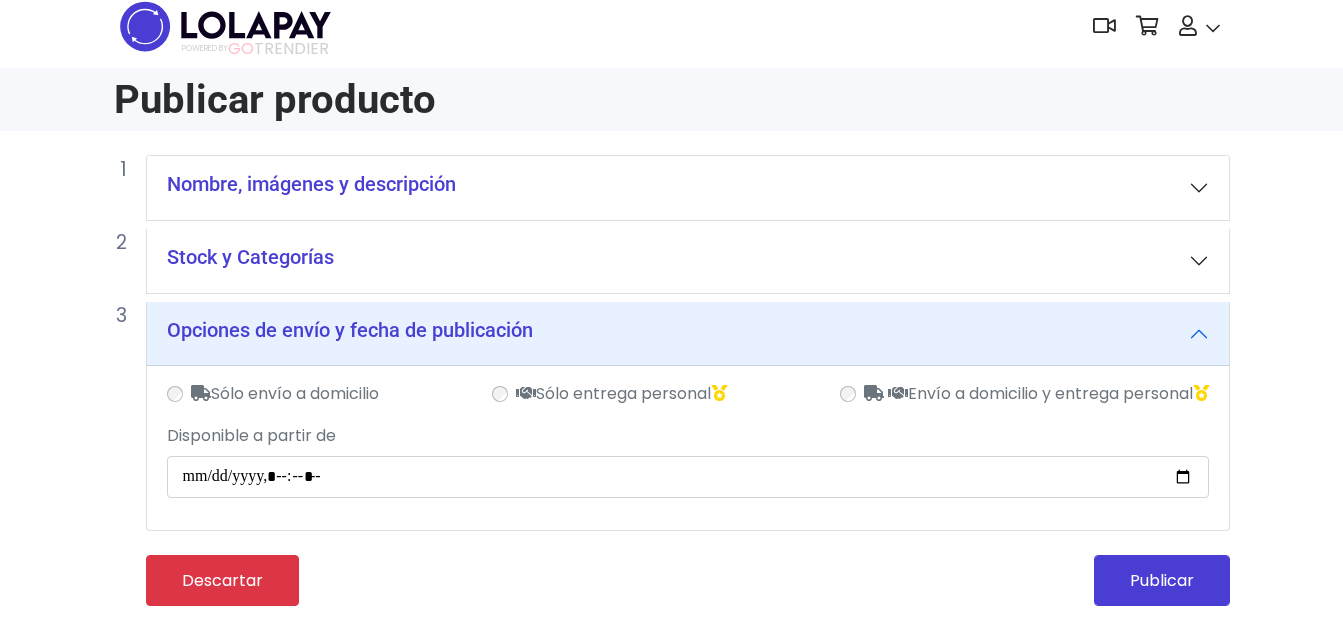scroll, scrollTop: 15, scrollLeft: 0, axis: vertical 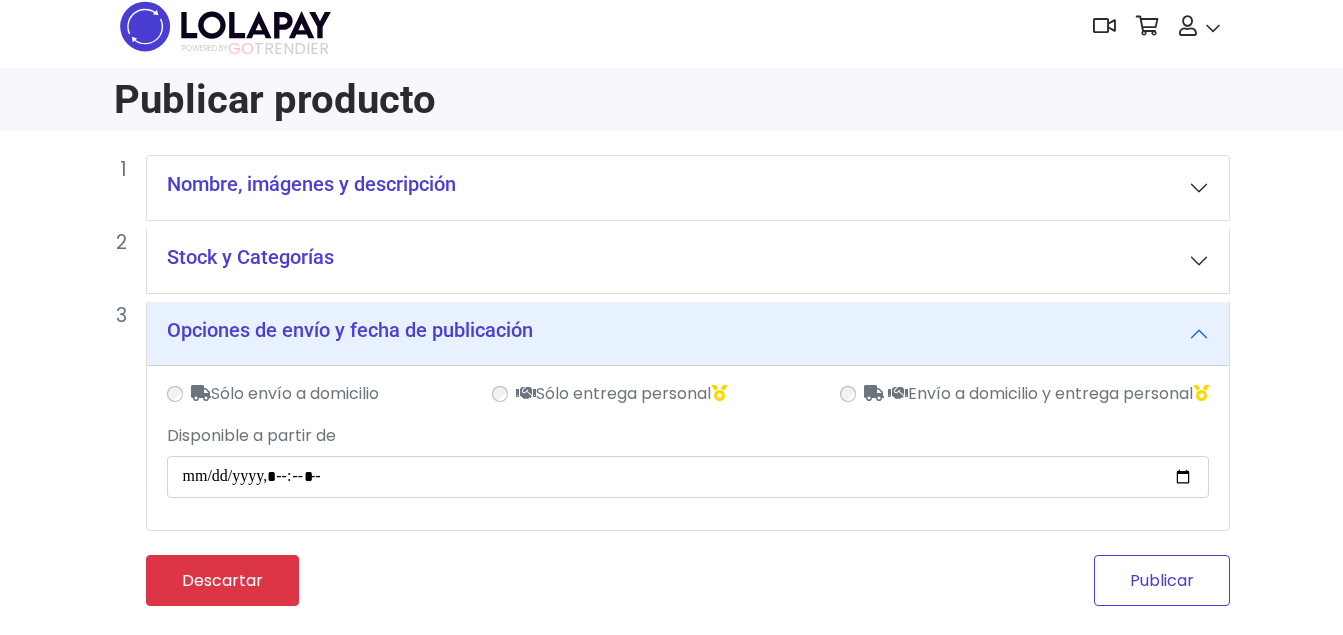 click on "Publicar" at bounding box center (1162, 580) 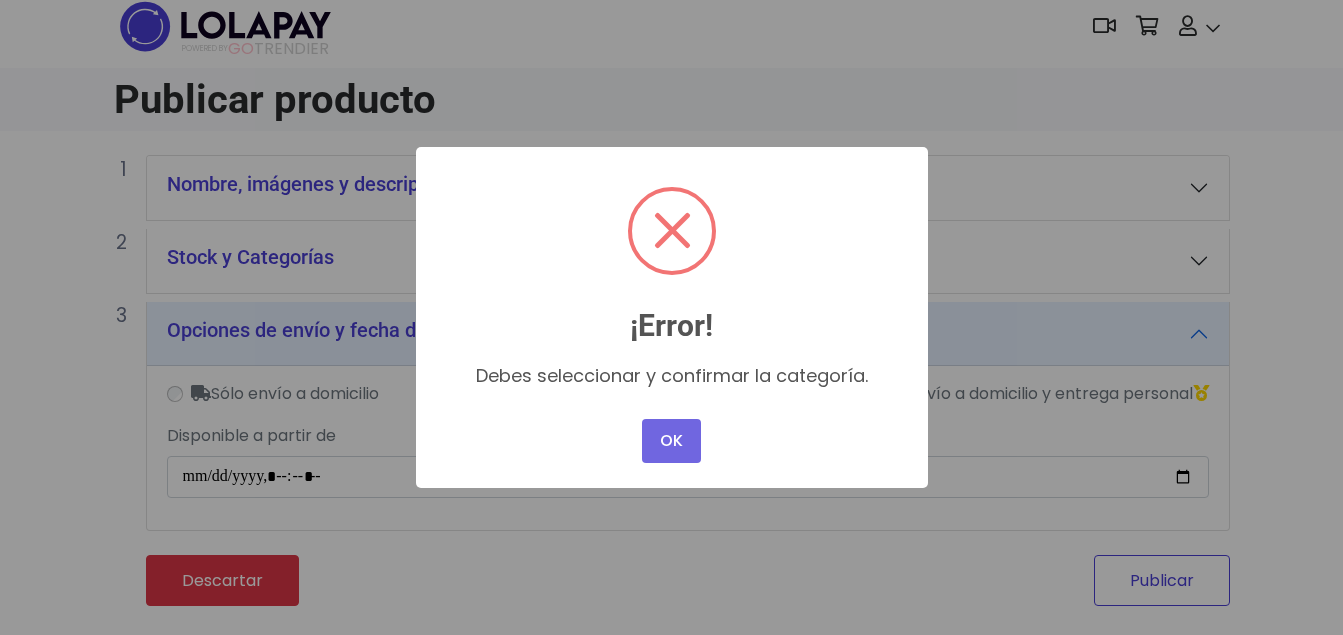 scroll, scrollTop: 0, scrollLeft: 0, axis: both 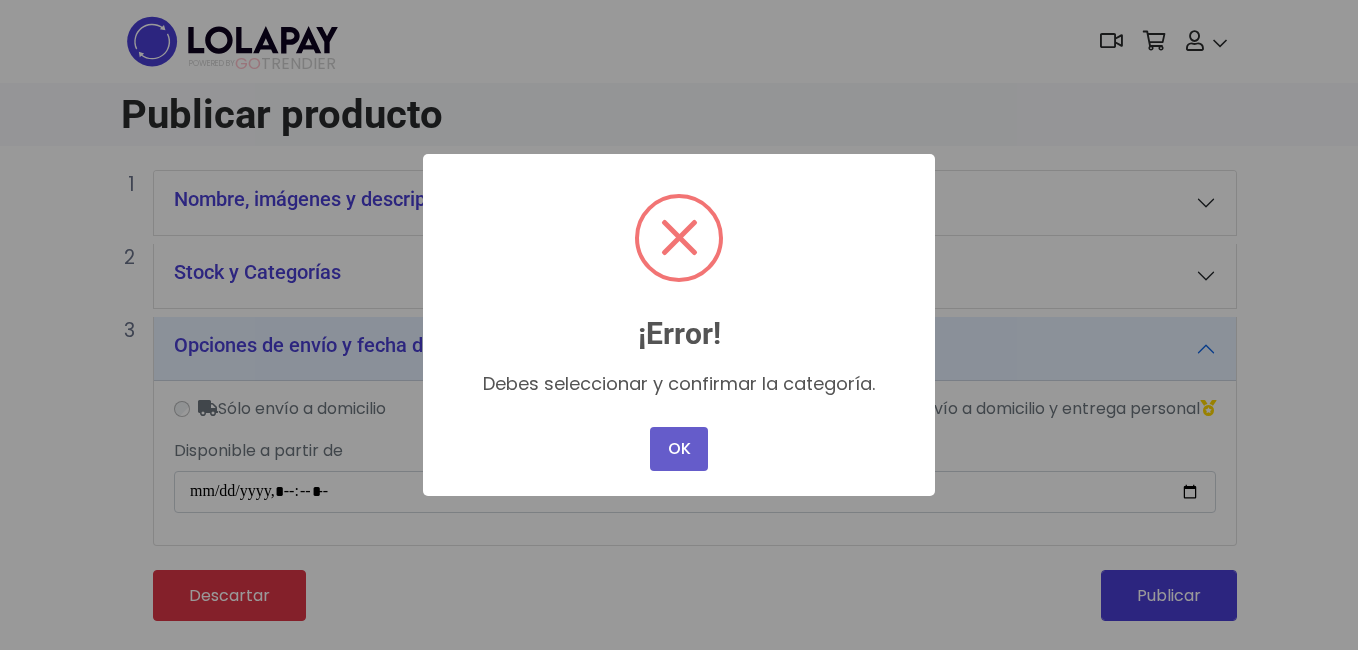 click on "OK" at bounding box center (679, 449) 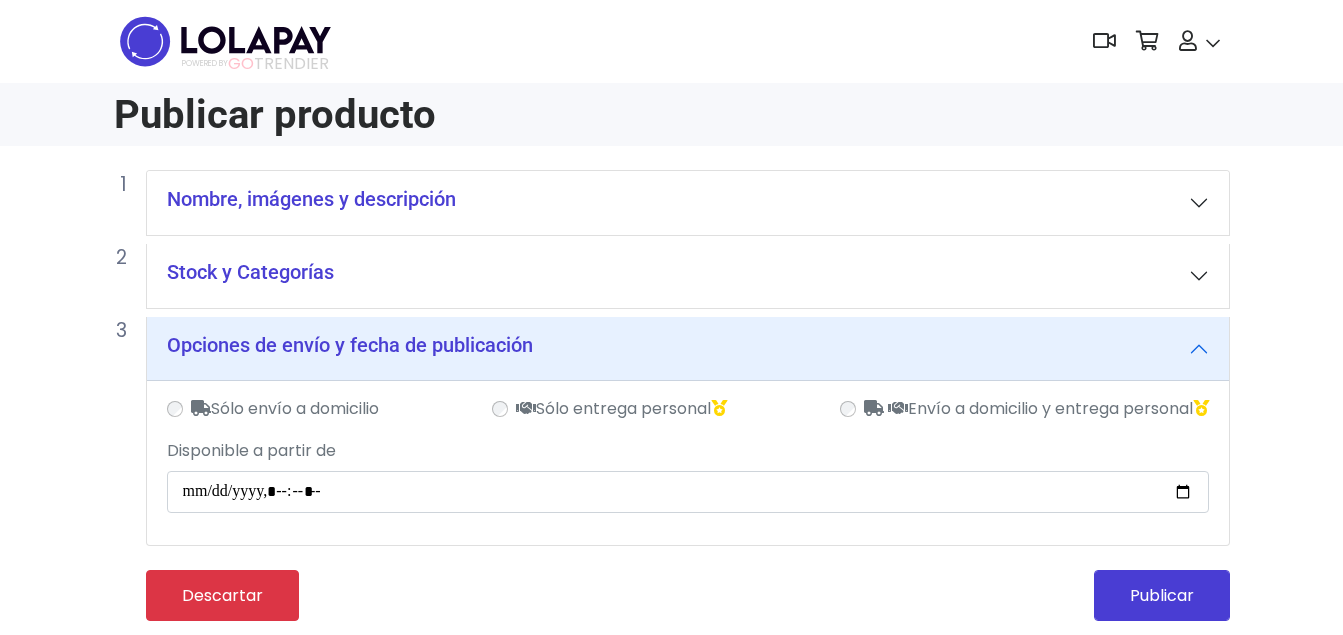 scroll, scrollTop: 15, scrollLeft: 0, axis: vertical 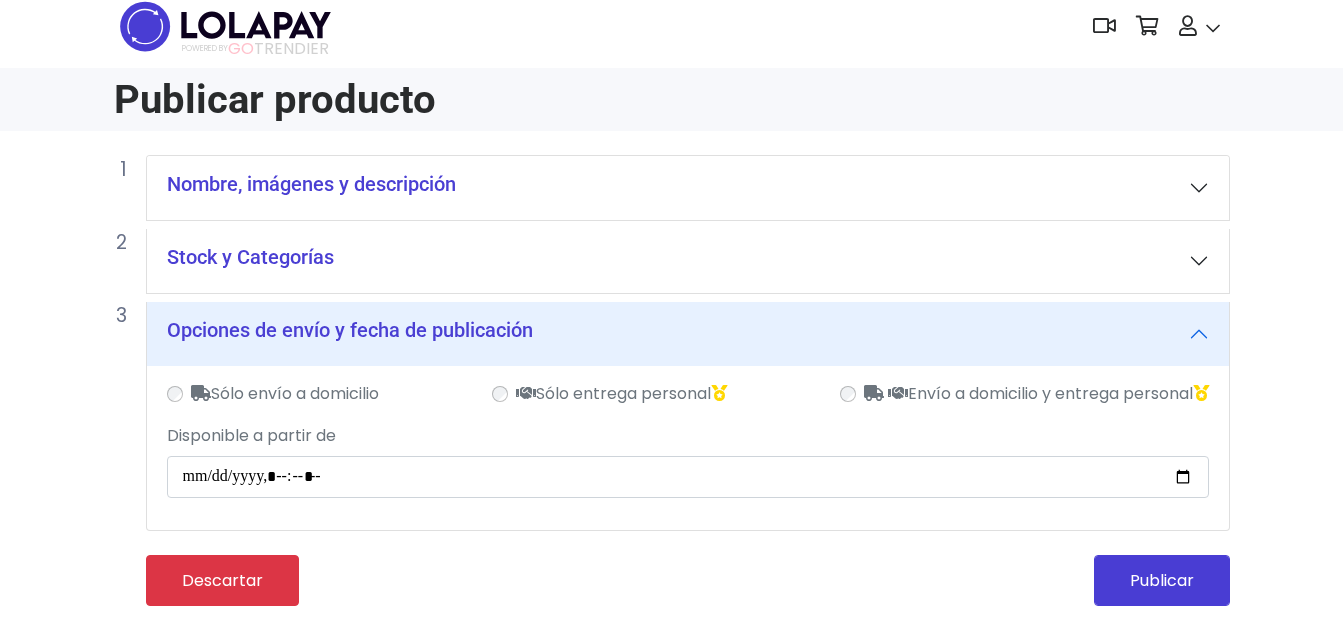 click on "Opciones de envío y fecha de publicación" at bounding box center (688, 334) 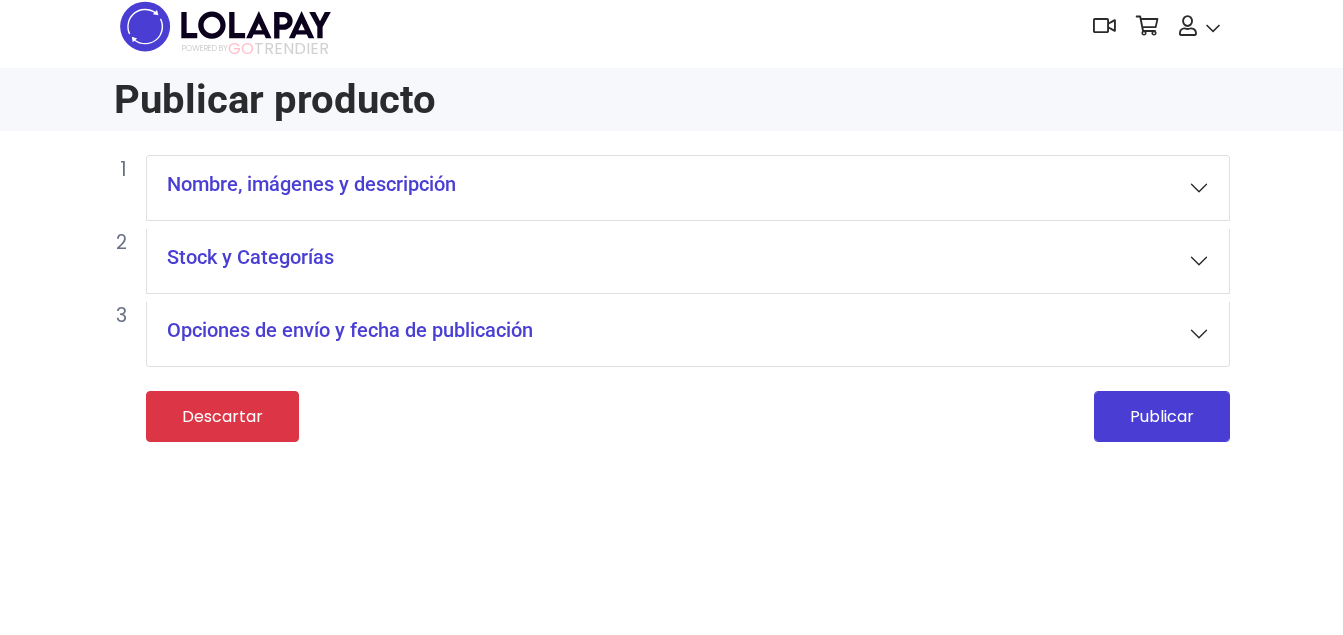 click on "Opciones de envío y fecha de publicación" at bounding box center [688, 334] 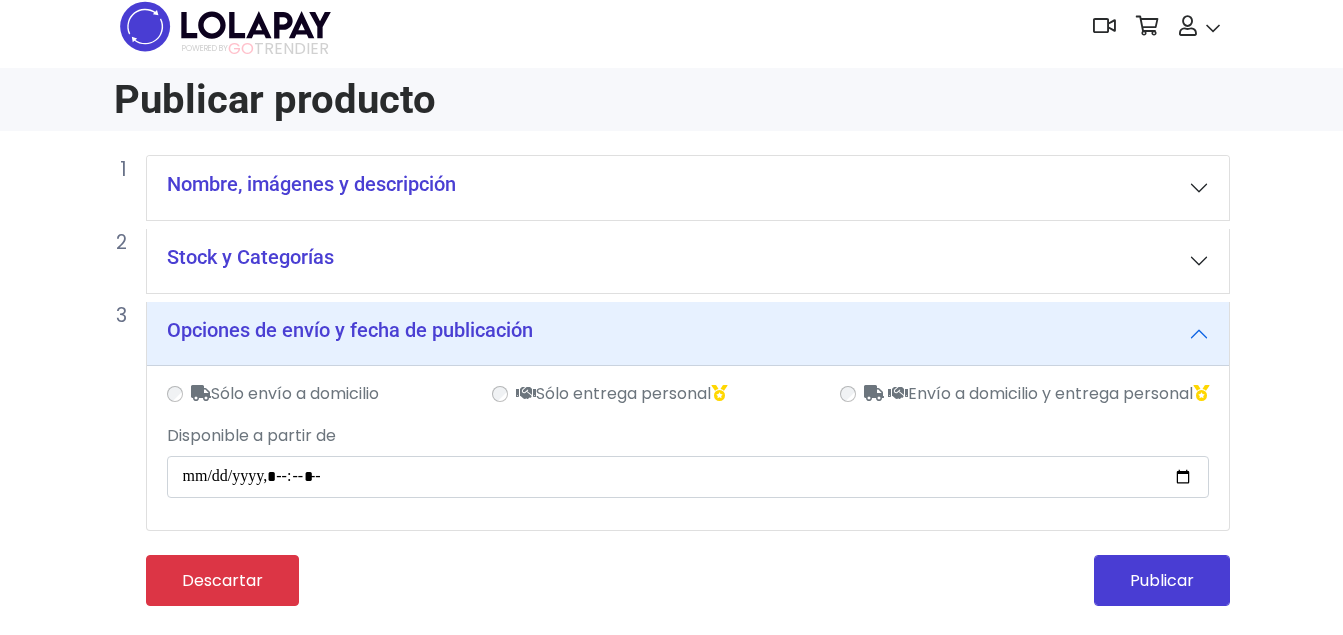 click on "Stock y Categorías" at bounding box center (250, 257) 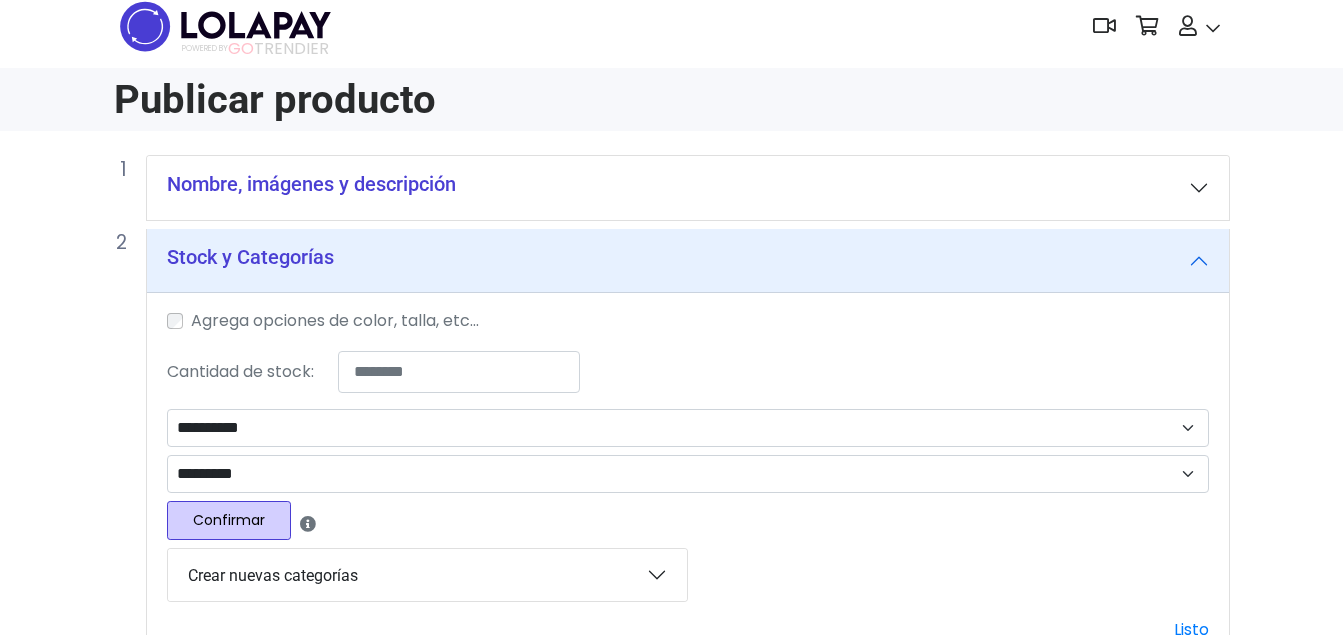 click on "Confirmar" at bounding box center [229, 520] 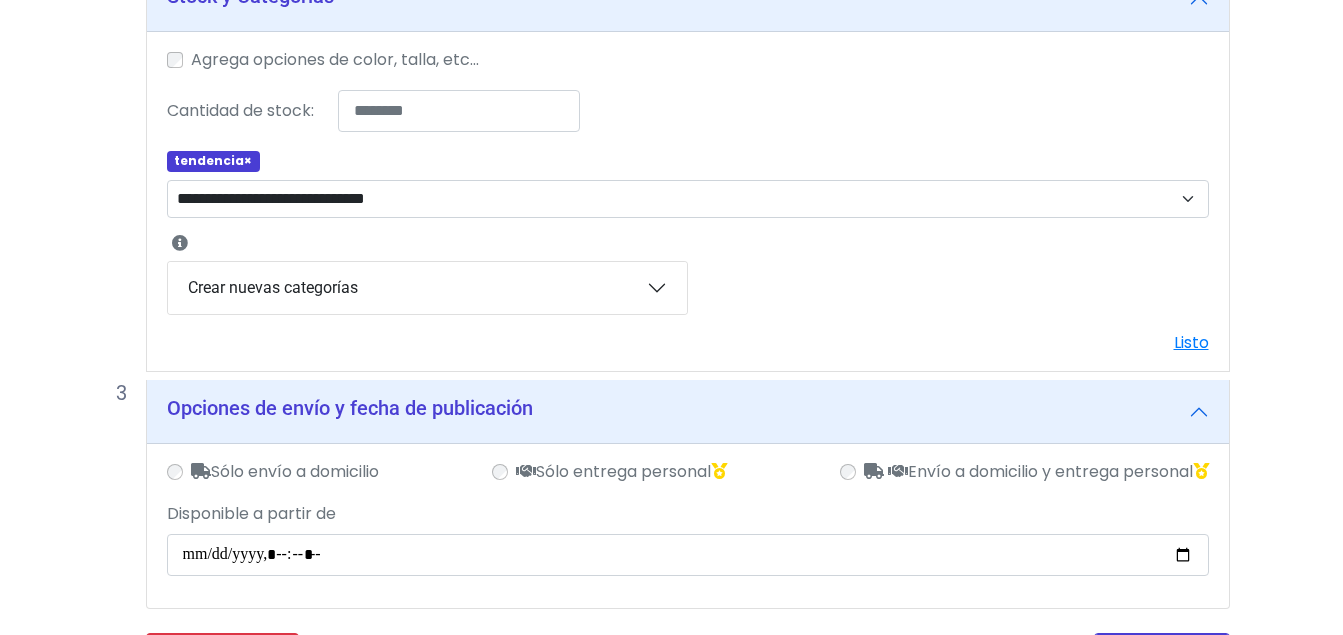 scroll, scrollTop: 342, scrollLeft: 0, axis: vertical 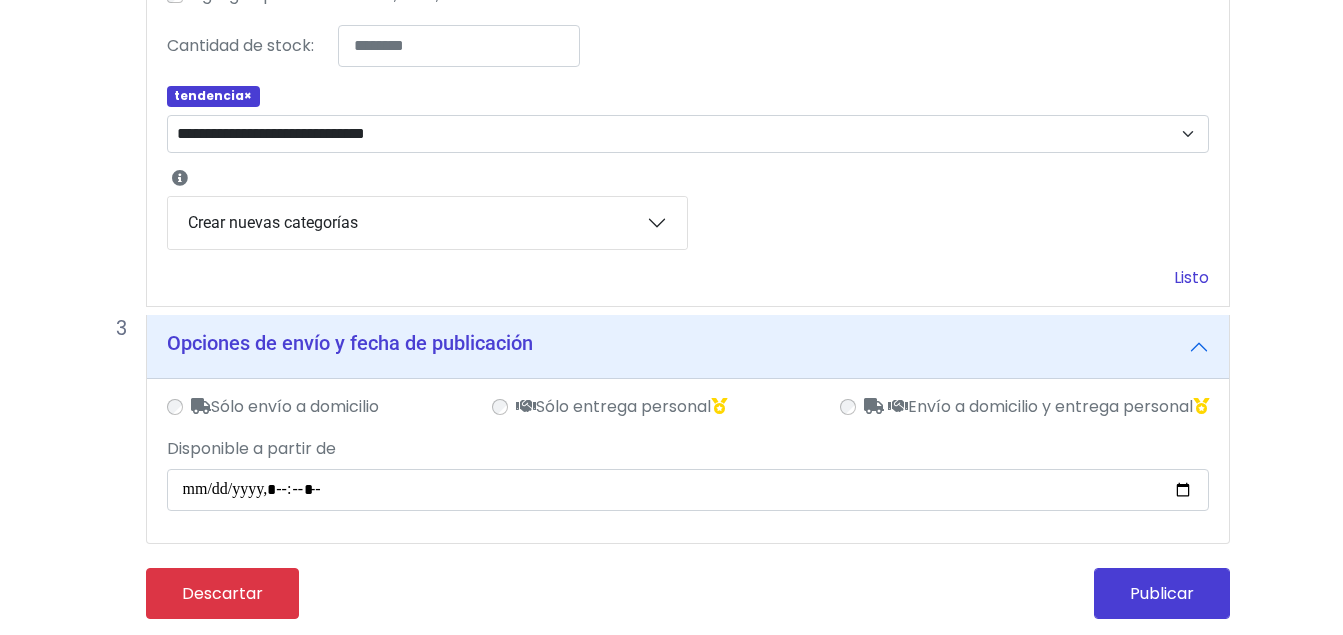 click on "Listo" at bounding box center (1191, 277) 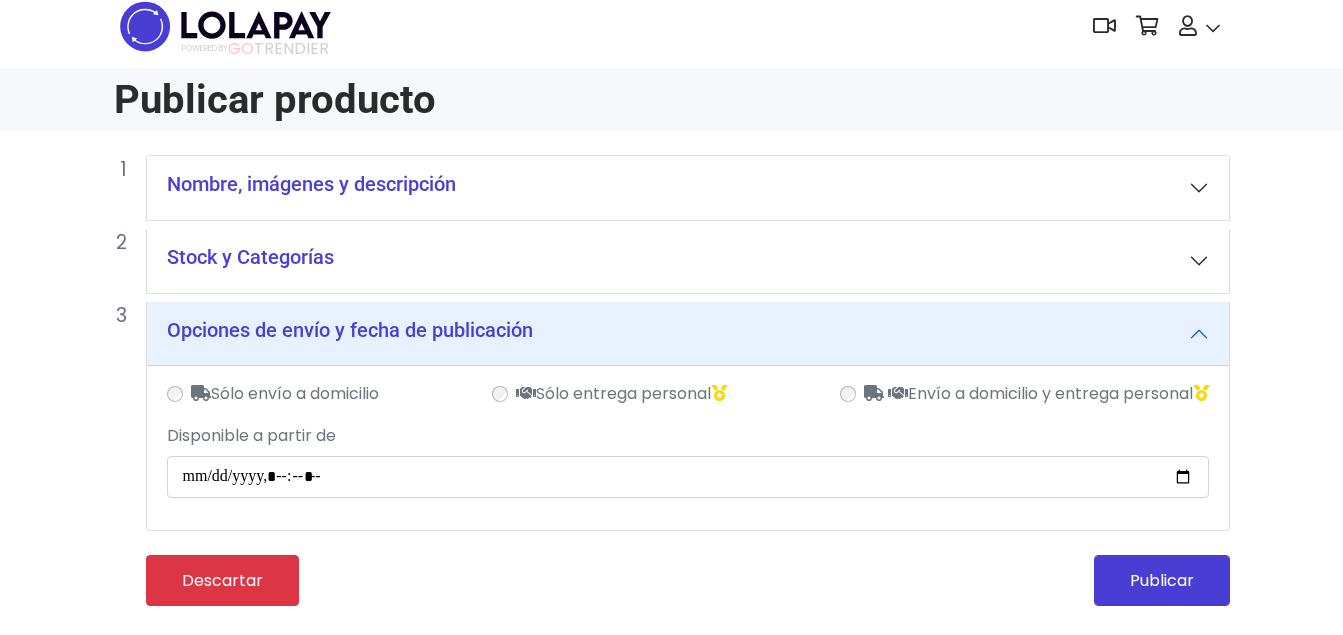 scroll, scrollTop: 15, scrollLeft: 0, axis: vertical 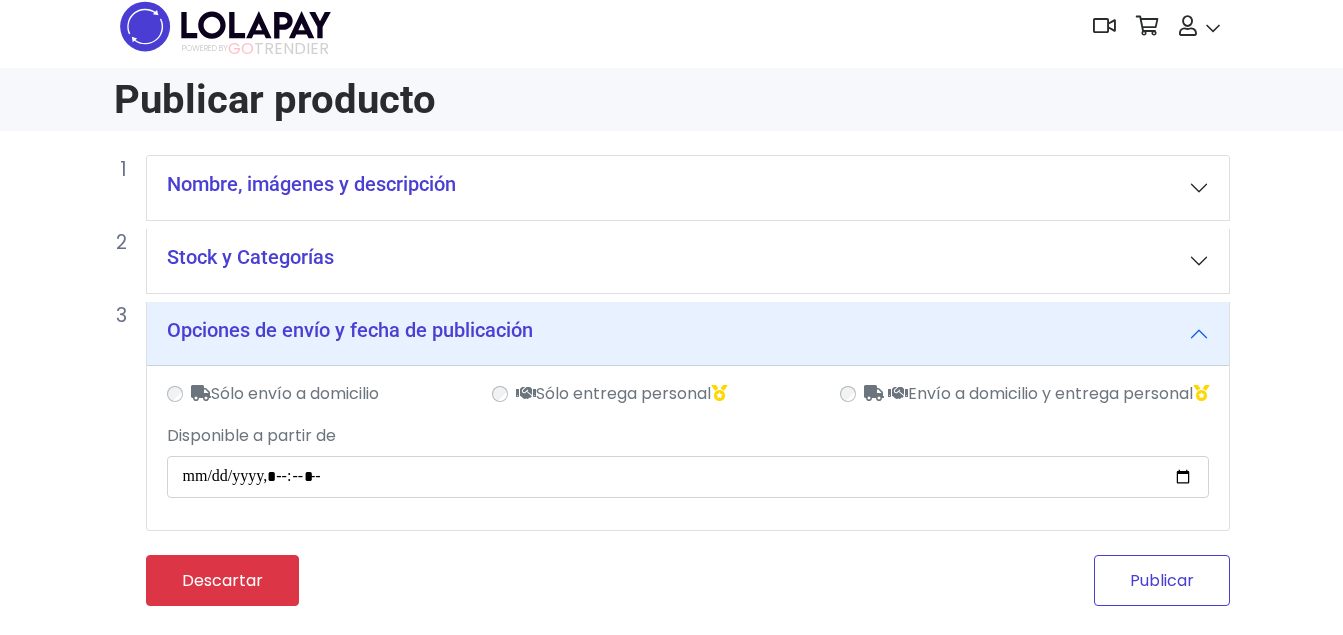 click on "Publicar" at bounding box center [1162, 580] 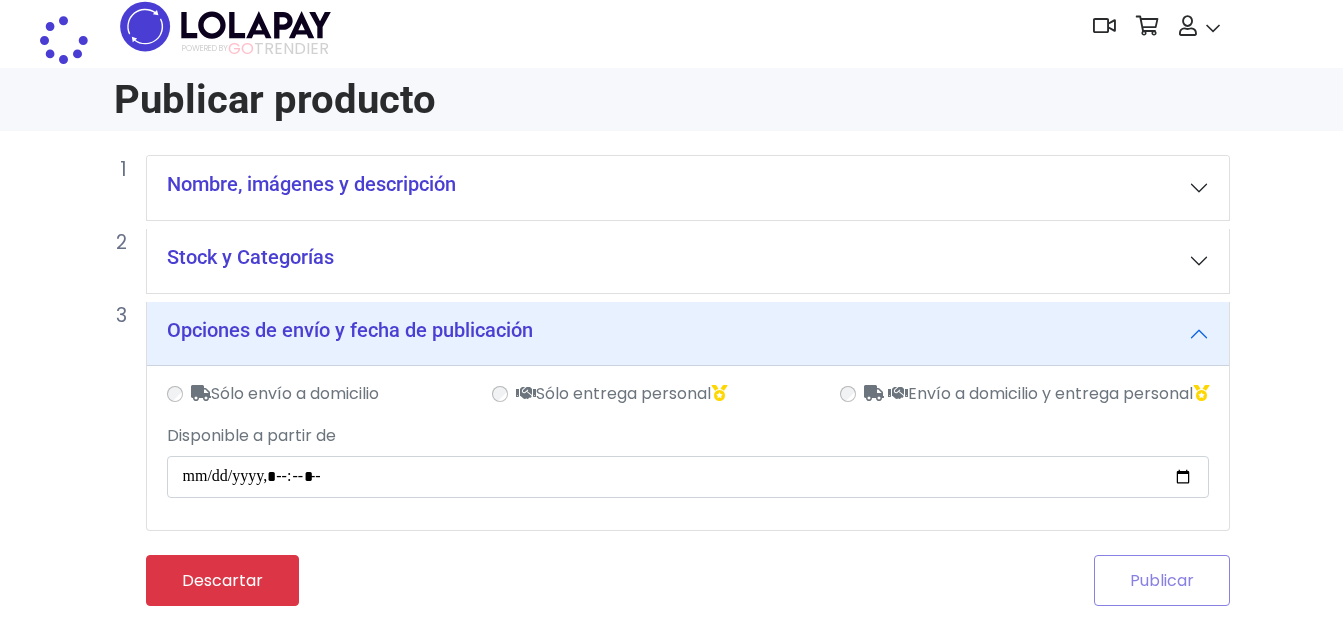 scroll, scrollTop: 0, scrollLeft: 0, axis: both 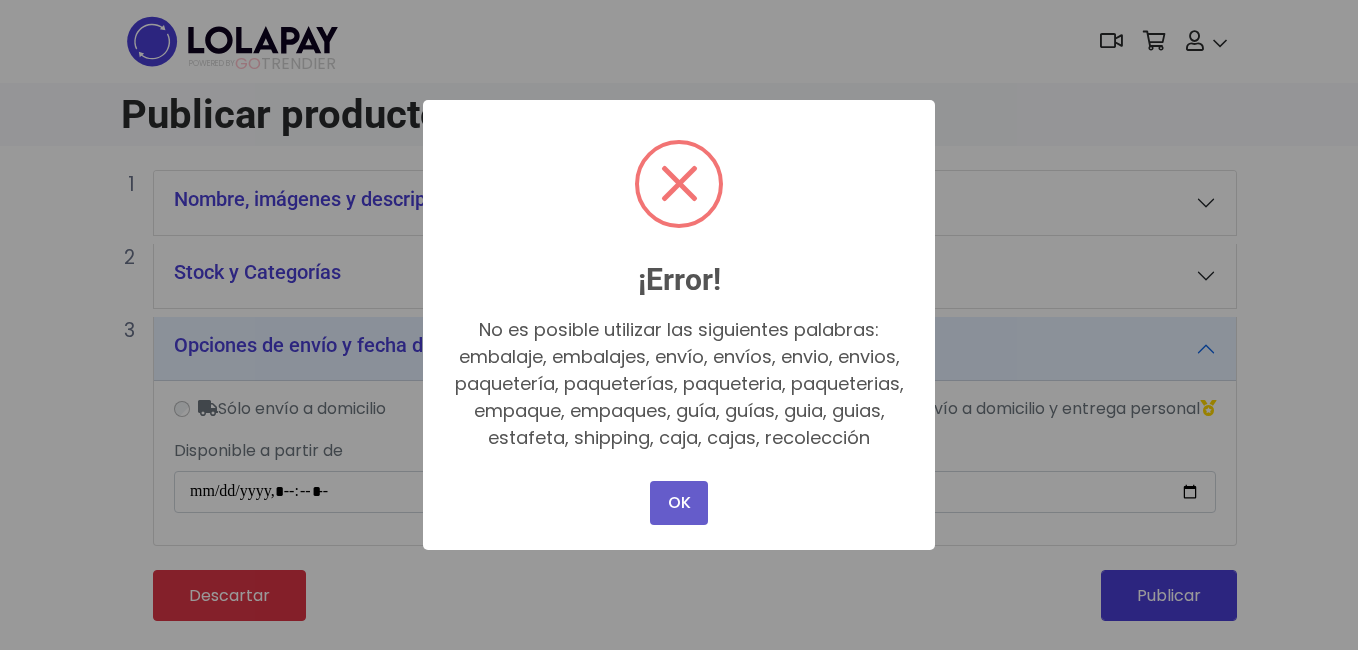 click on "OK" at bounding box center (679, 503) 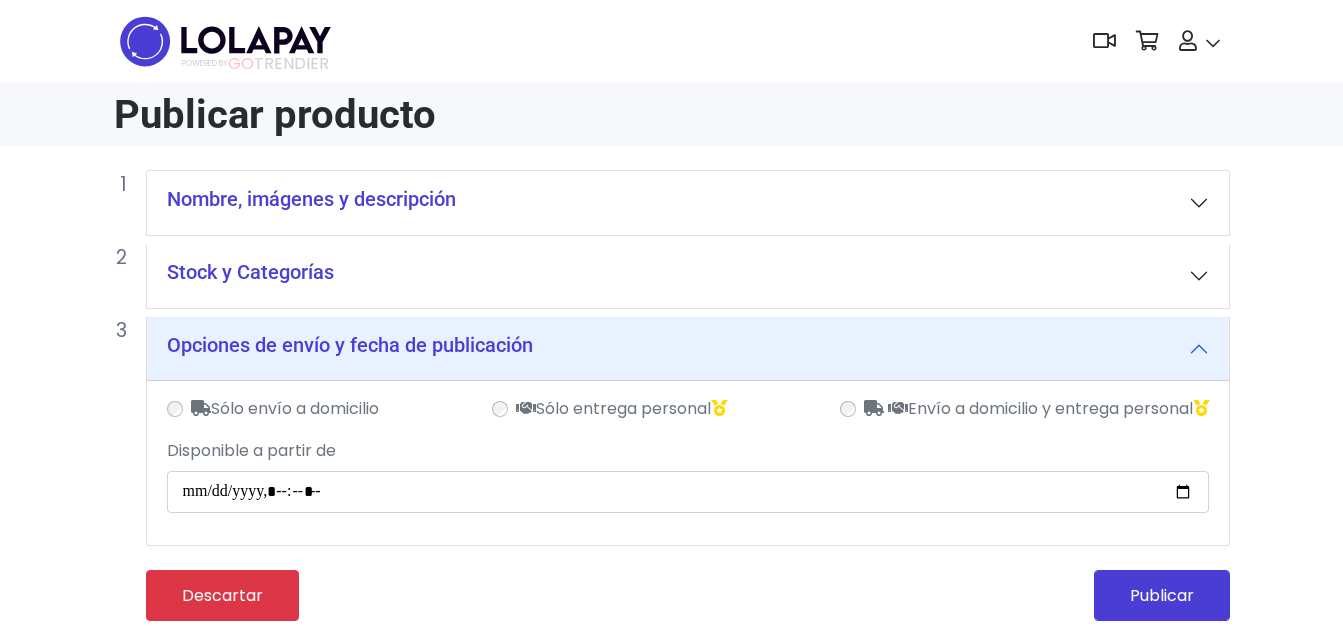 click on "Stock y Categorías" at bounding box center (250, 272) 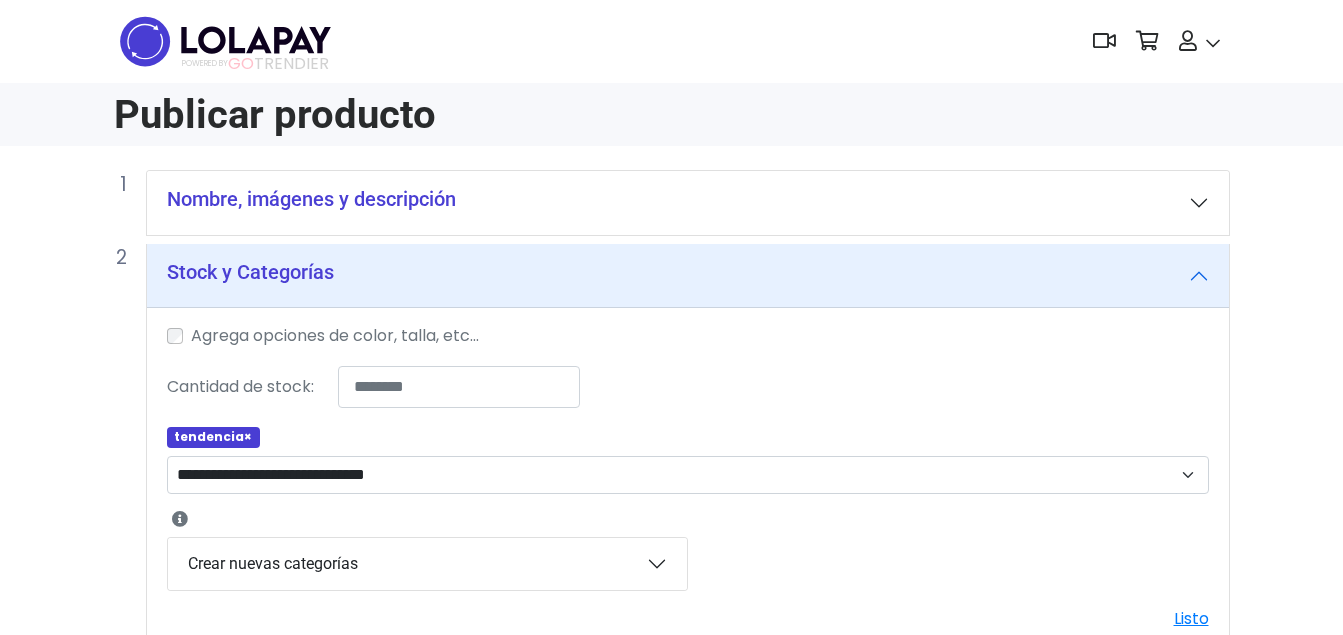 click on "Nombre, imágenes y descripción" at bounding box center (311, 199) 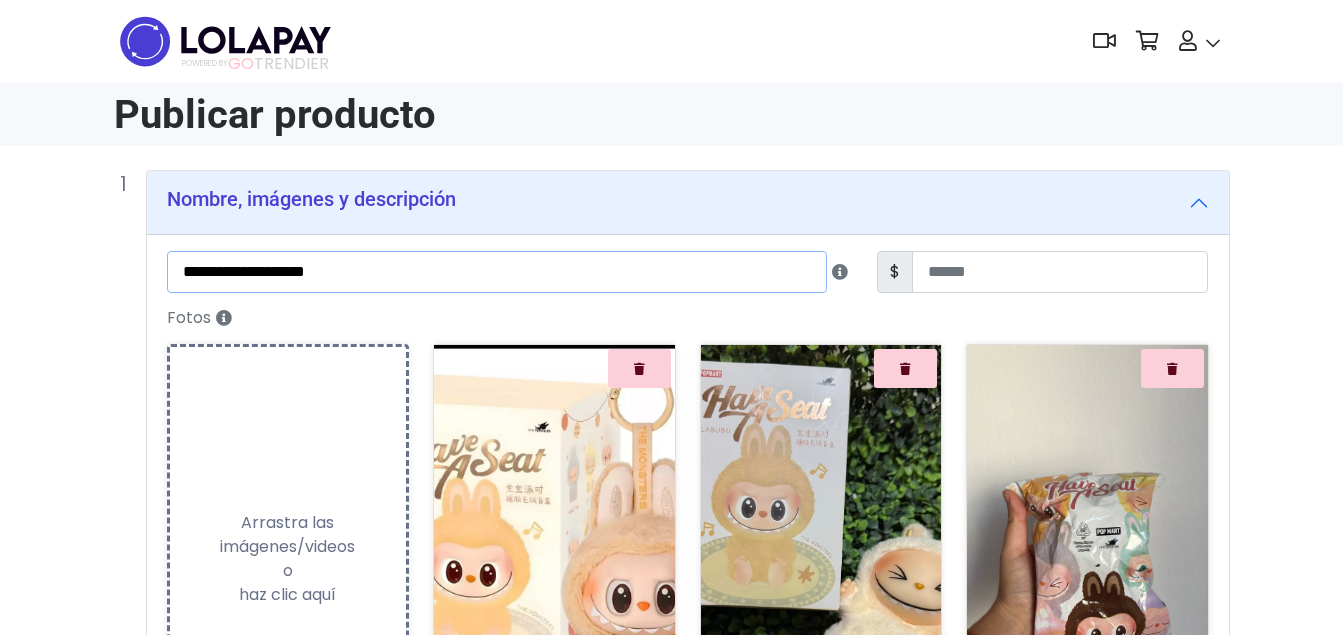 click on "**********" at bounding box center [497, 272] 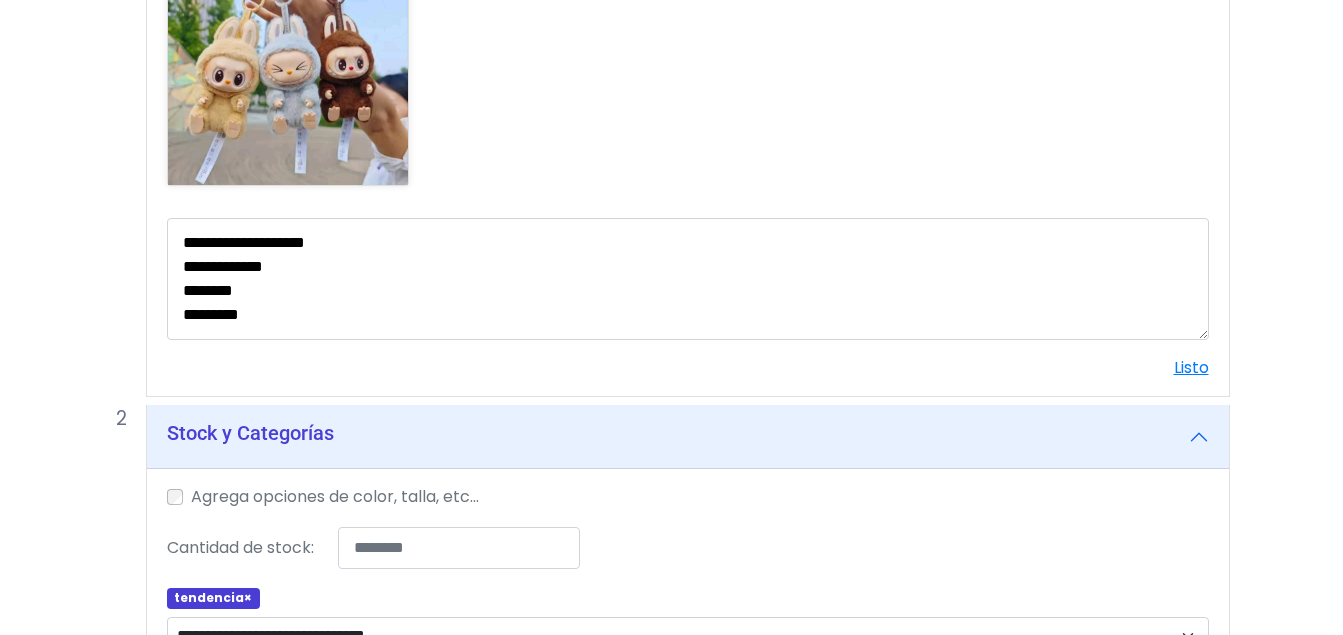 scroll, scrollTop: 873, scrollLeft: 0, axis: vertical 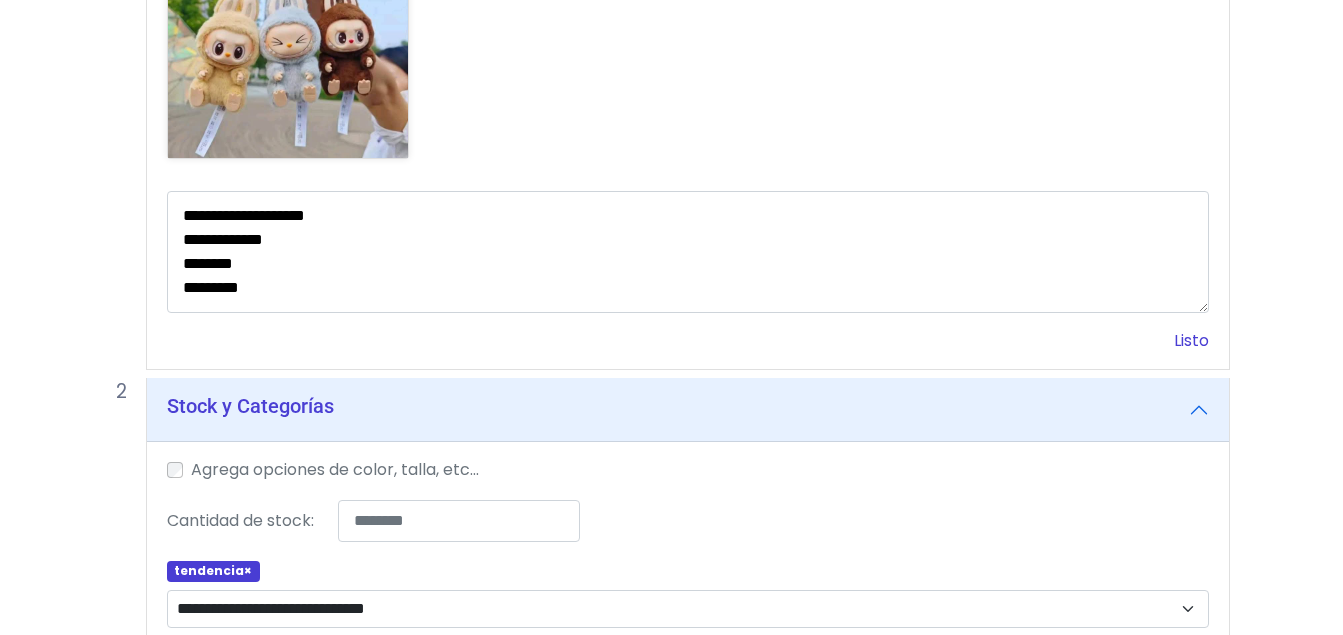 type on "**********" 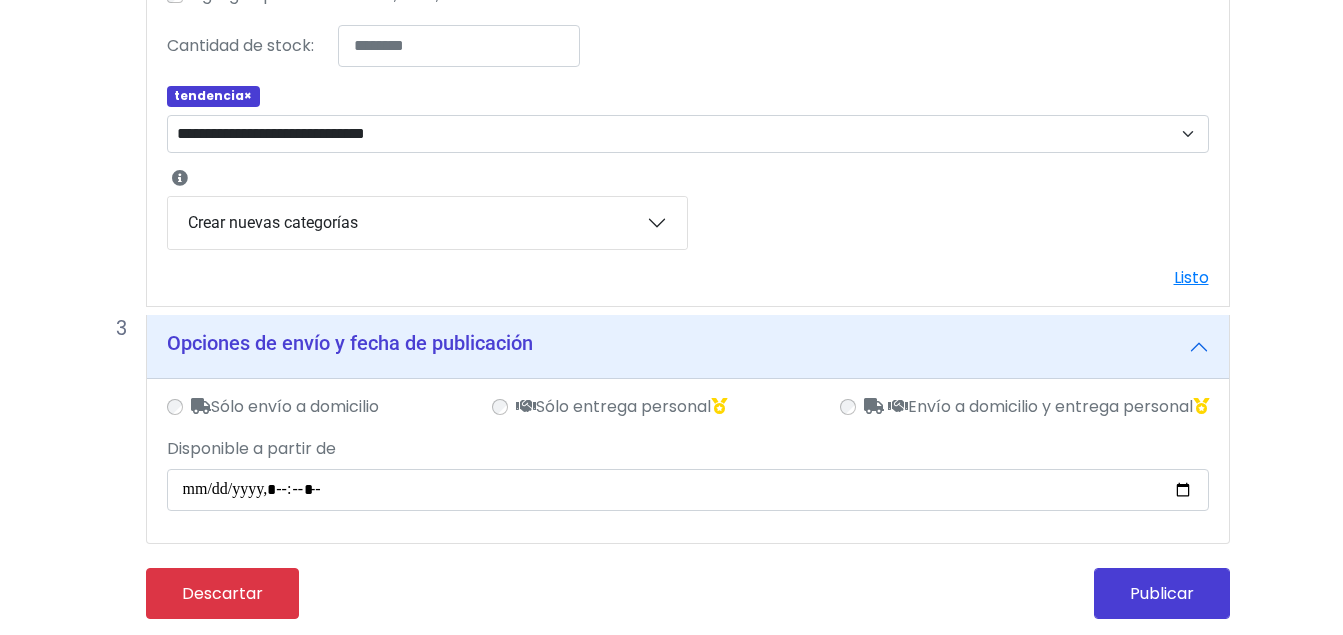 scroll, scrollTop: 342, scrollLeft: 0, axis: vertical 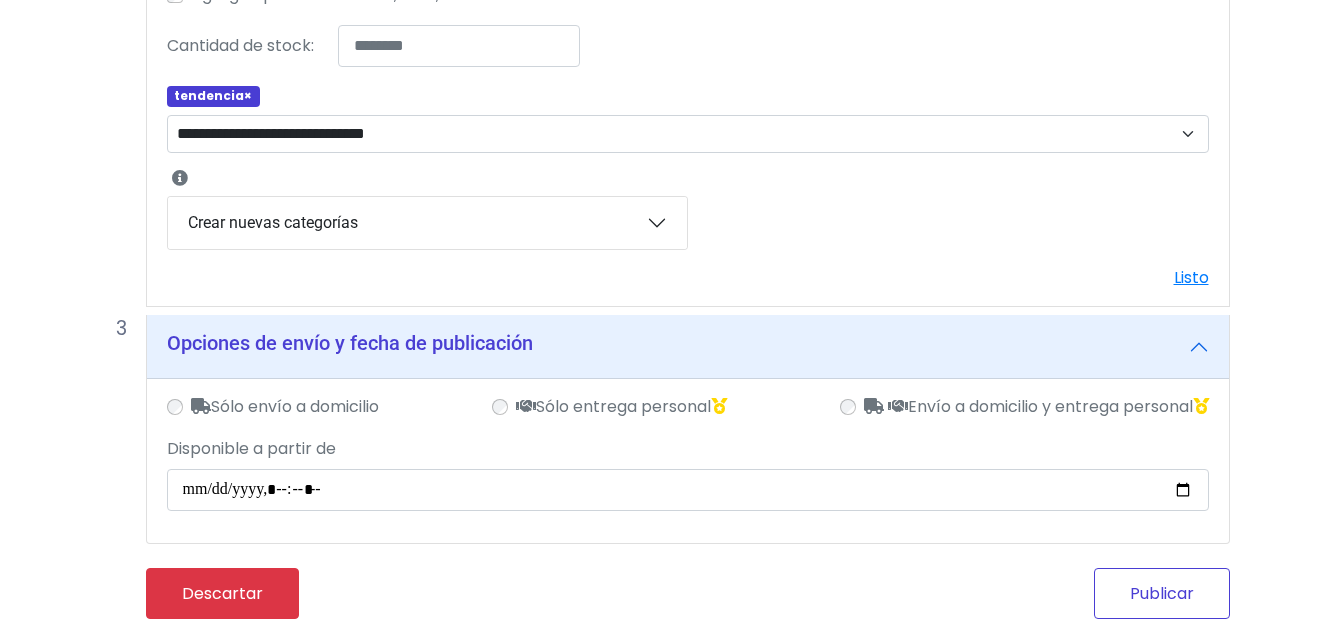 click on "Publicar" at bounding box center (1162, 593) 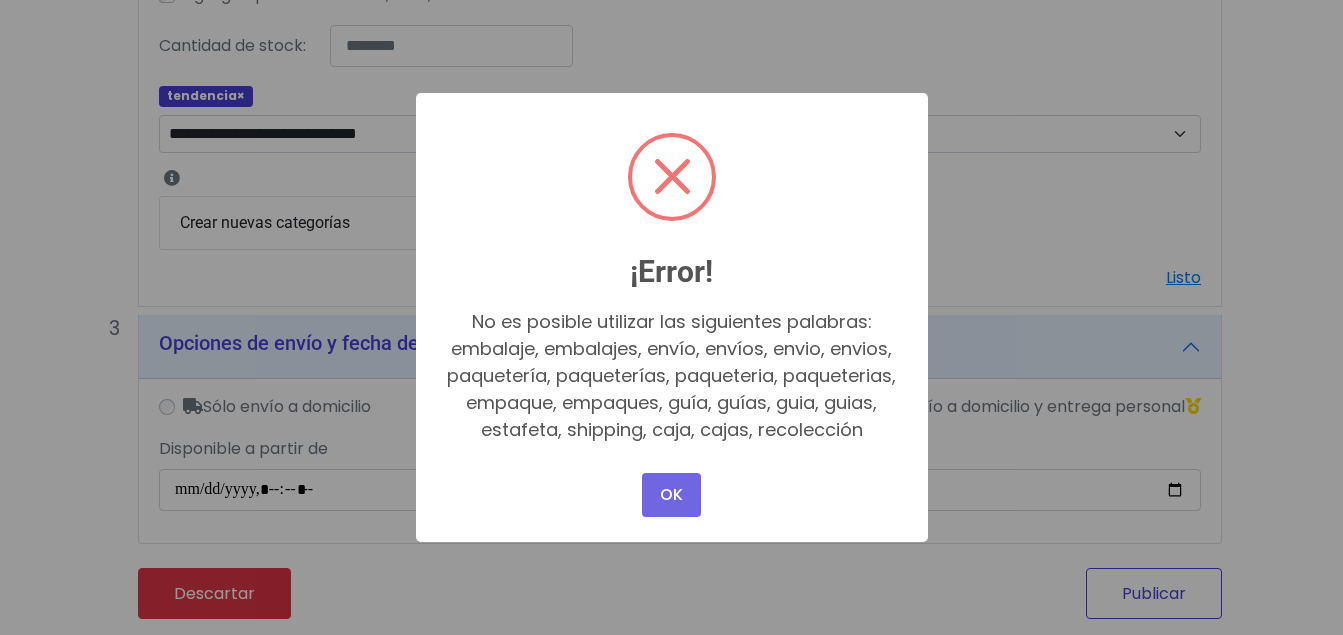 scroll, scrollTop: 327, scrollLeft: 0, axis: vertical 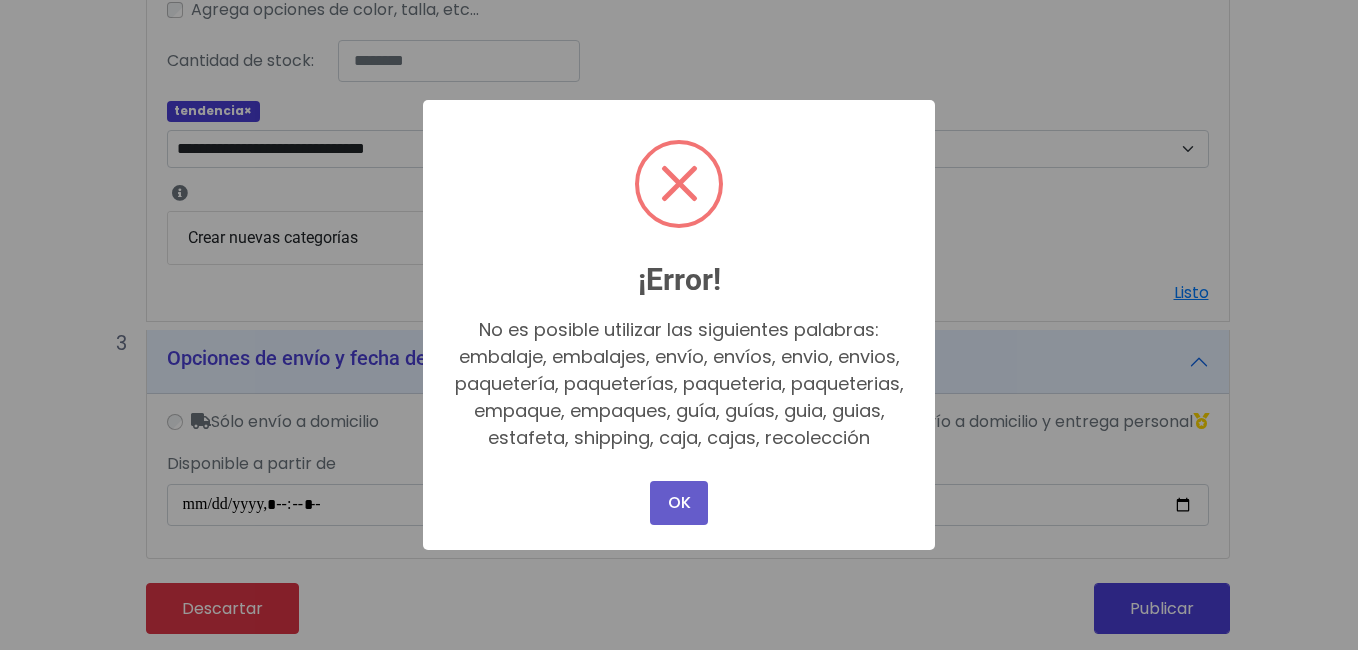 click on "OK" at bounding box center [679, 503] 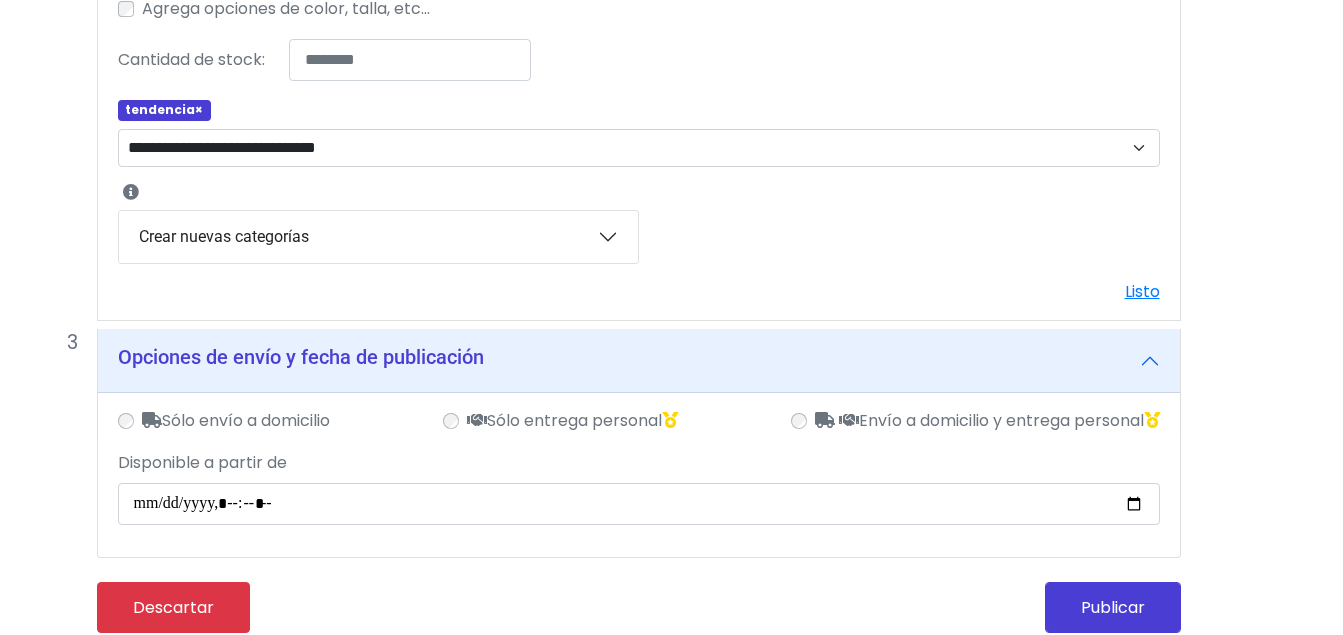 scroll, scrollTop: 327, scrollLeft: 55, axis: both 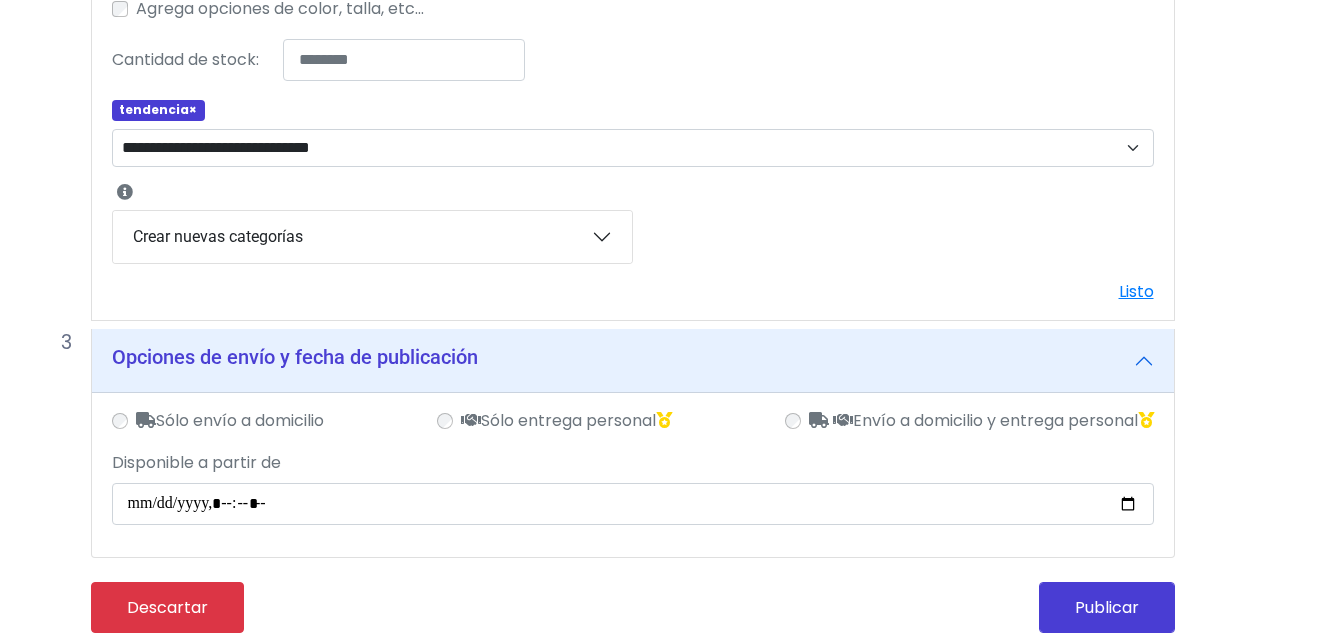 drag, startPoint x: 1340, startPoint y: 320, endPoint x: 1200, endPoint y: 230, distance: 166.43317 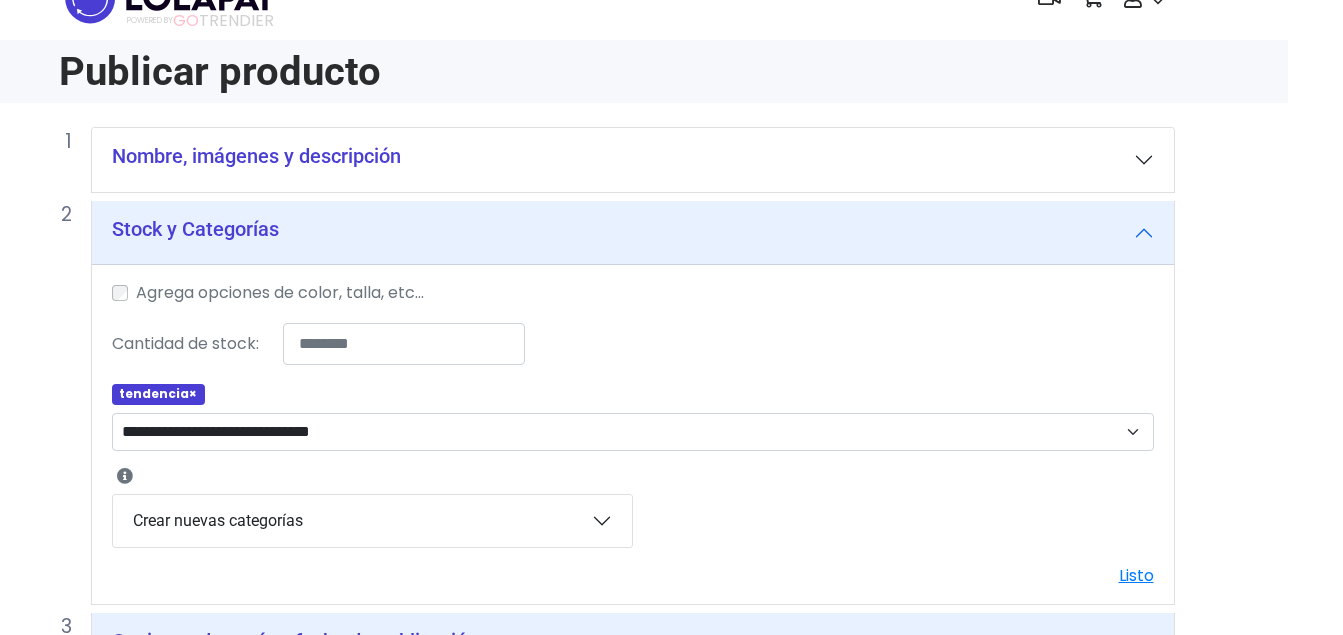 scroll, scrollTop: 0, scrollLeft: 55, axis: horizontal 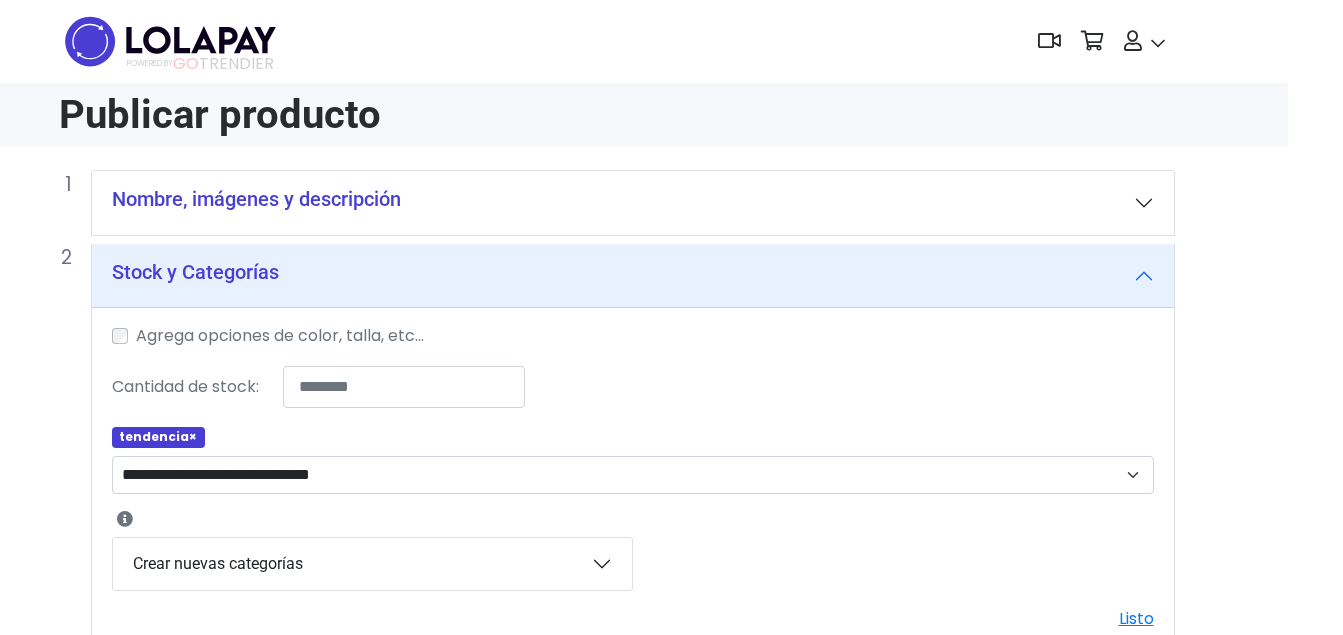 click on "Nombre, imágenes y descripción" at bounding box center (633, 203) 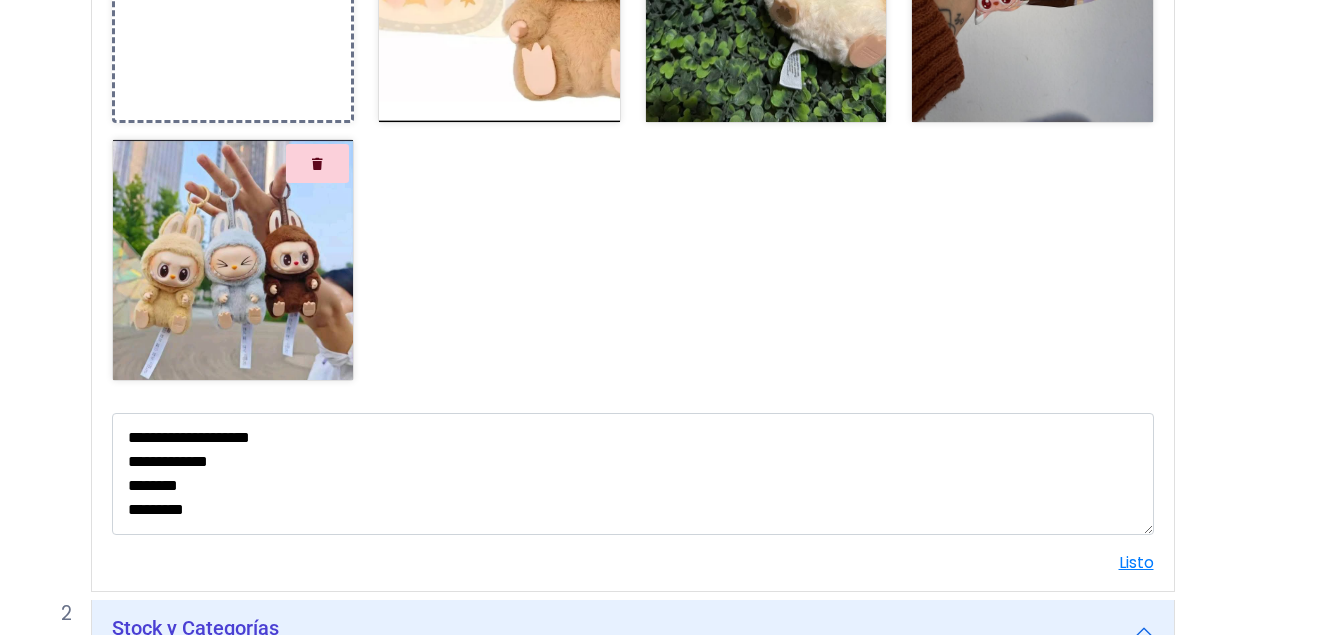 scroll, scrollTop: 654, scrollLeft: 55, axis: both 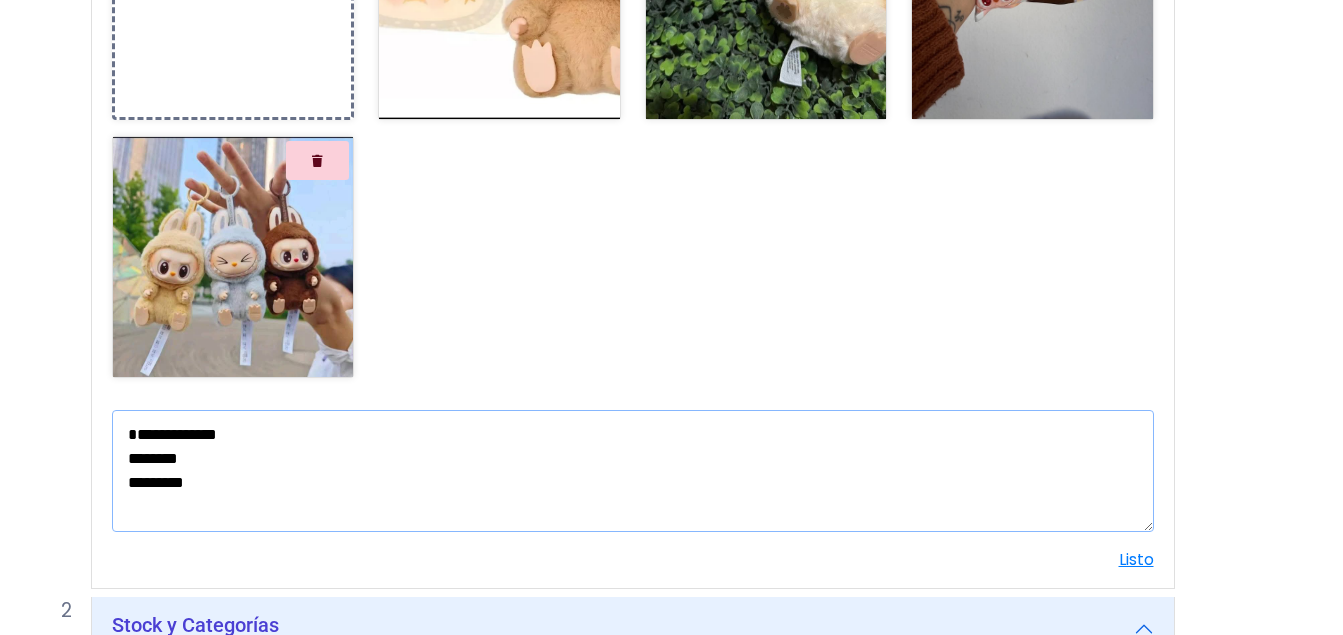 click on "**********" at bounding box center [633, 471] 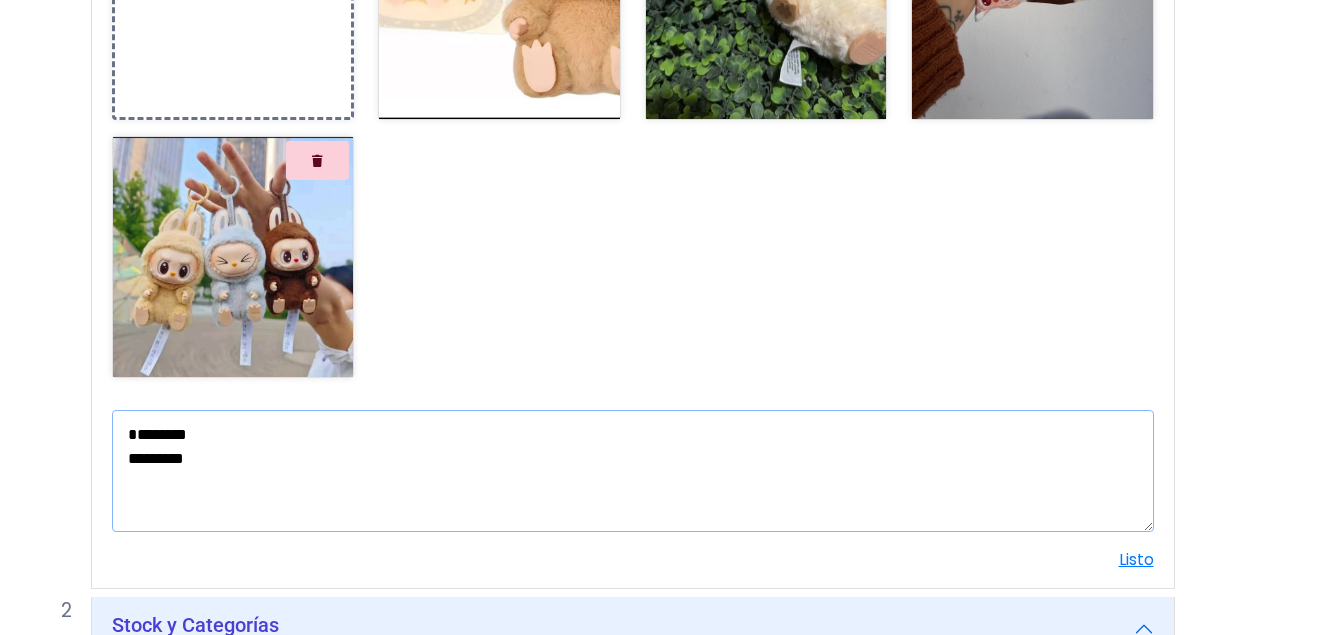 click on "********
*********" at bounding box center (633, 471) 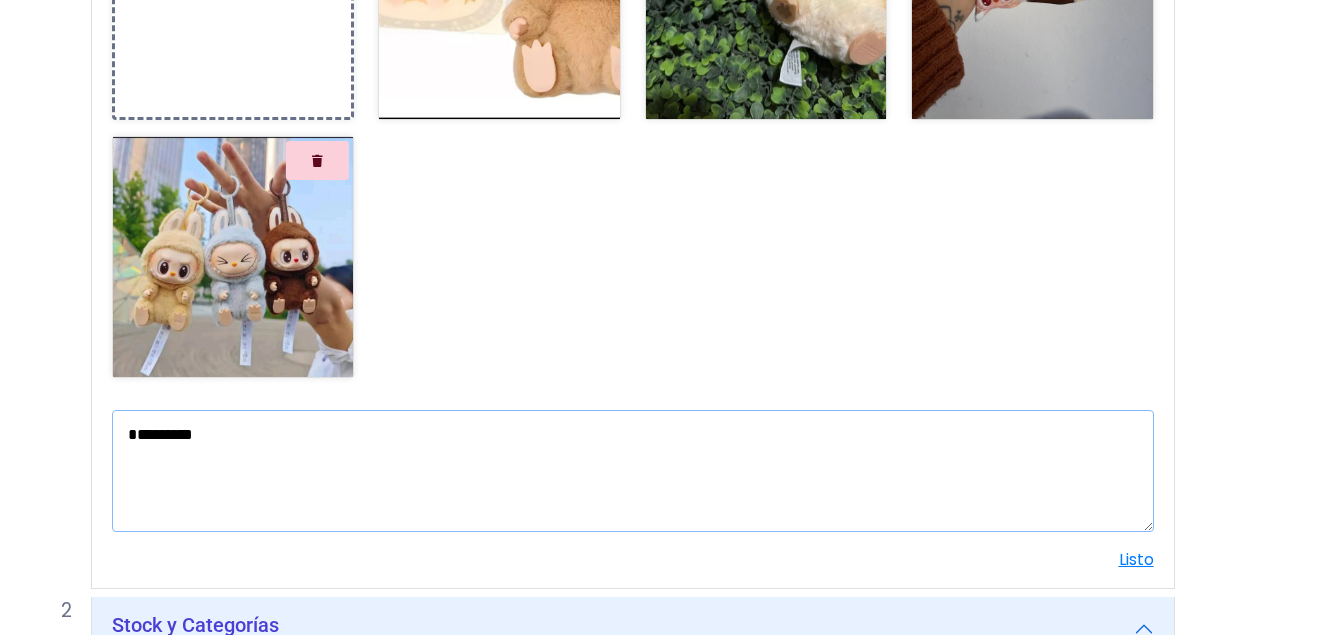 click on "*********" at bounding box center [633, 471] 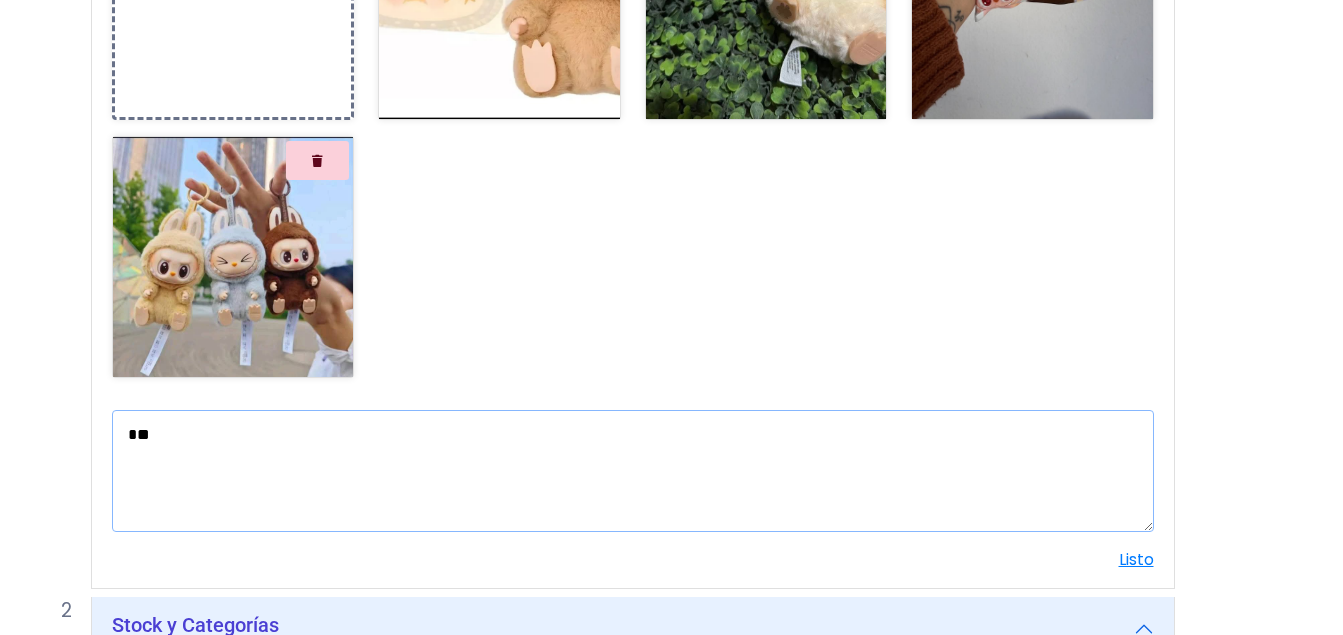 type on "*" 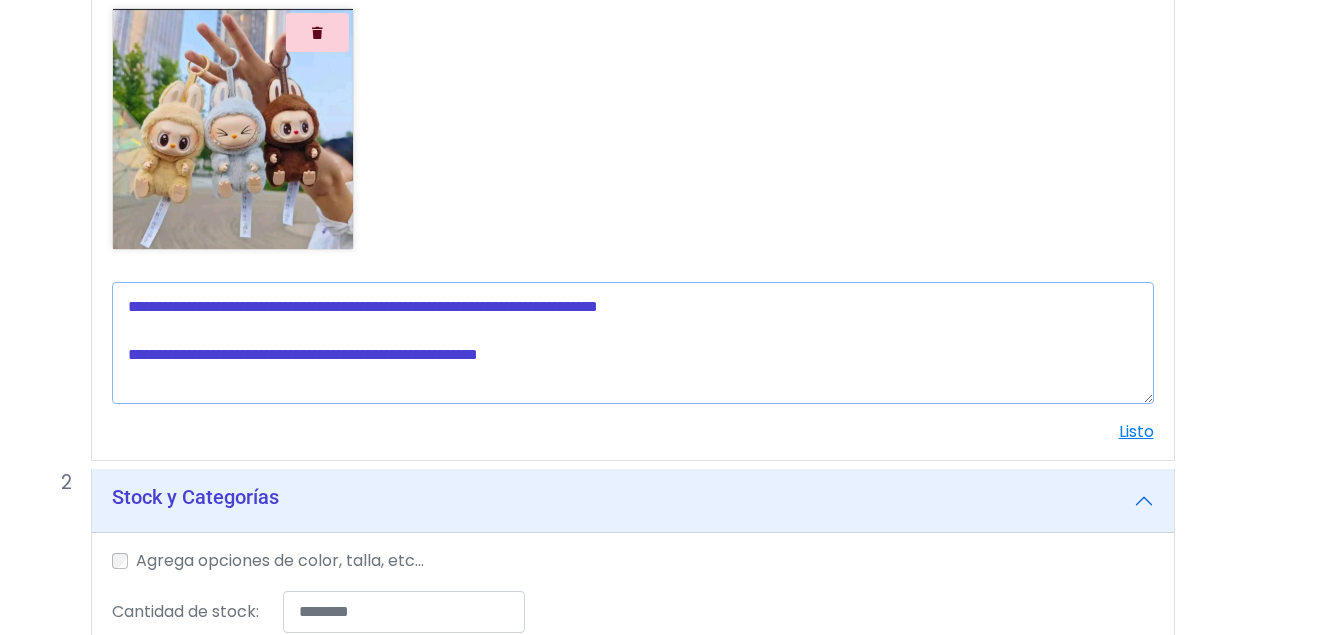 scroll, scrollTop: 779, scrollLeft: 55, axis: both 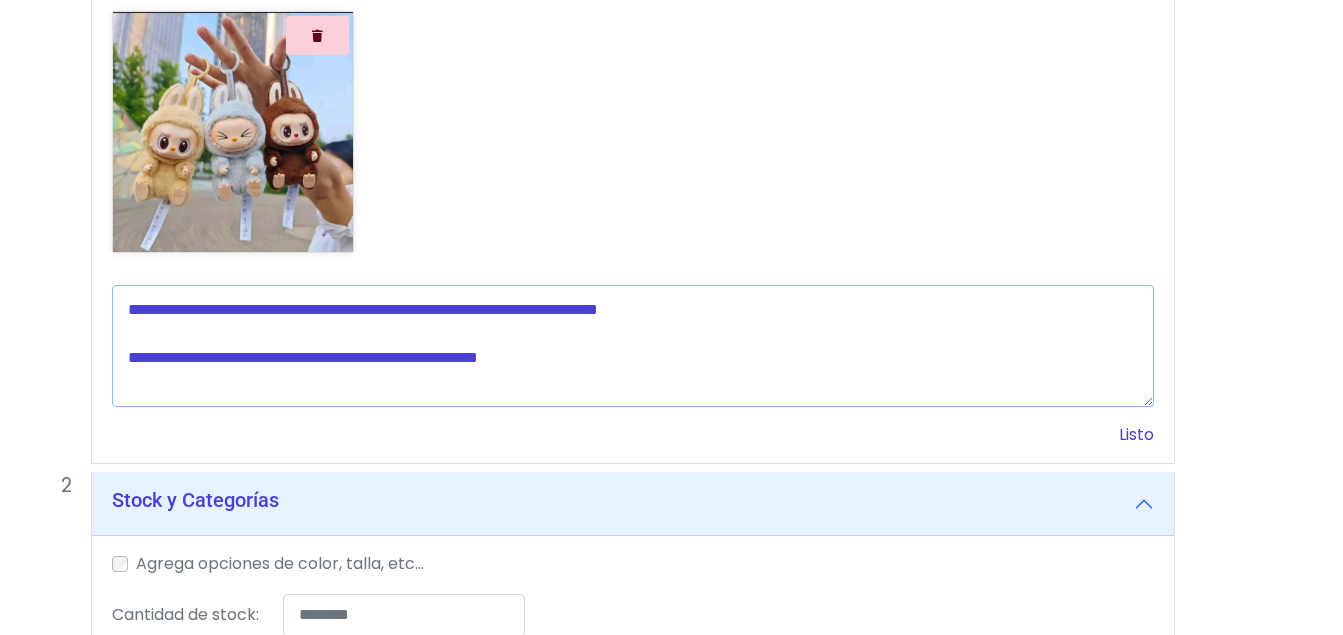 type 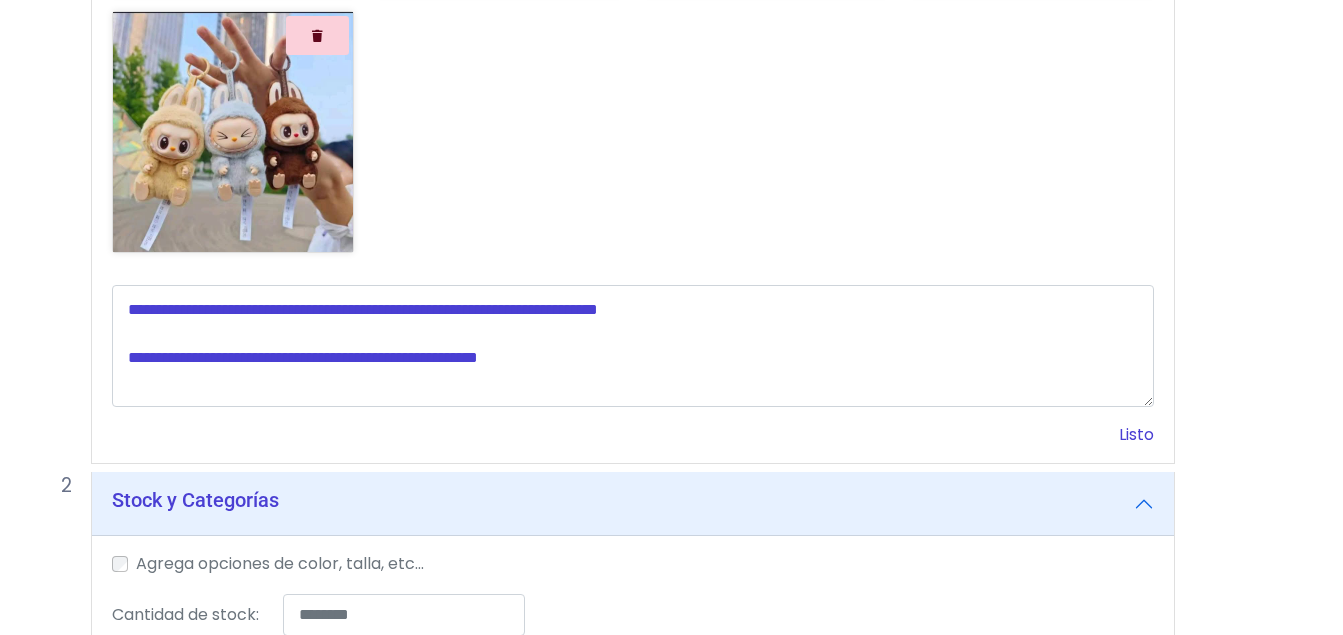 click on "Listo" at bounding box center (1136, 434) 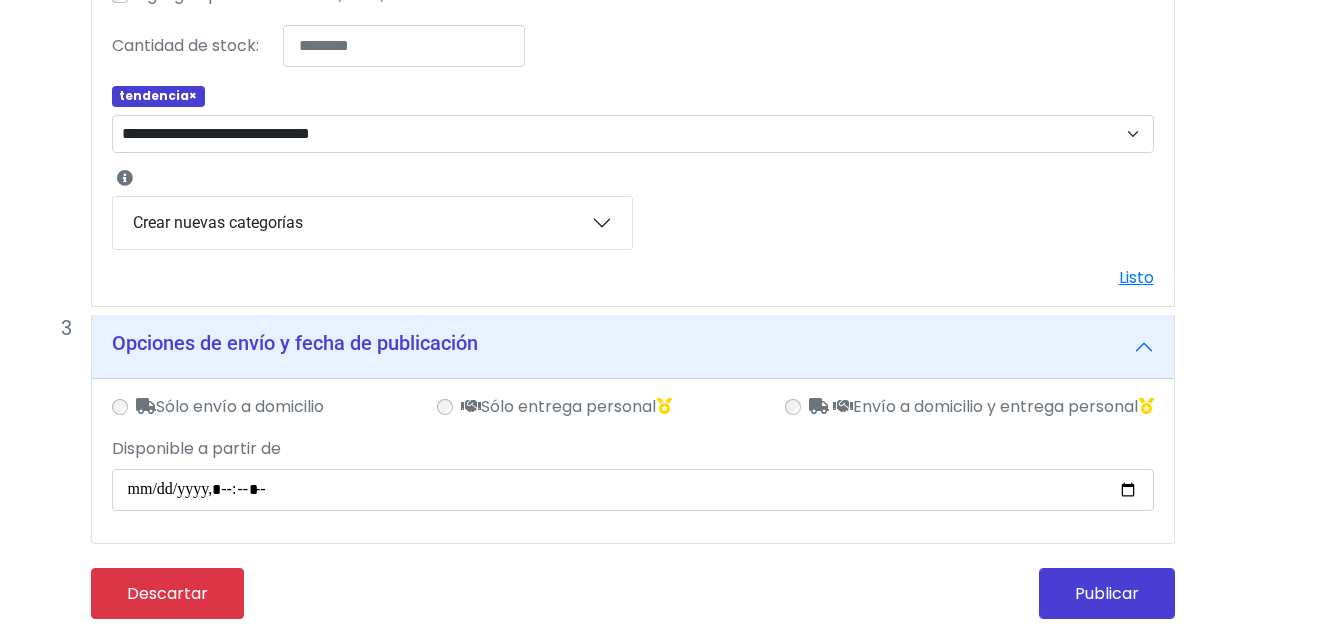 scroll, scrollTop: 342, scrollLeft: 55, axis: both 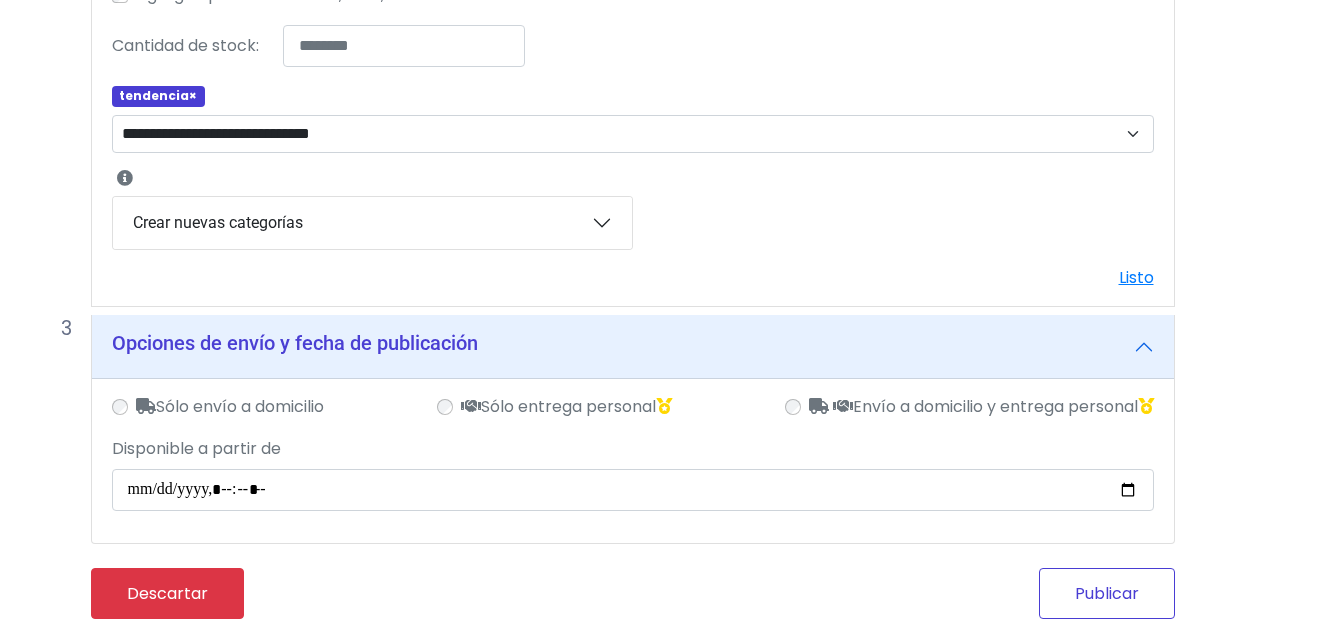 click on "Publicar" at bounding box center [1107, 593] 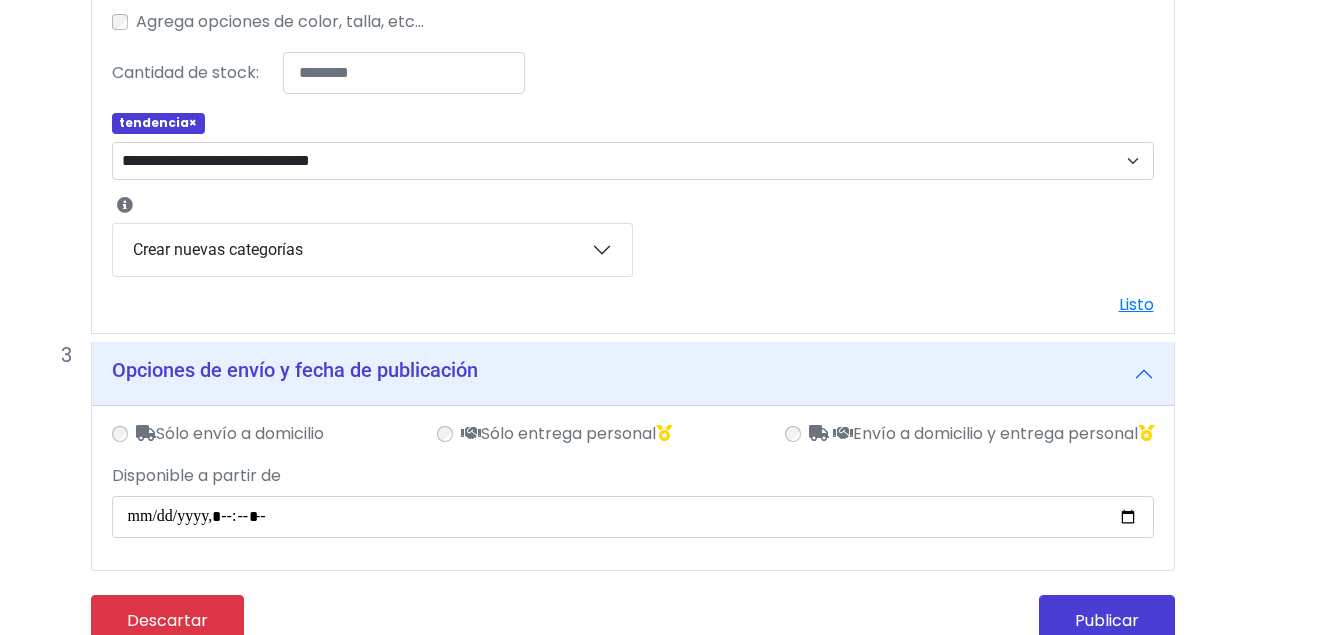 scroll, scrollTop: 342, scrollLeft: 55, axis: both 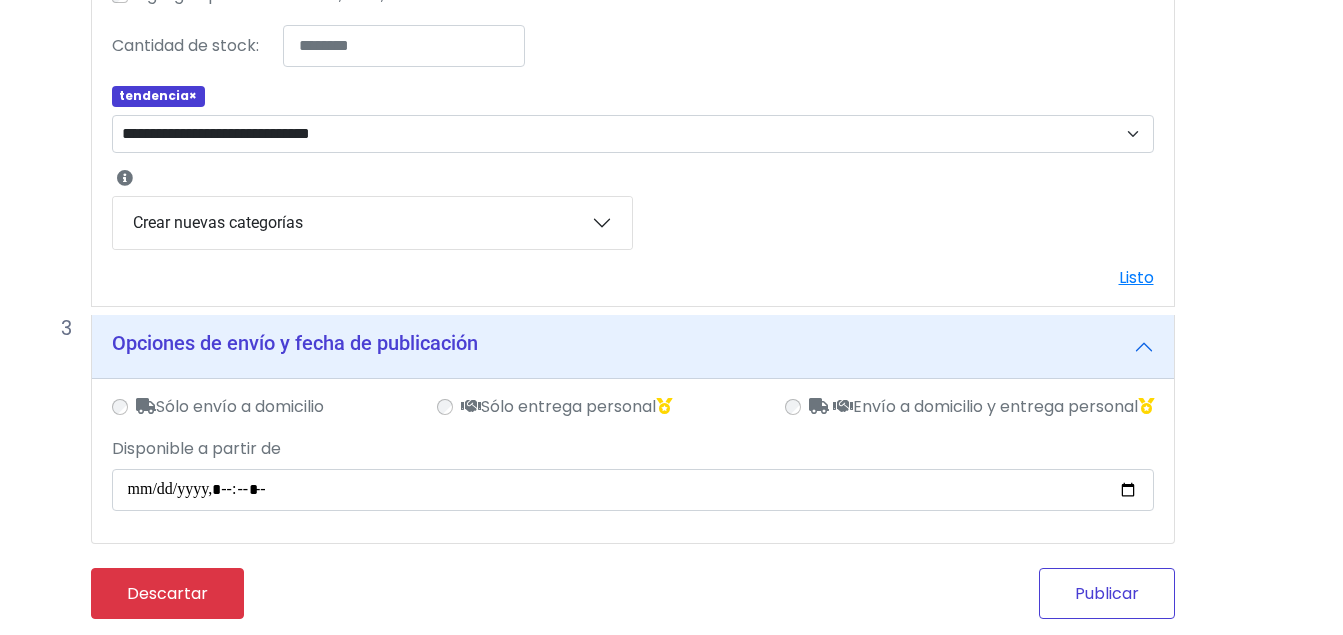 click on "Publicar" at bounding box center [1107, 593] 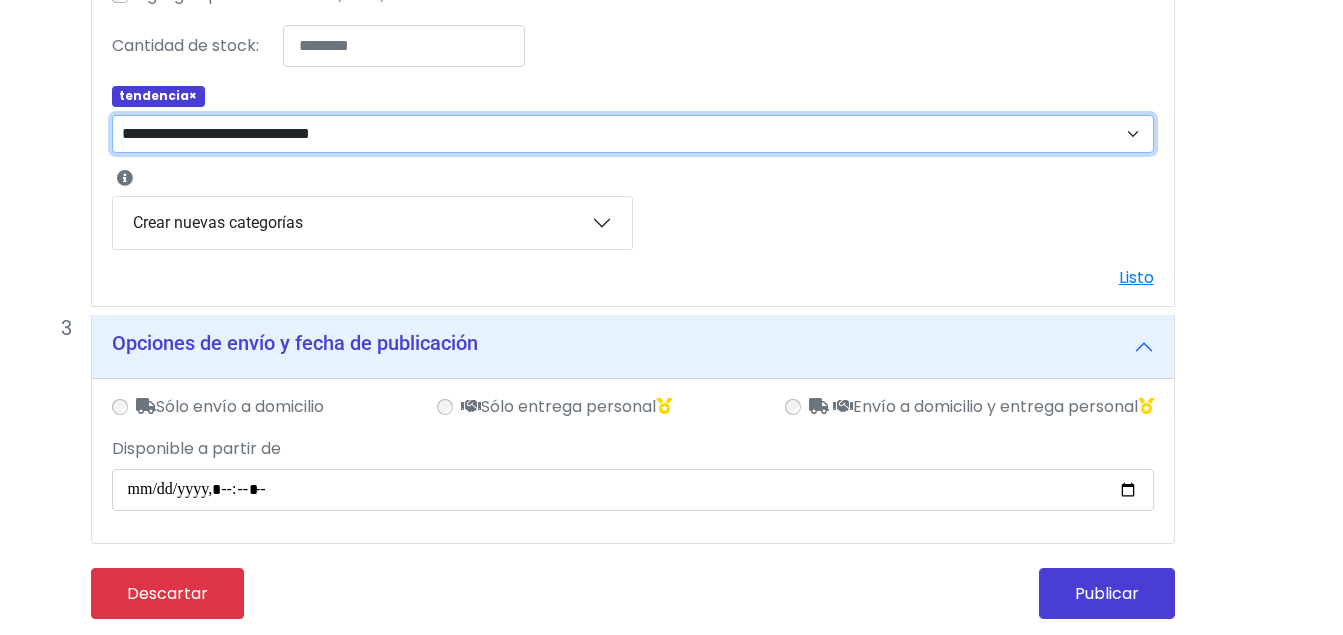 click on "**********" at bounding box center (633, 134) 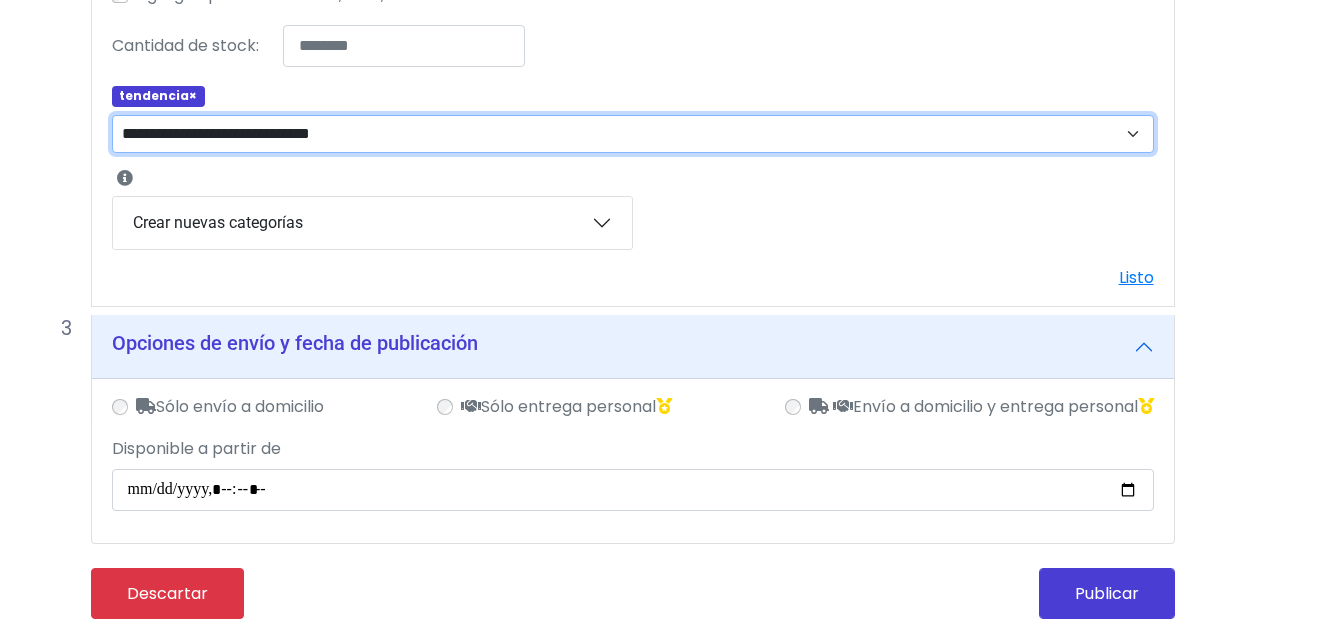 select on "**" 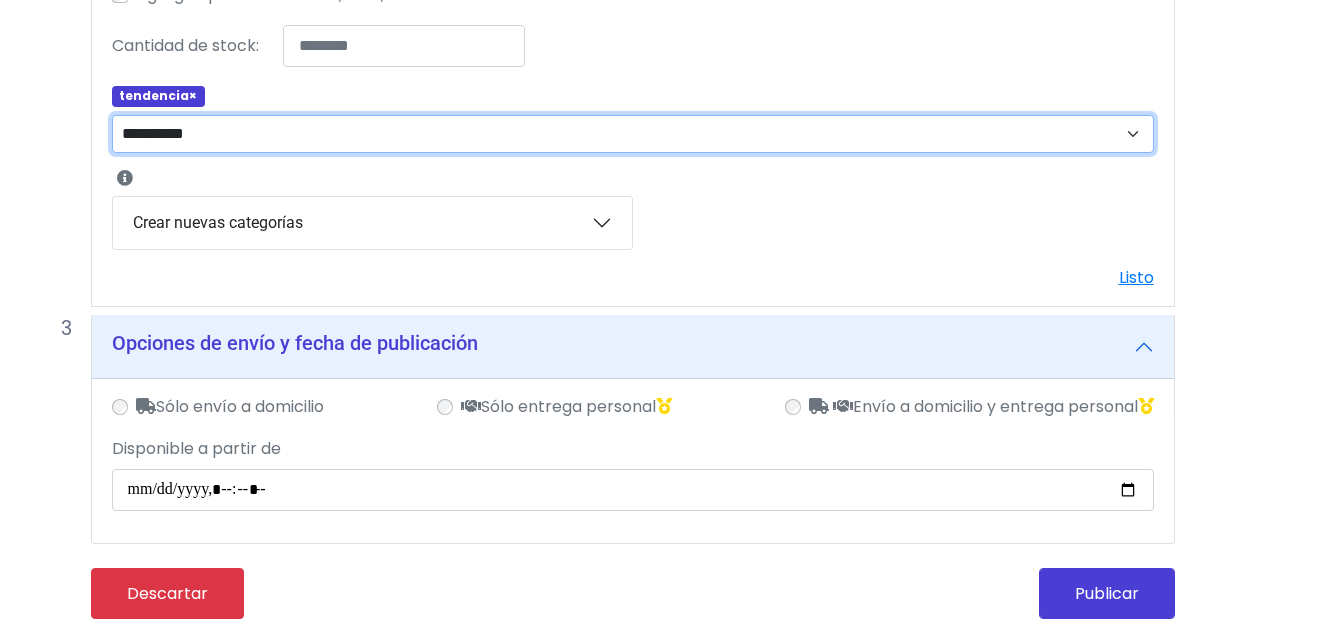 click on "**********" at bounding box center (633, 134) 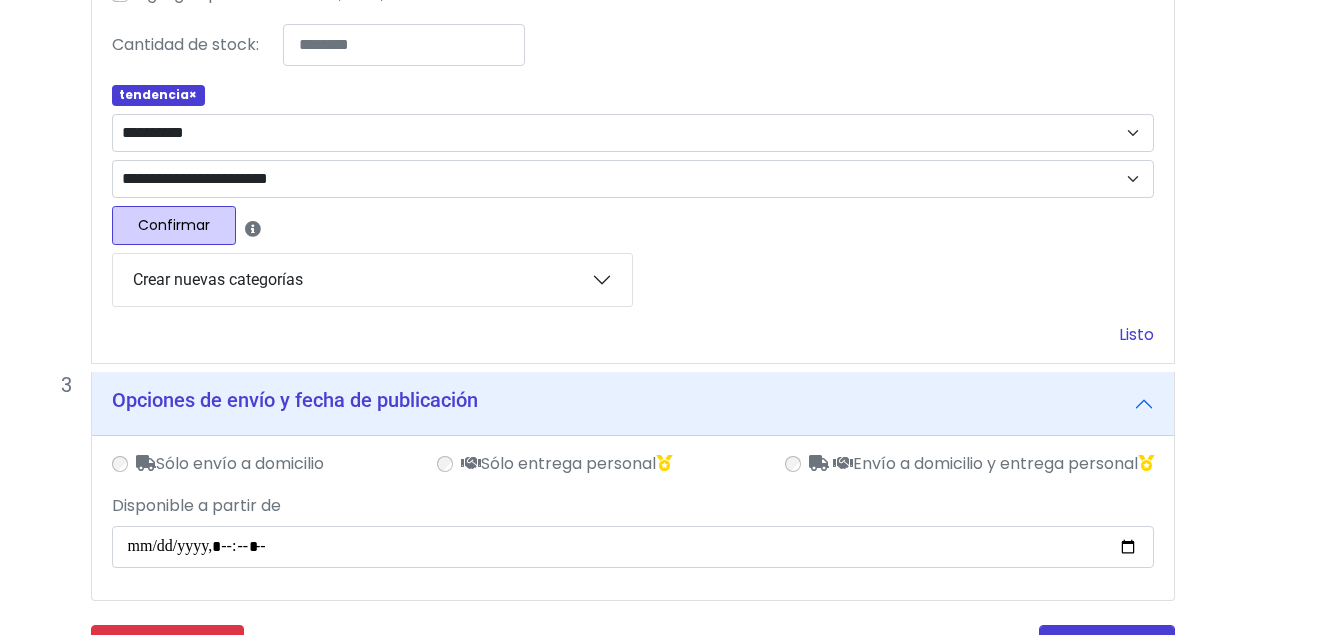 click on "Listo" at bounding box center (1136, 334) 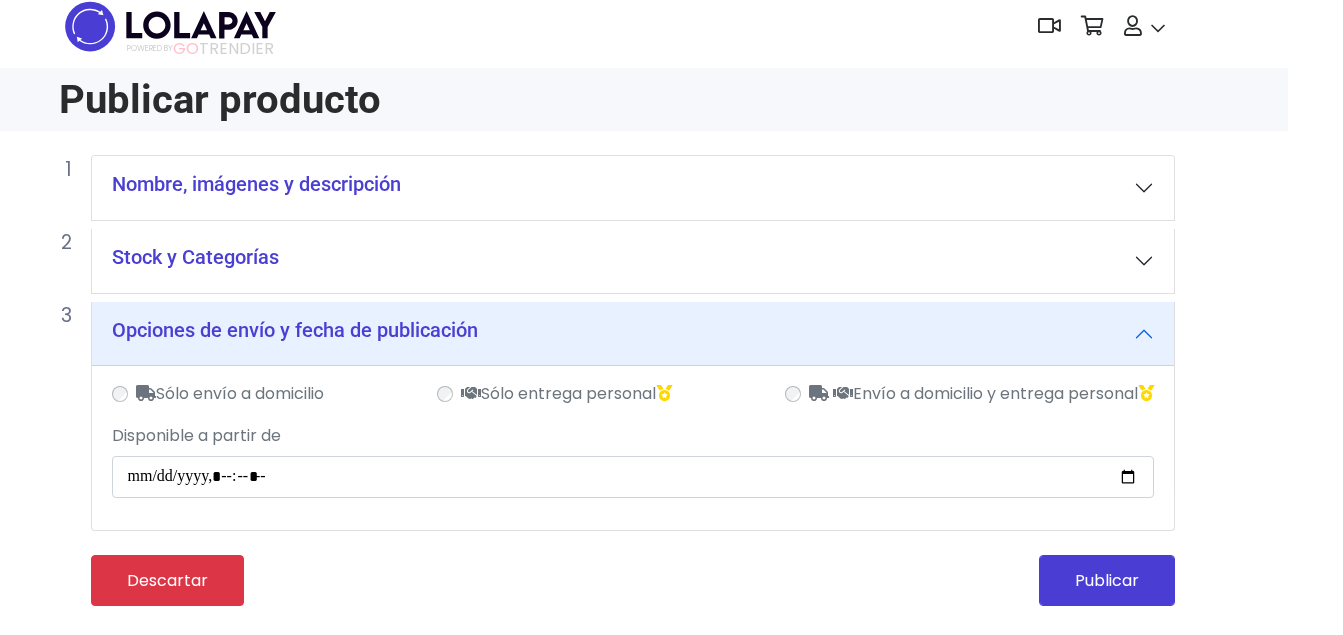 scroll, scrollTop: 15, scrollLeft: 55, axis: both 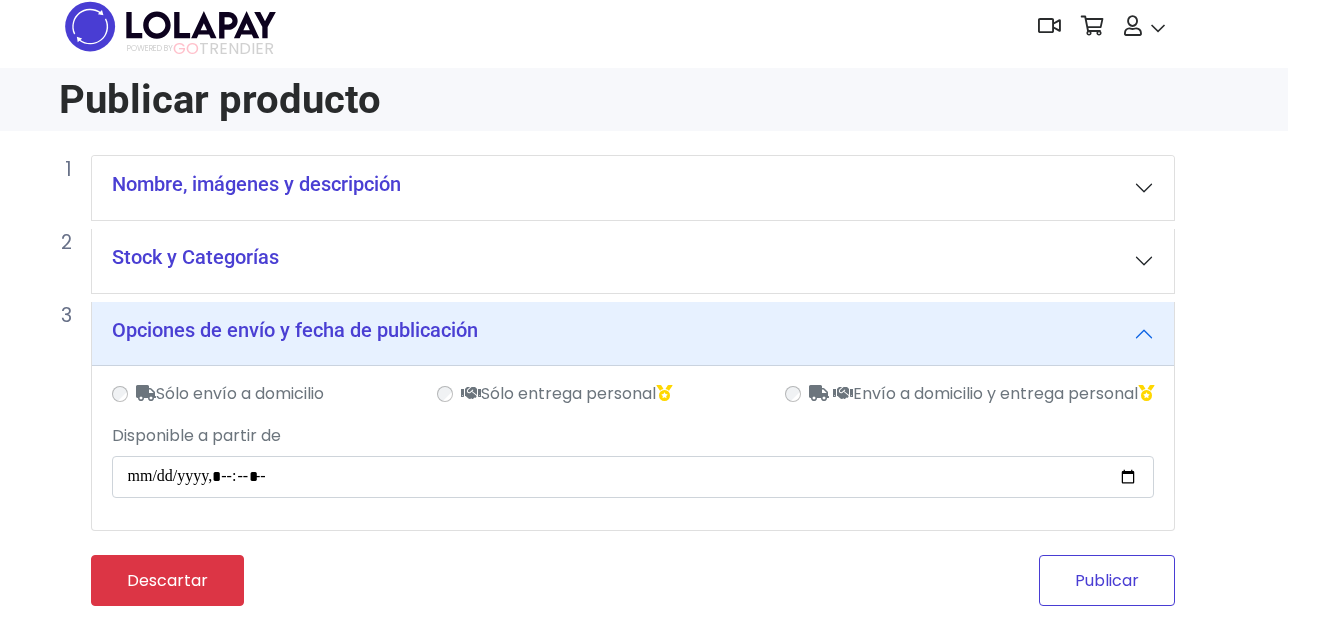 click on "Publicar" at bounding box center (1107, 580) 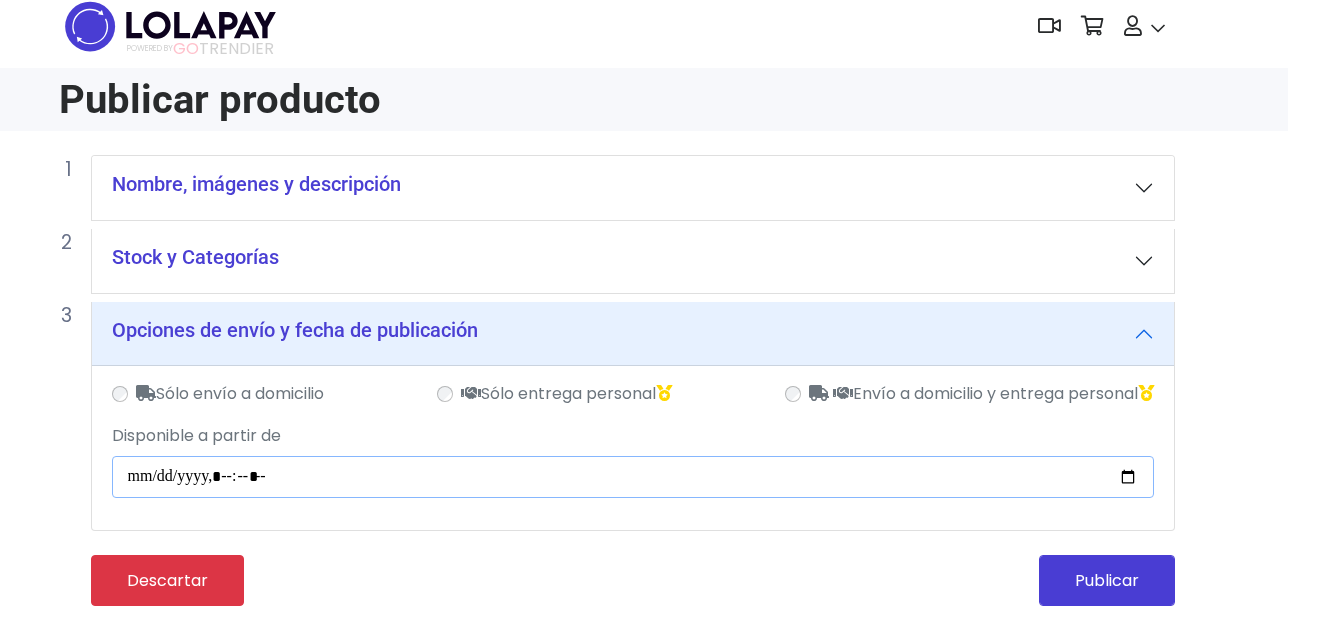 click on "Disponible a partir de" at bounding box center [633, 477] 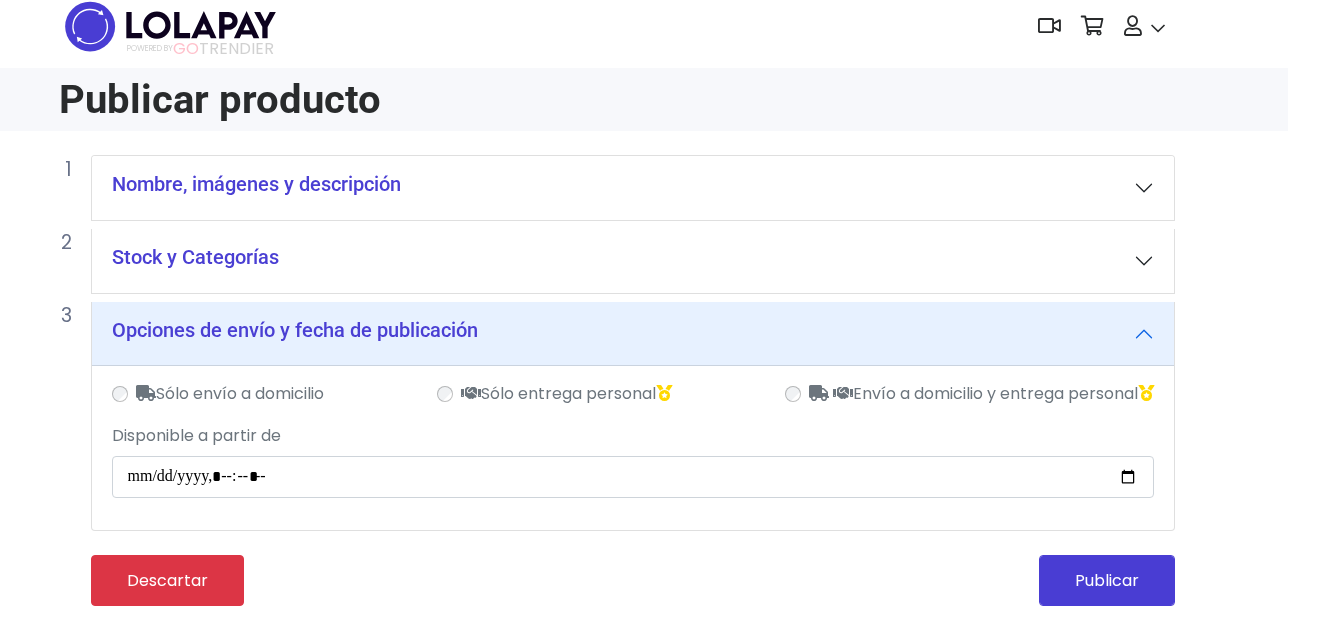 click on "**********" at bounding box center (633, 380) 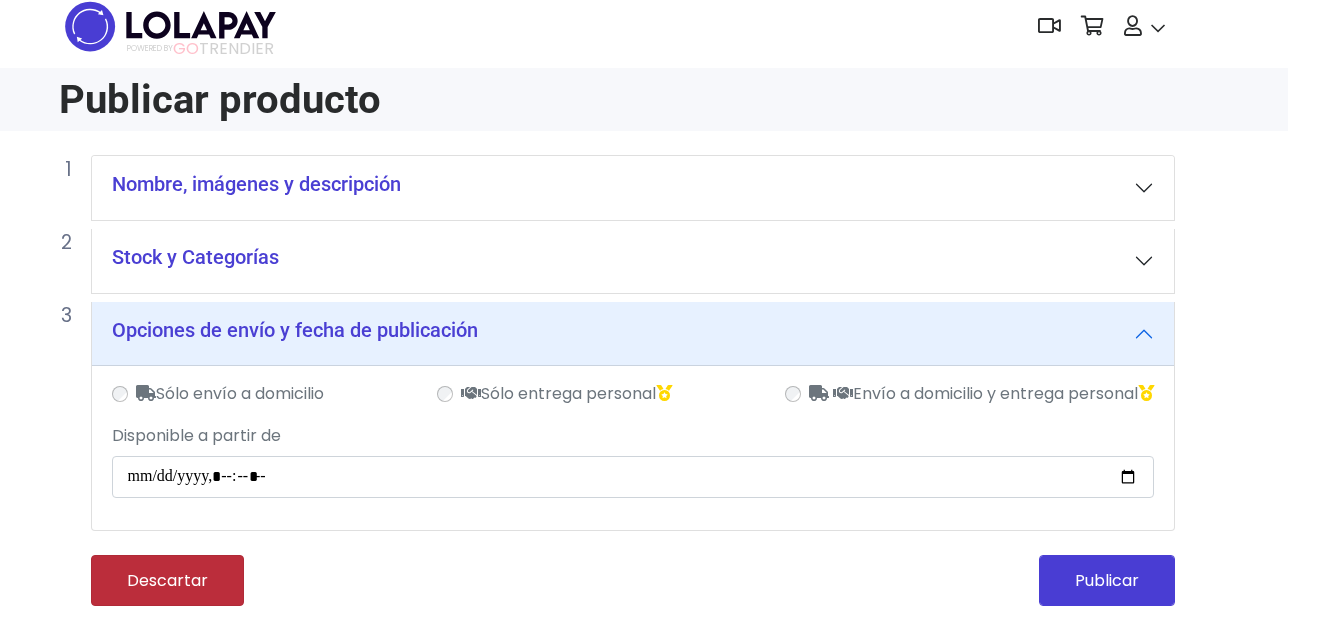click on "Descartar" at bounding box center [167, 580] 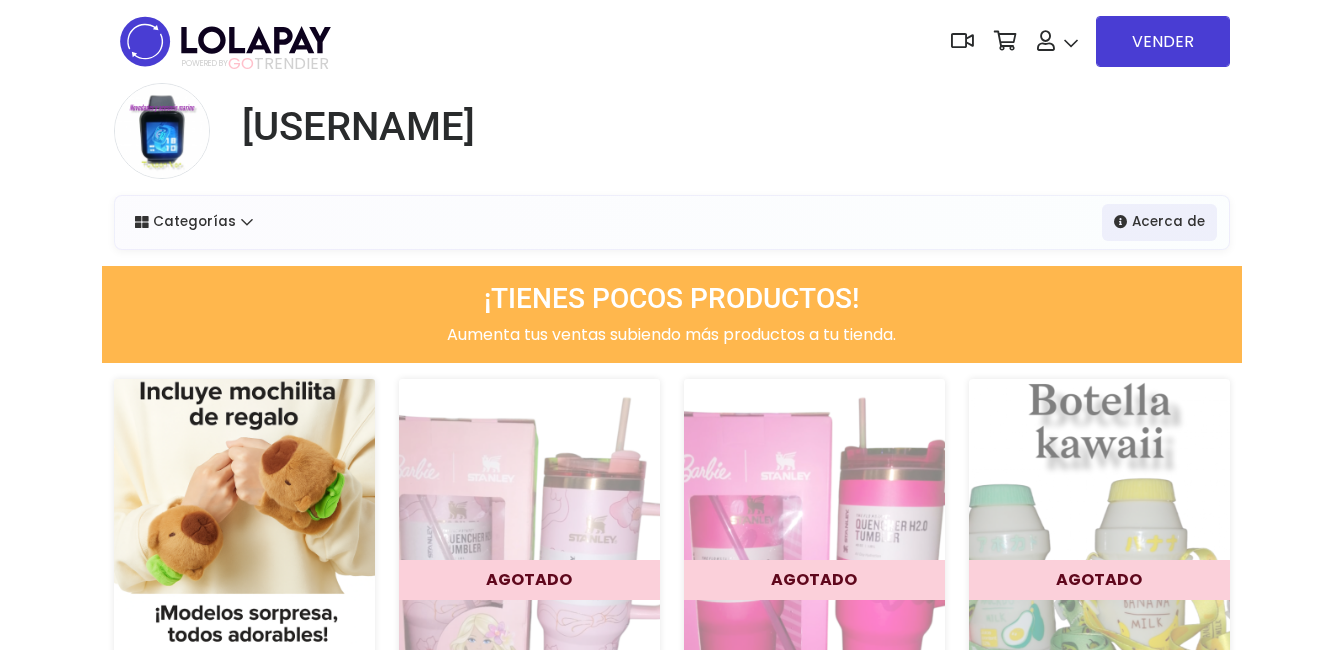 scroll, scrollTop: 0, scrollLeft: 0, axis: both 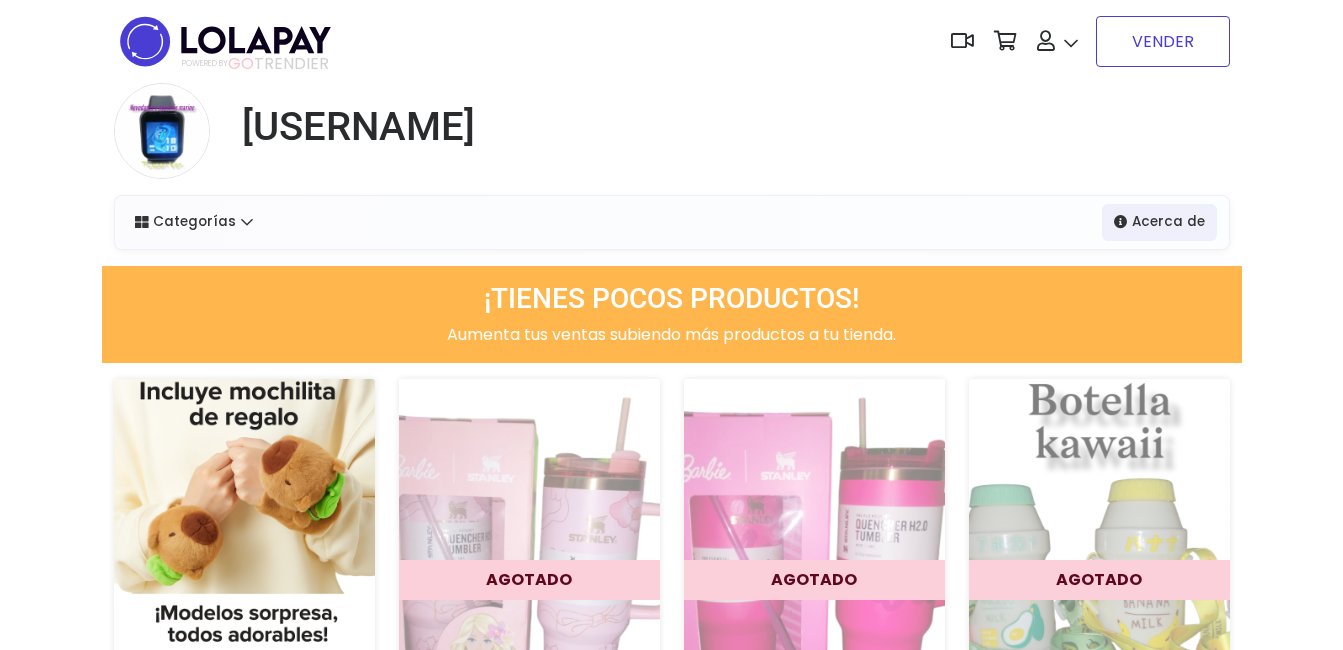 click on "VENDER" at bounding box center (1163, 41) 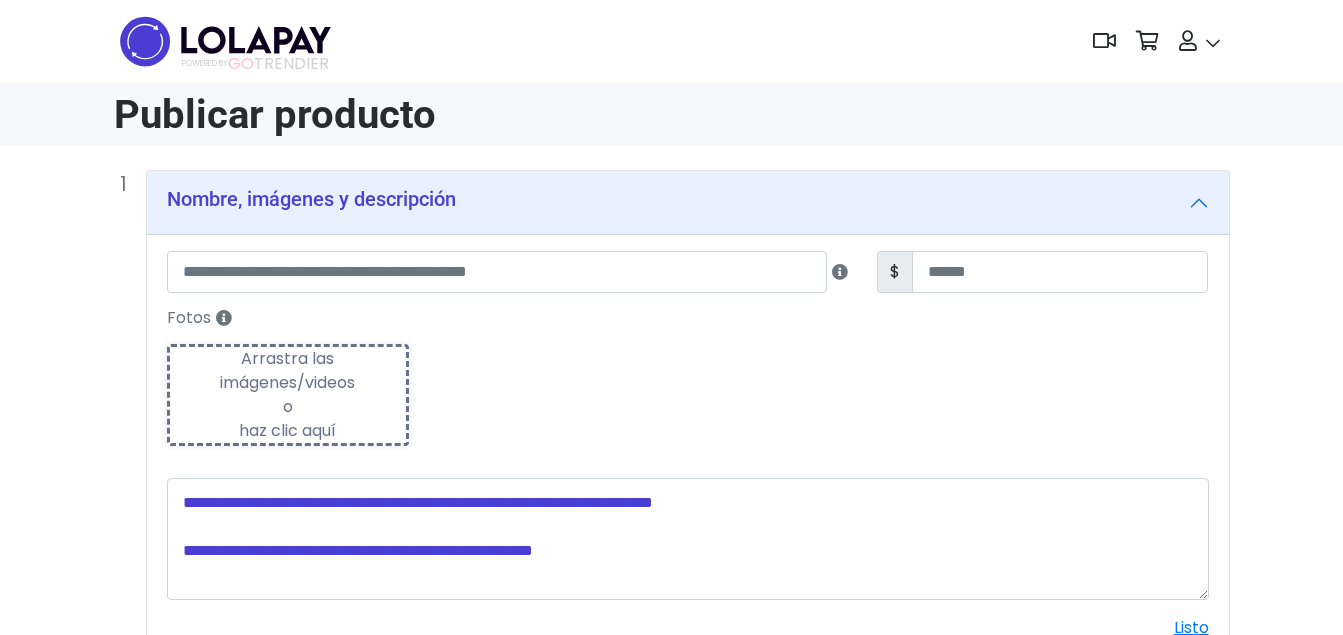 scroll, scrollTop: 0, scrollLeft: 0, axis: both 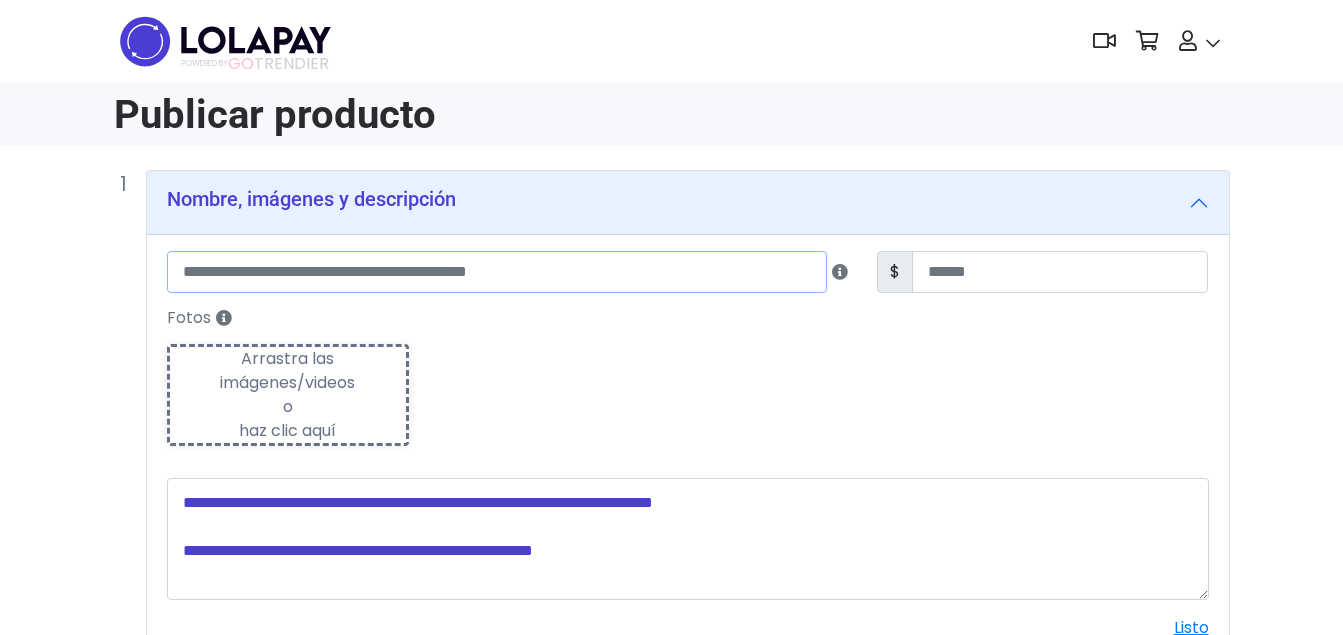 click at bounding box center (497, 272) 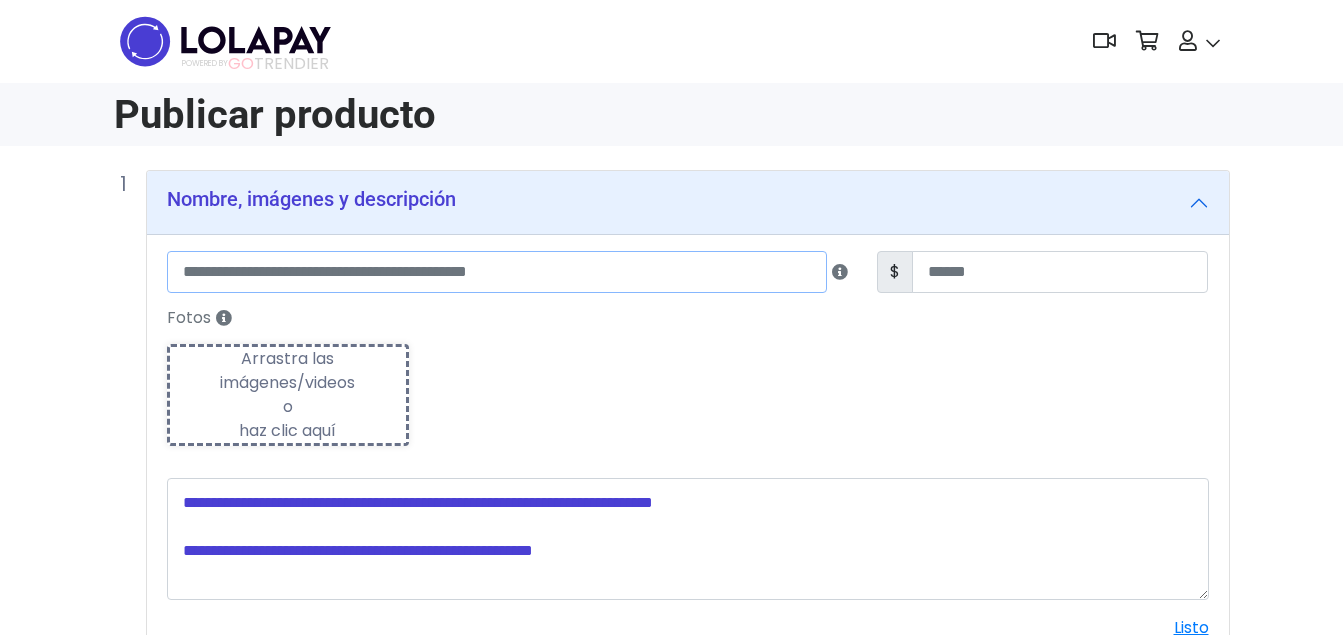 type on "*" 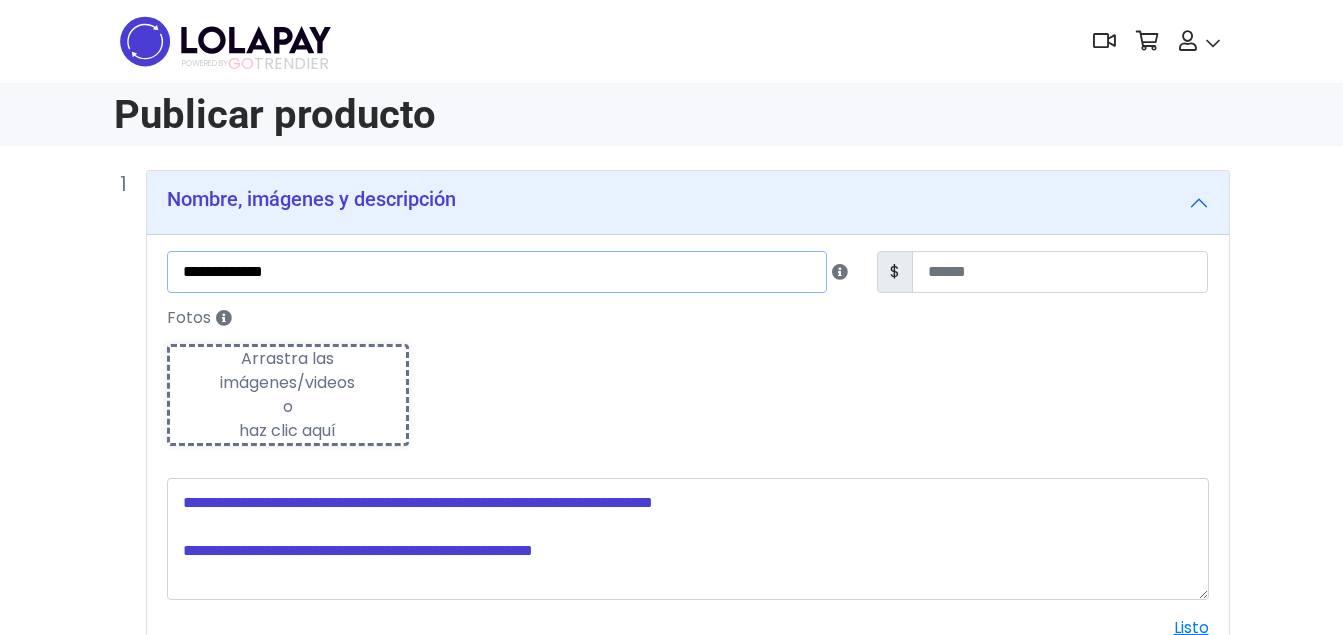type on "**********" 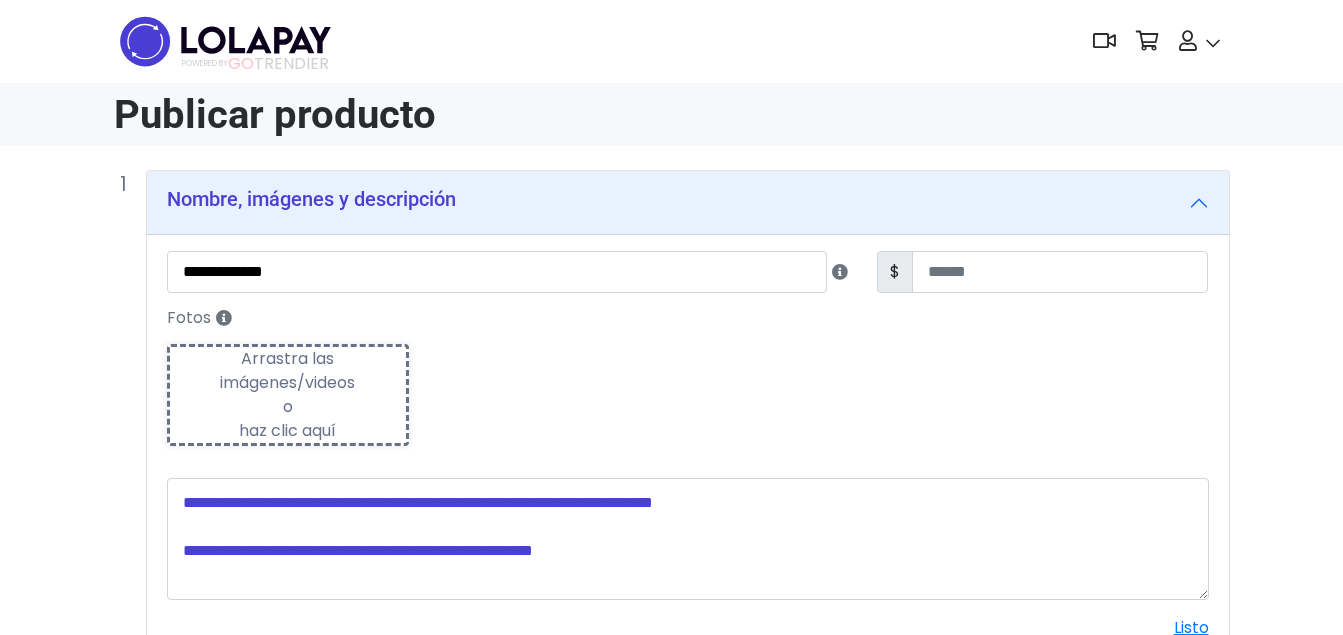 click on "Arrastra las
imágenes/videos
o
haz clic aquí" at bounding box center [288, 395] 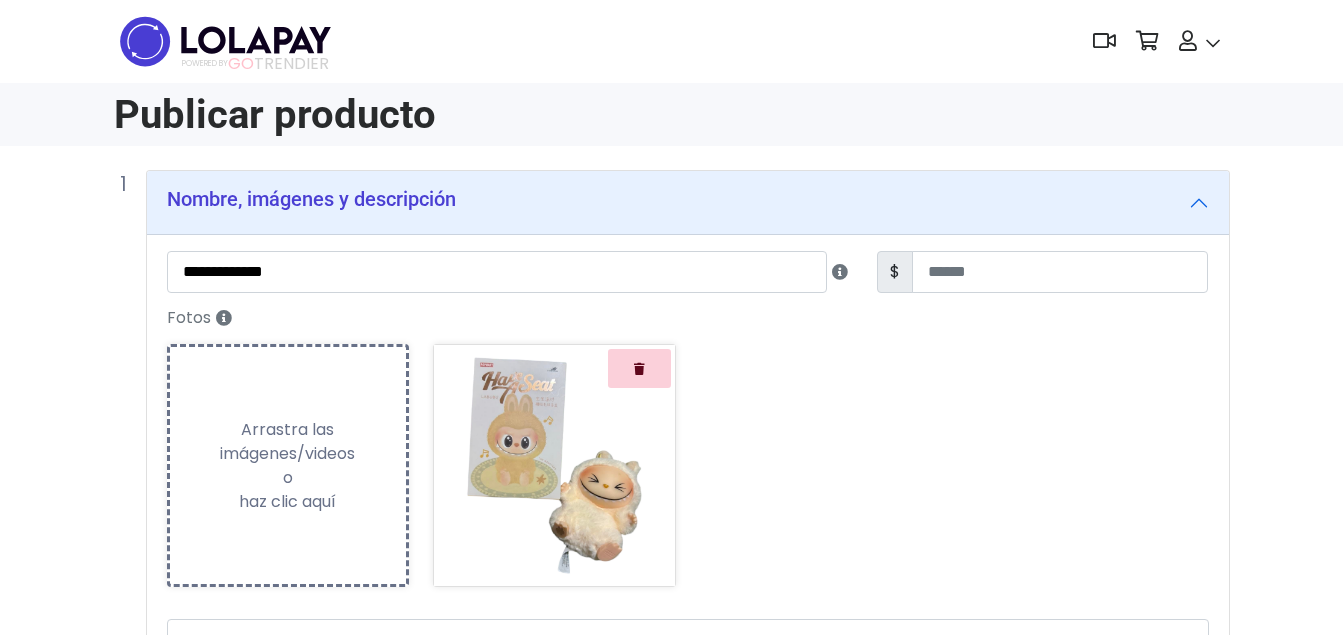 click on "Arrastra las
imágenes/videos
o
haz clic aquí" at bounding box center (288, 466) 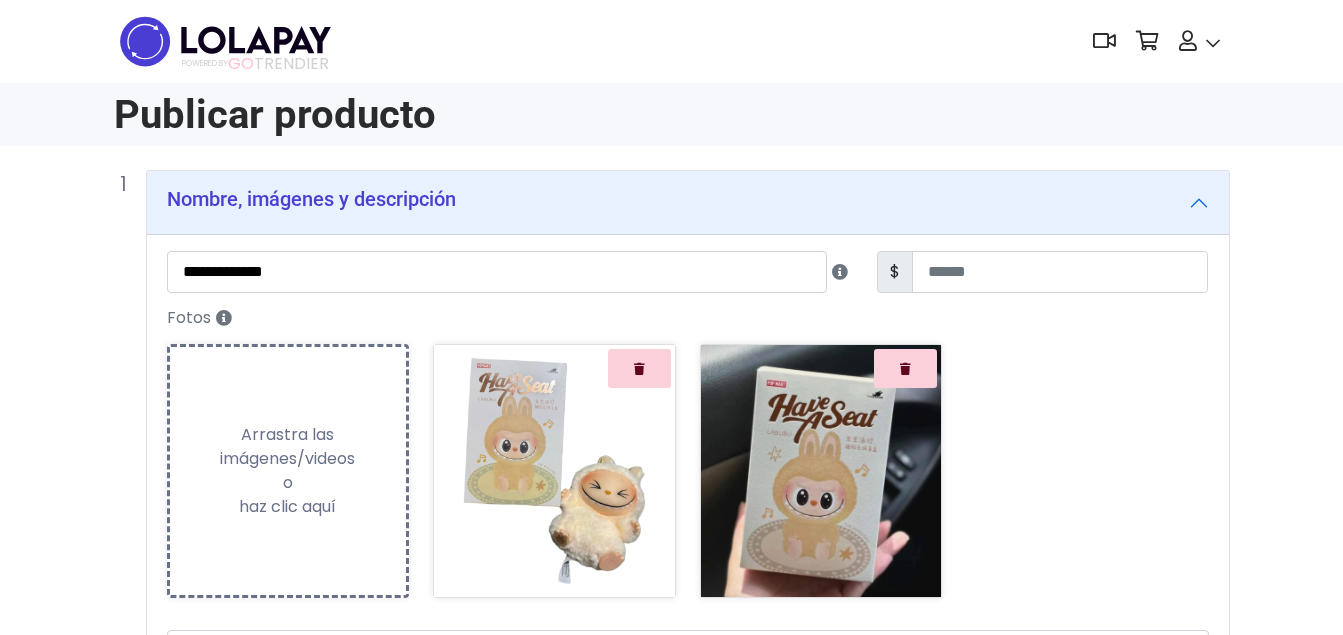 click on "Arrastra las
imágenes/videos
o
haz clic aquí" at bounding box center (288, 471) 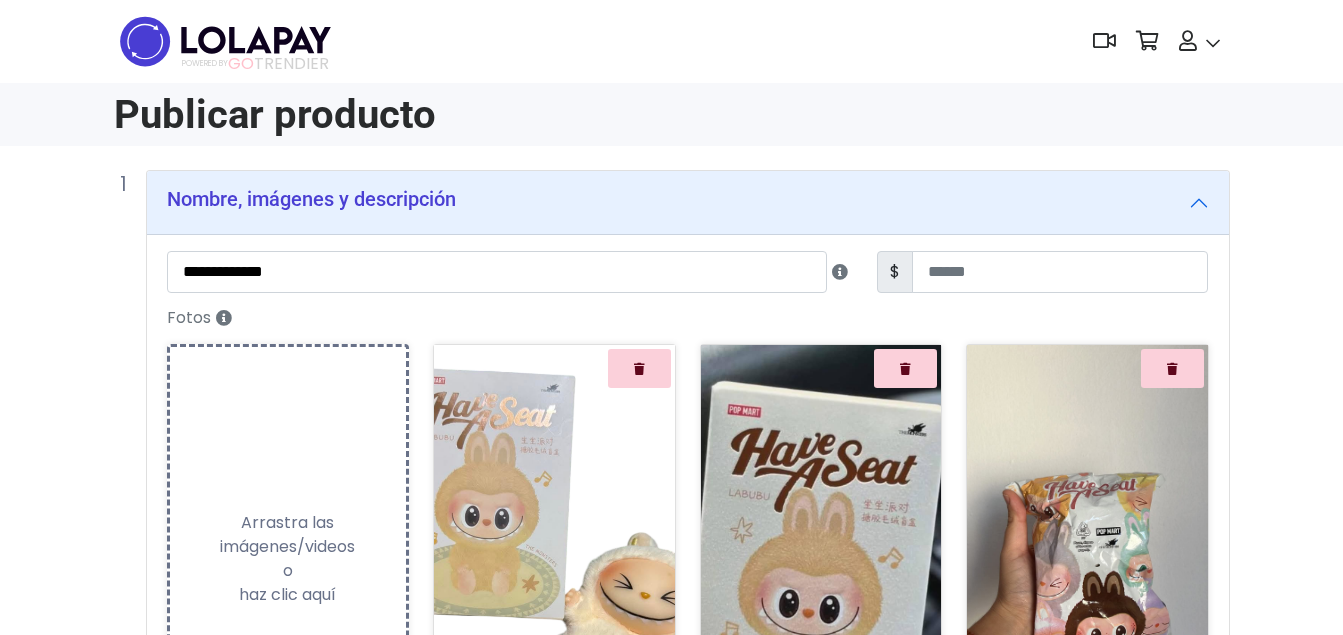 click on "Subiendo
Arrastra las
imágenes/videos
o
haz clic aquí" at bounding box center (288, 559) 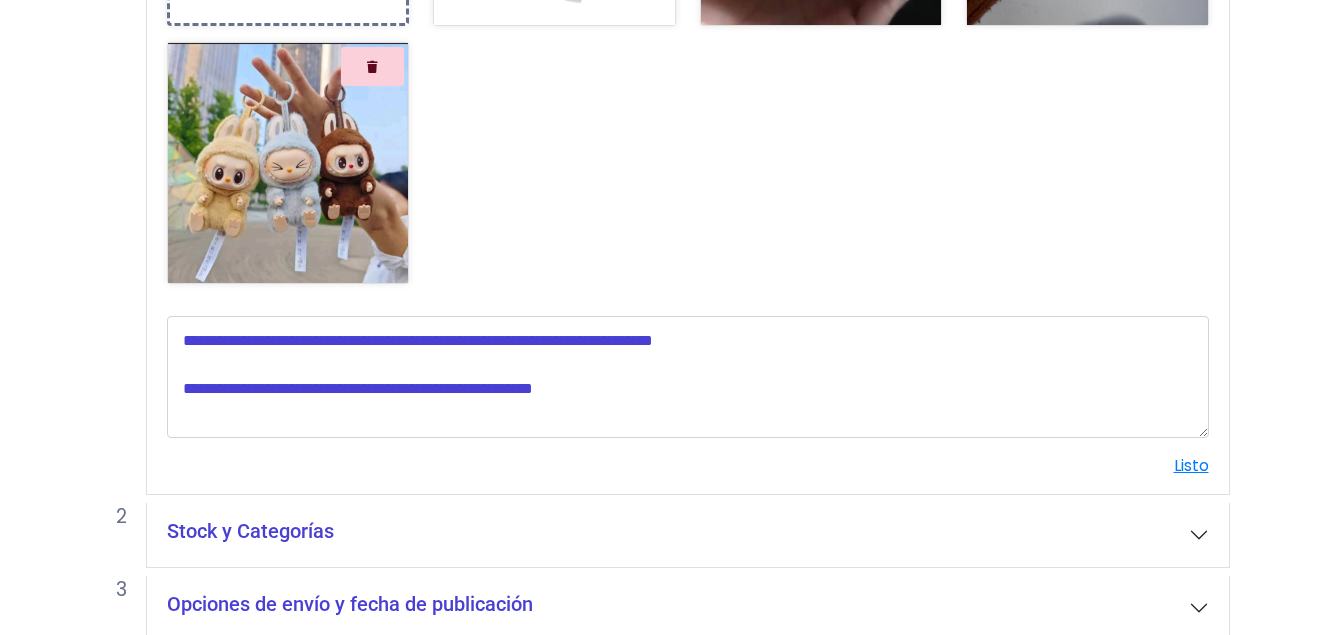 scroll, scrollTop: 755, scrollLeft: 0, axis: vertical 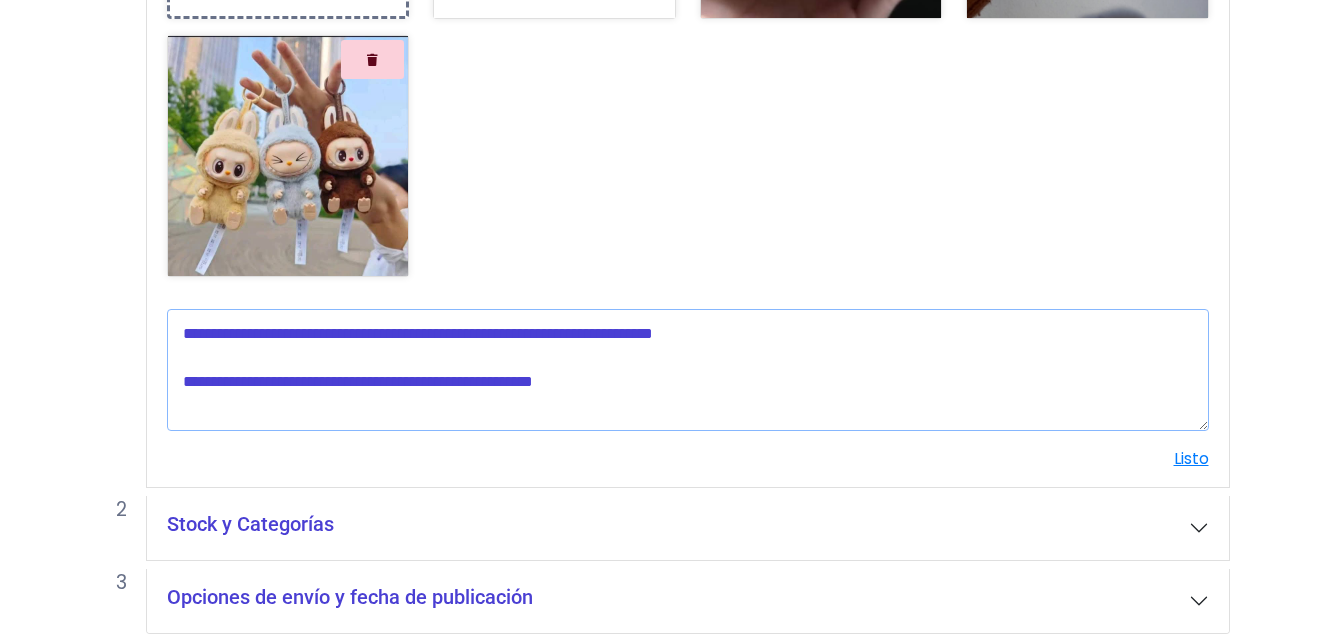 click at bounding box center (688, 370) 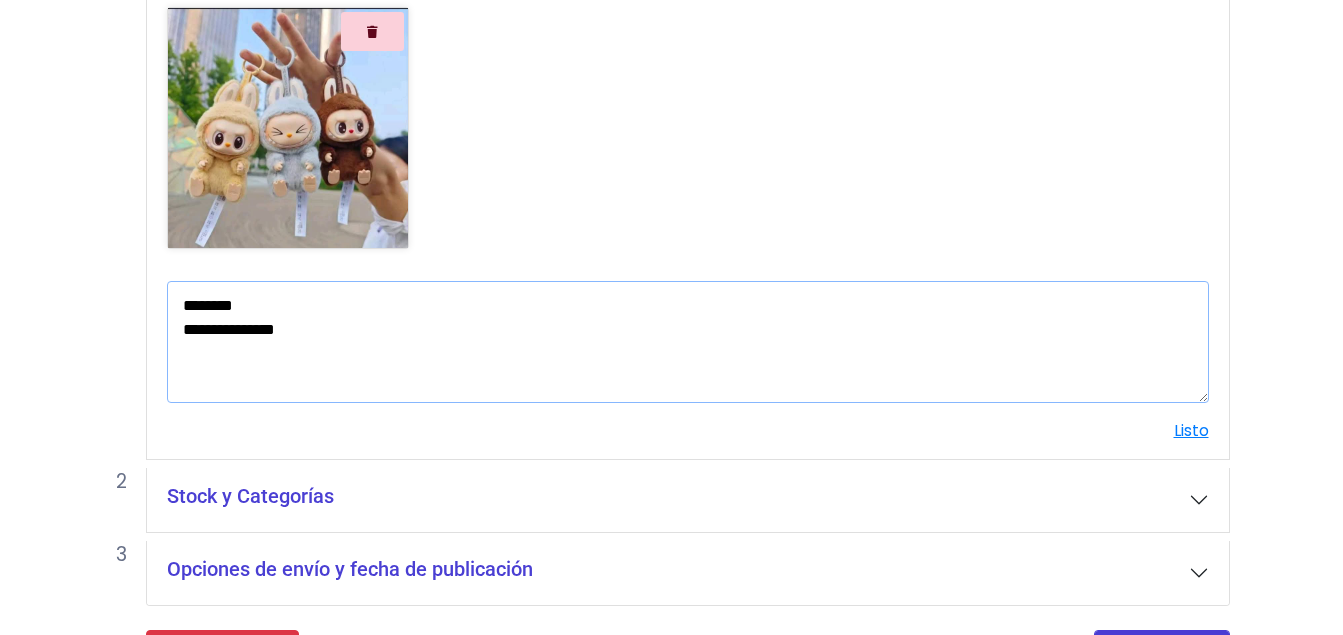 scroll, scrollTop: 778, scrollLeft: 0, axis: vertical 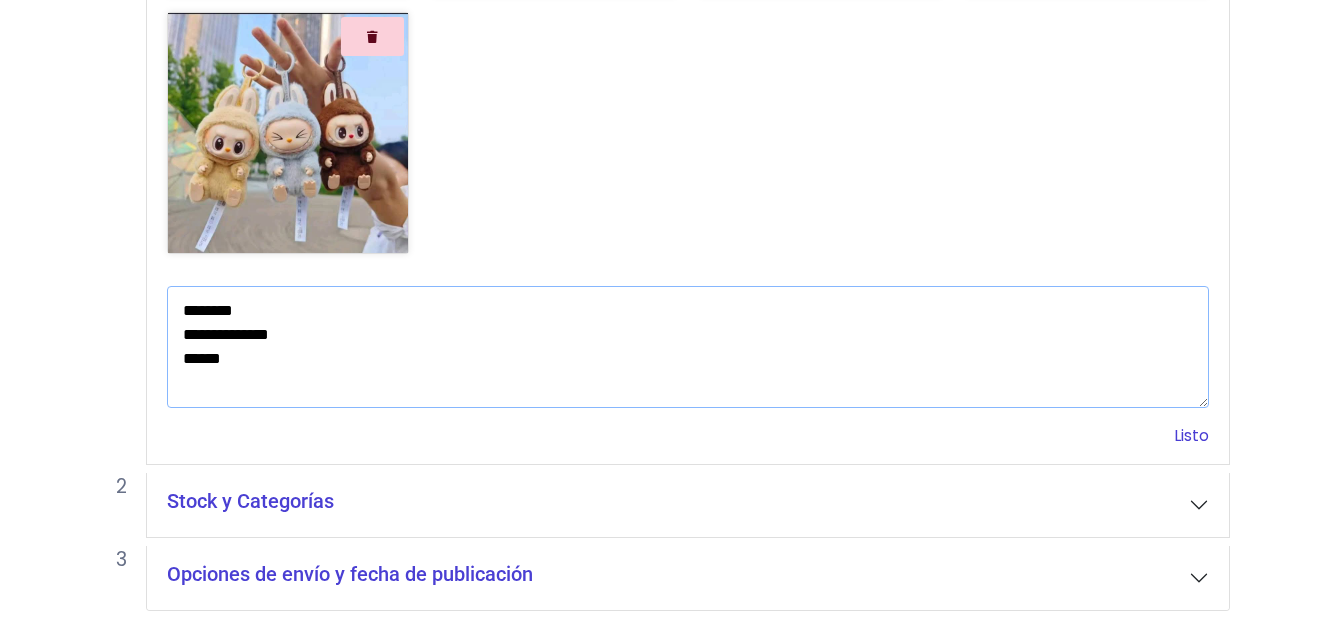 type on "**********" 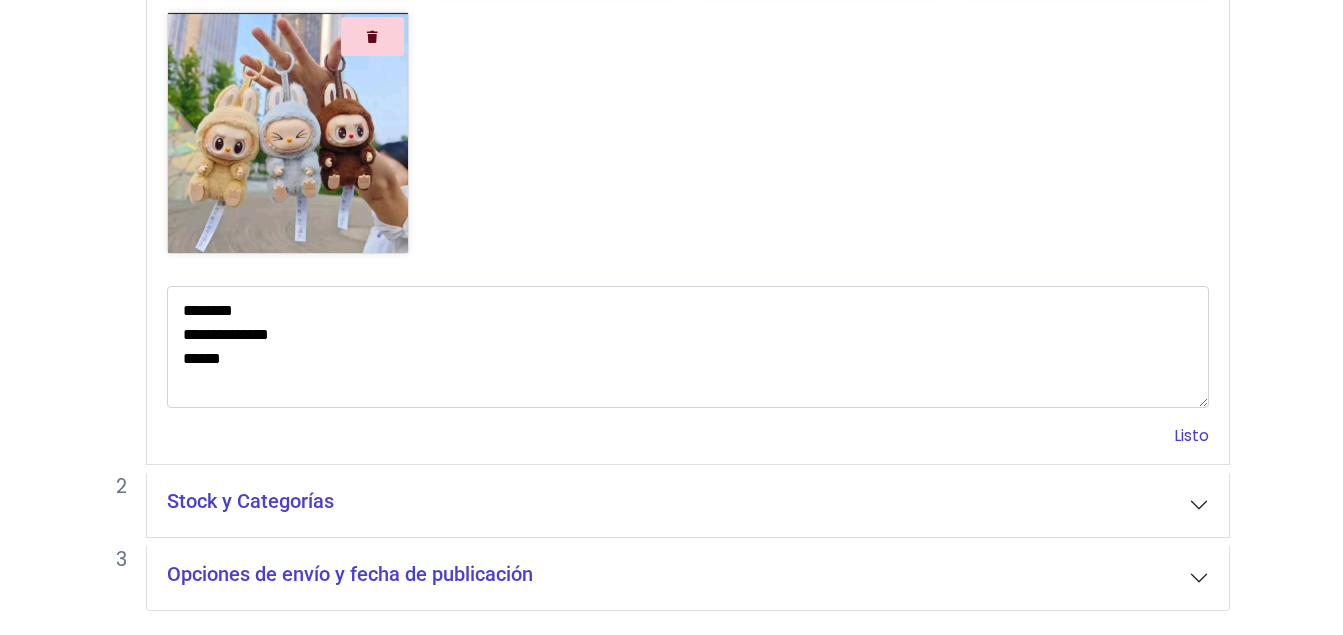 click on "Listo" at bounding box center [1191, 435] 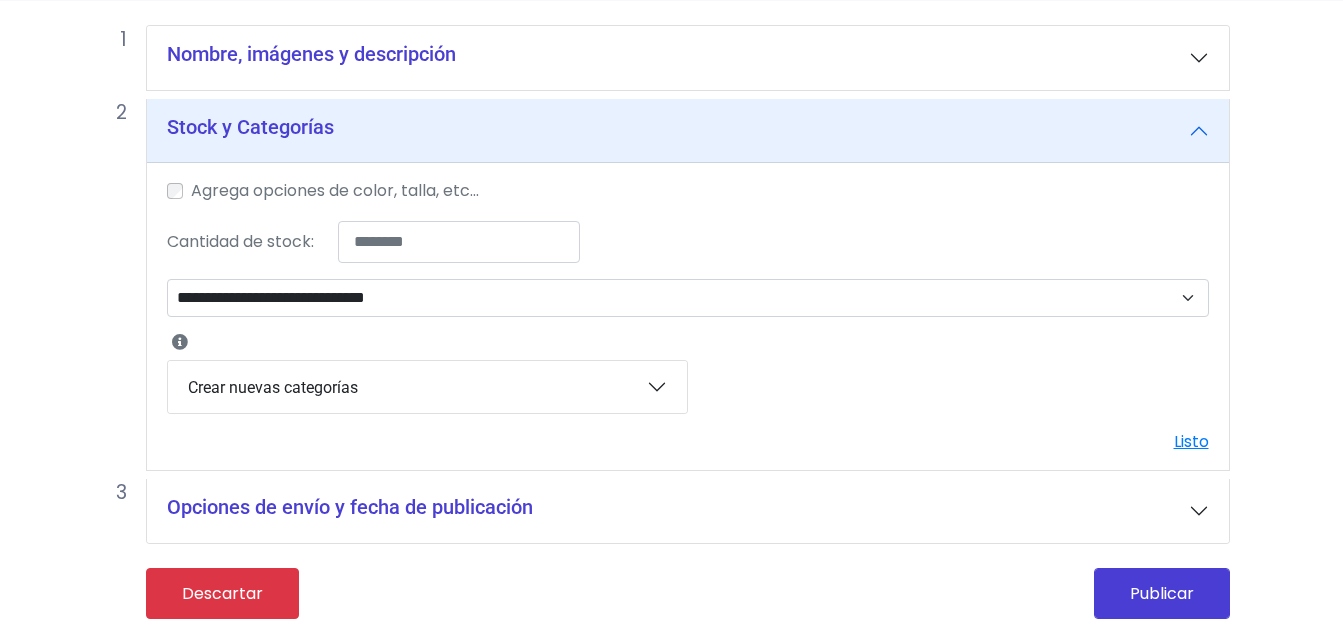 scroll, scrollTop: 146, scrollLeft: 0, axis: vertical 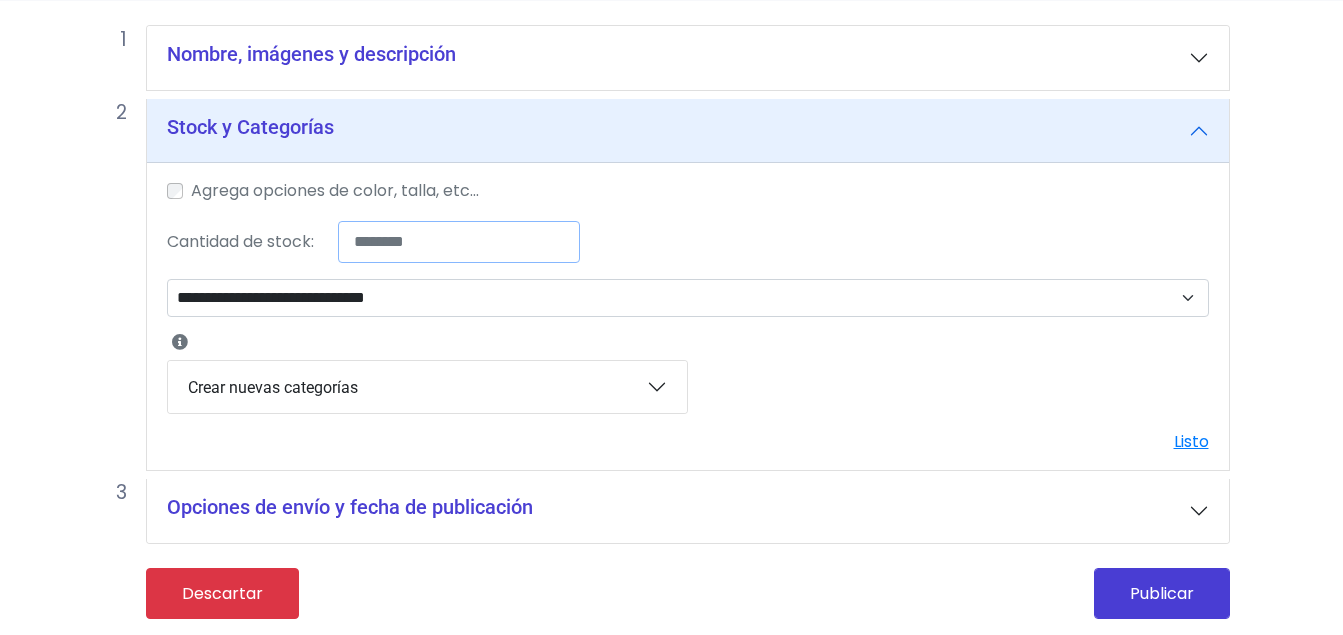 click on "*" at bounding box center (459, 242) 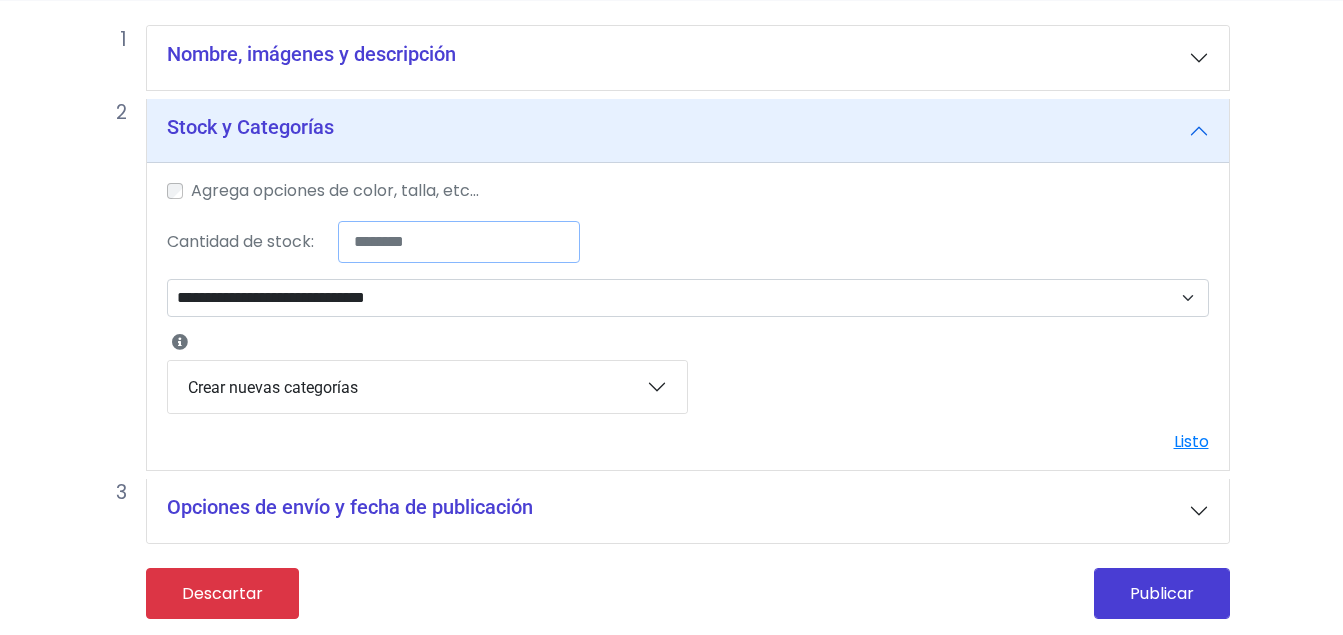 type on "*" 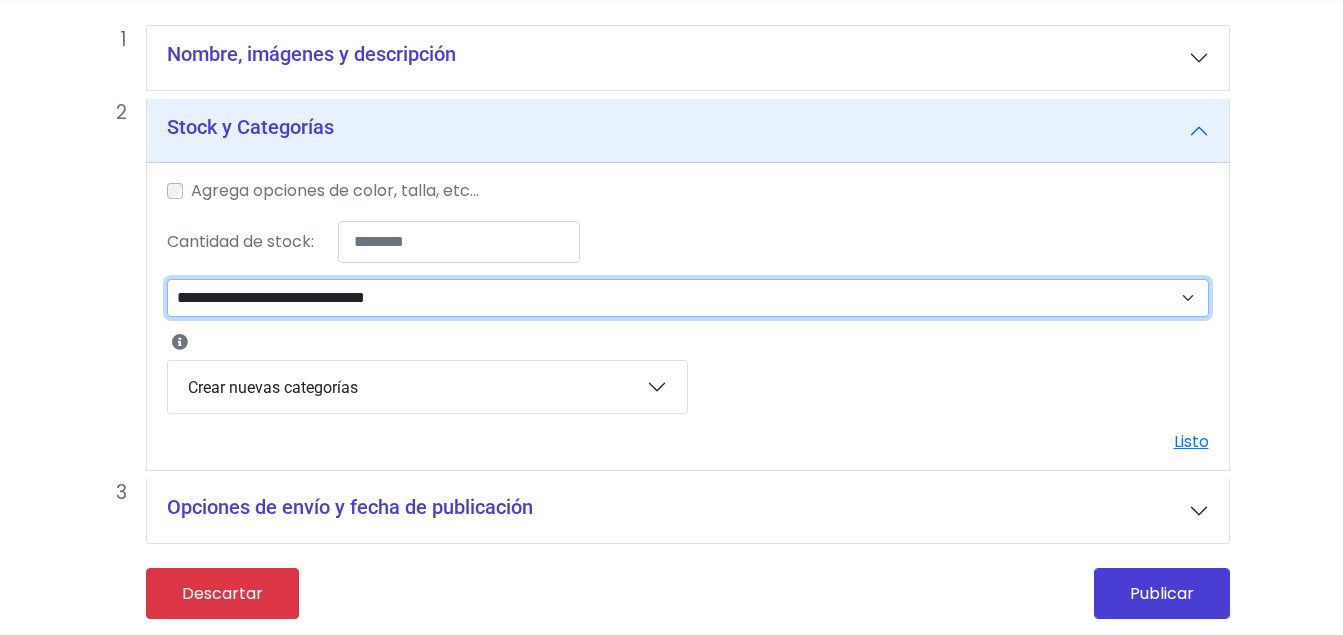 click on "**********" at bounding box center (688, 298) 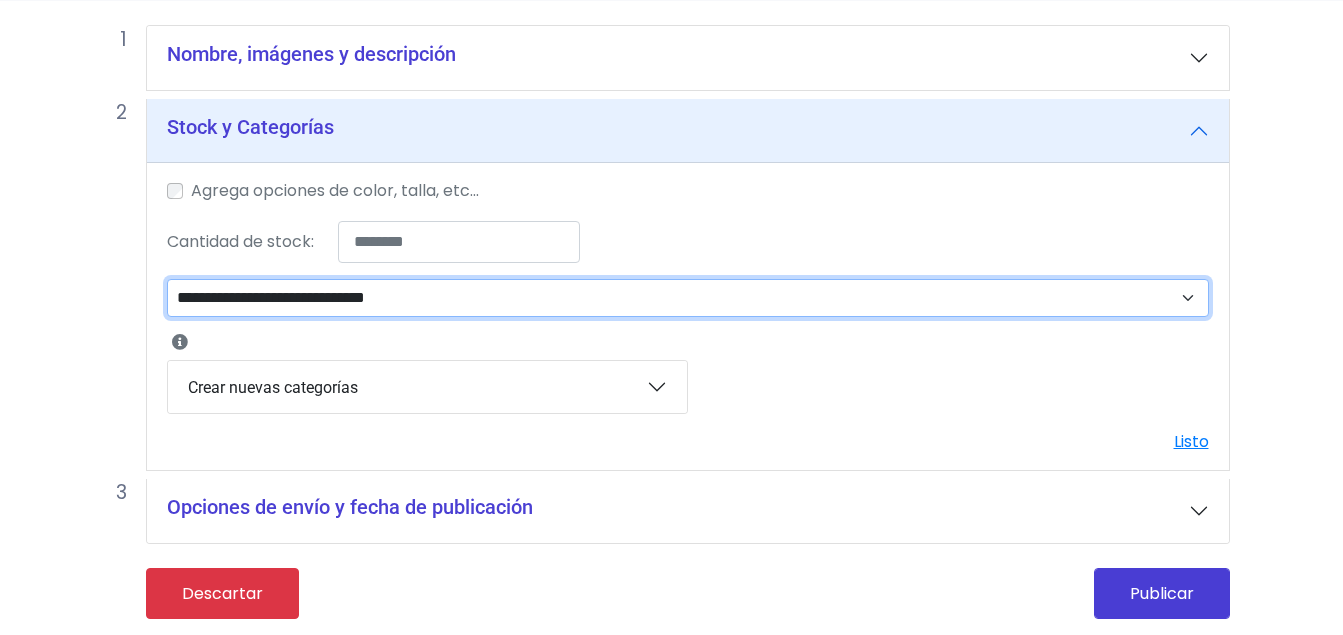 select on "**" 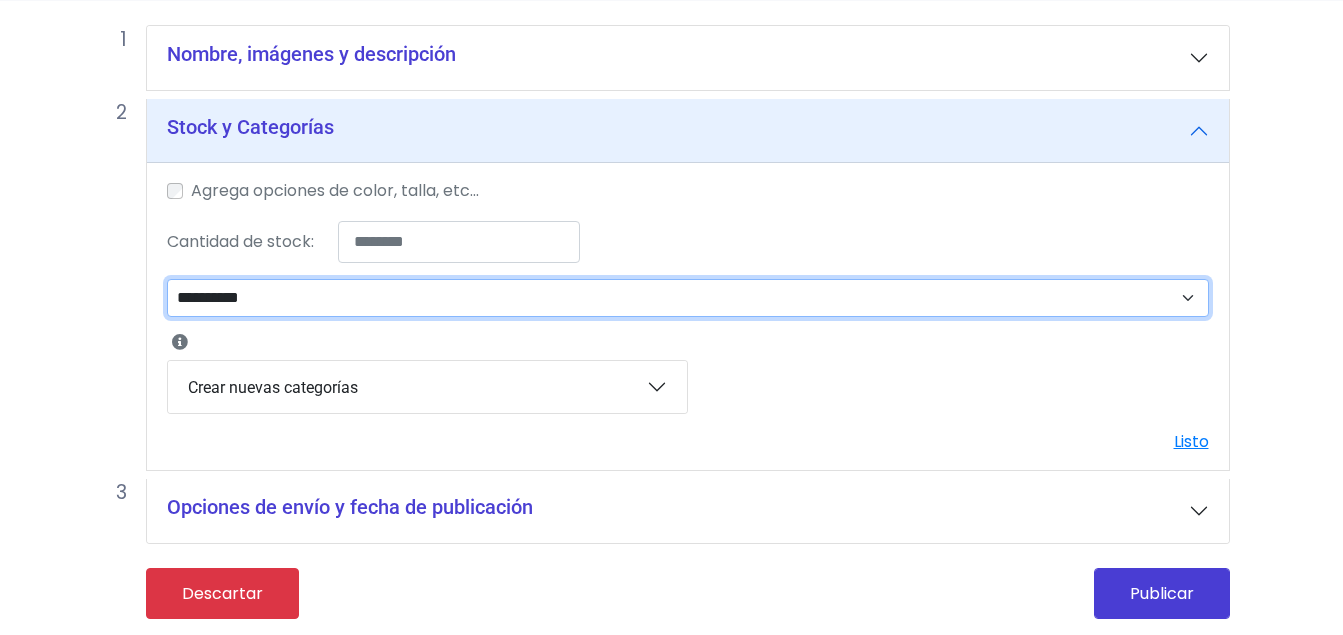 click on "**********" at bounding box center (688, 298) 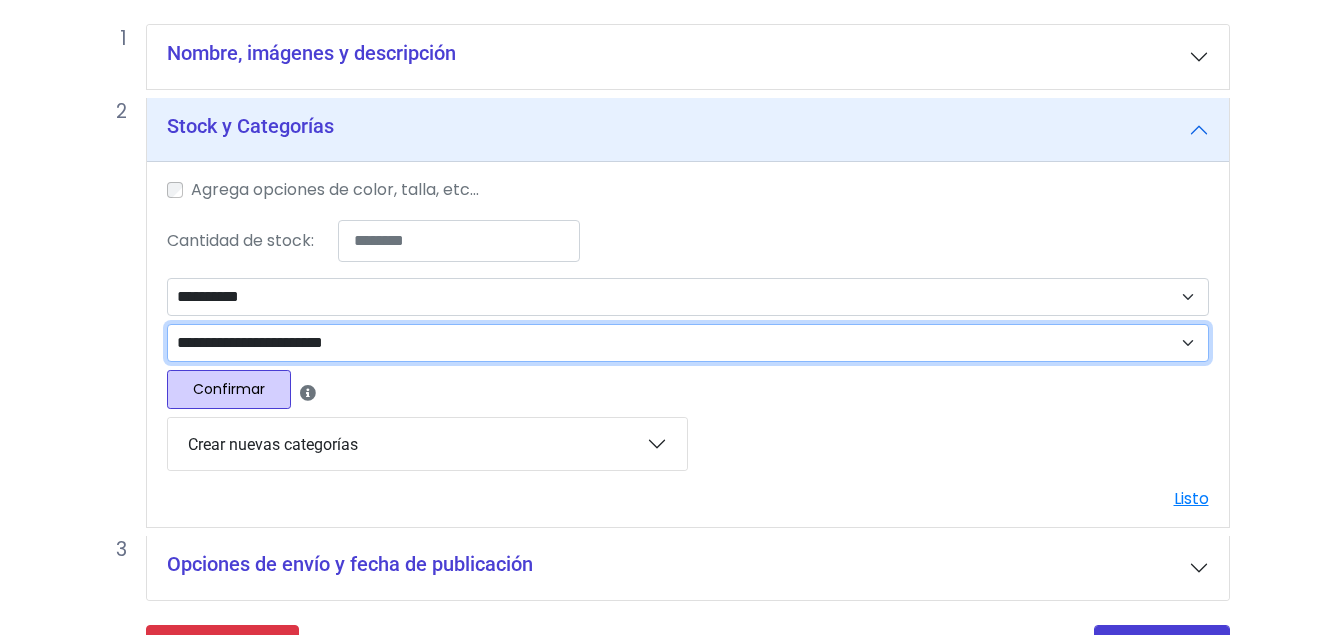click on "**********" at bounding box center [688, 343] 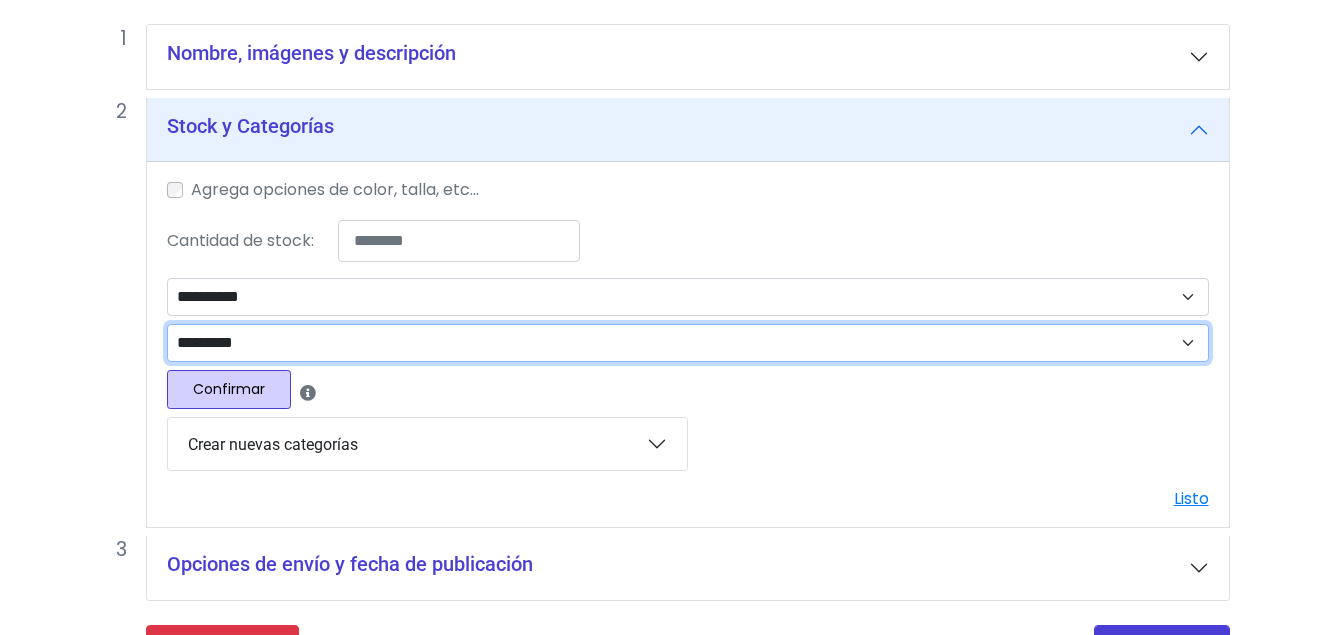 click on "**********" at bounding box center [688, 343] 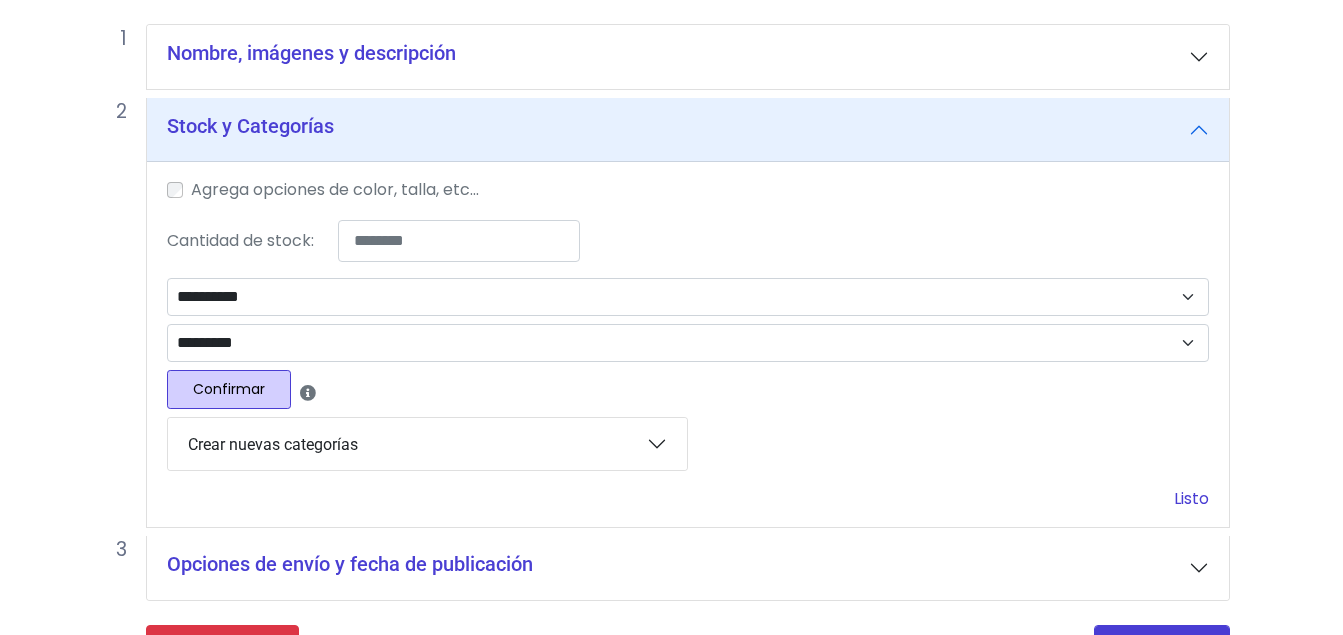 click on "Listo" at bounding box center (1191, 498) 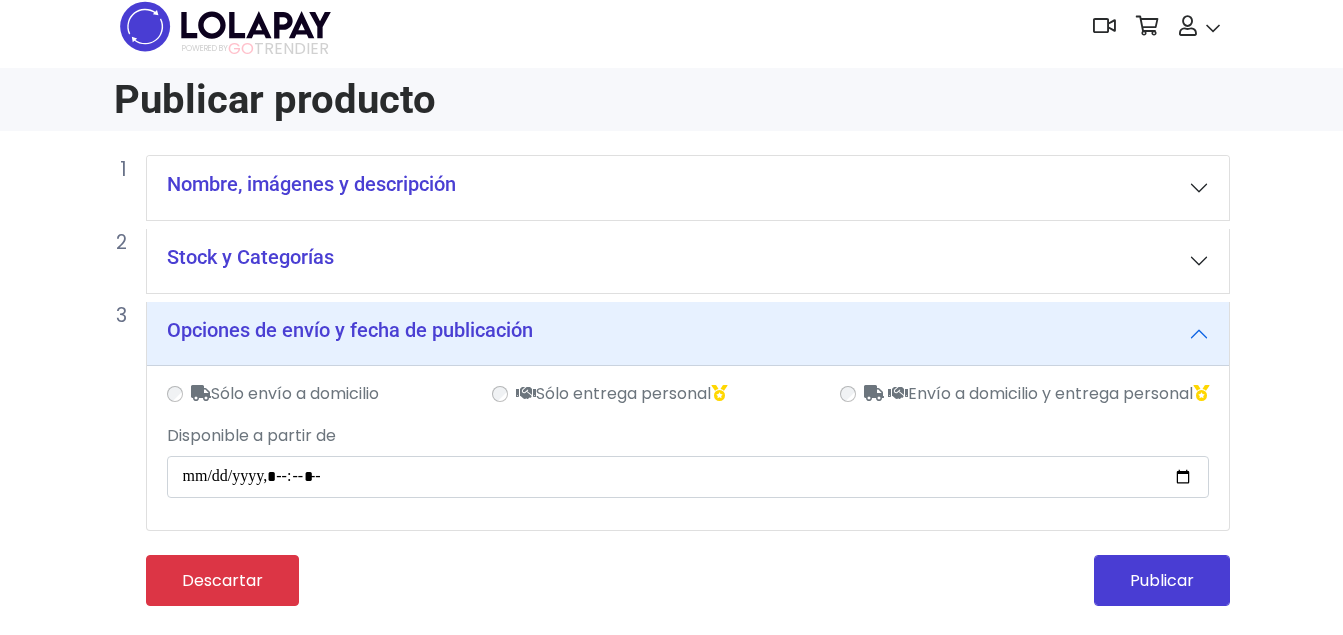 scroll, scrollTop: 15, scrollLeft: 0, axis: vertical 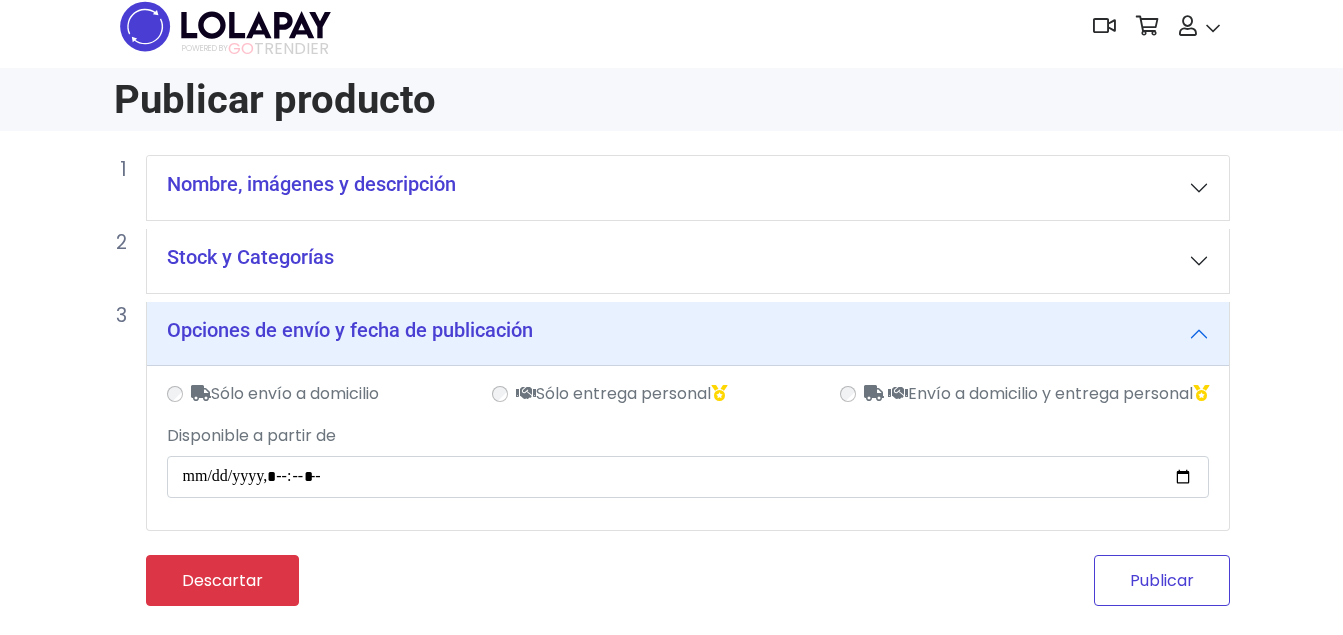 click on "Publicar" at bounding box center [1162, 580] 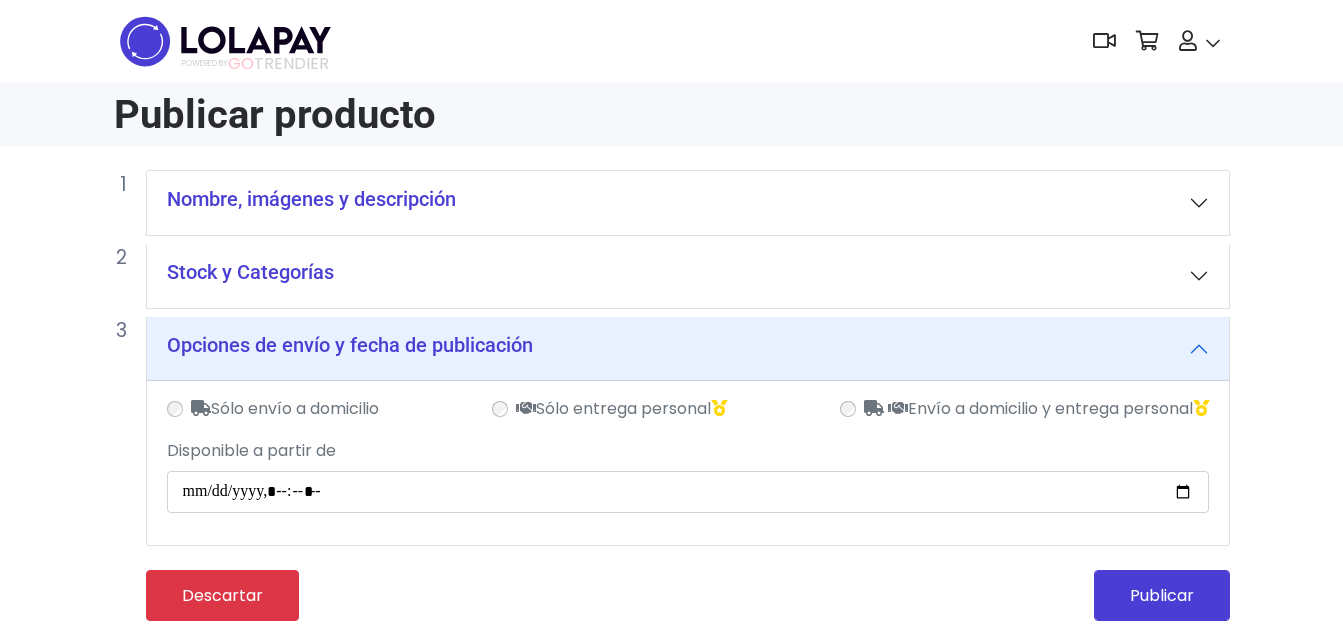 scroll, scrollTop: 15, scrollLeft: 0, axis: vertical 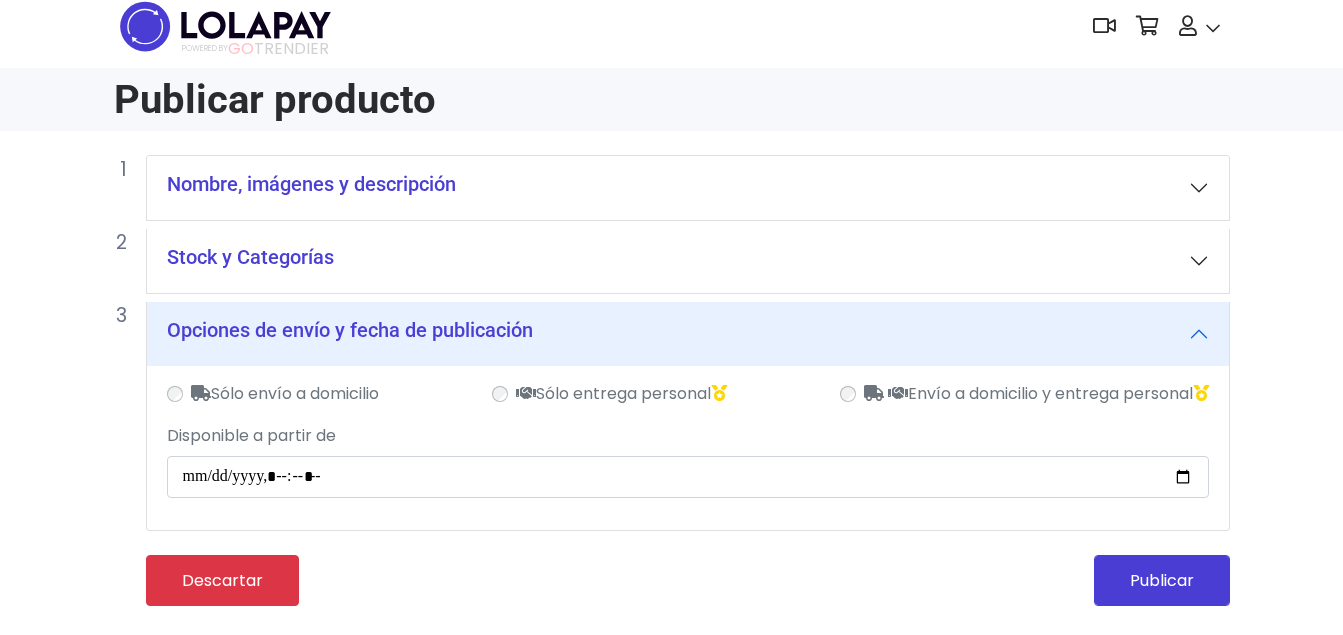 click on "Opciones de envío y fecha de publicación" at bounding box center [350, 330] 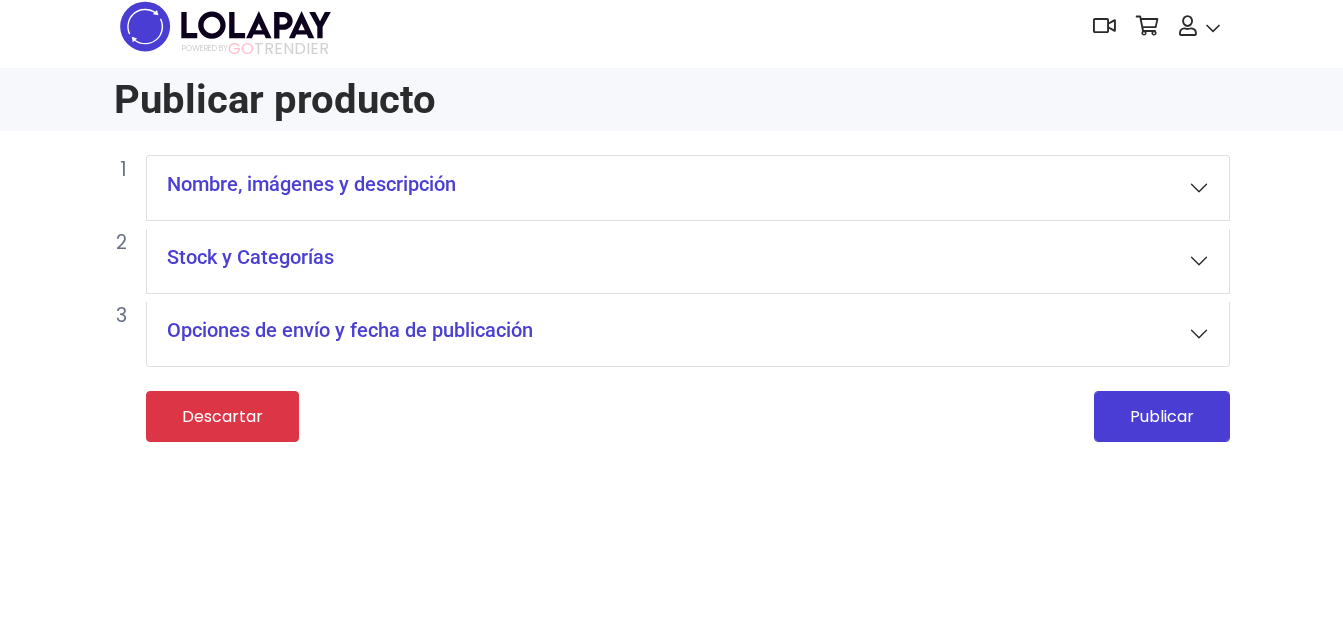 click on "Opciones de envío y fecha de publicación" at bounding box center [350, 330] 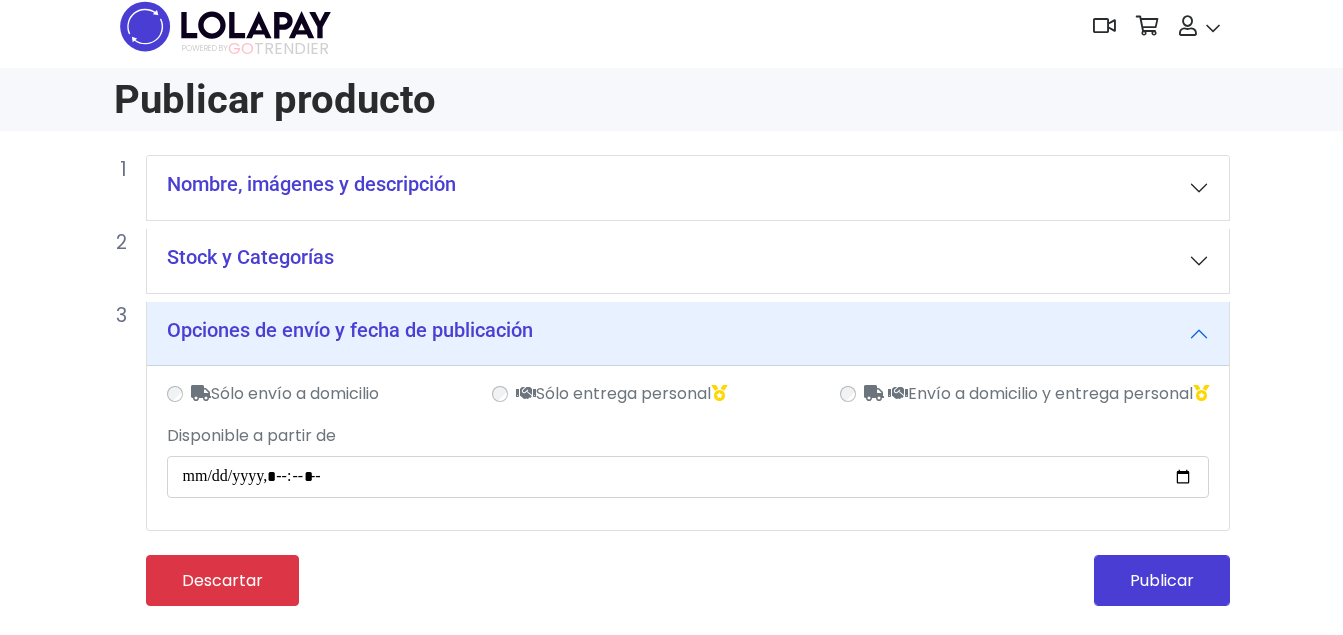 click on "Stock y Categorías" at bounding box center [688, 261] 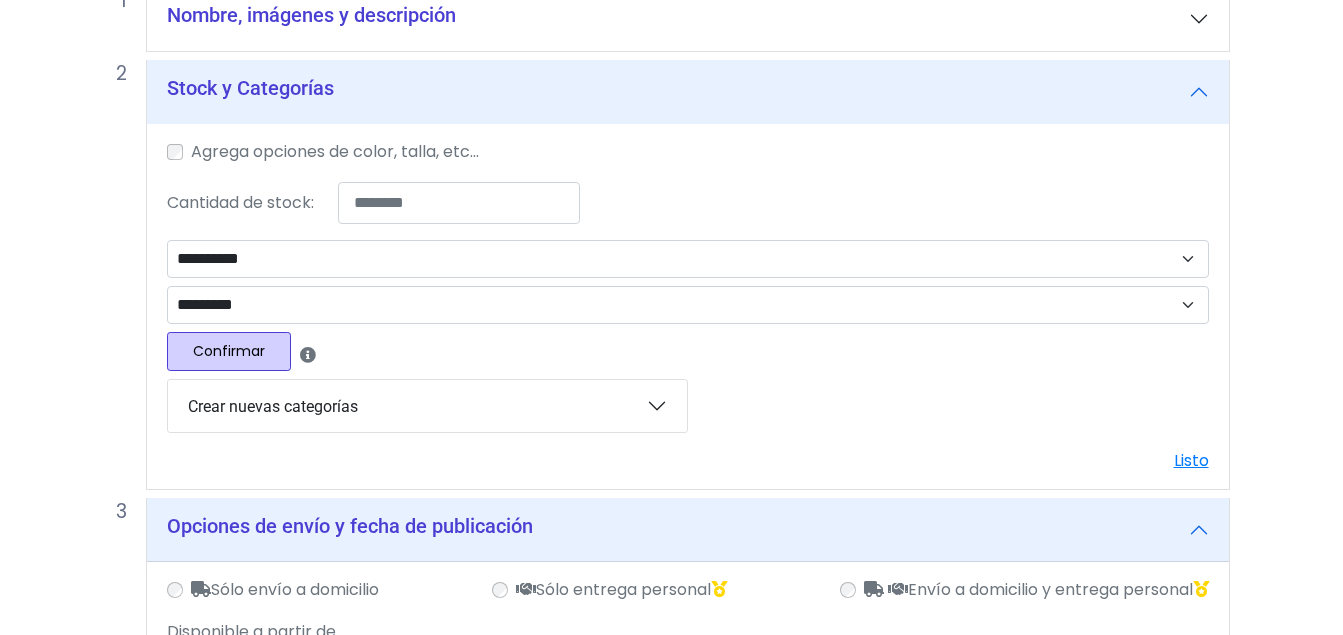 scroll, scrollTop: 226, scrollLeft: 0, axis: vertical 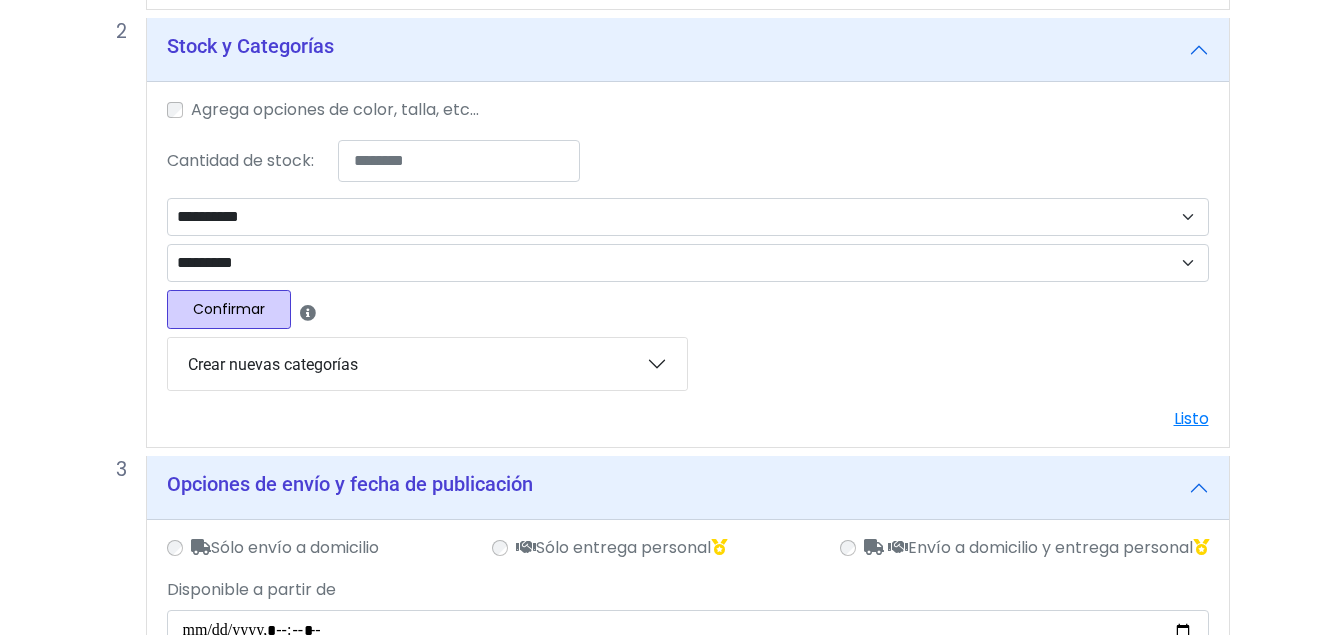 click on "Listo" at bounding box center (688, 419) 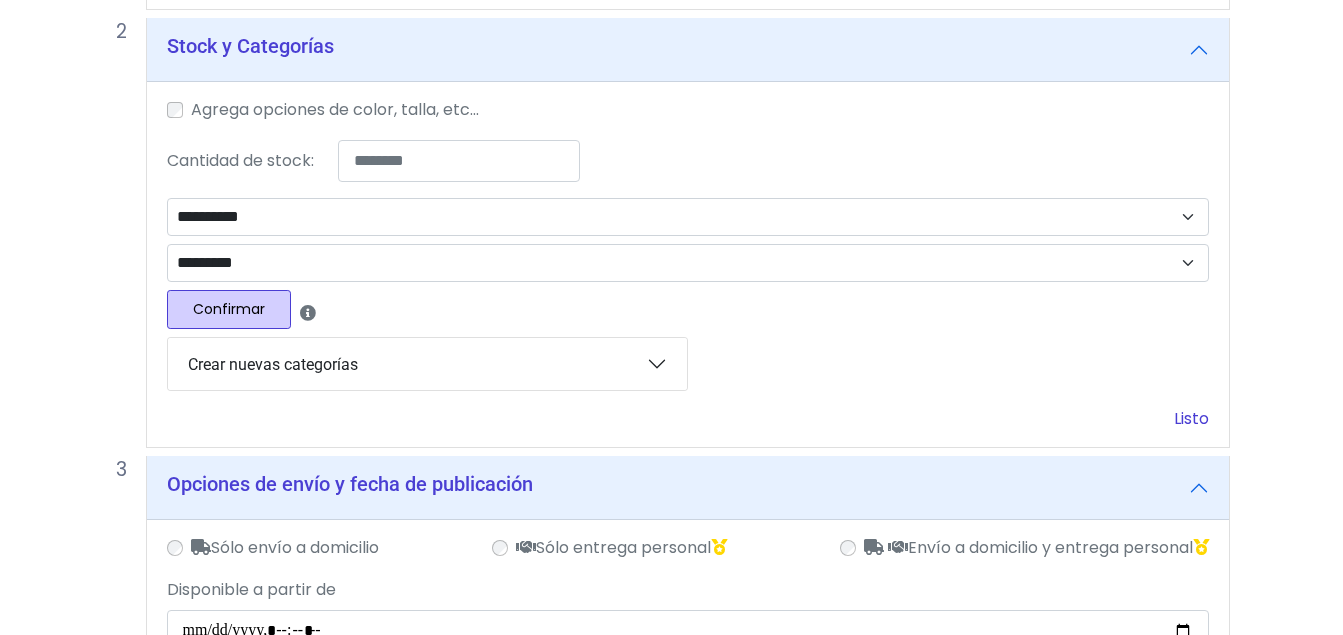 click on "Listo" at bounding box center (1191, 418) 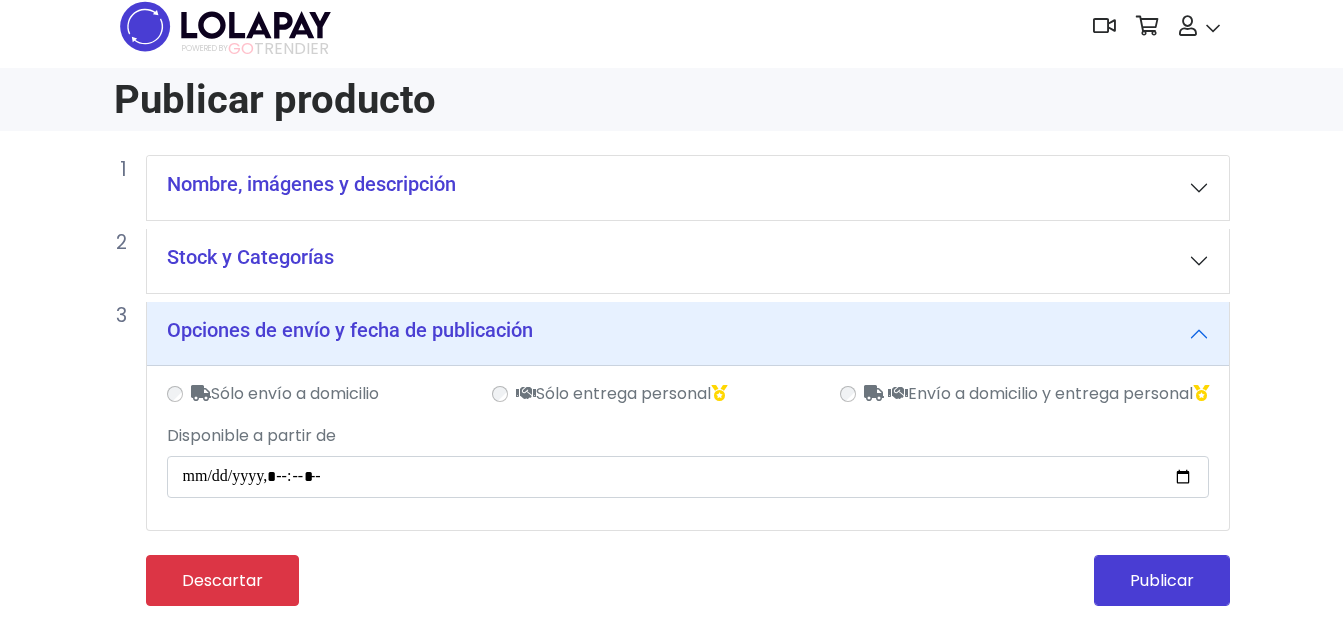 scroll, scrollTop: 15, scrollLeft: 0, axis: vertical 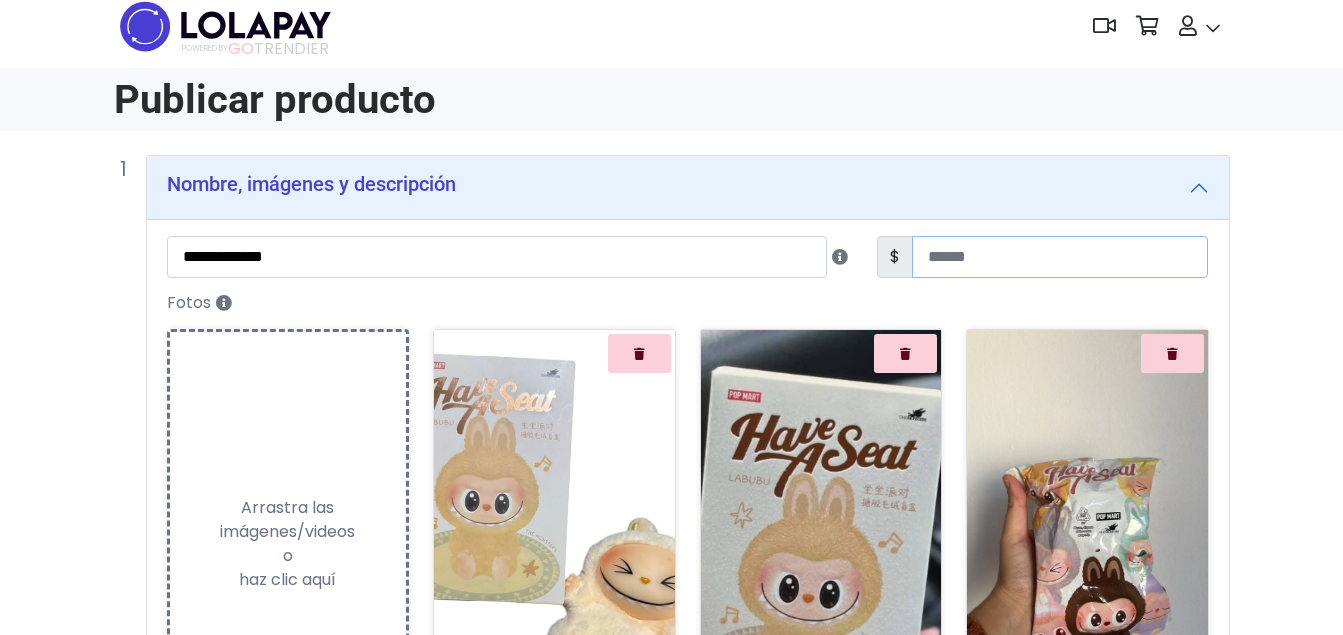click at bounding box center [1060, 257] 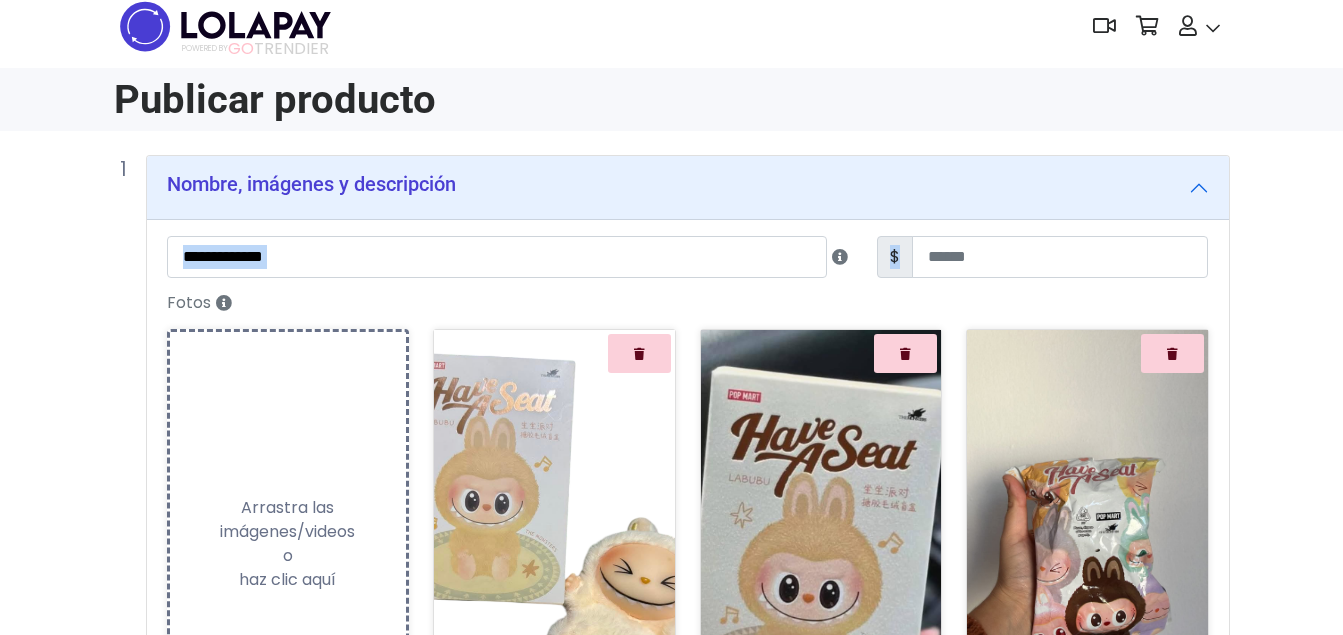 scroll, scrollTop: 15, scrollLeft: 55, axis: both 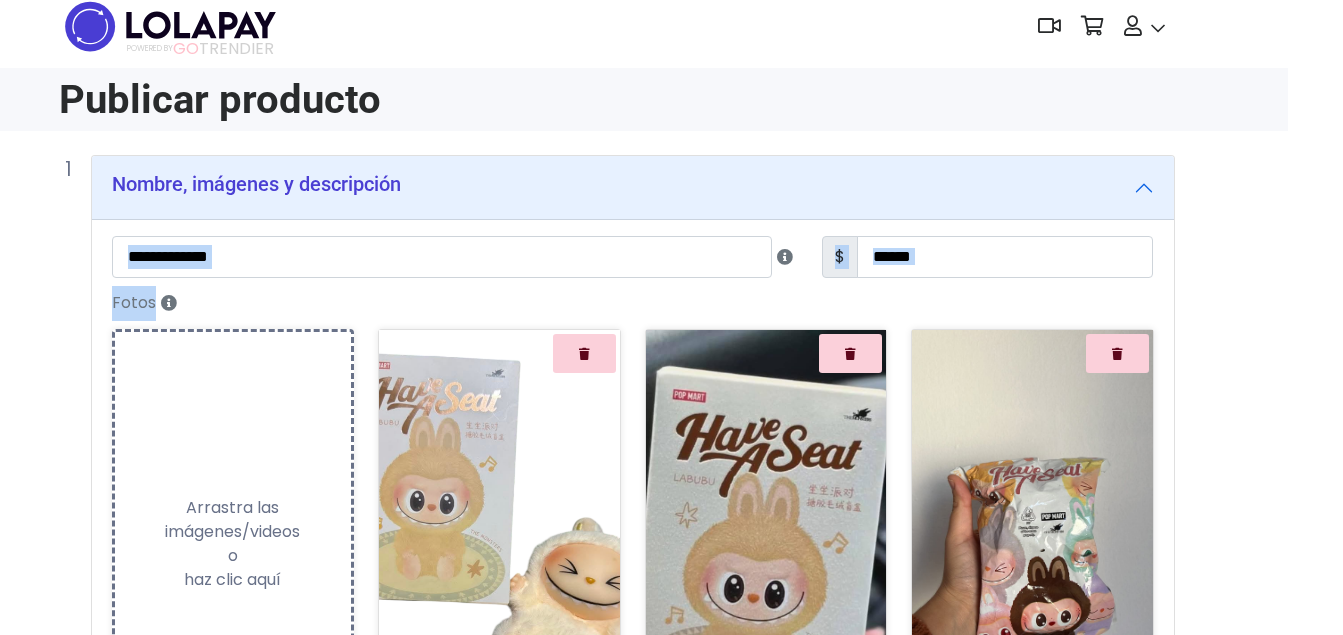 drag, startPoint x: 1342, startPoint y: 192, endPoint x: 1261, endPoint y: 289, distance: 126.37247 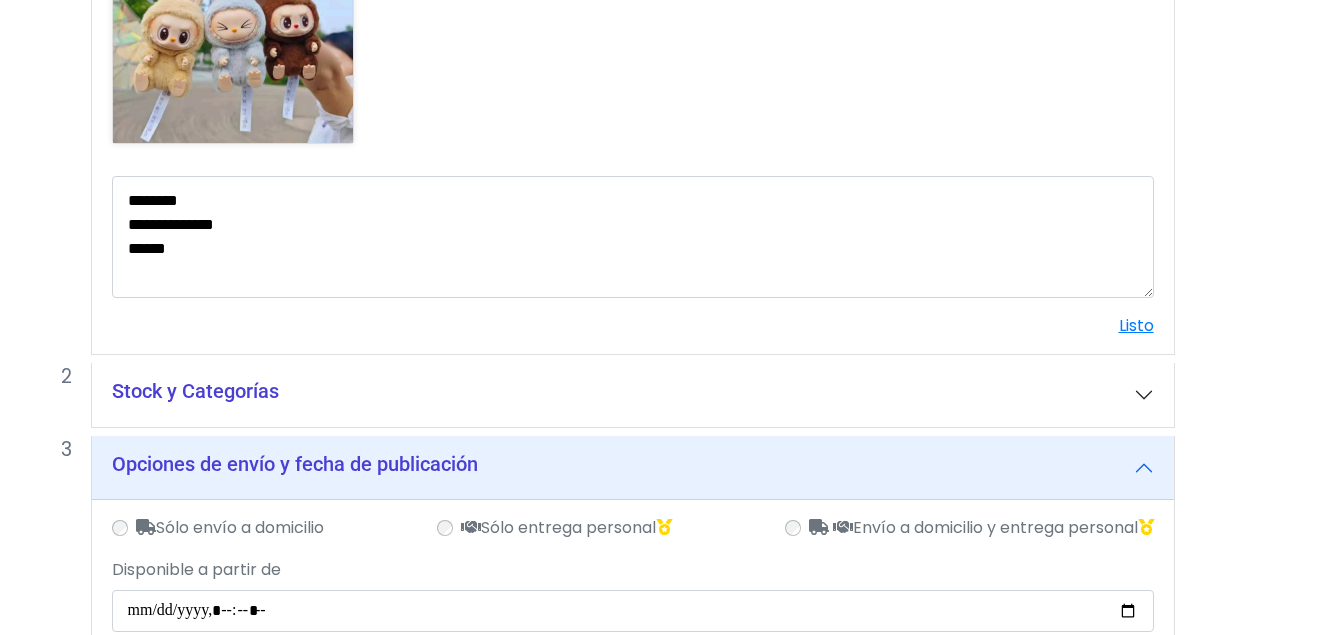 scroll, scrollTop: 919, scrollLeft: 55, axis: both 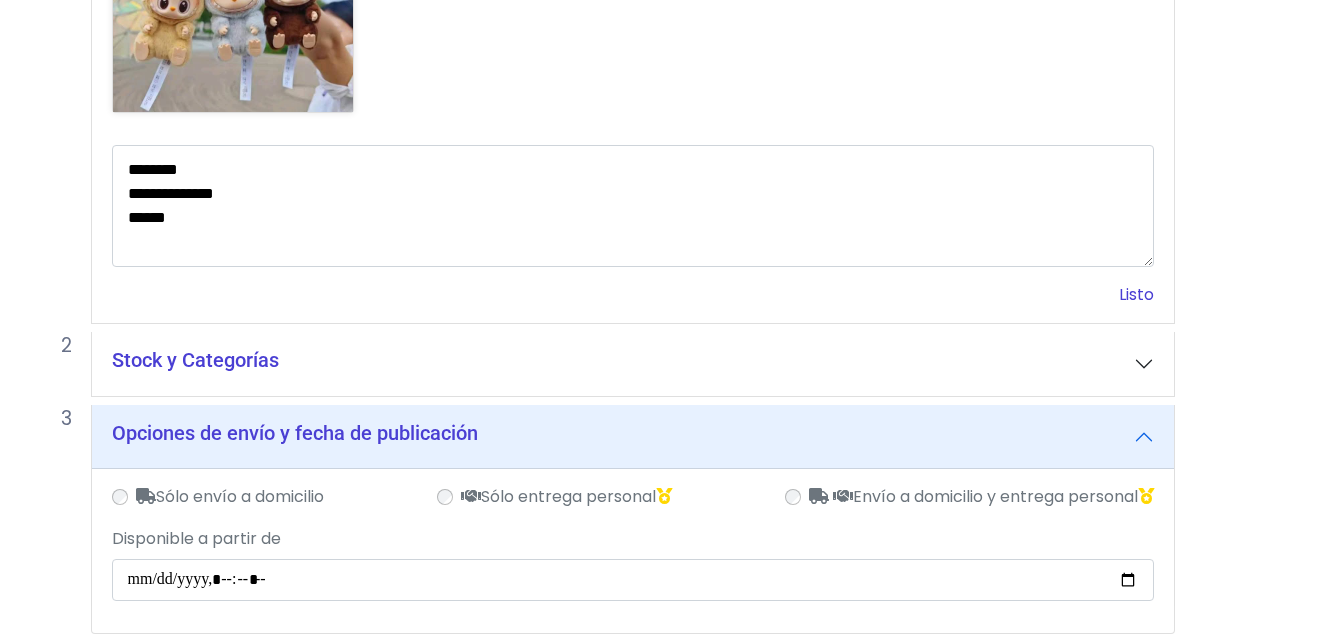 click on "Listo" at bounding box center [1136, 294] 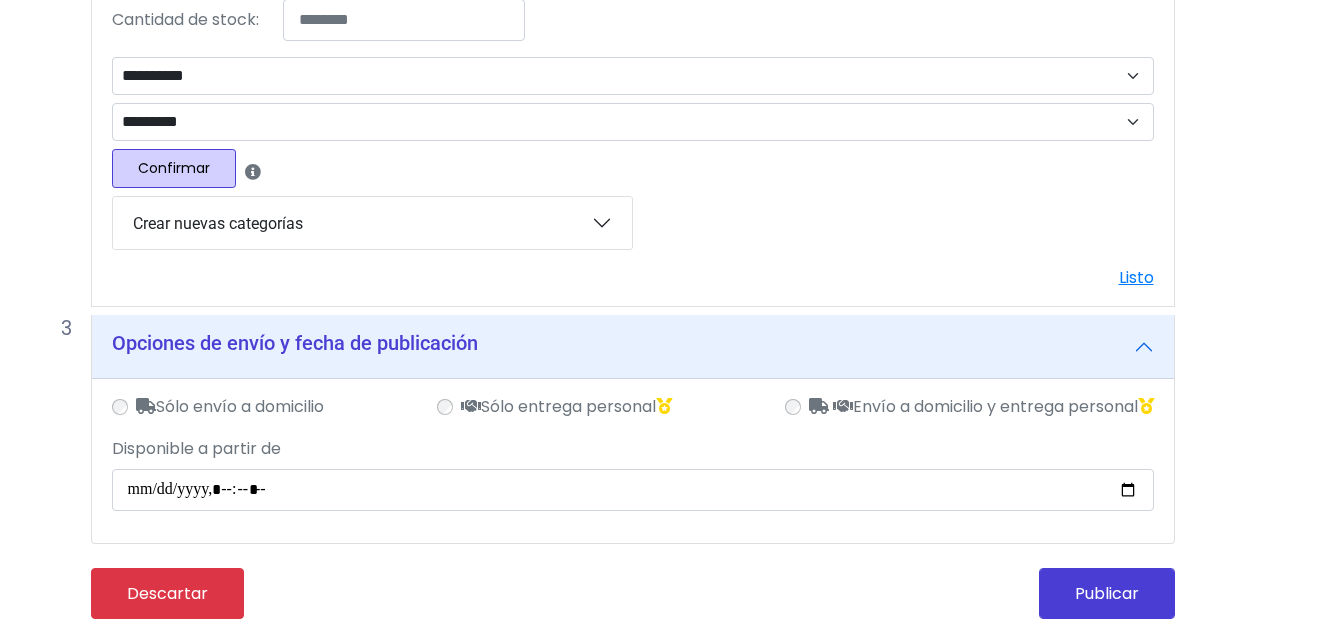 scroll, scrollTop: 368, scrollLeft: 55, axis: both 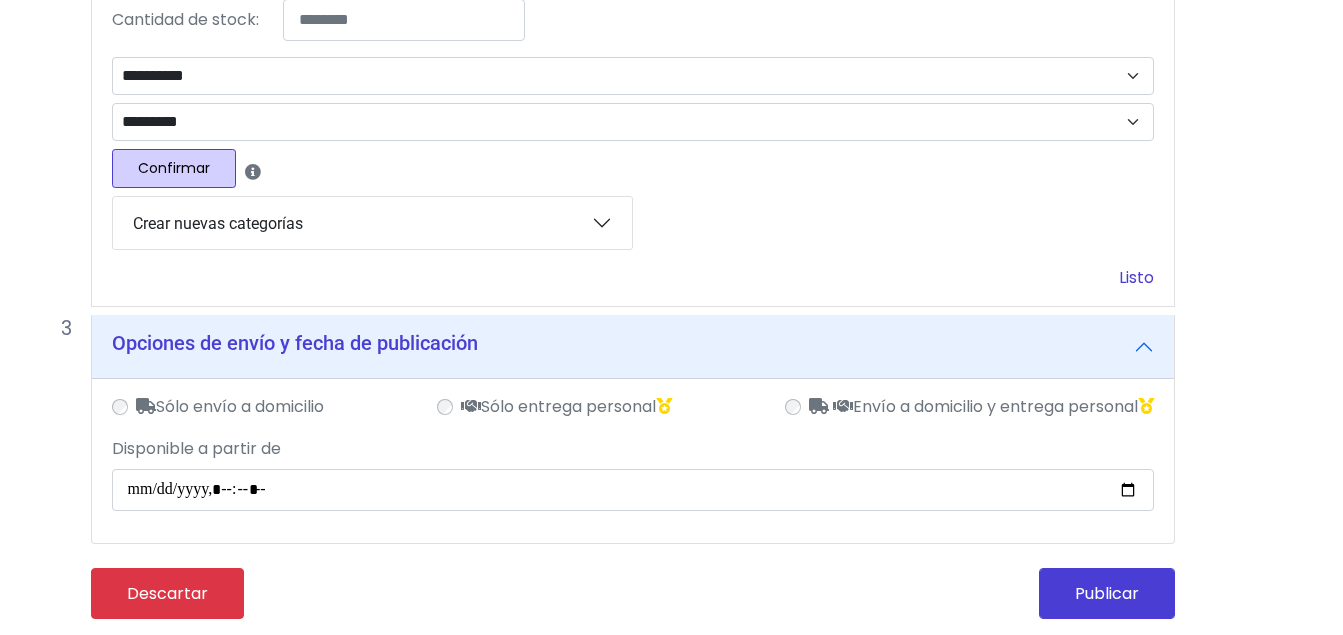 click on "Listo" at bounding box center (1136, 277) 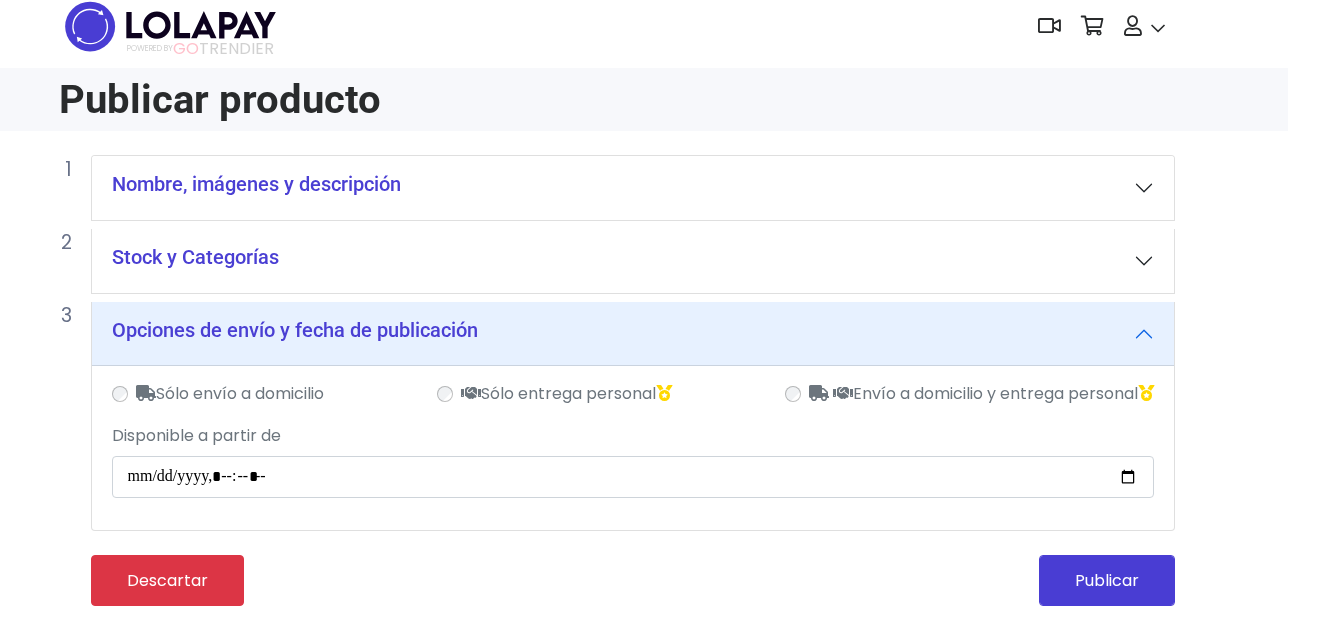 scroll, scrollTop: 15, scrollLeft: 55, axis: both 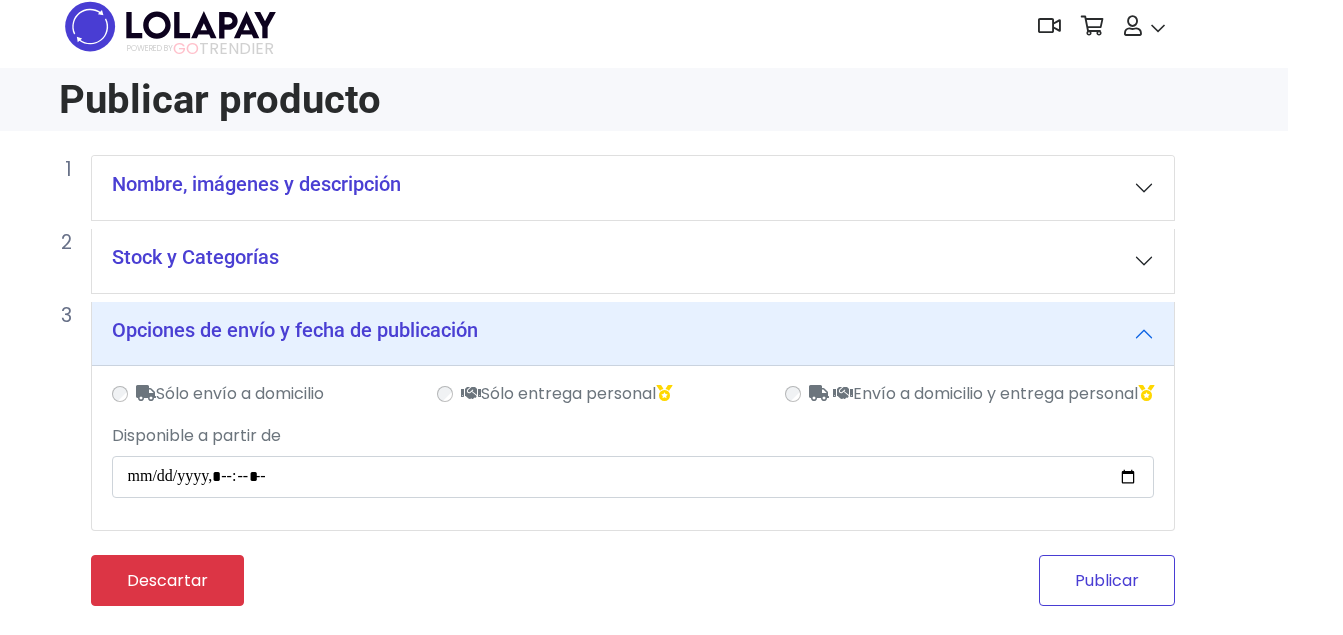 click on "Publicar" at bounding box center [1107, 580] 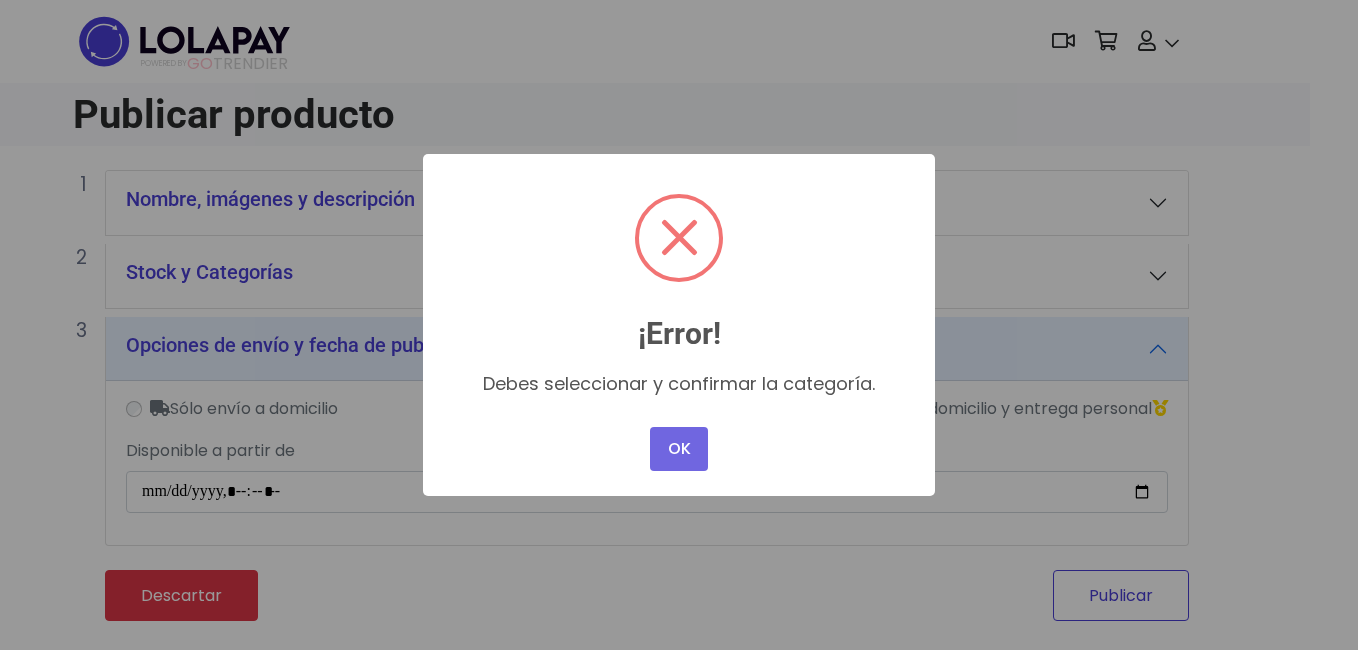 click on "×
¡Error! Debes seleccionar y confirmar la categoría. OK No Cancel" at bounding box center [679, 325] 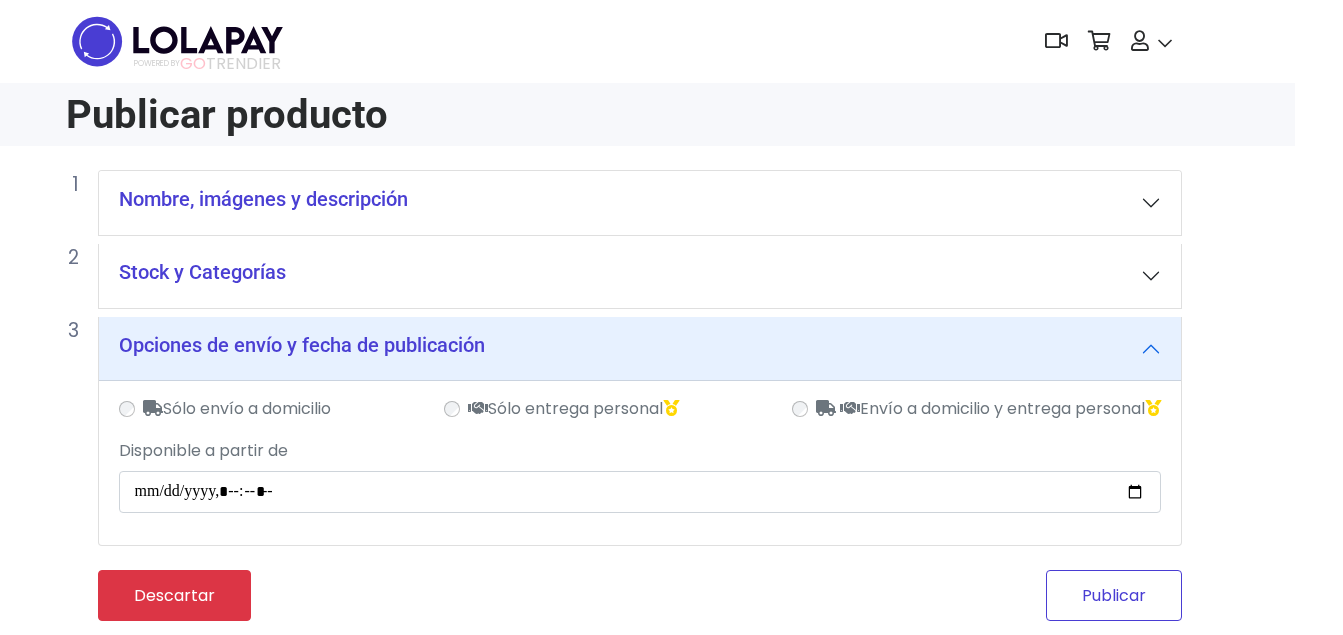 click on "Publicar" at bounding box center [1114, 595] 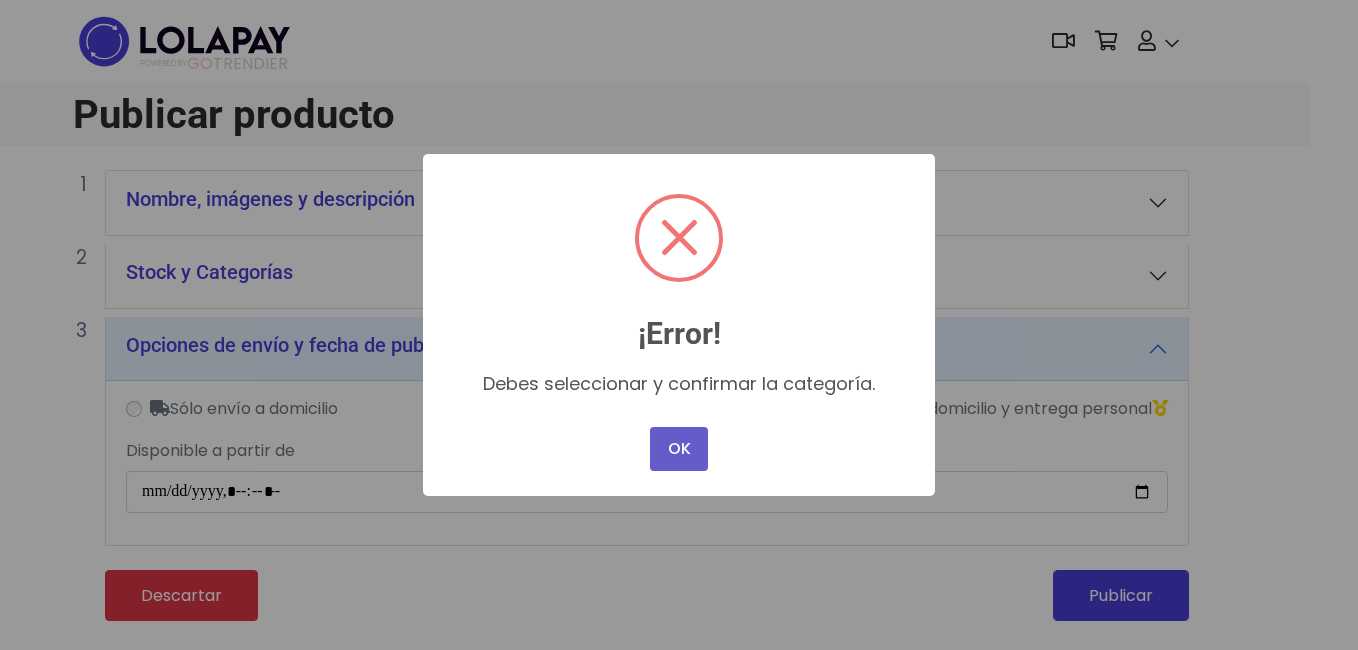 click on "OK" at bounding box center (679, 449) 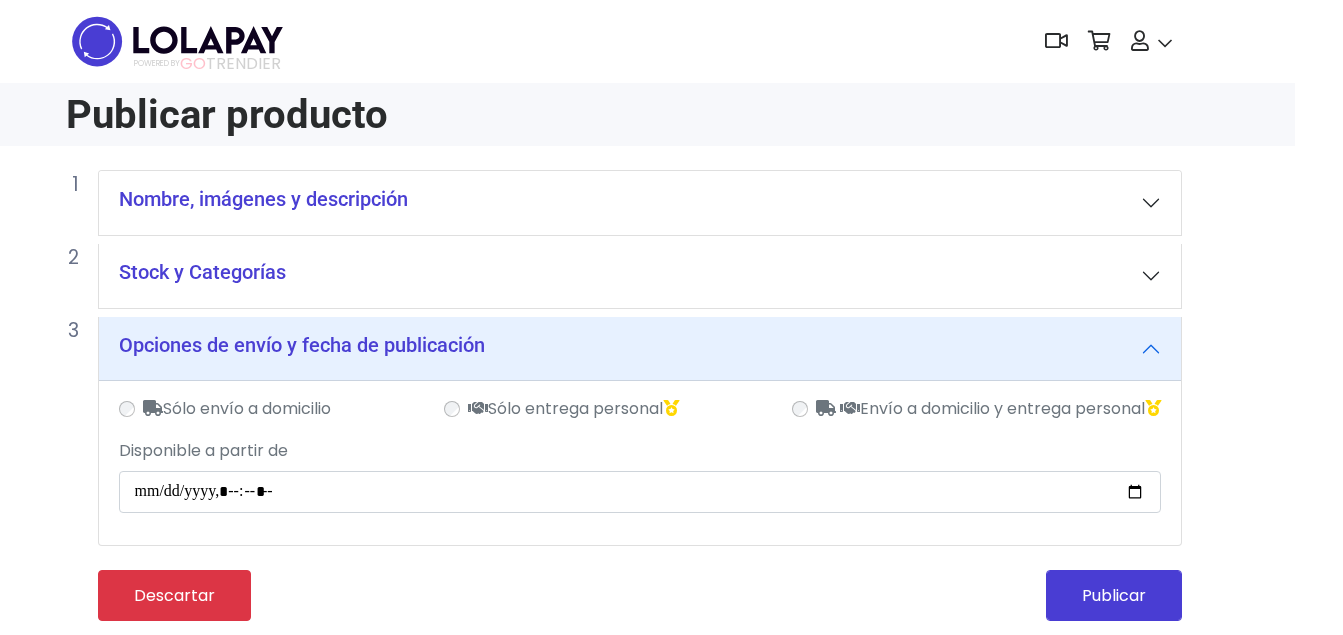 click on "Stock y Categorías" at bounding box center (640, 276) 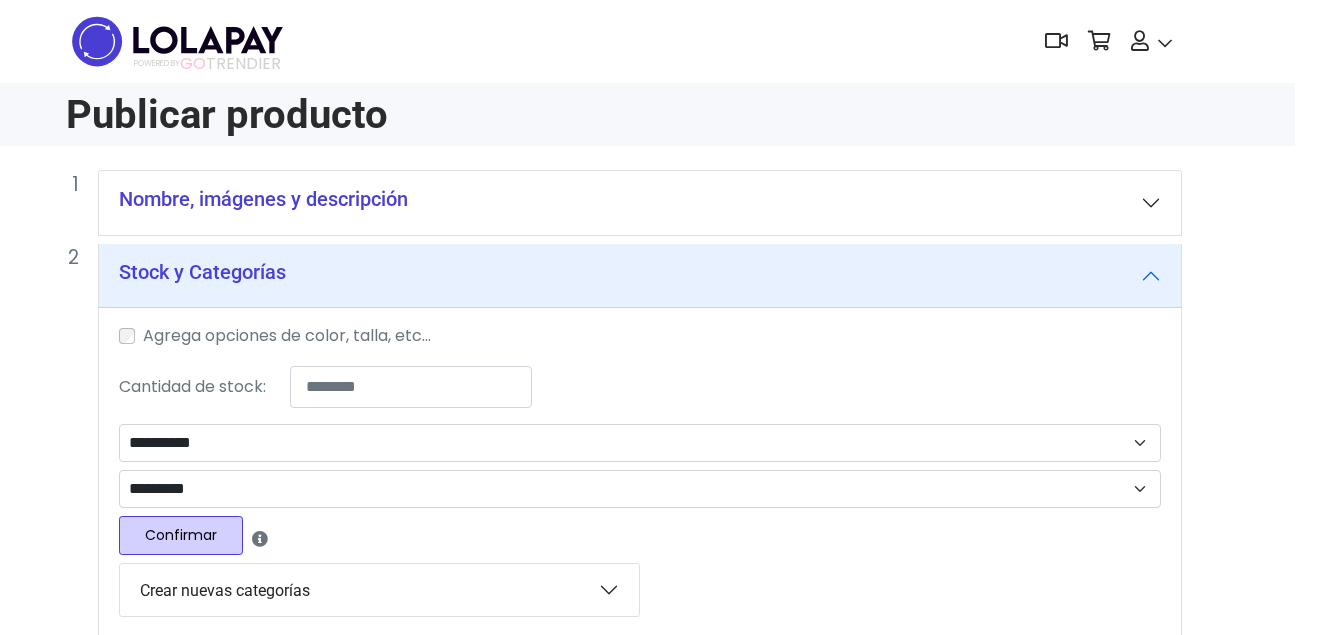 click on "Confirmar" at bounding box center [181, 535] 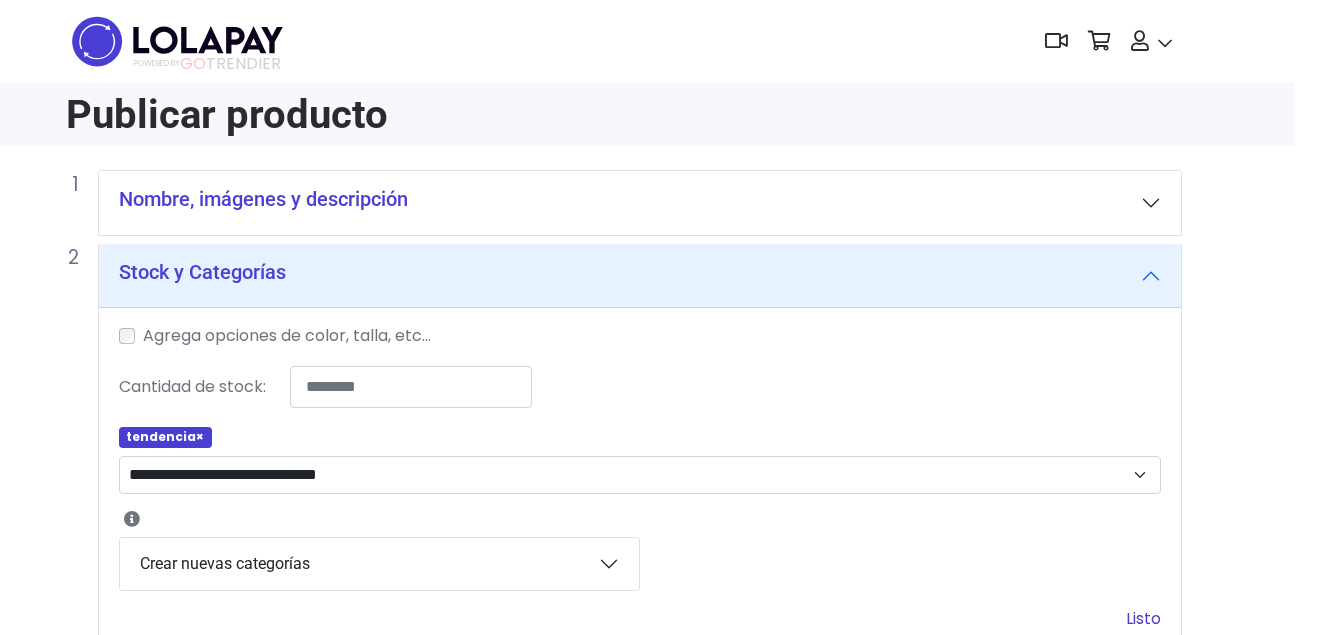 click on "Listo" at bounding box center [1143, 618] 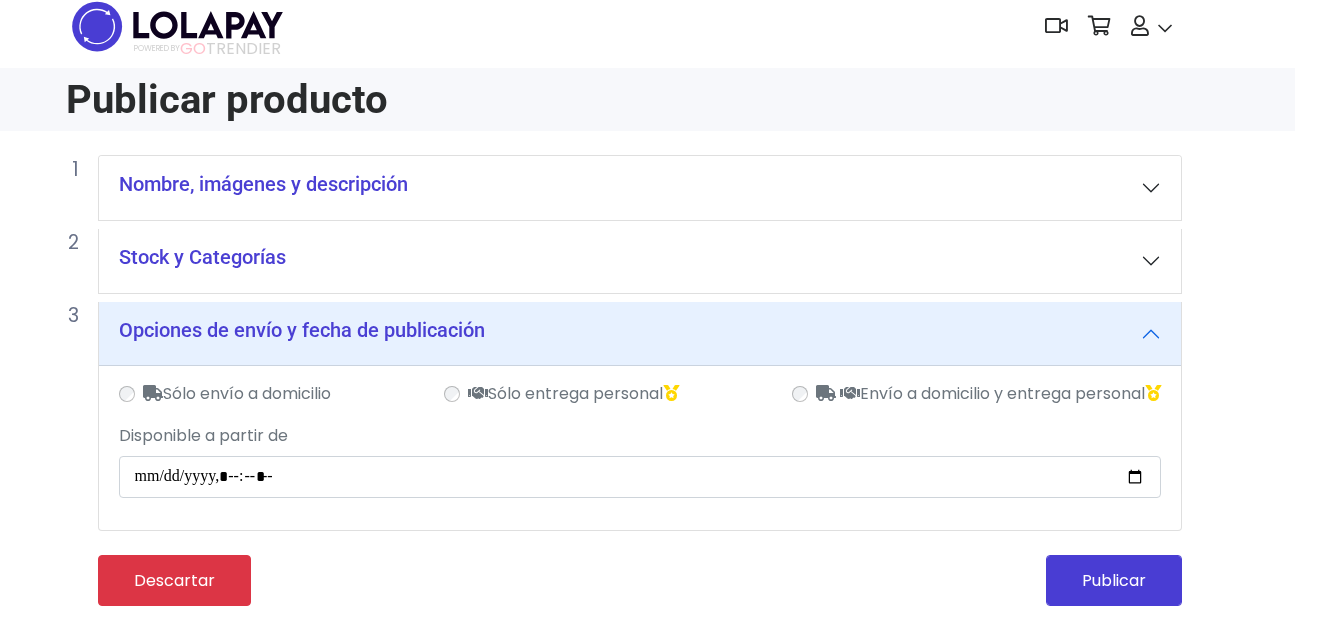 scroll, scrollTop: 15, scrollLeft: 48, axis: both 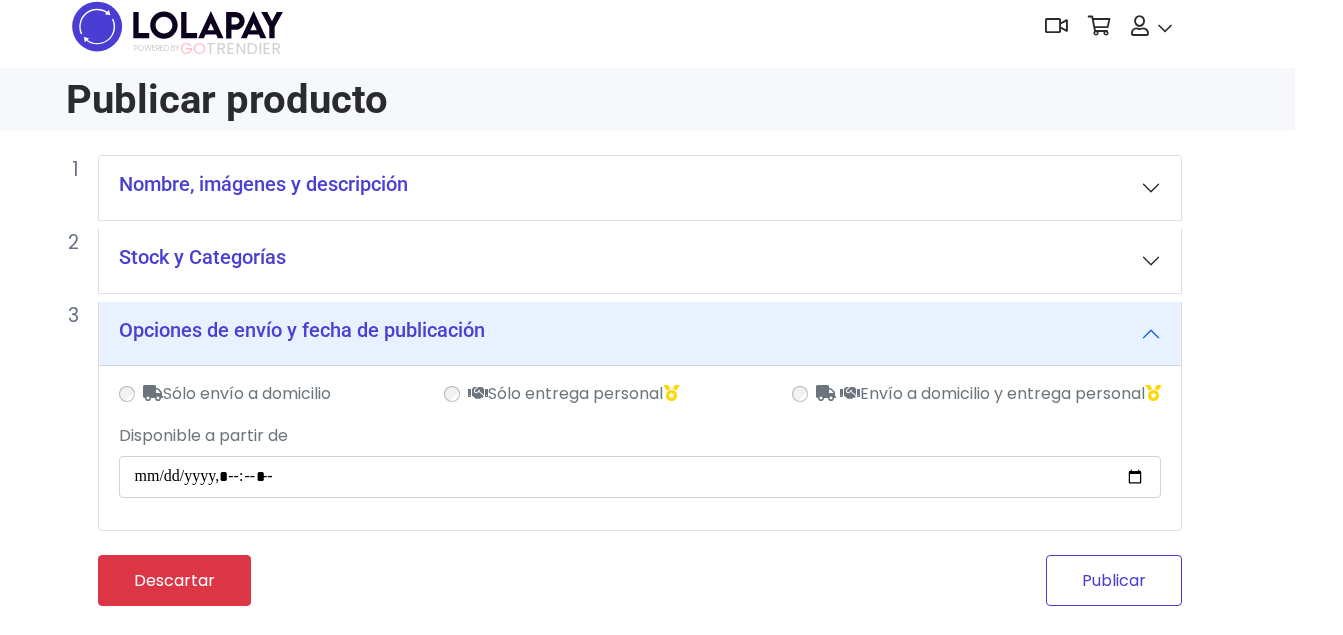 click on "Publicar" at bounding box center [1114, 580] 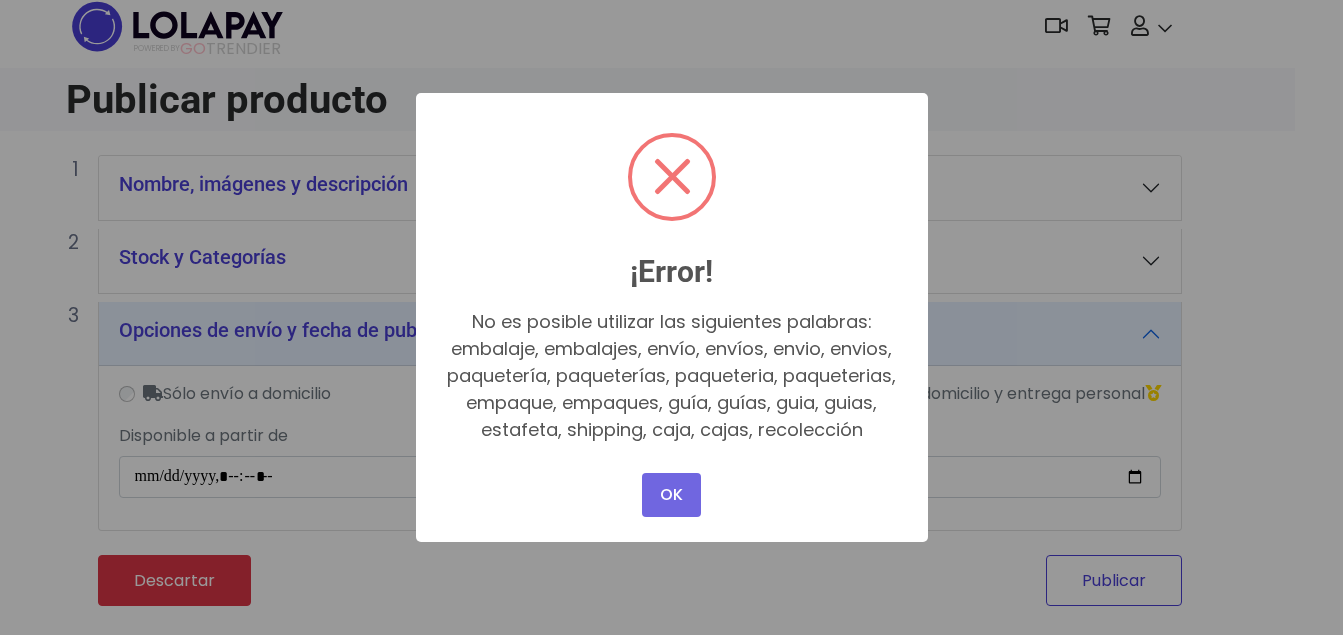 scroll, scrollTop: 0, scrollLeft: 48, axis: horizontal 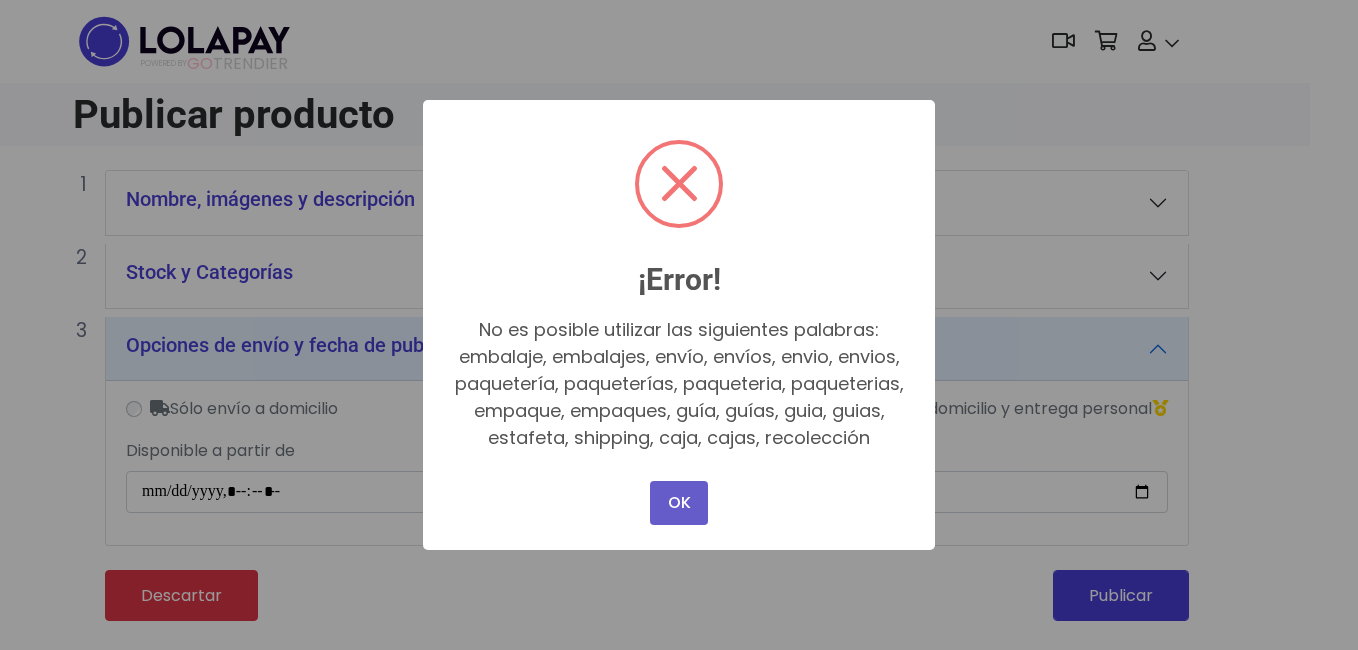 click on "OK" at bounding box center (679, 503) 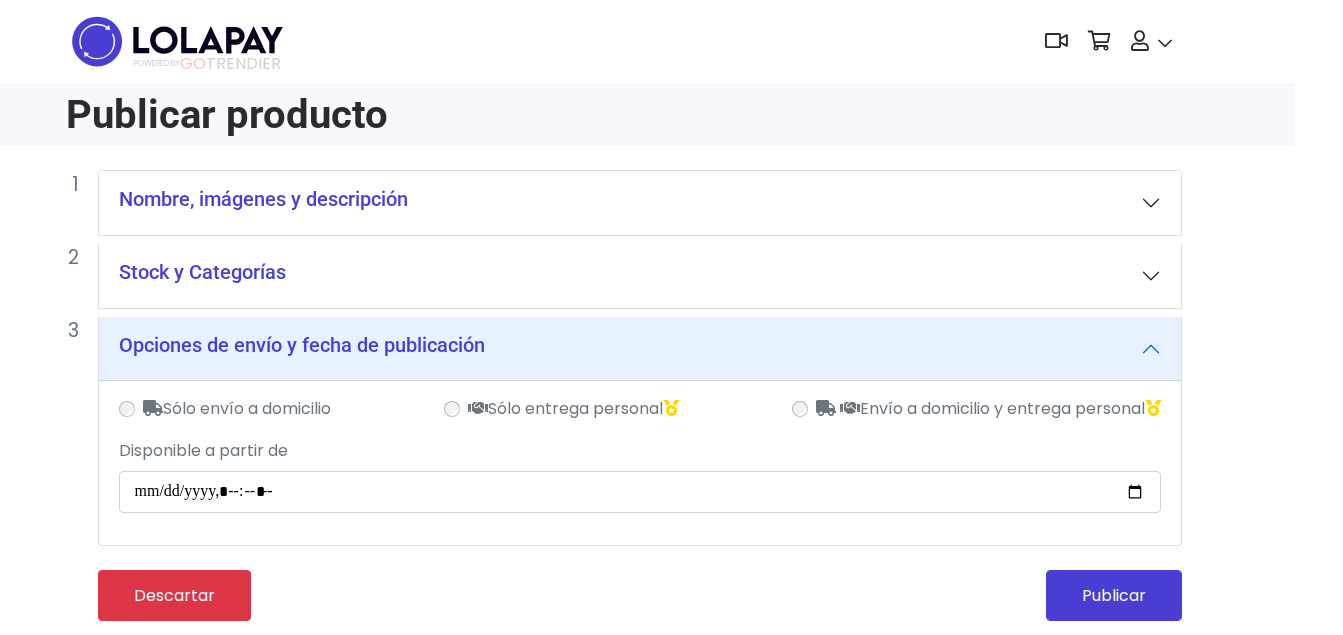 click on "Nombre, imágenes y descripción" at bounding box center [640, 203] 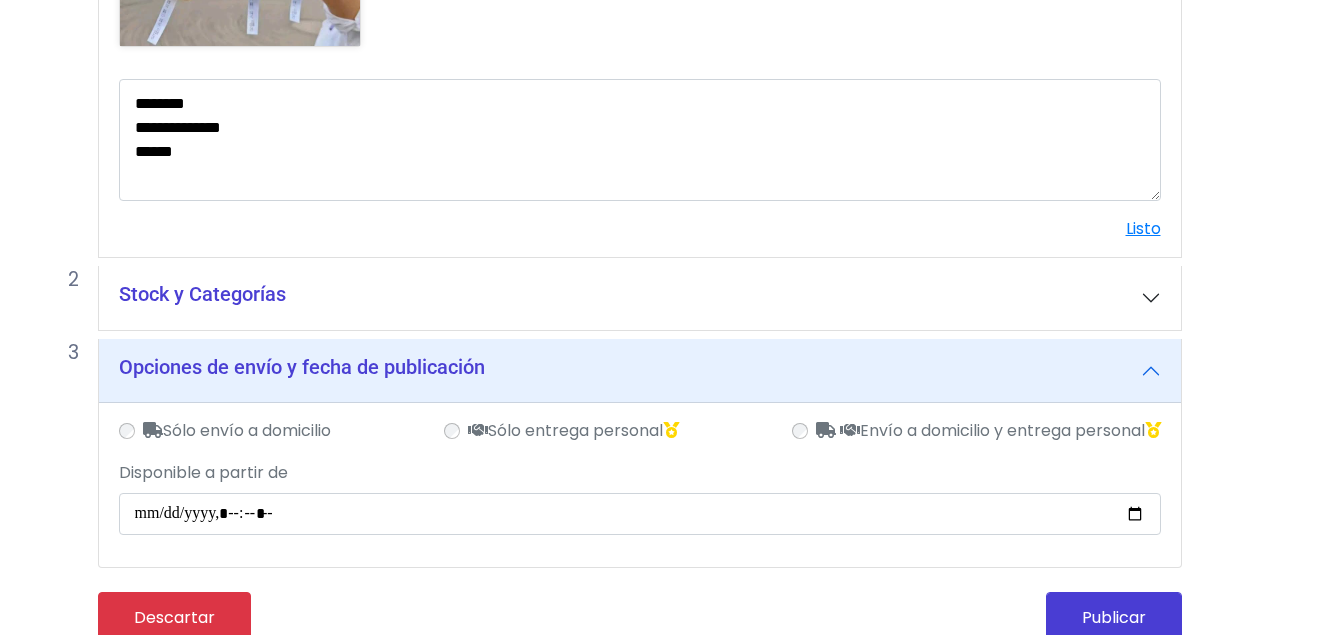 scroll, scrollTop: 990, scrollLeft: 48, axis: both 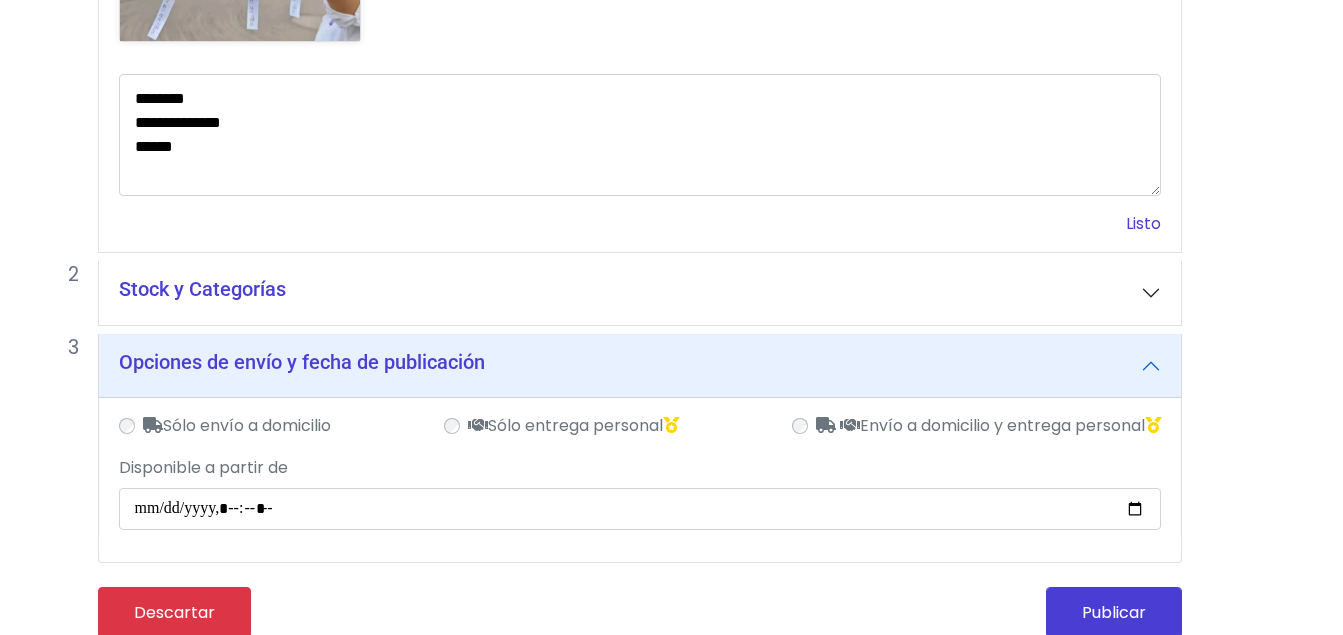 click on "Listo" at bounding box center (1143, 223) 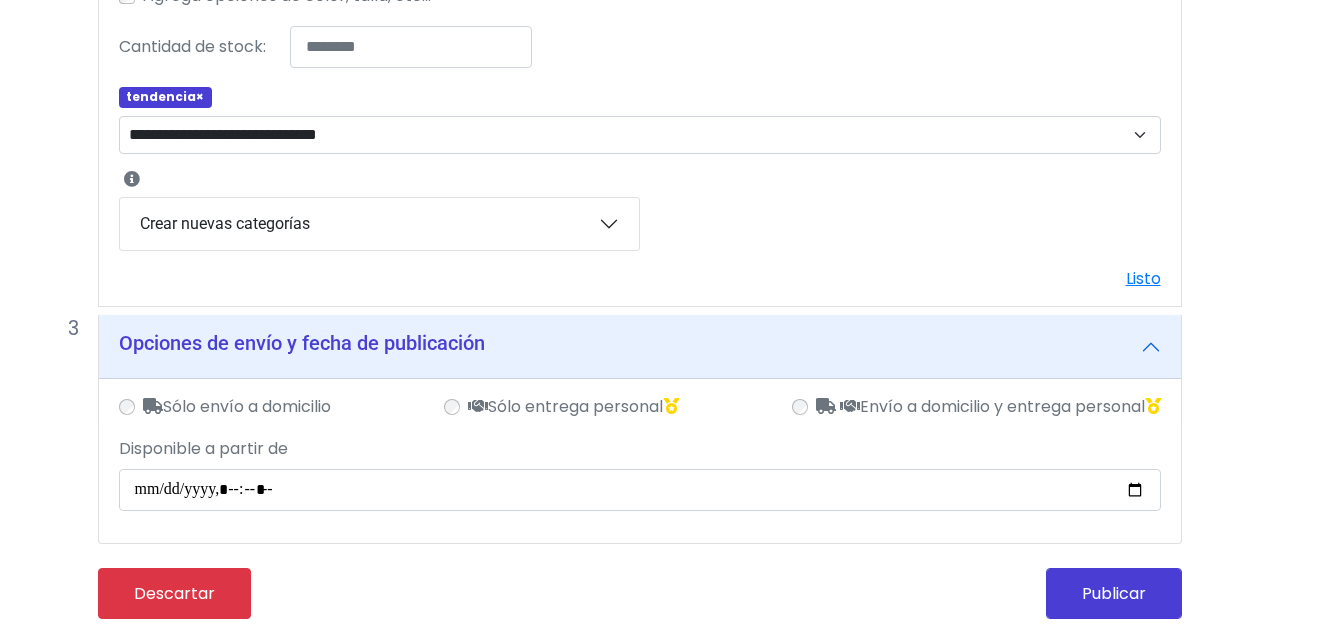 scroll, scrollTop: 342, scrollLeft: 48, axis: both 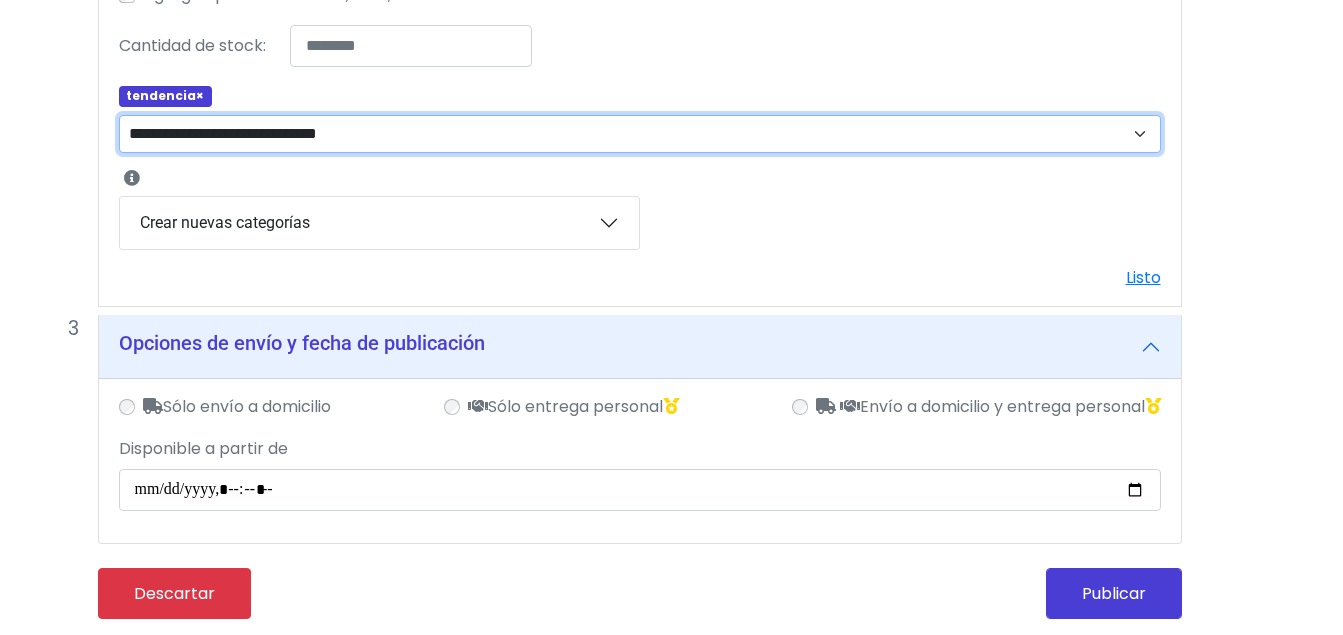 click on "**********" at bounding box center (640, 134) 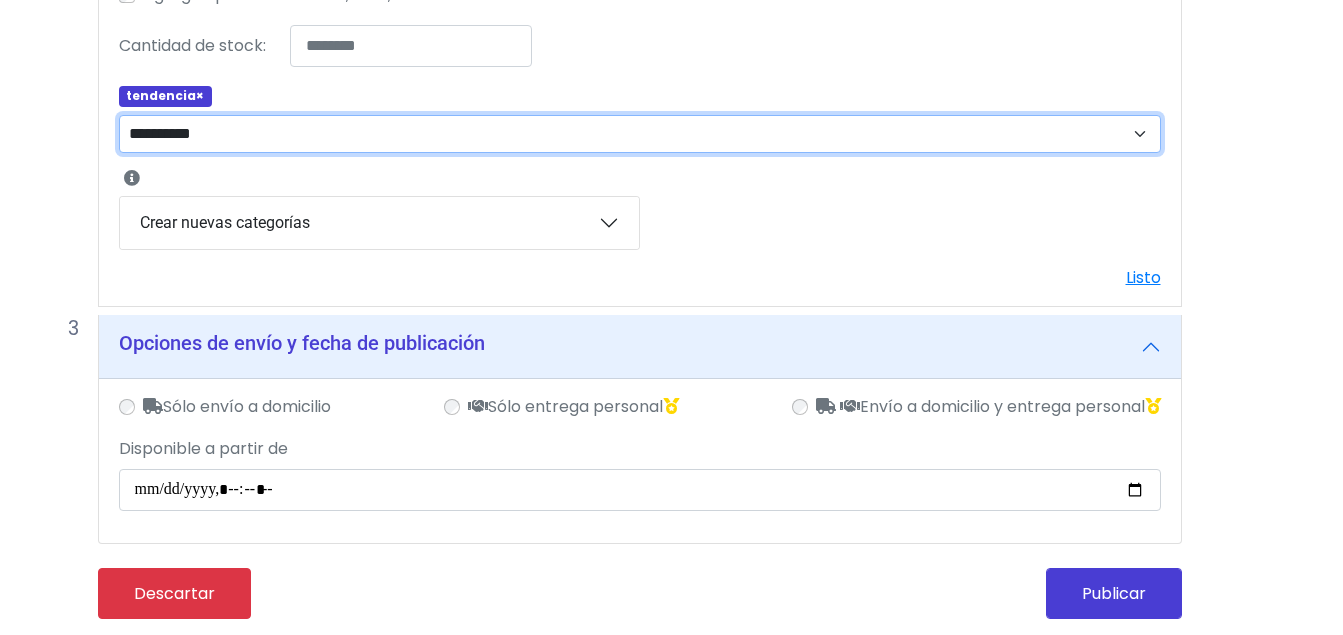 click on "**********" at bounding box center (640, 134) 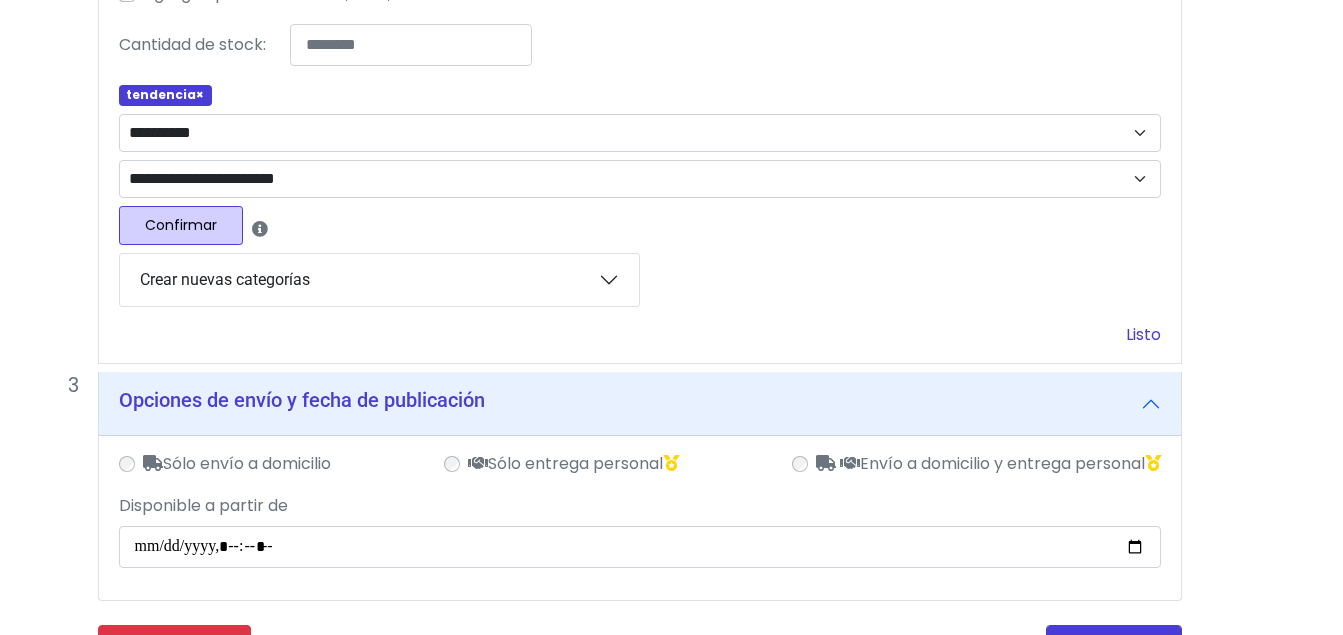 click on "Listo" at bounding box center (1143, 334) 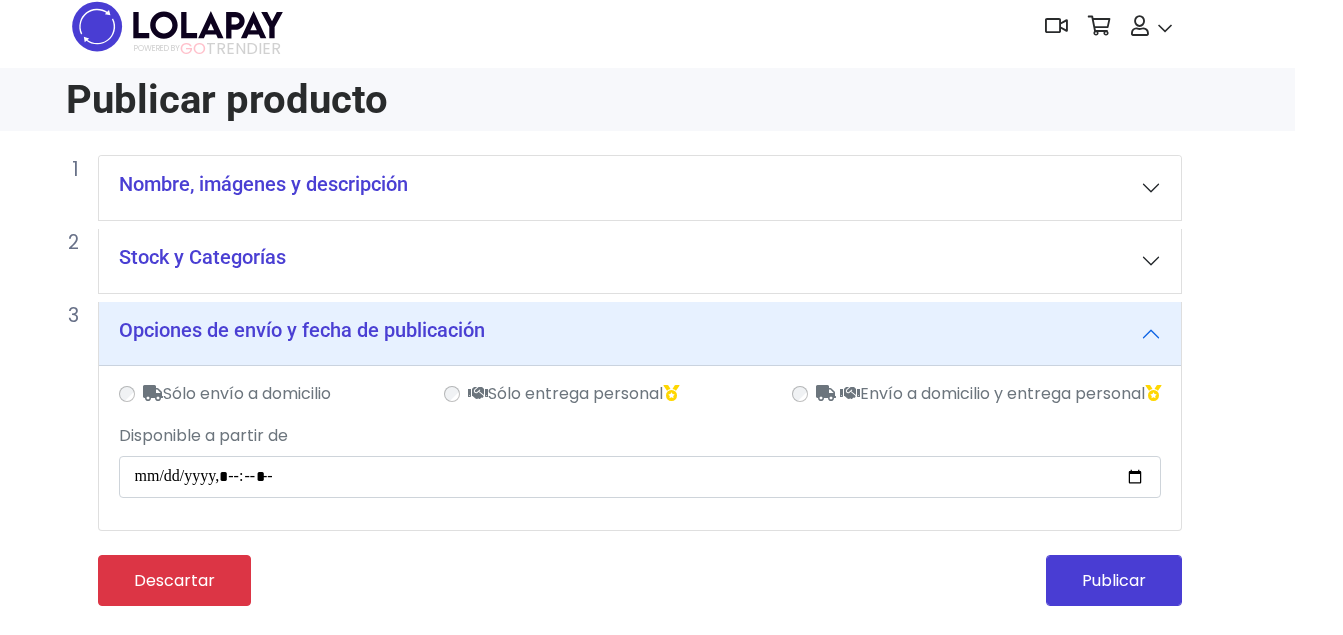 scroll, scrollTop: 15, scrollLeft: 48, axis: both 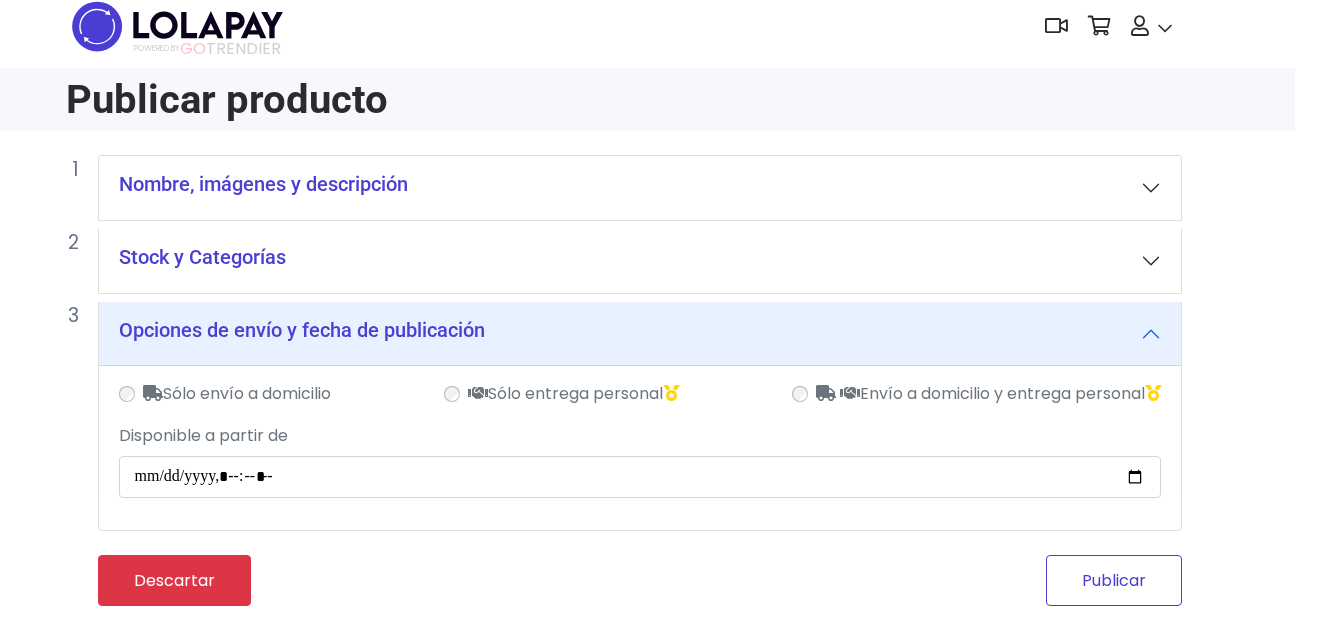 click on "Publicar" at bounding box center [1114, 580] 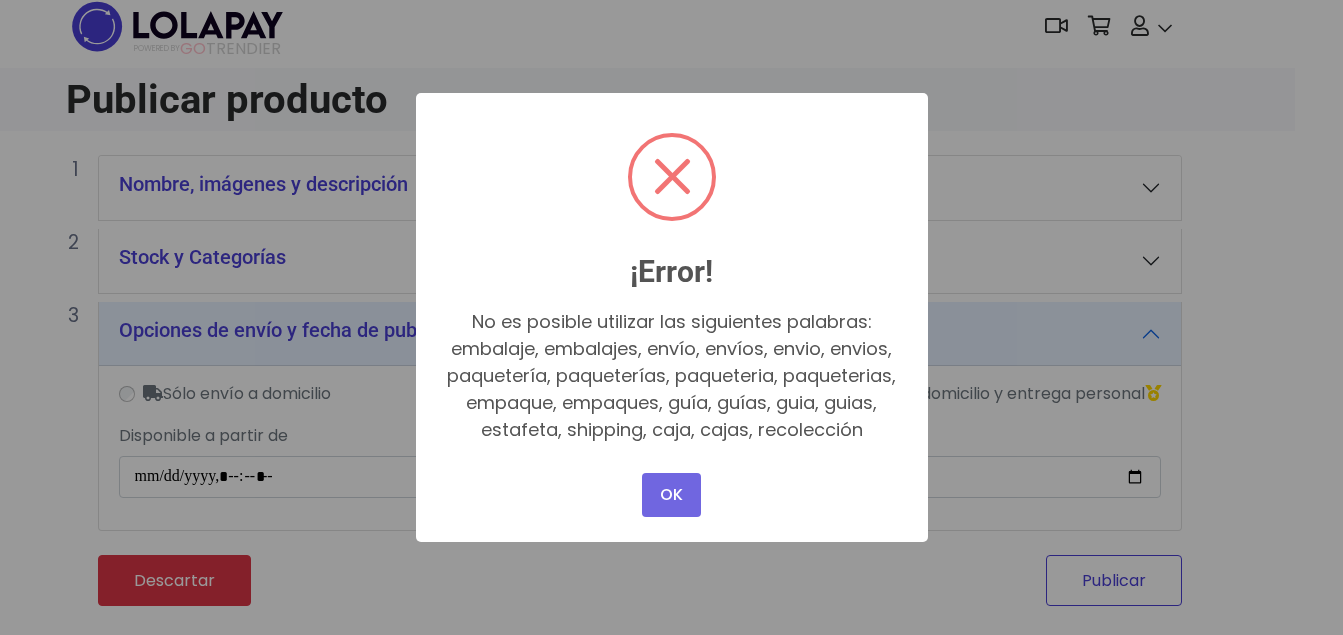 scroll, scrollTop: 0, scrollLeft: 48, axis: horizontal 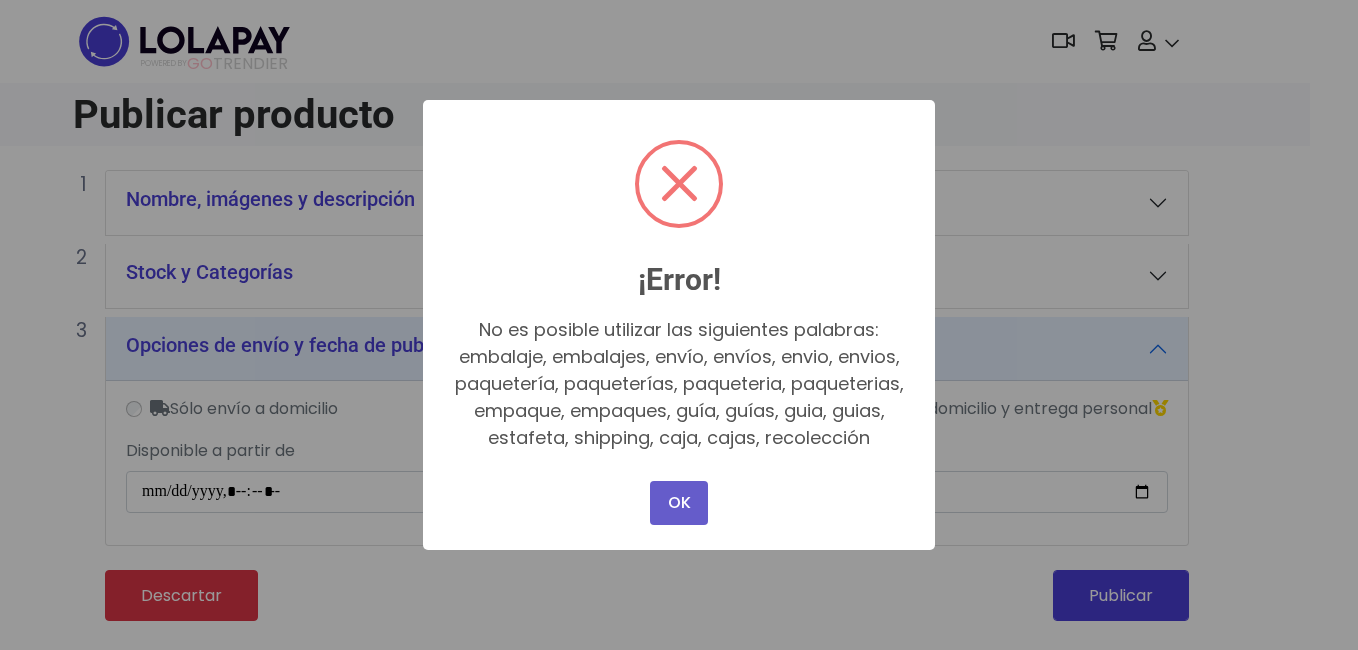 click on "OK" at bounding box center (679, 503) 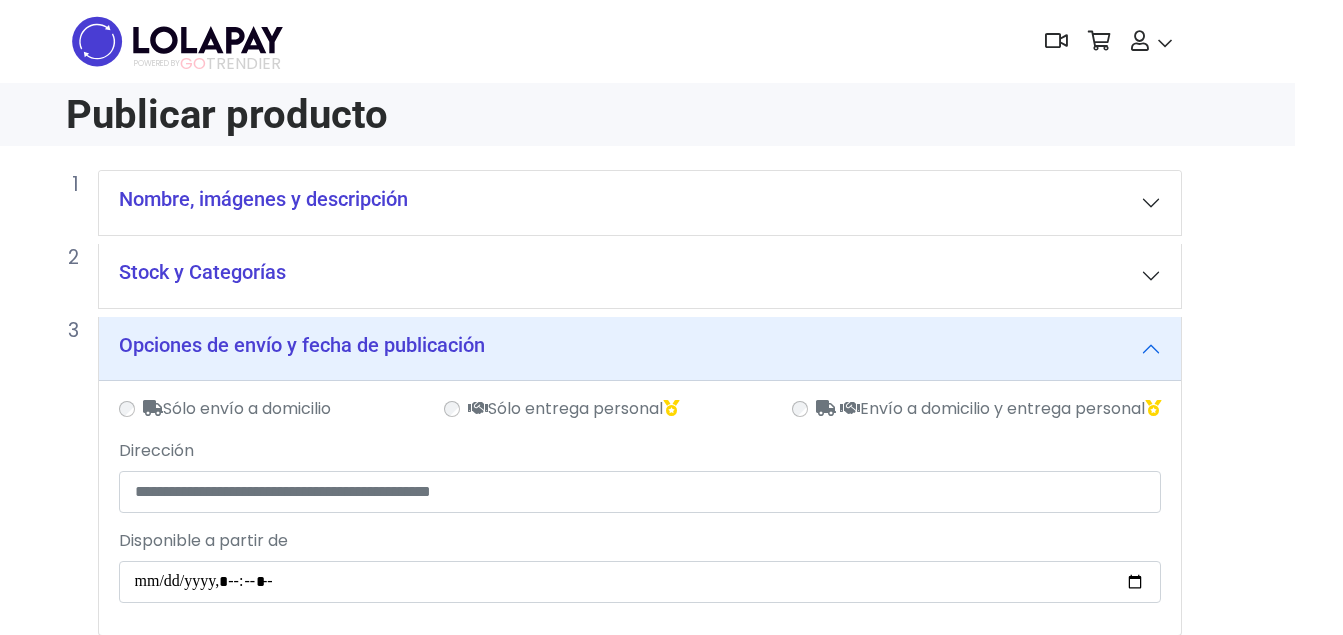 click on "Sólo envío a domicilio" at bounding box center (225, 410) 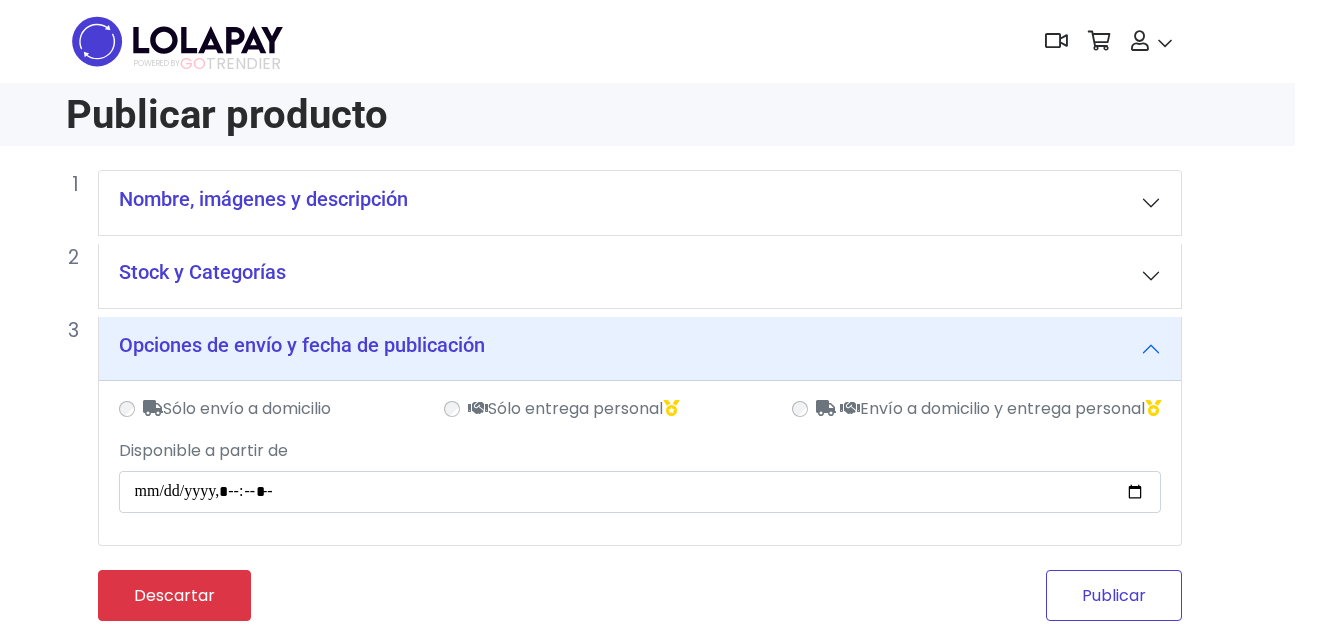 click on "Publicar" at bounding box center [1114, 595] 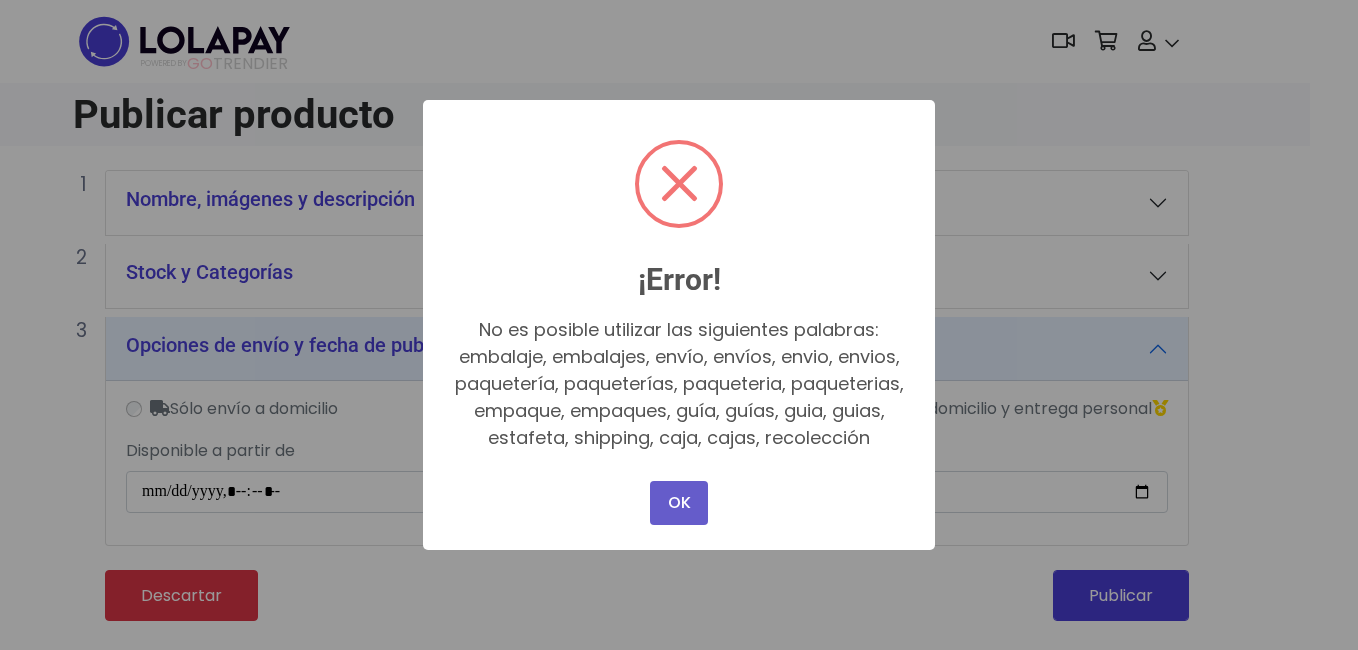 click on "OK" at bounding box center [679, 503] 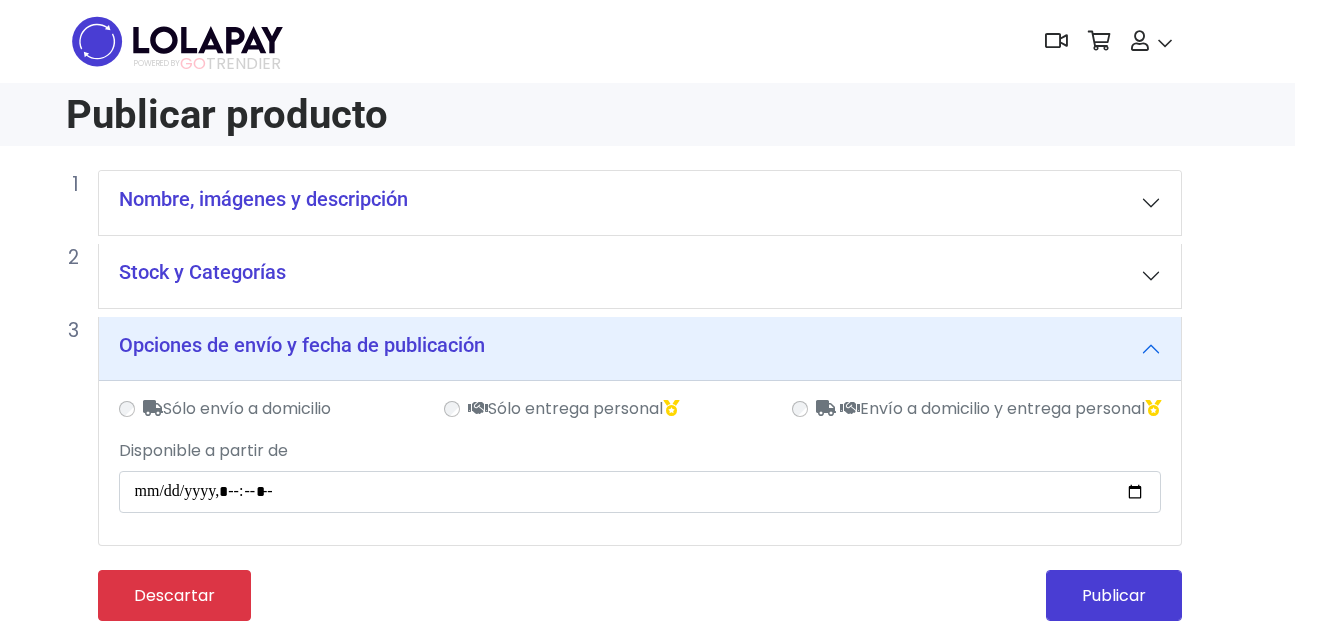 click on "Nombre, imágenes y descripción" at bounding box center [640, 203] 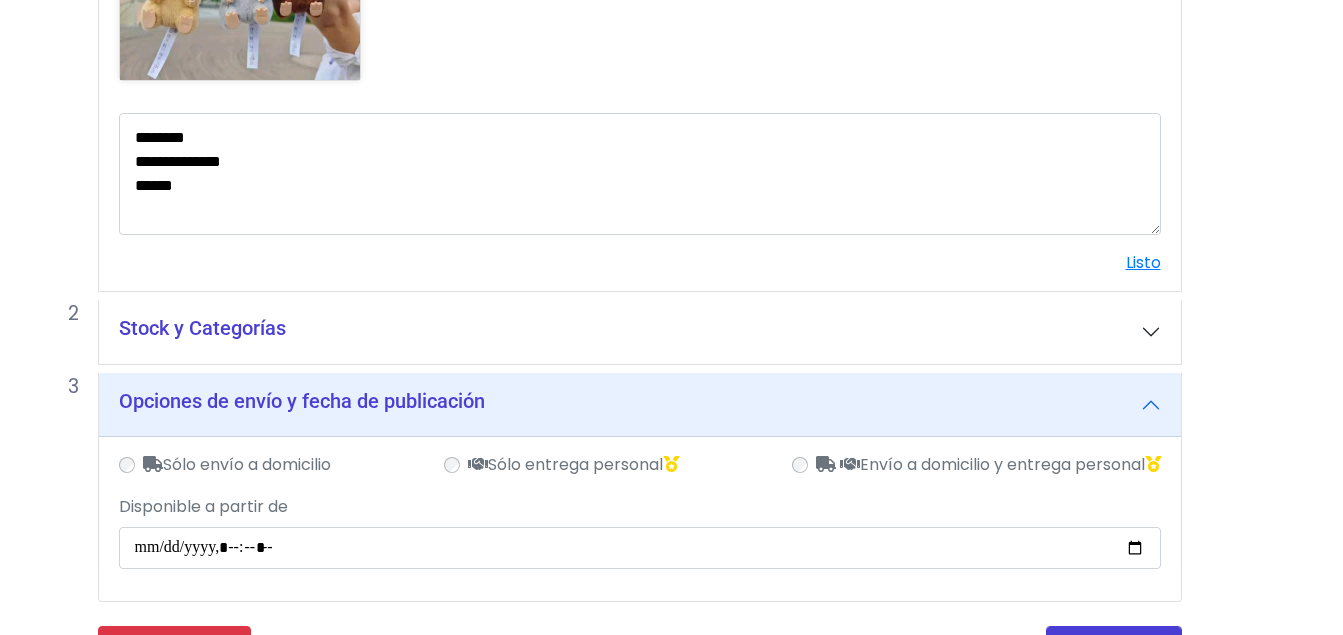scroll, scrollTop: 954, scrollLeft: 48, axis: both 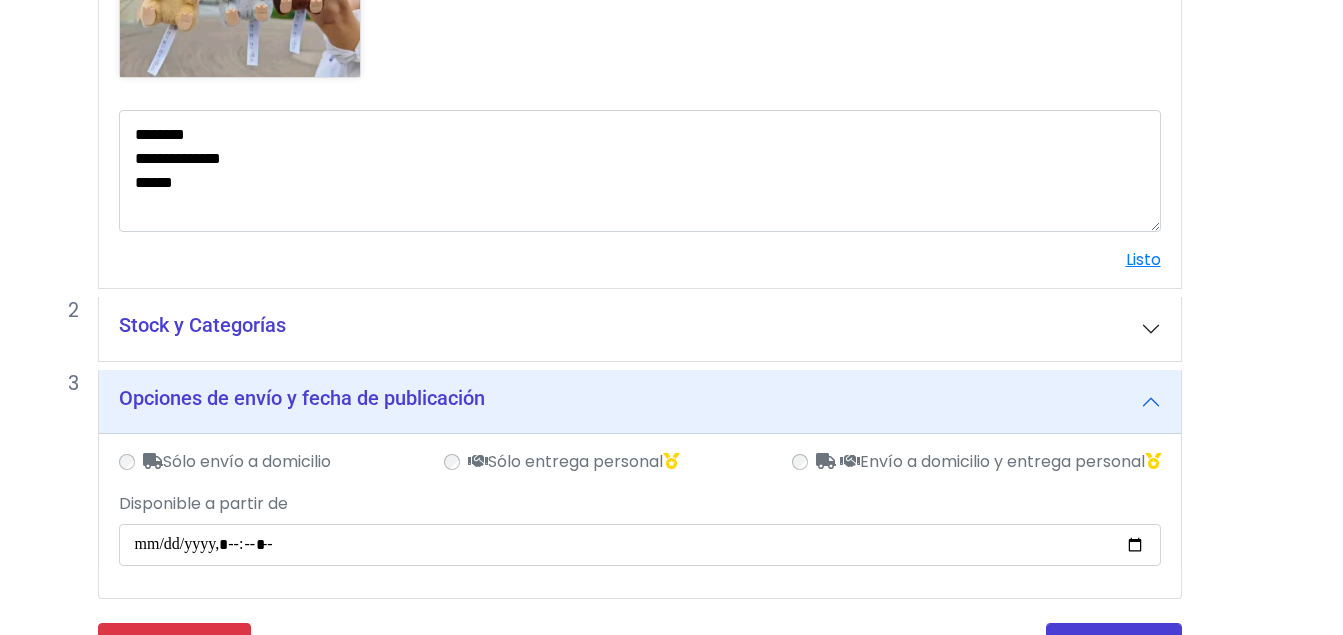 click on "Stock y Categorías" at bounding box center [640, 329] 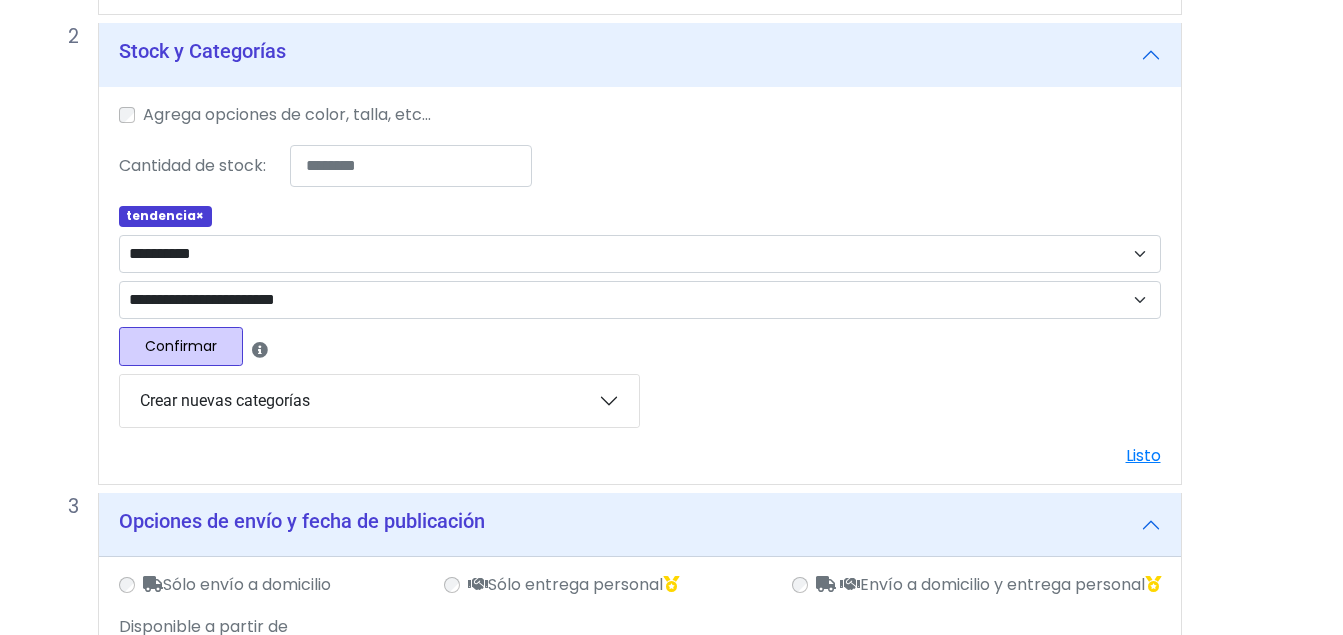 scroll, scrollTop: 1252, scrollLeft: 48, axis: both 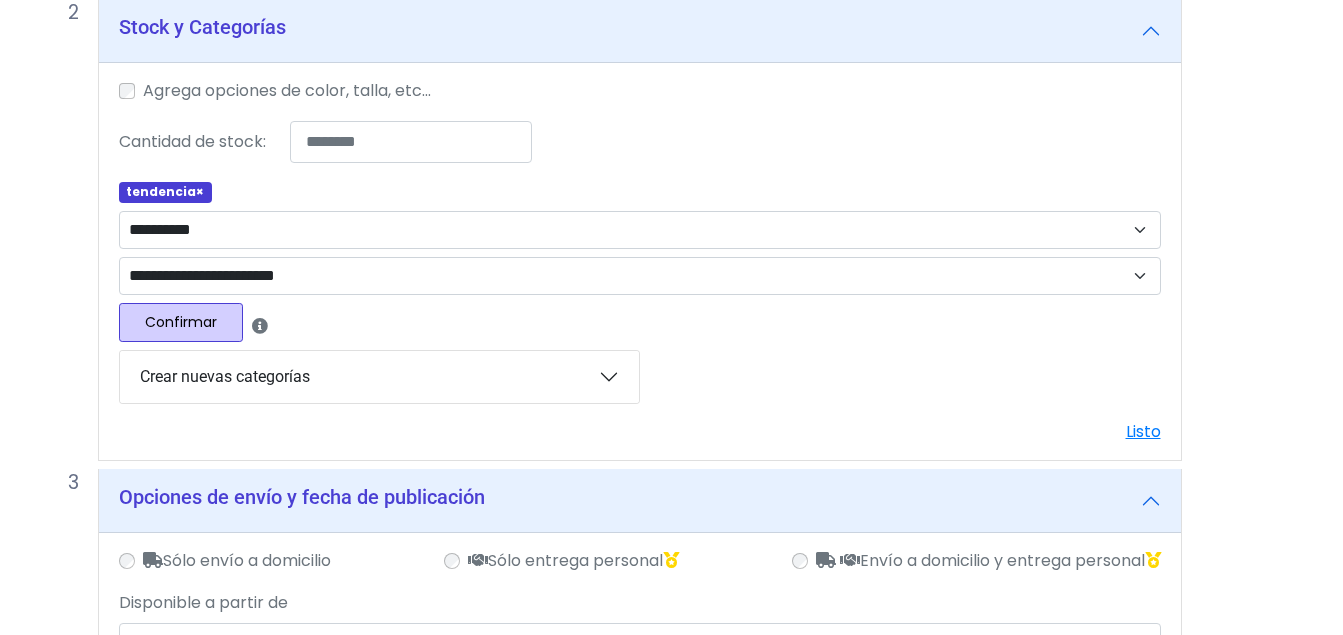 click on "Confirmar" at bounding box center (181, 322) 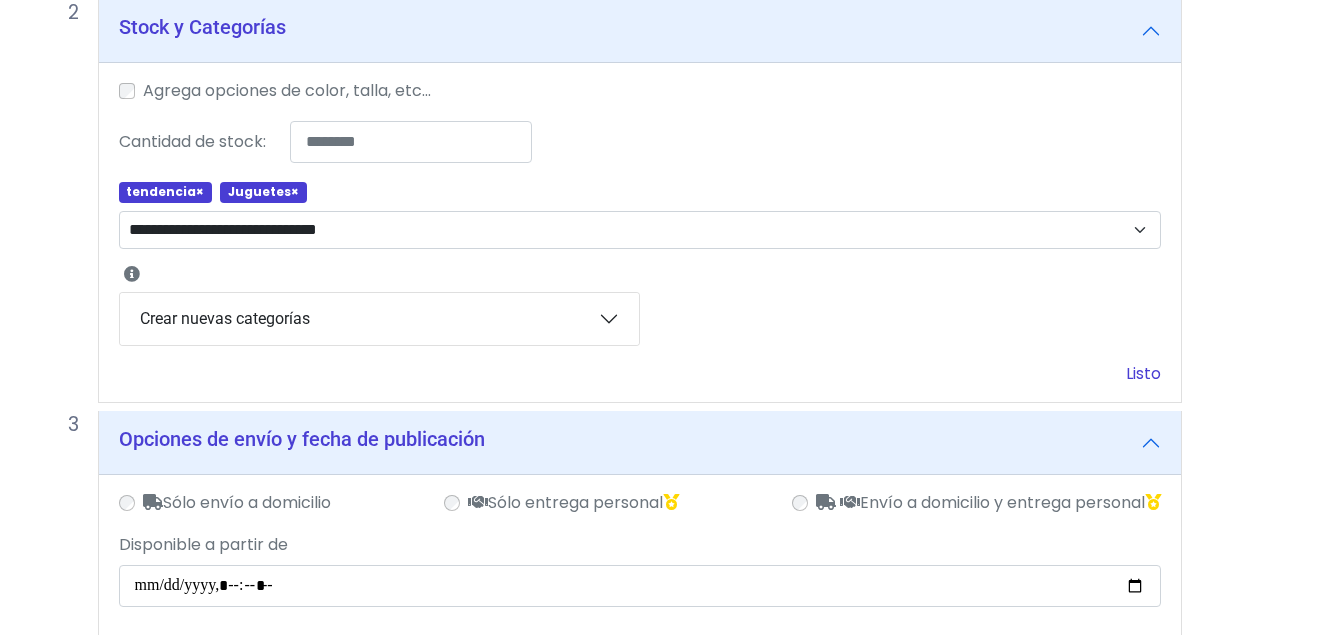 click on "Listo" at bounding box center (1143, 373) 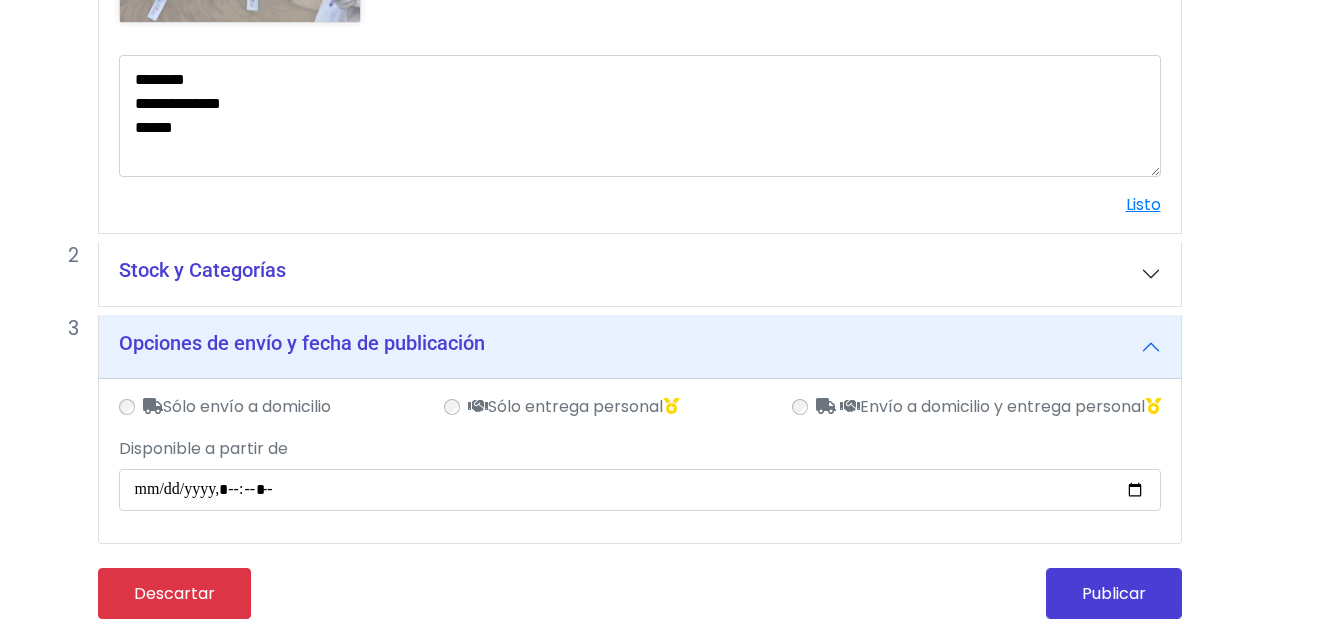 scroll, scrollTop: 1010, scrollLeft: 48, axis: both 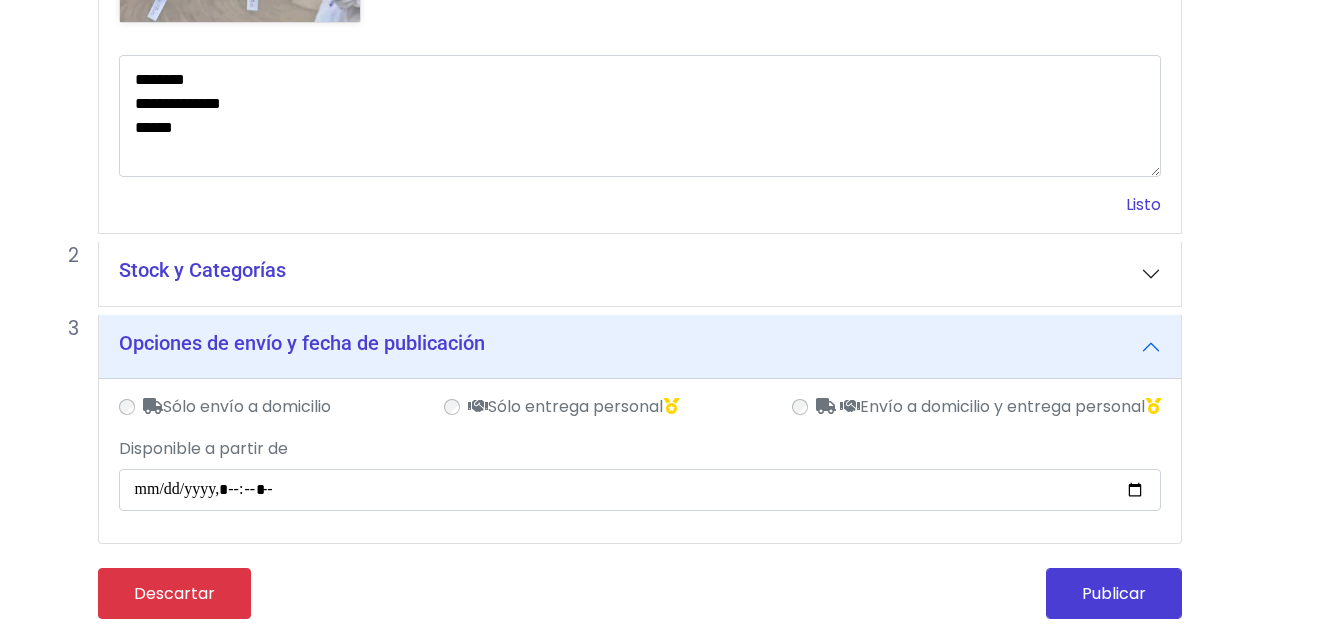 click on "Listo" at bounding box center [1143, 204] 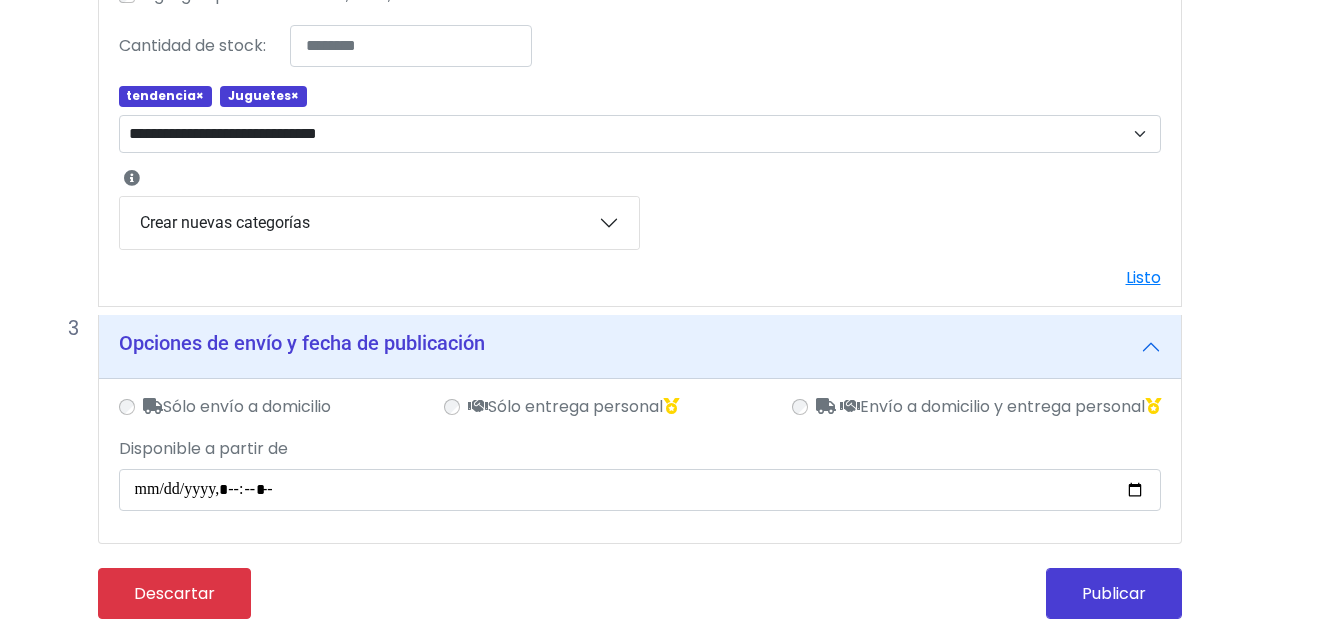scroll, scrollTop: 342, scrollLeft: 48, axis: both 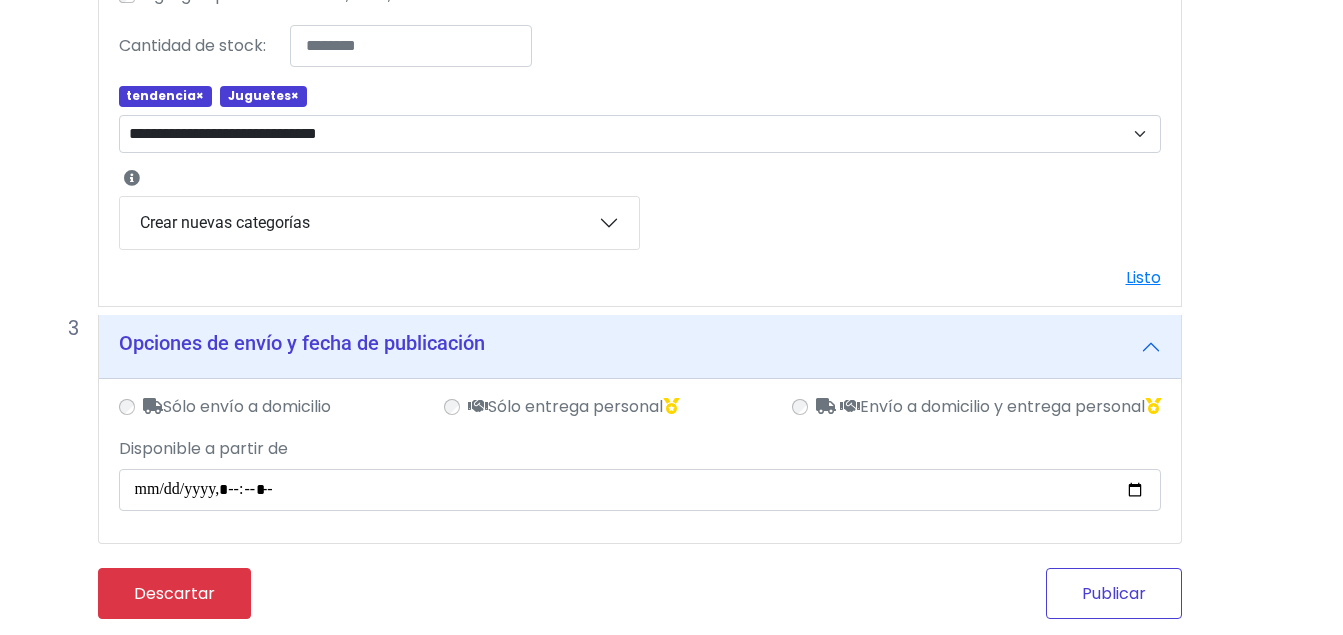 click on "Publicar" at bounding box center (1114, 593) 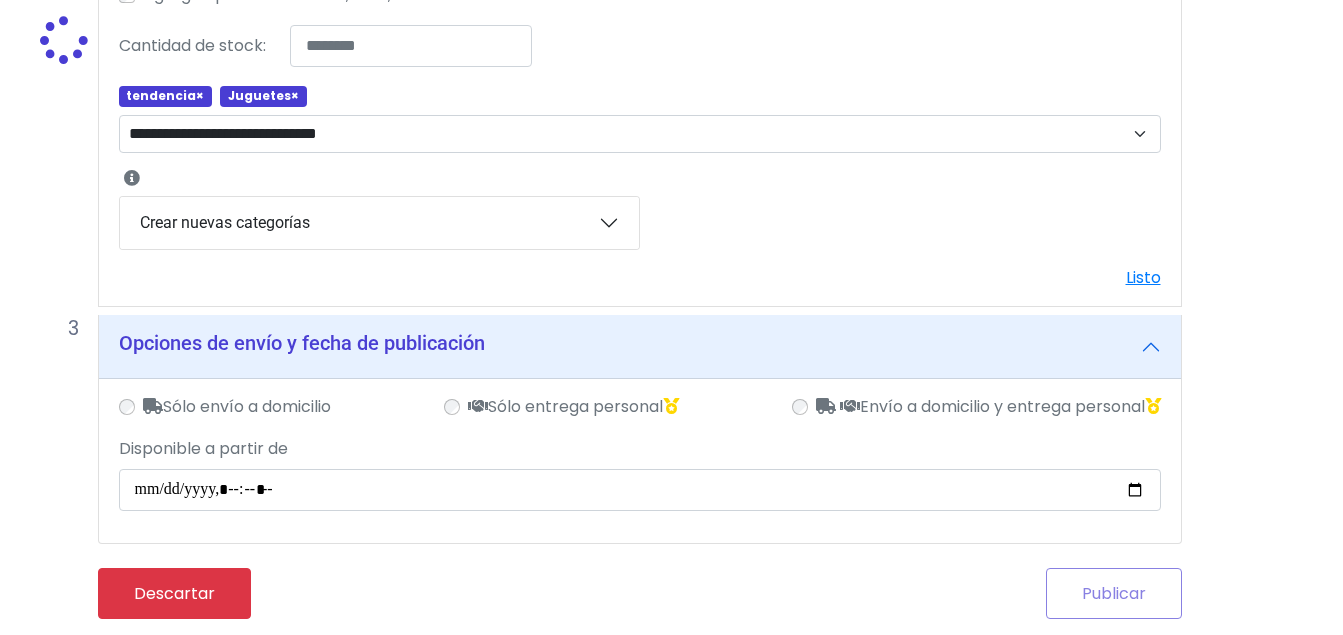 scroll, scrollTop: 327, scrollLeft: 40, axis: both 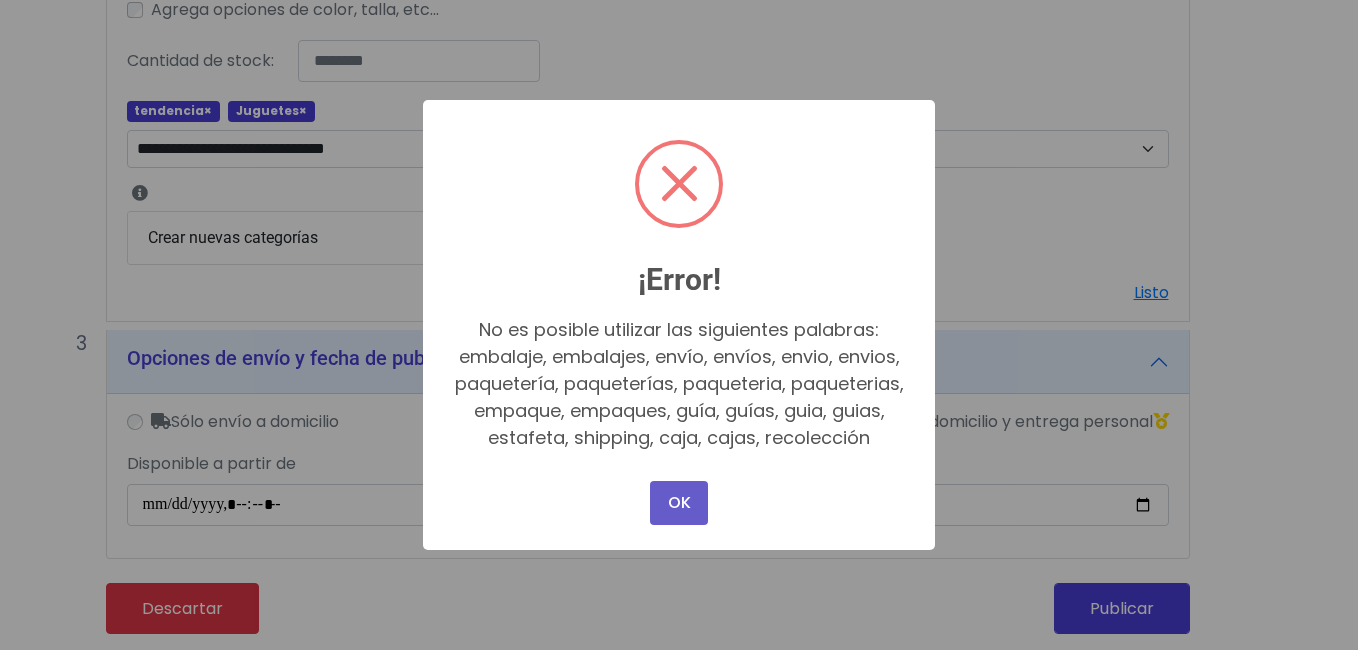 click on "OK" at bounding box center [679, 503] 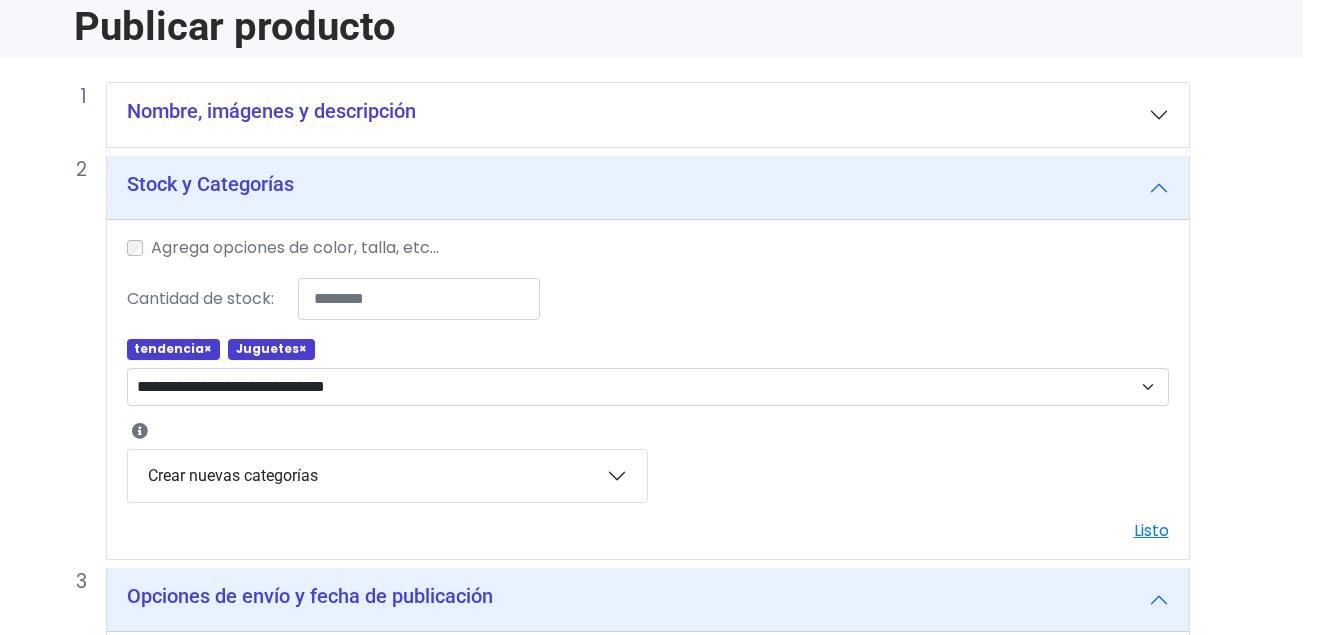 scroll, scrollTop: 0, scrollLeft: 40, axis: horizontal 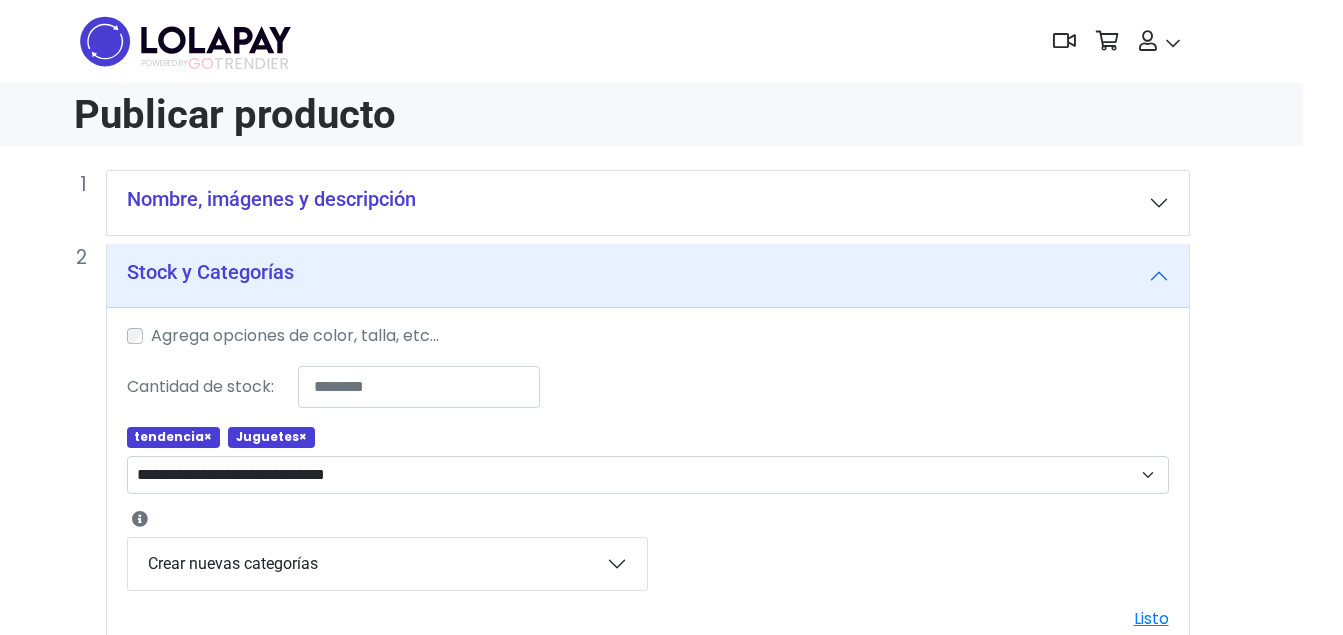 click on "Nombre, imágenes y descripción" at bounding box center (271, 199) 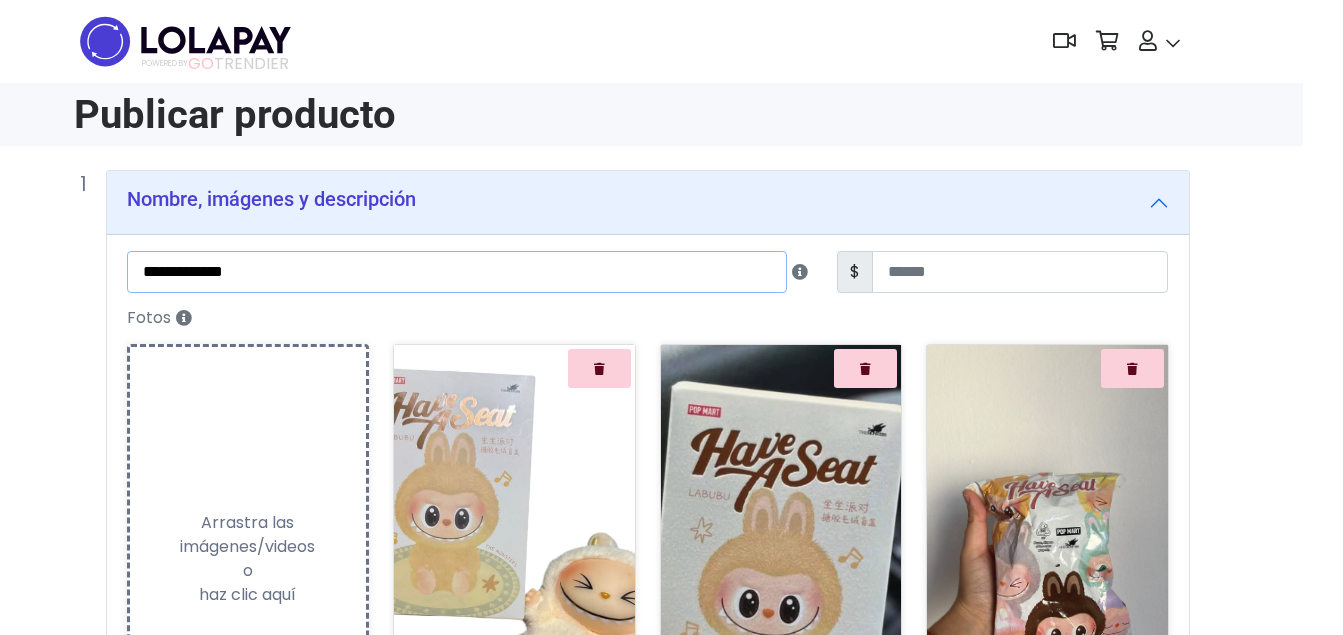 click on "**********" at bounding box center [457, 272] 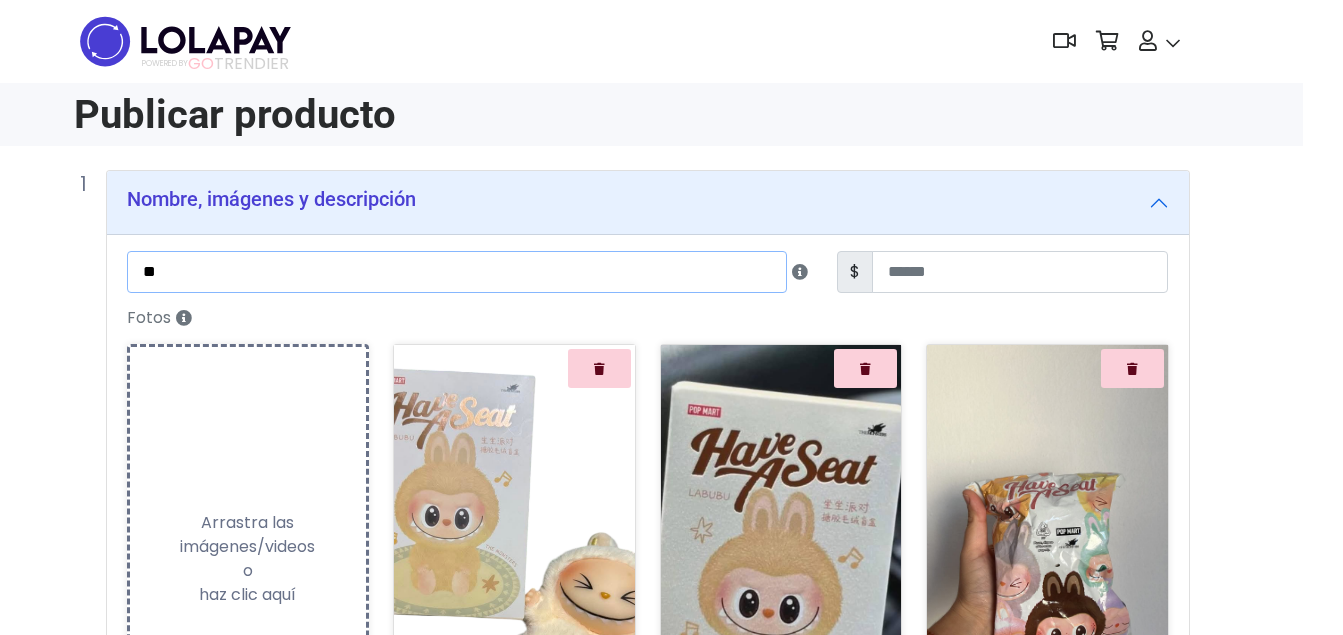type on "*" 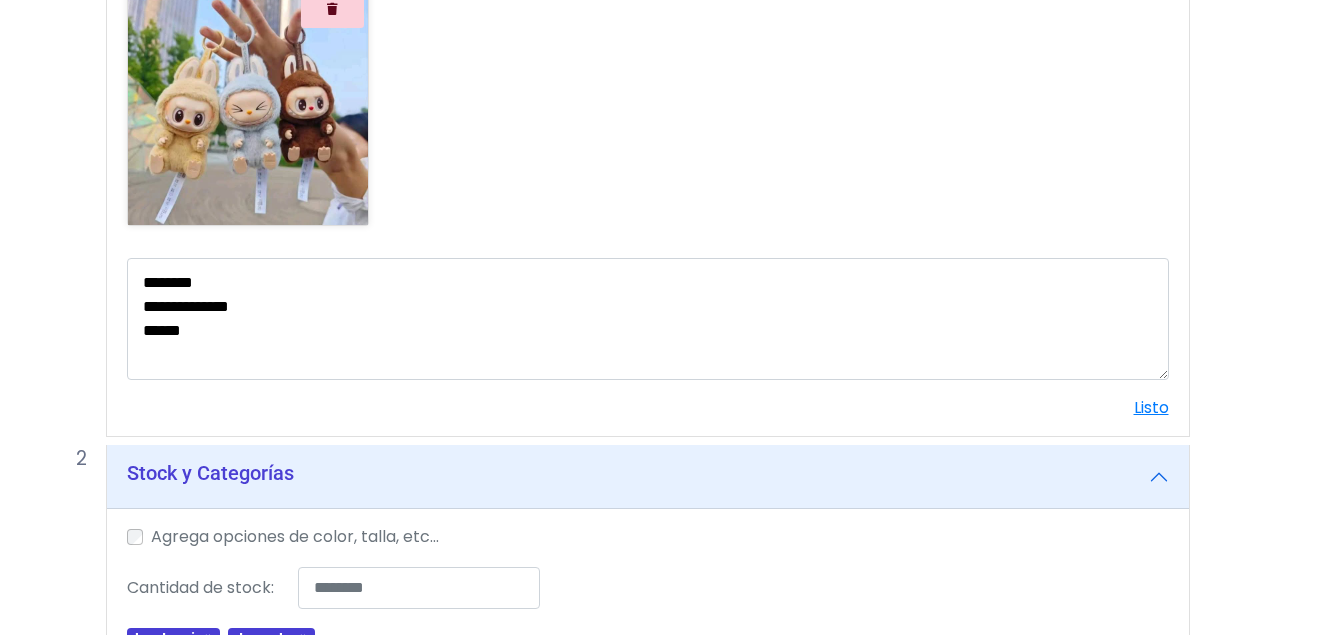 scroll, scrollTop: 803, scrollLeft: 40, axis: both 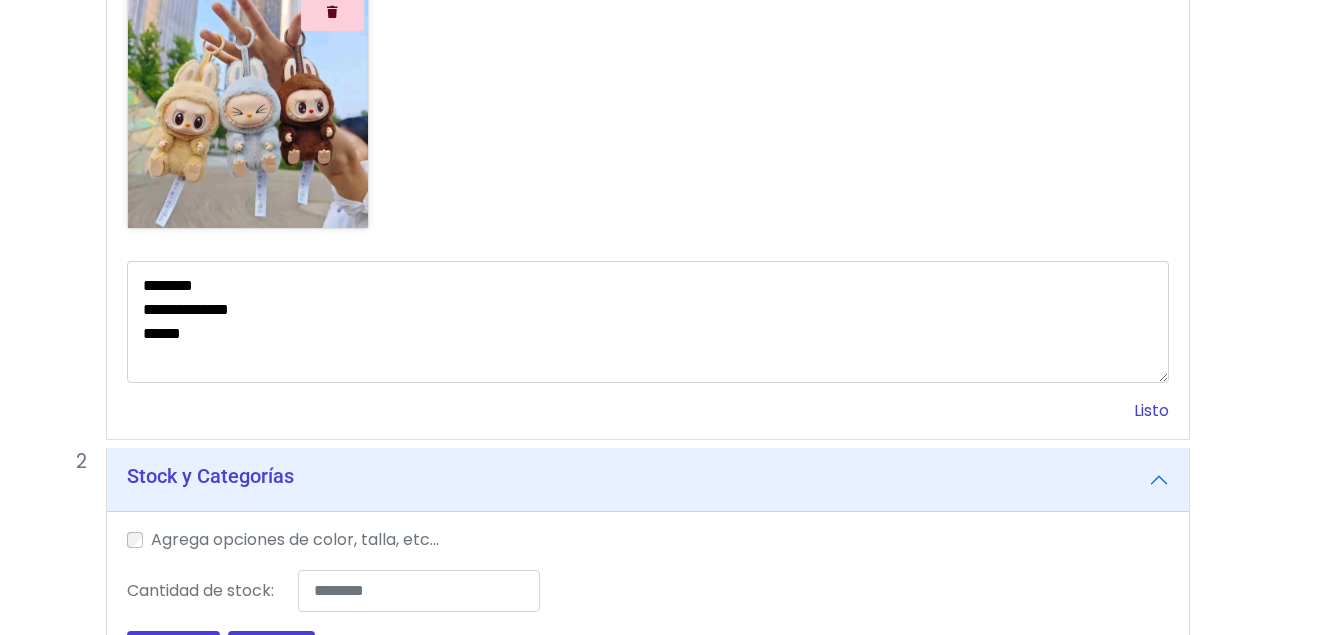 type on "**********" 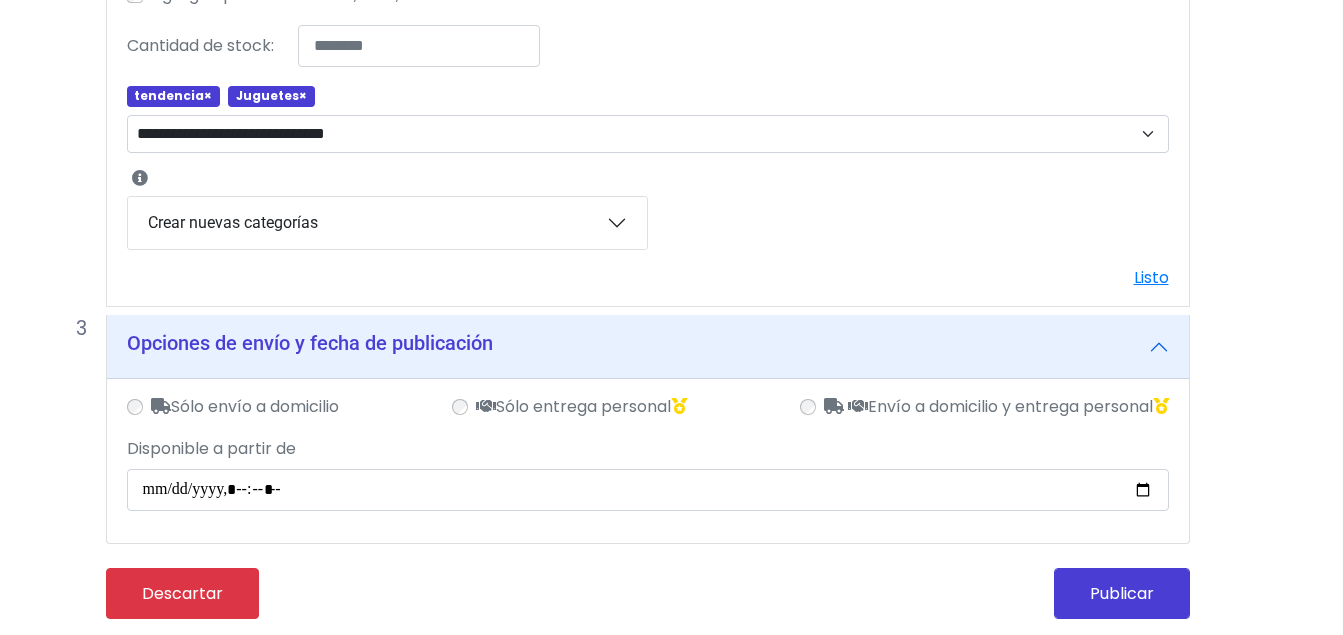 scroll, scrollTop: 342, scrollLeft: 40, axis: both 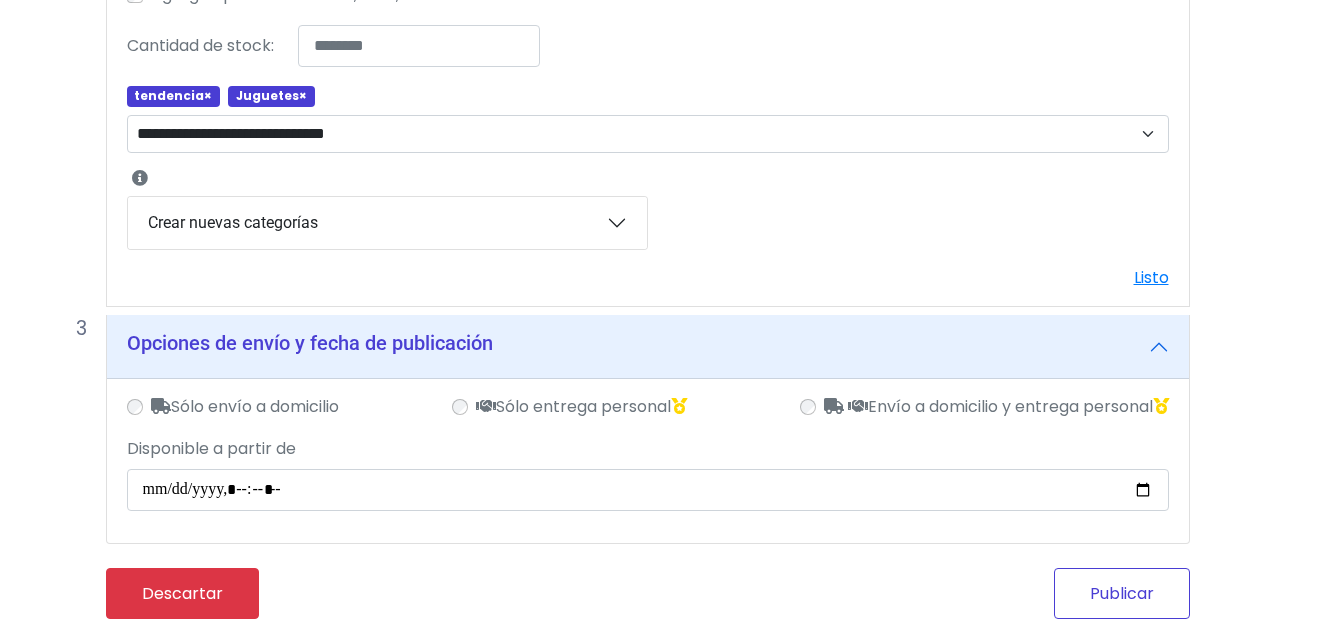 click on "Publicar" at bounding box center [1122, 593] 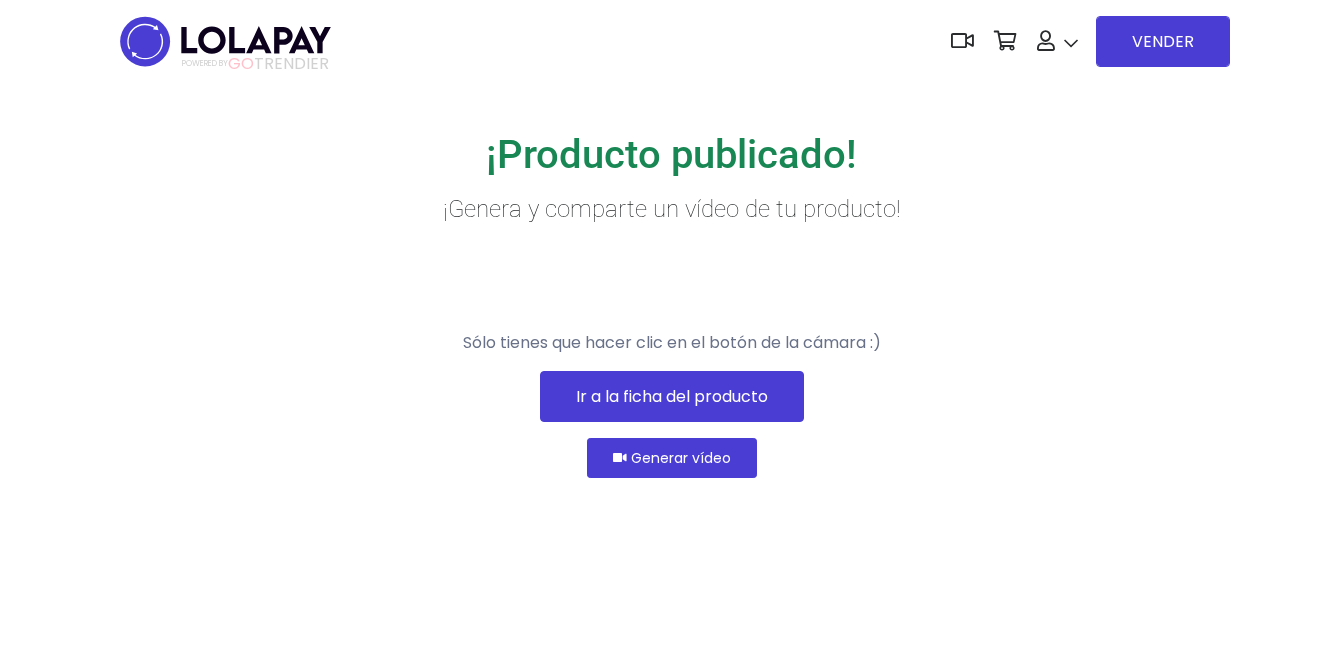 scroll, scrollTop: 0, scrollLeft: 0, axis: both 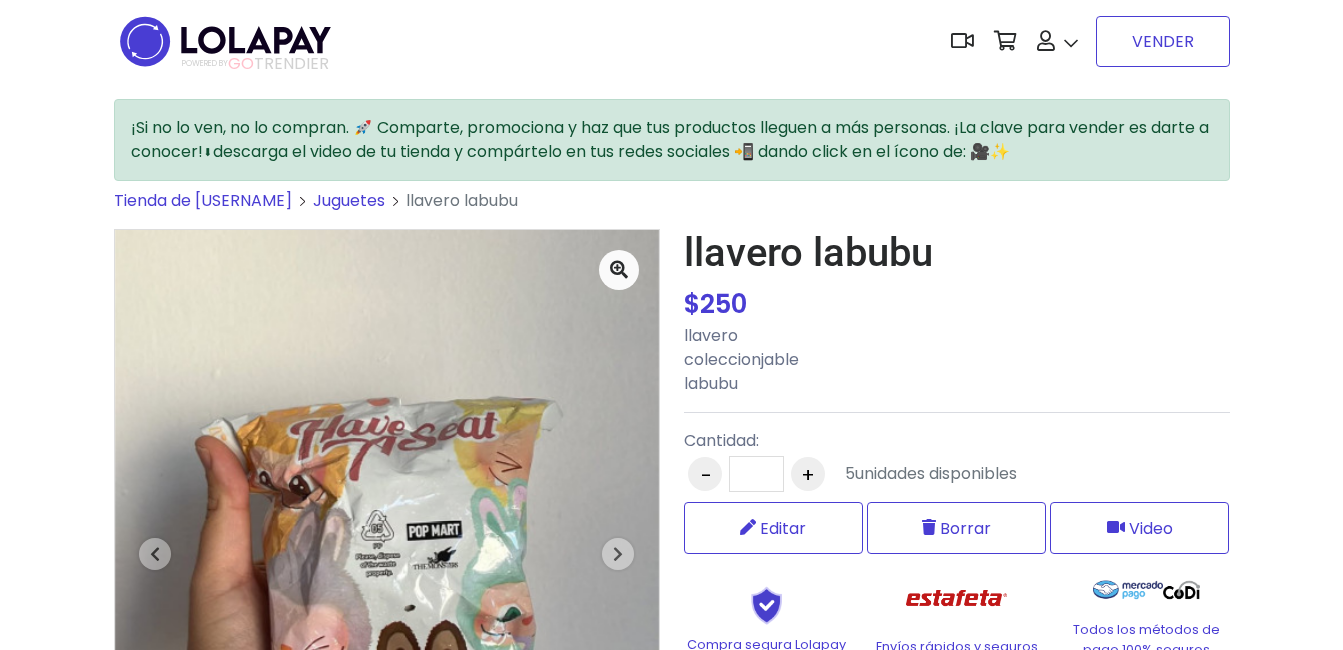 click on "VENDER" at bounding box center [1163, 41] 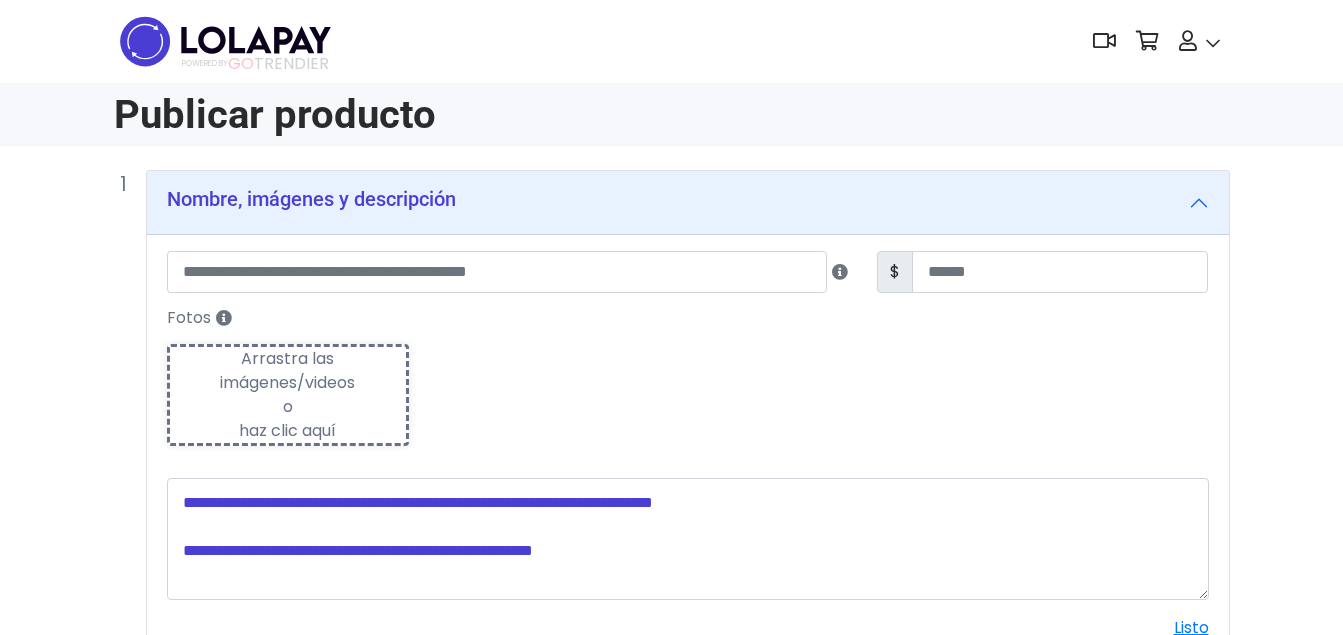 scroll, scrollTop: 0, scrollLeft: 0, axis: both 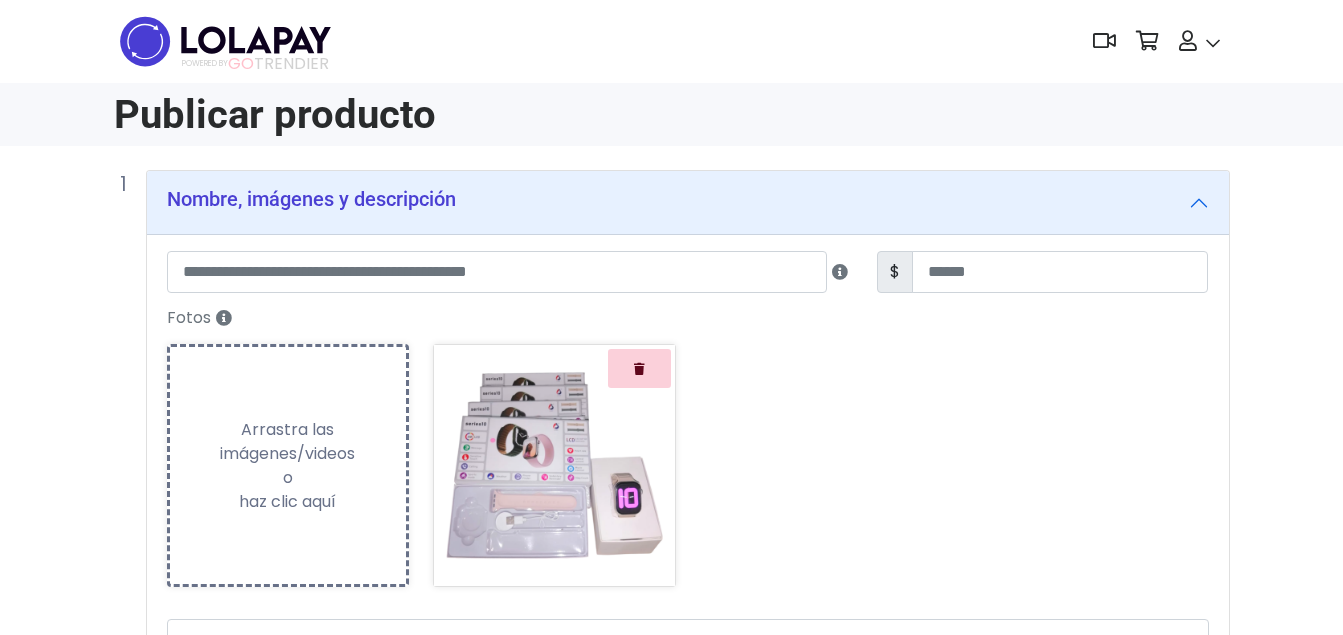 click on "Arrastra las
imágenes/videos
o
haz clic aquí" at bounding box center [288, 466] 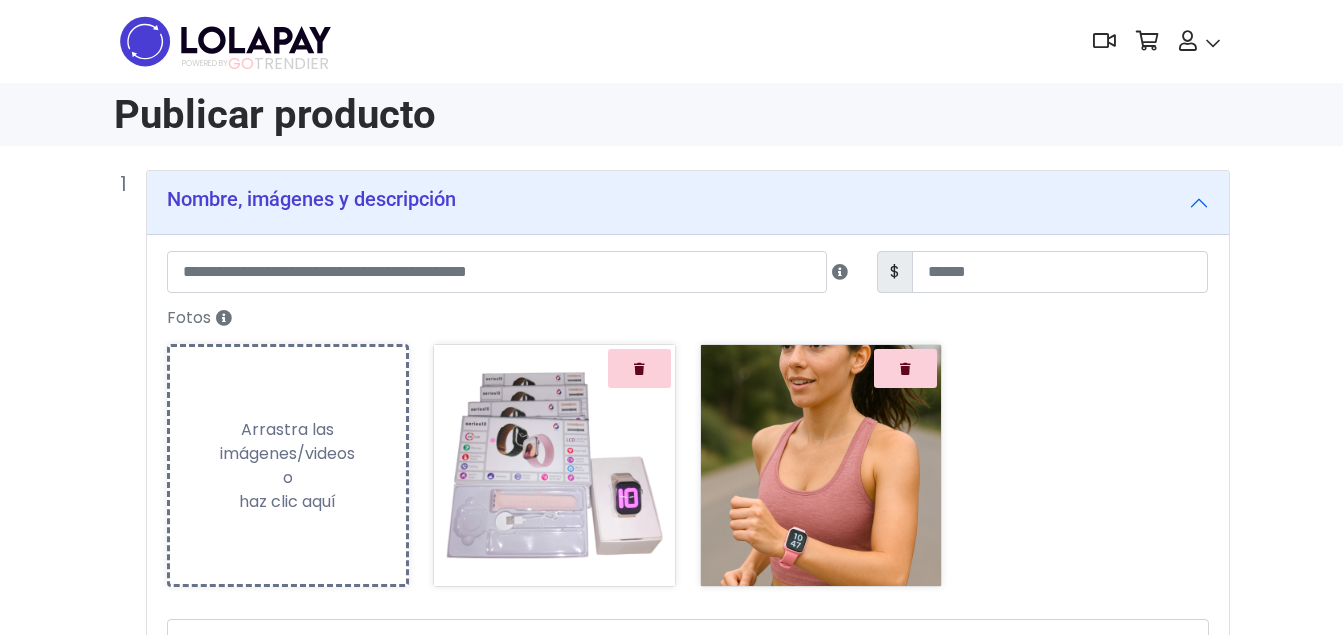 click on "Arrastra las
imágenes/videos
o
haz clic aquí" at bounding box center (288, 466) 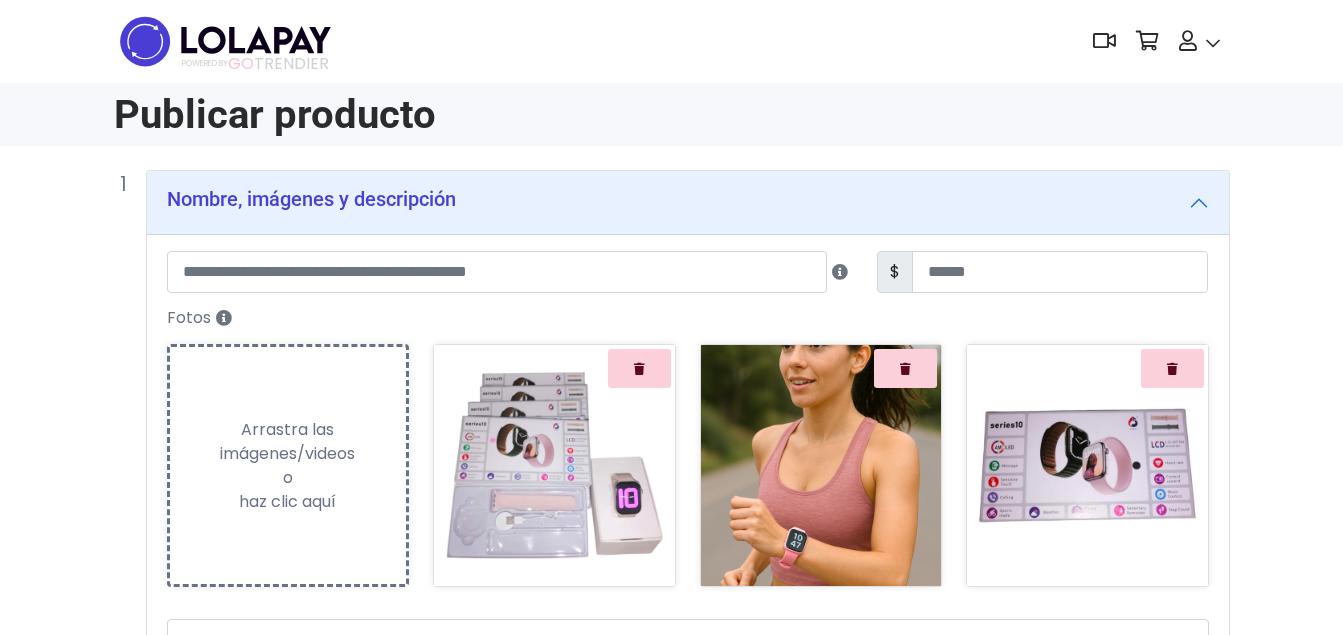 click on "Arrastra las
imágenes/videos
o
haz clic aquí" at bounding box center [288, 466] 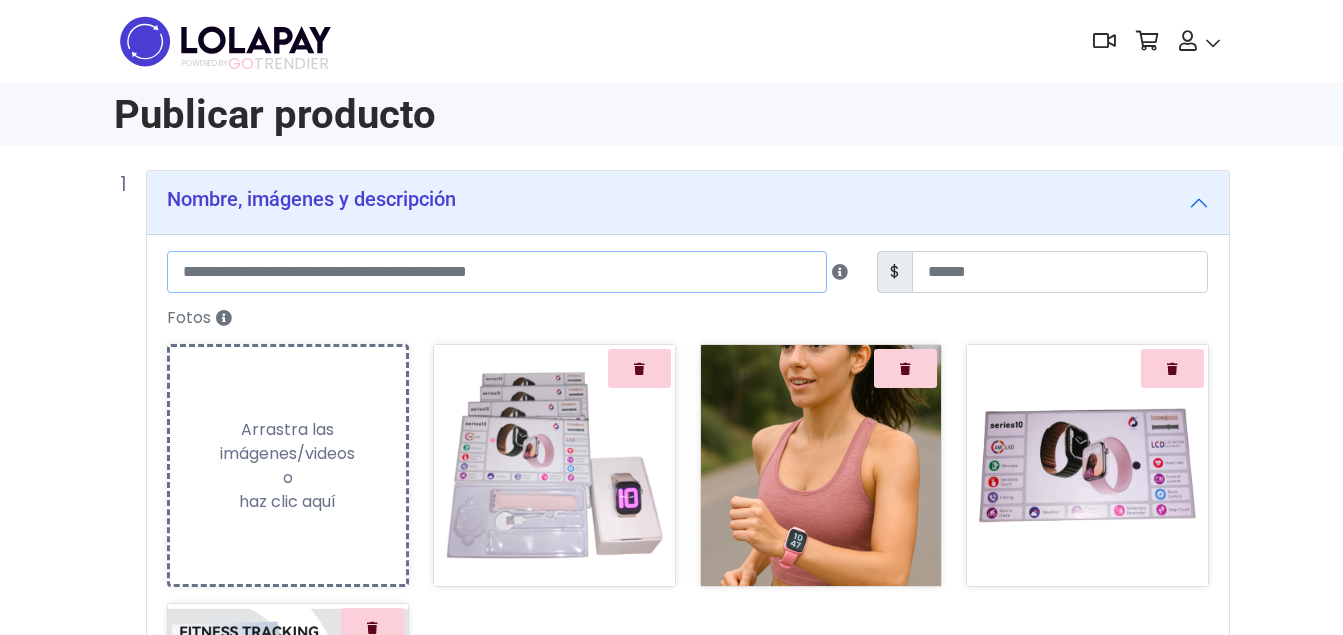 click at bounding box center (497, 272) 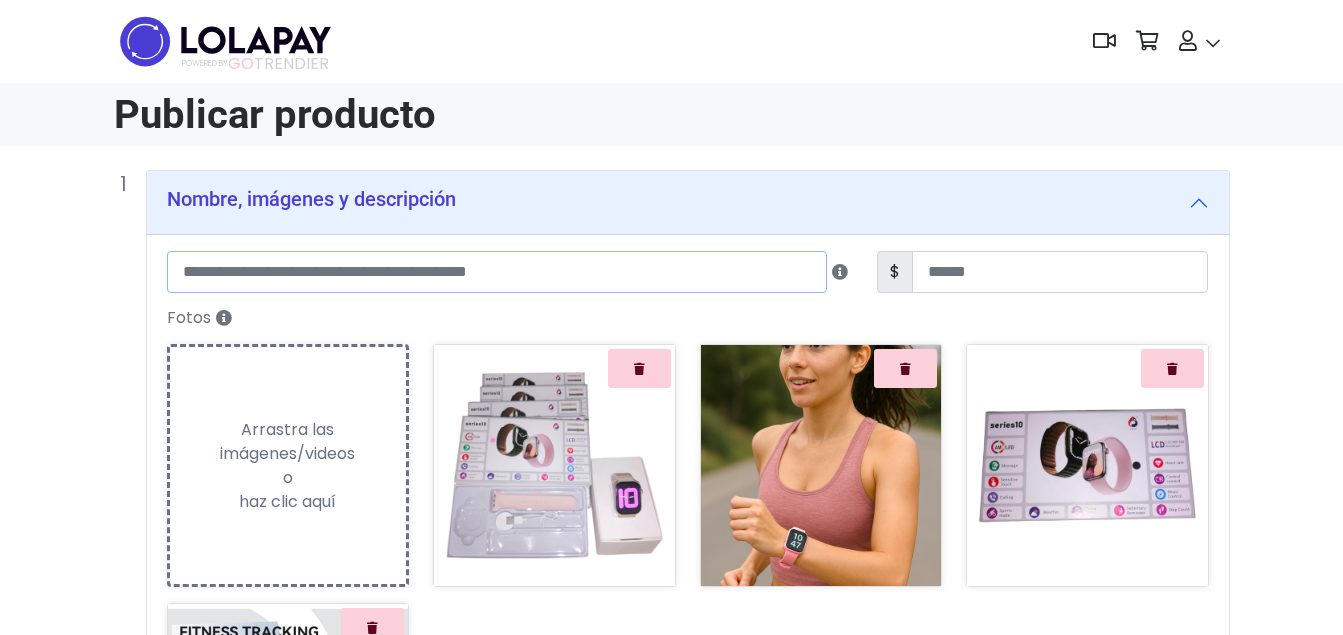 type on "*" 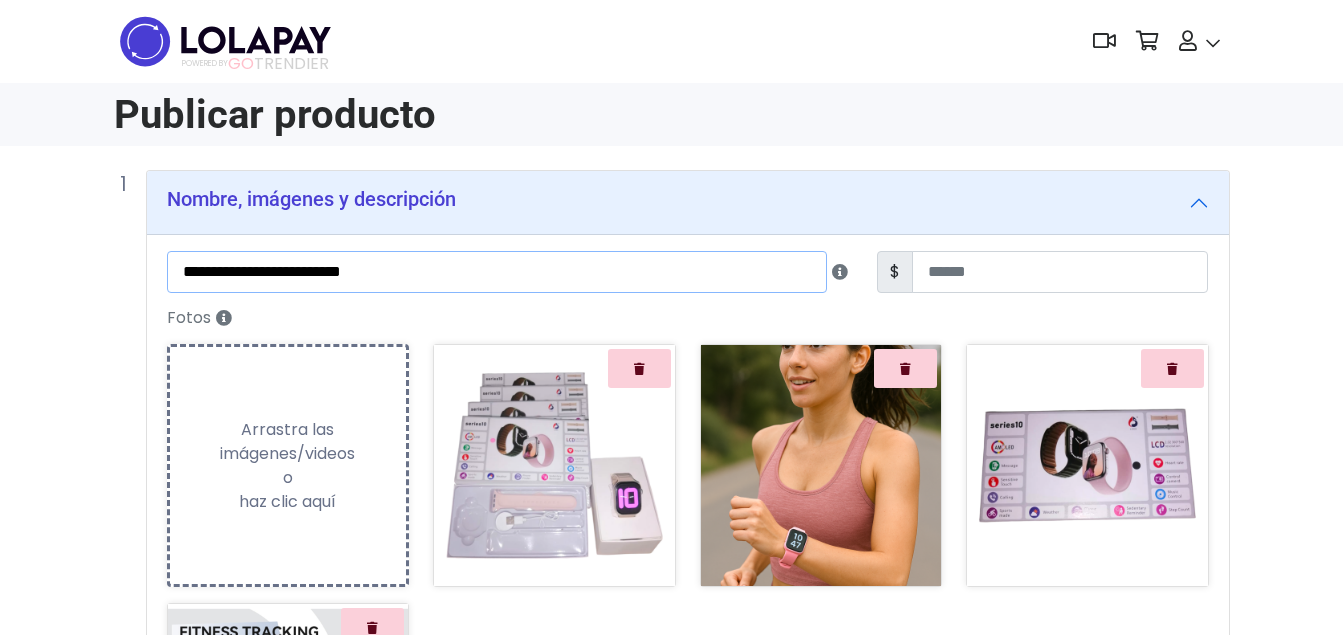 type on "**********" 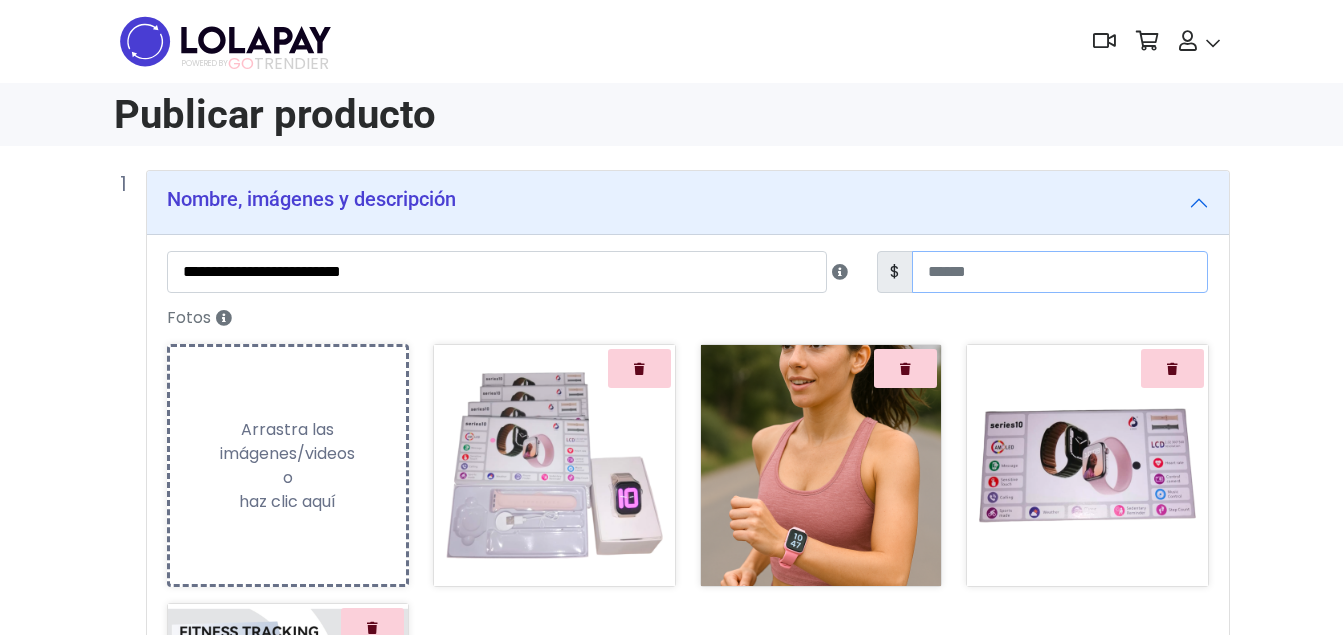 click at bounding box center (1060, 272) 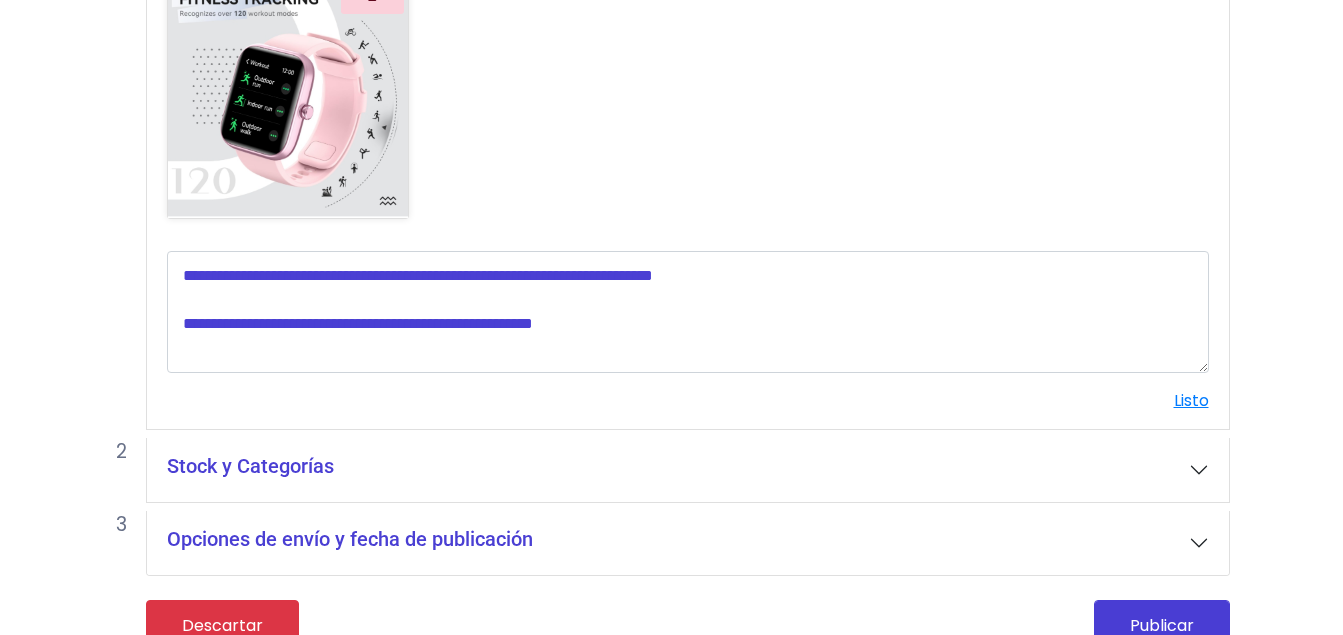 scroll, scrollTop: 666, scrollLeft: 0, axis: vertical 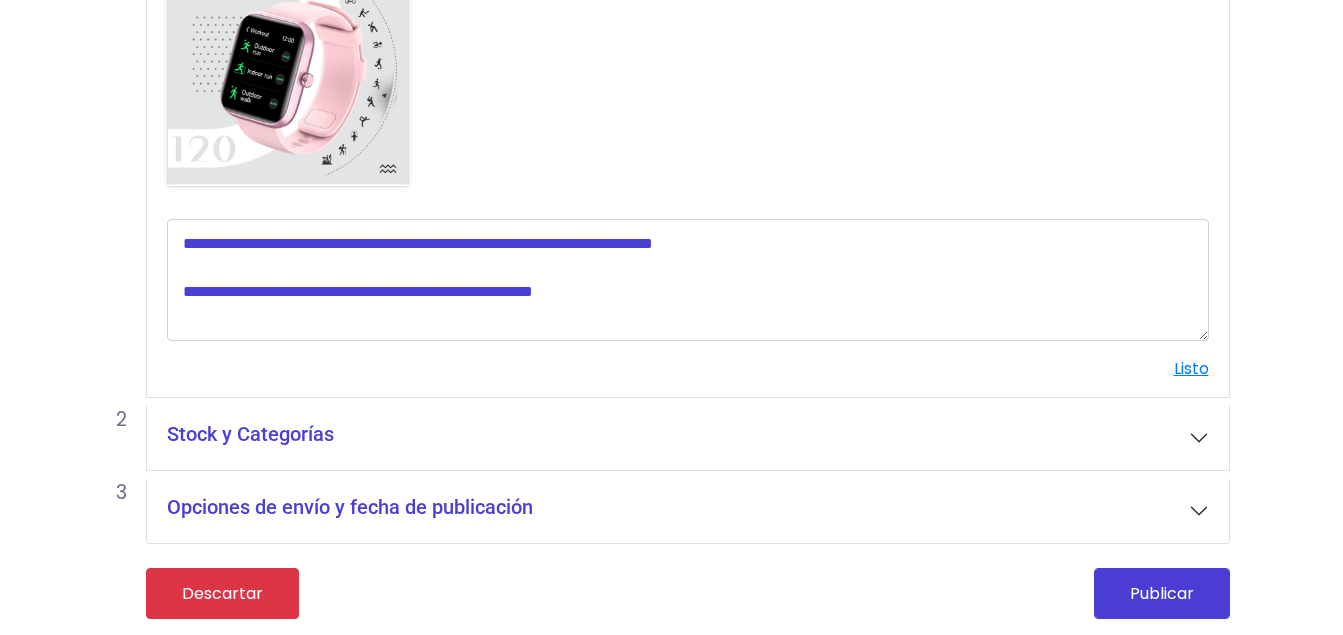 type on "***" 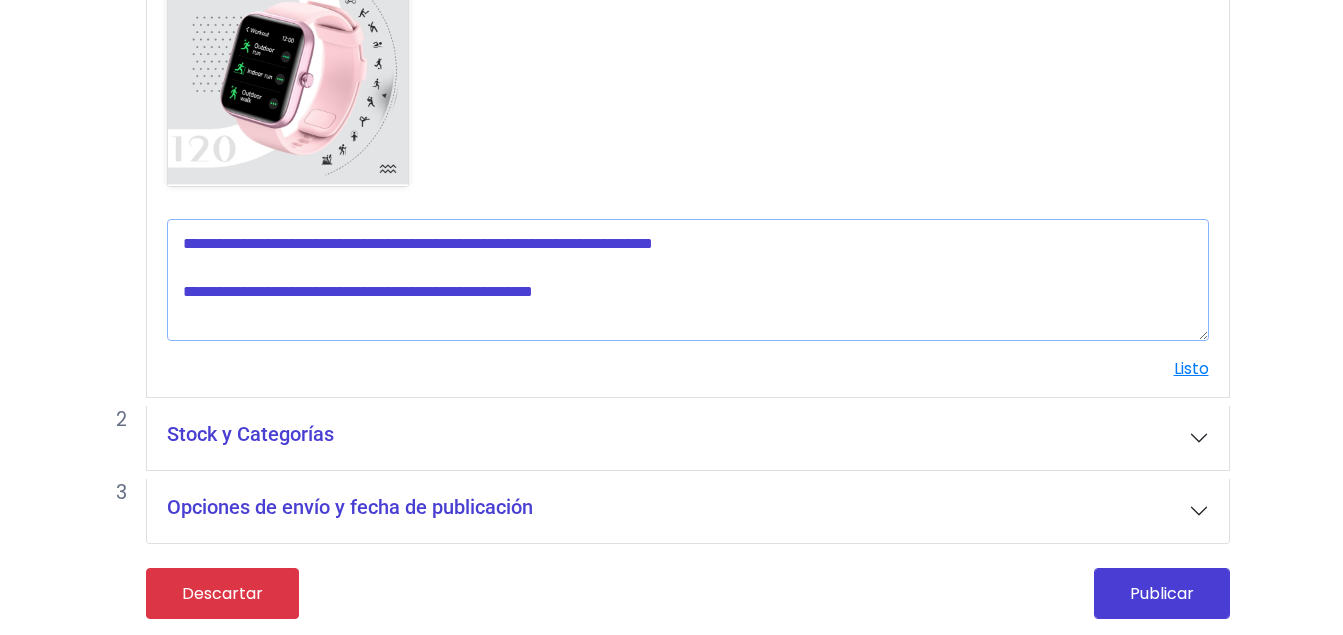 click at bounding box center (688, 280) 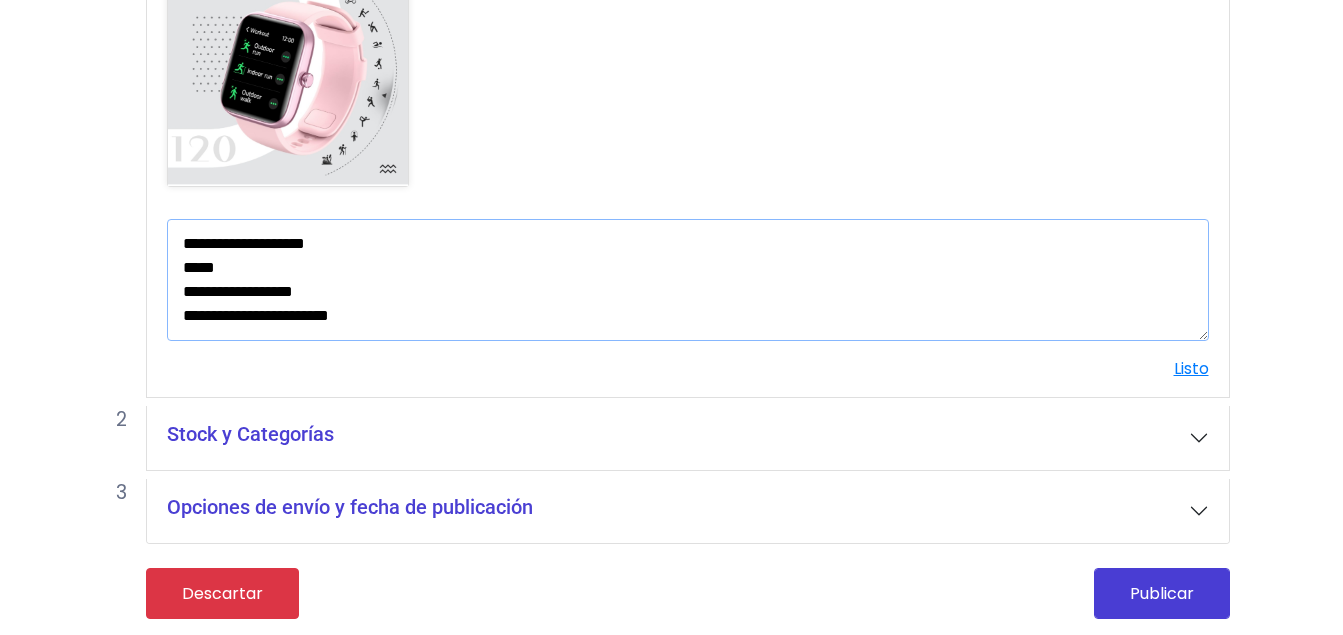scroll, scrollTop: 11, scrollLeft: 0, axis: vertical 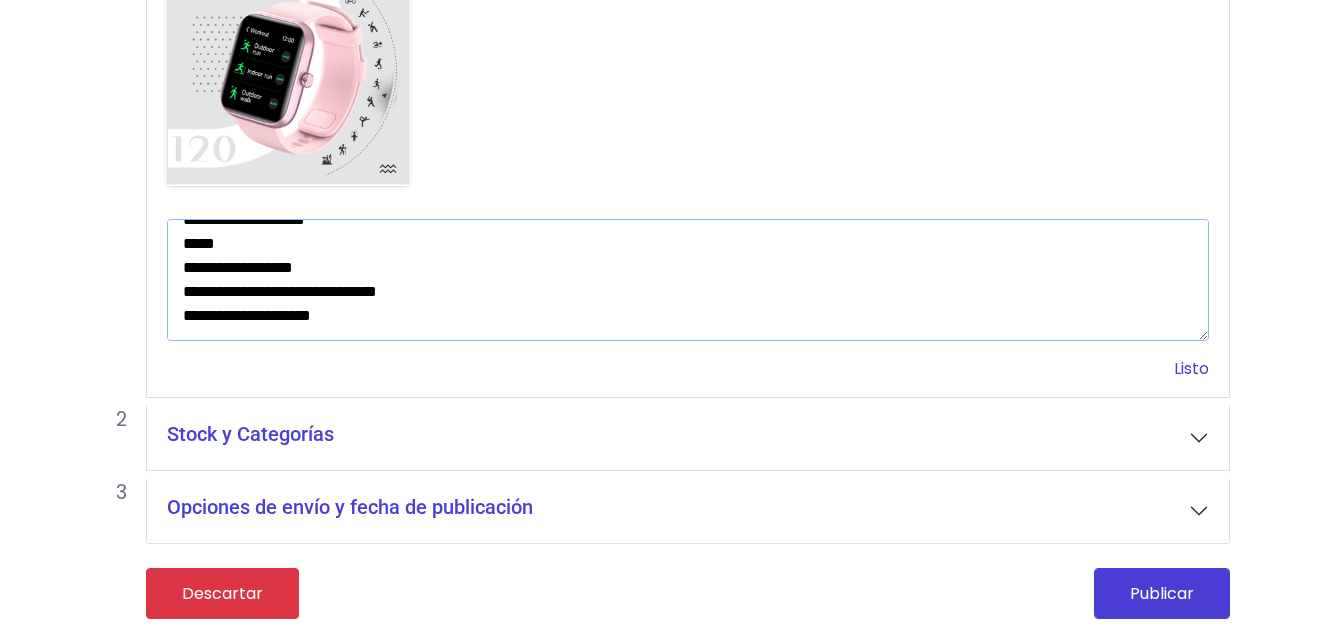 type on "**********" 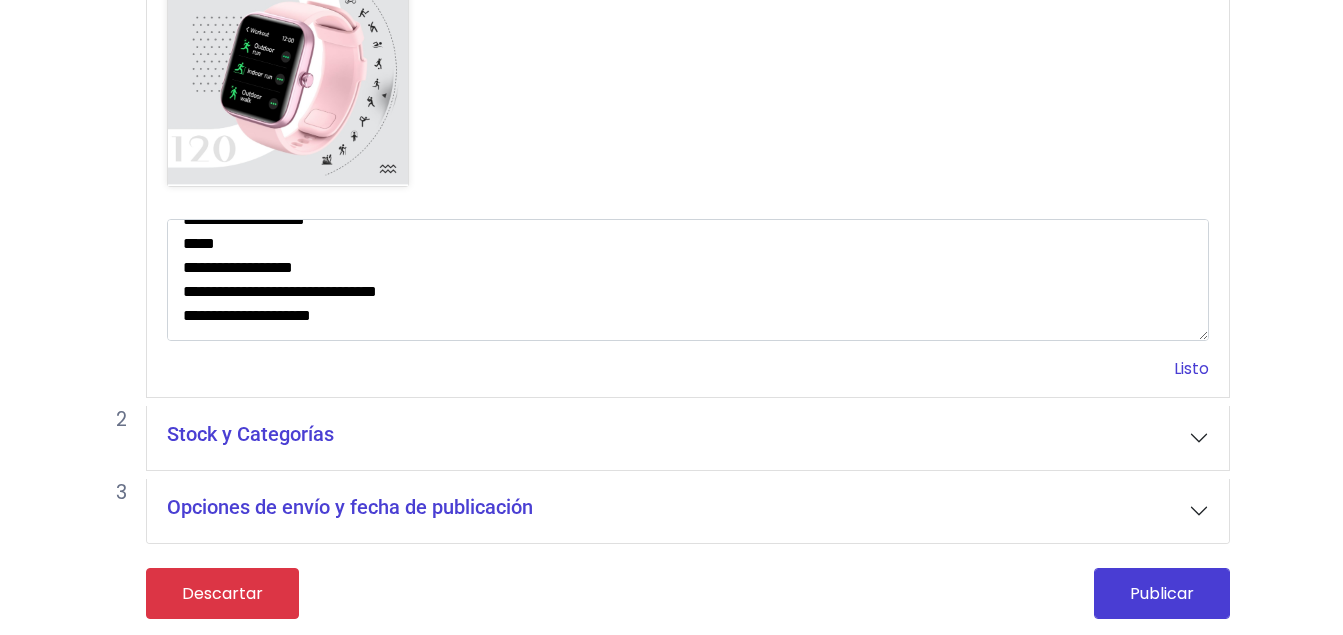 click on "Listo" at bounding box center (1191, 368) 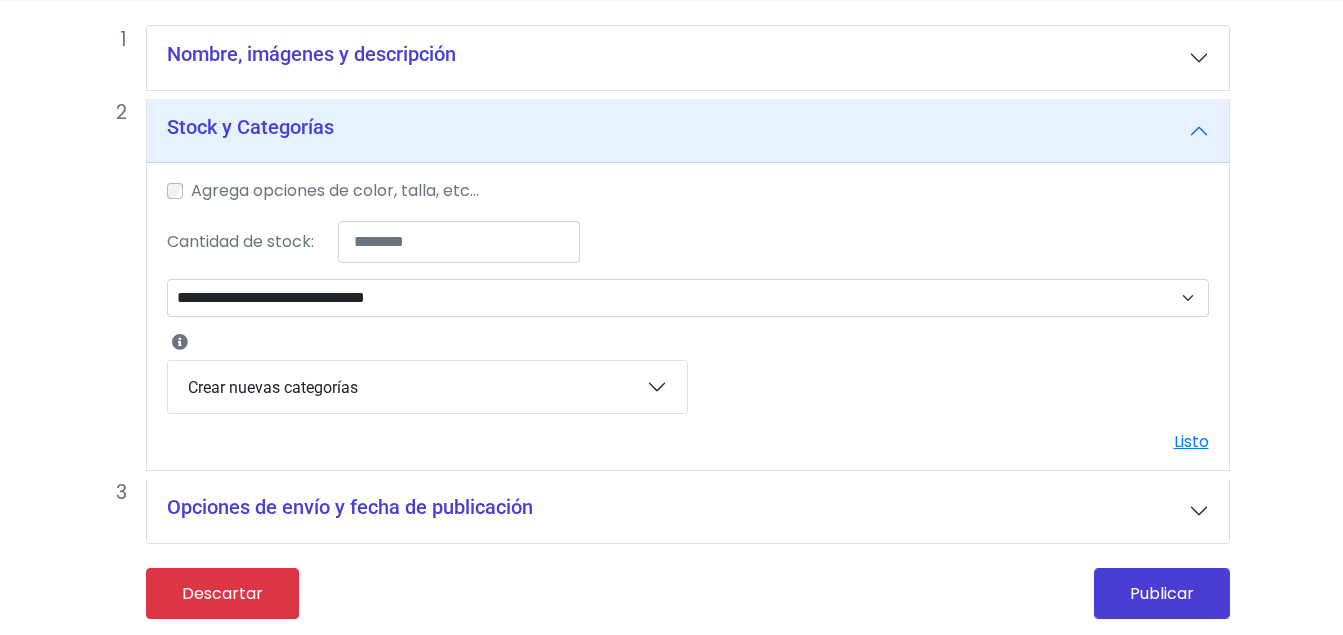 scroll, scrollTop: 146, scrollLeft: 0, axis: vertical 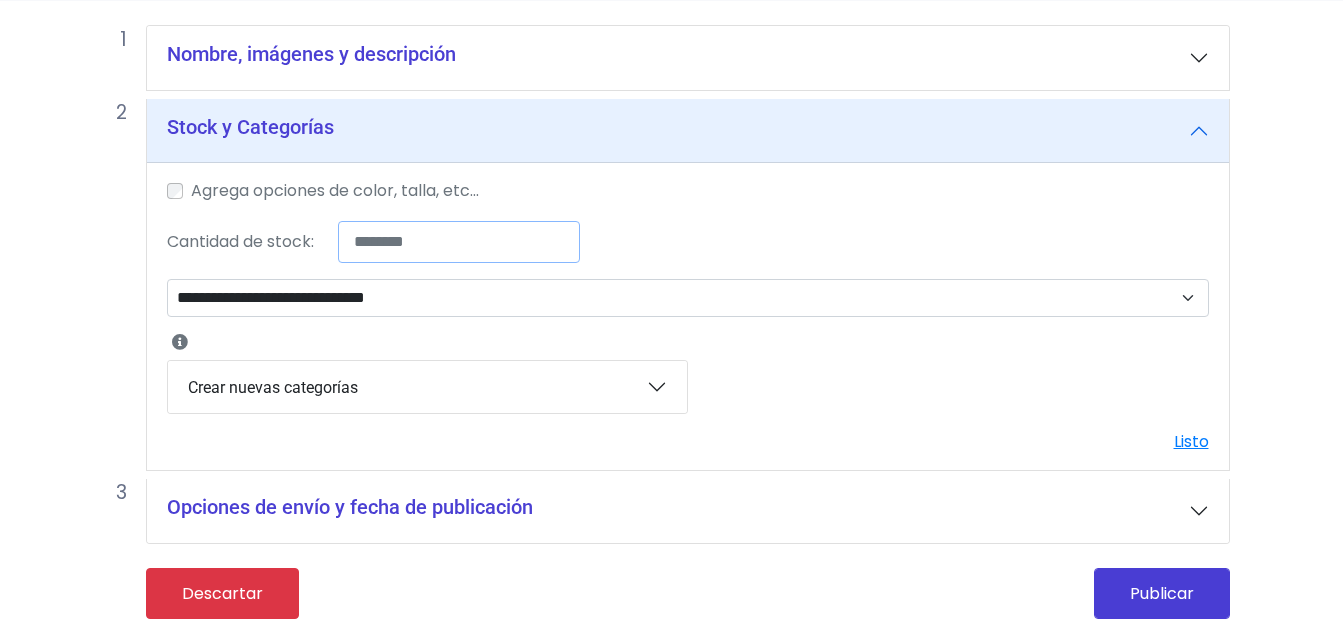 click on "*" at bounding box center [459, 242] 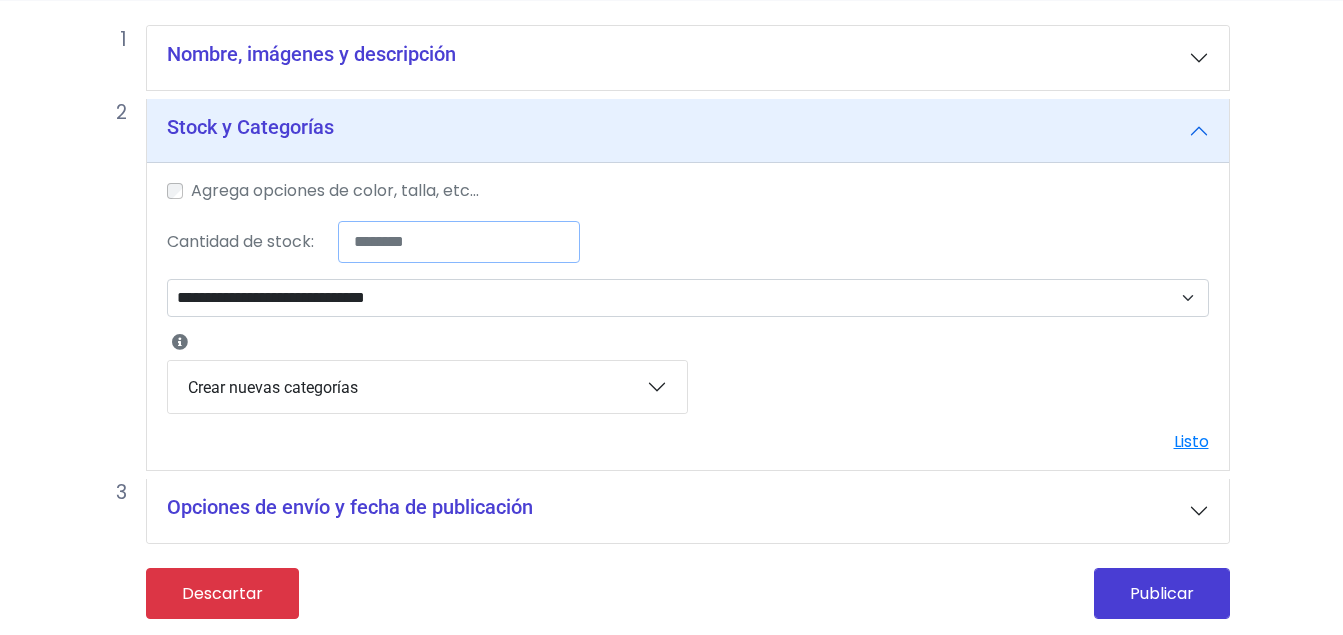type on "*" 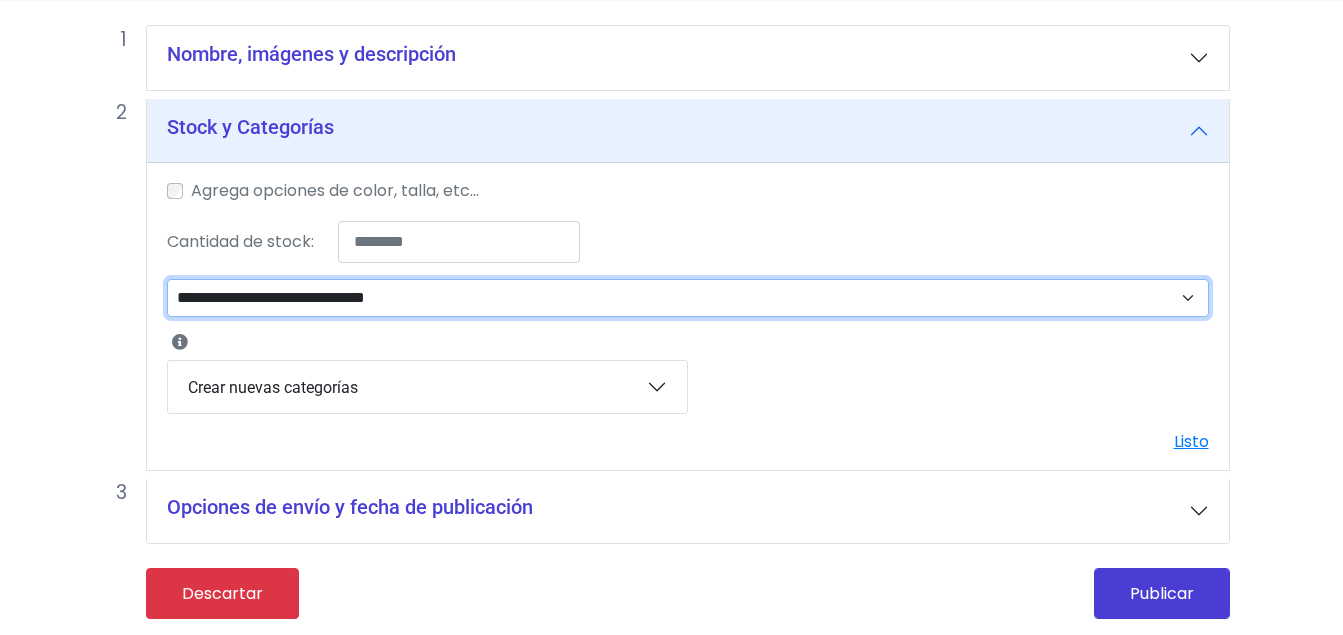 click on "**********" at bounding box center (688, 298) 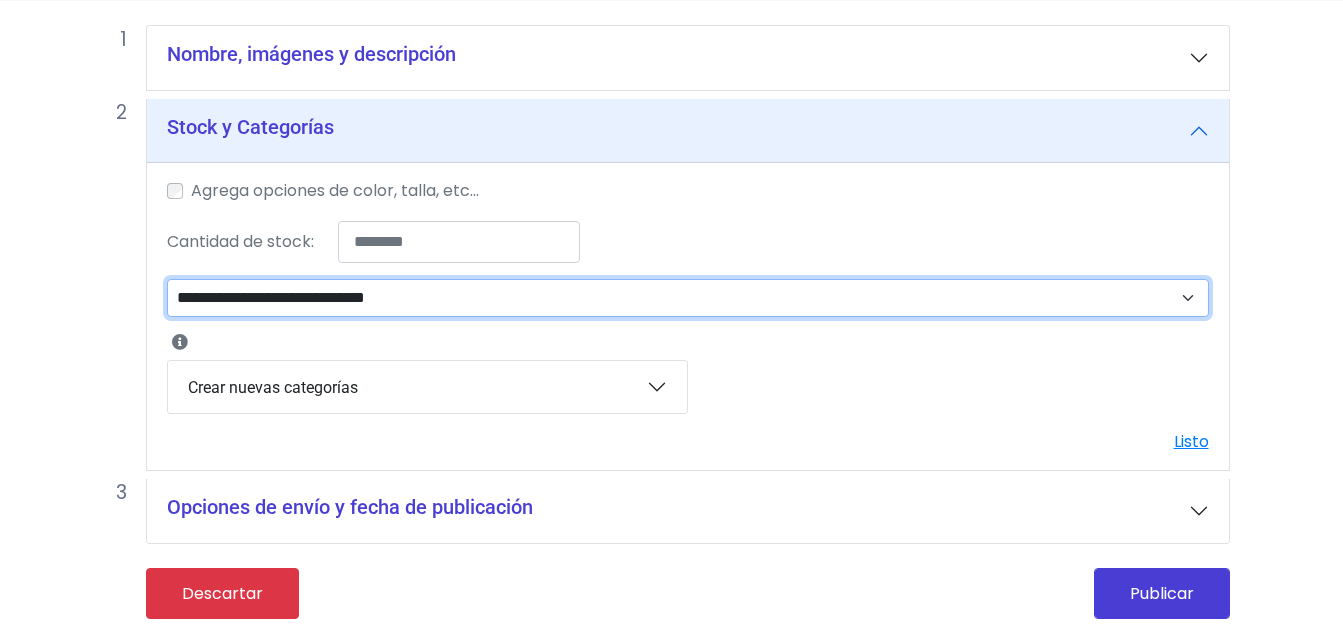 select on "***" 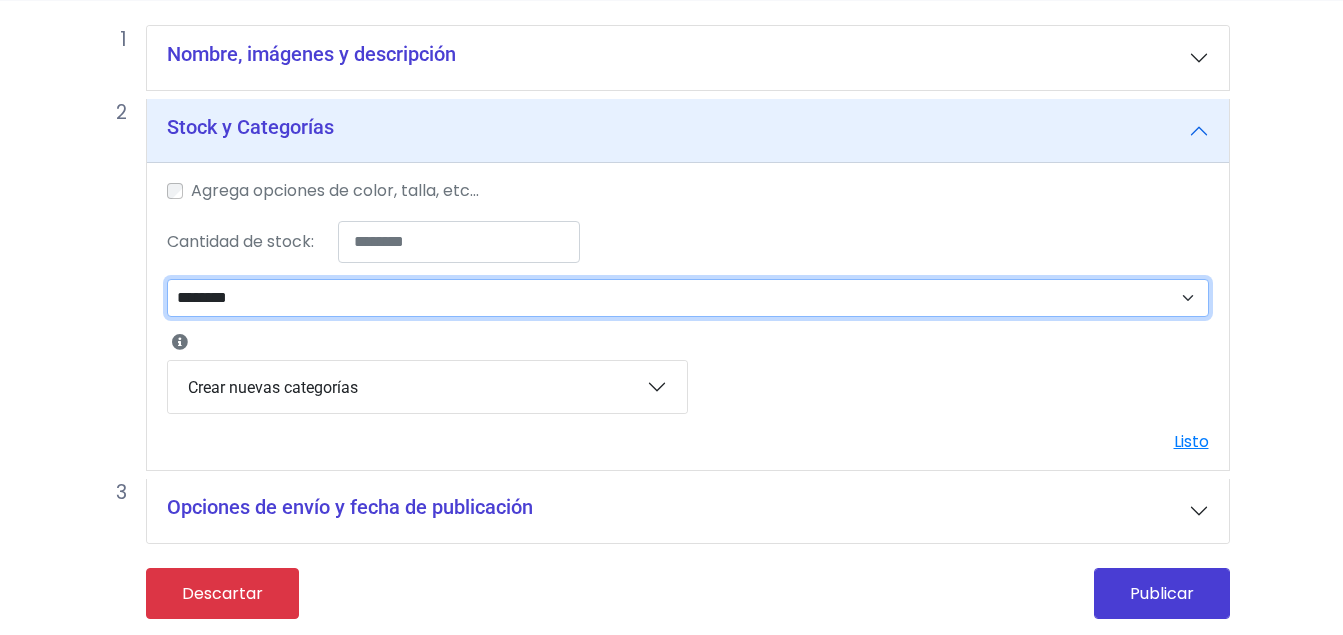 click on "**********" at bounding box center [688, 298] 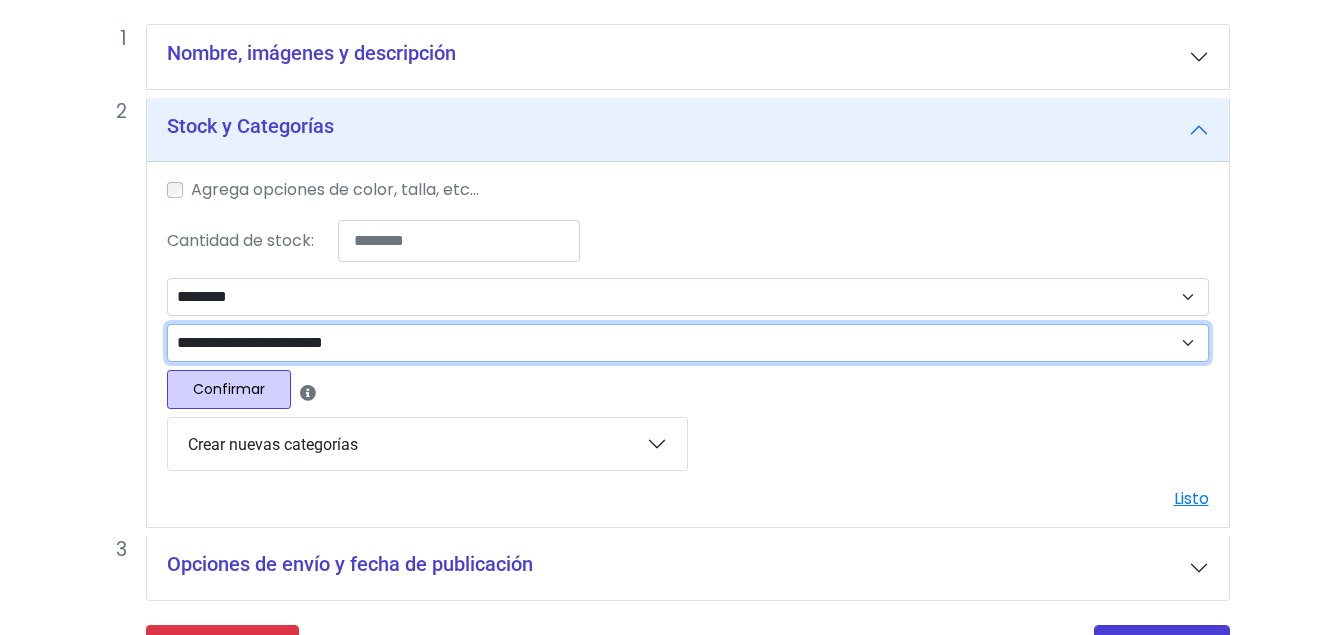 click on "**********" at bounding box center [688, 343] 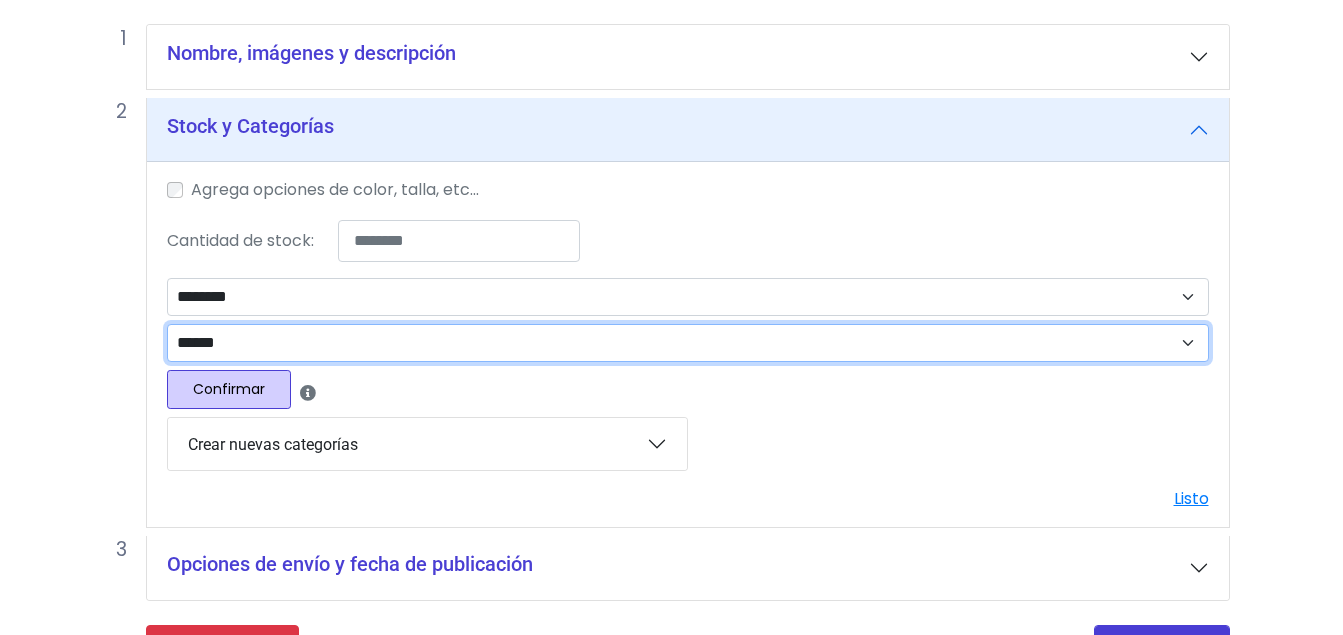 click on "**********" at bounding box center (688, 343) 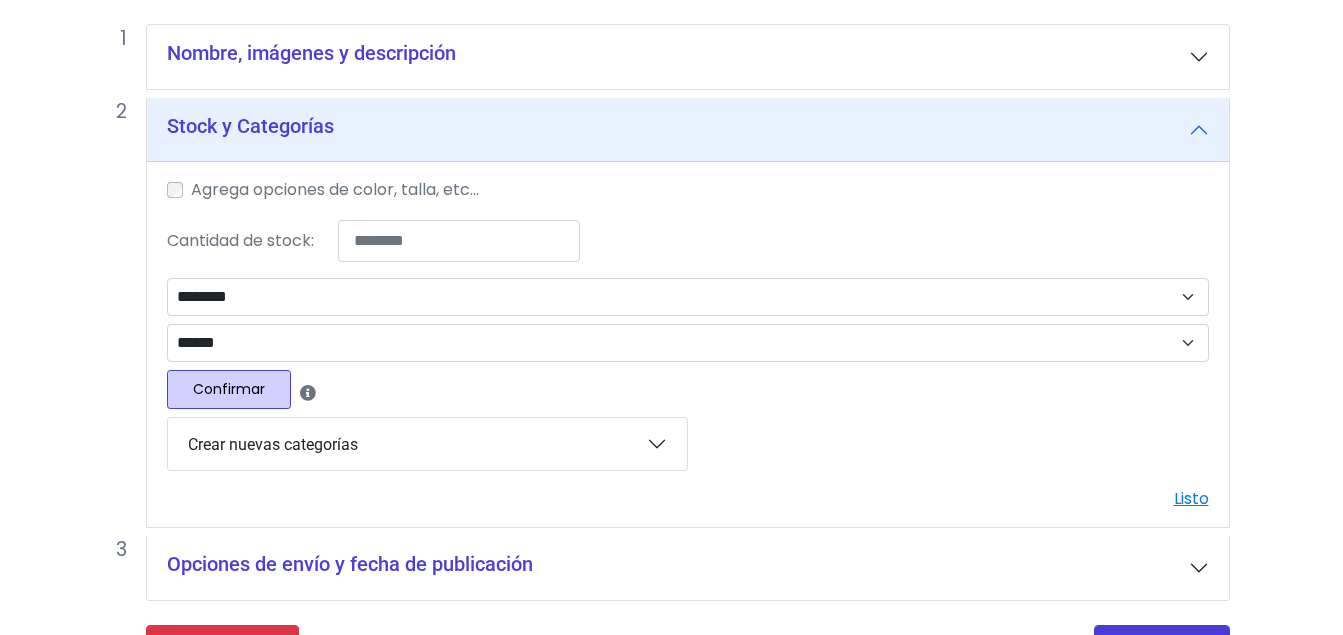 click on "Confirmar" at bounding box center [229, 389] 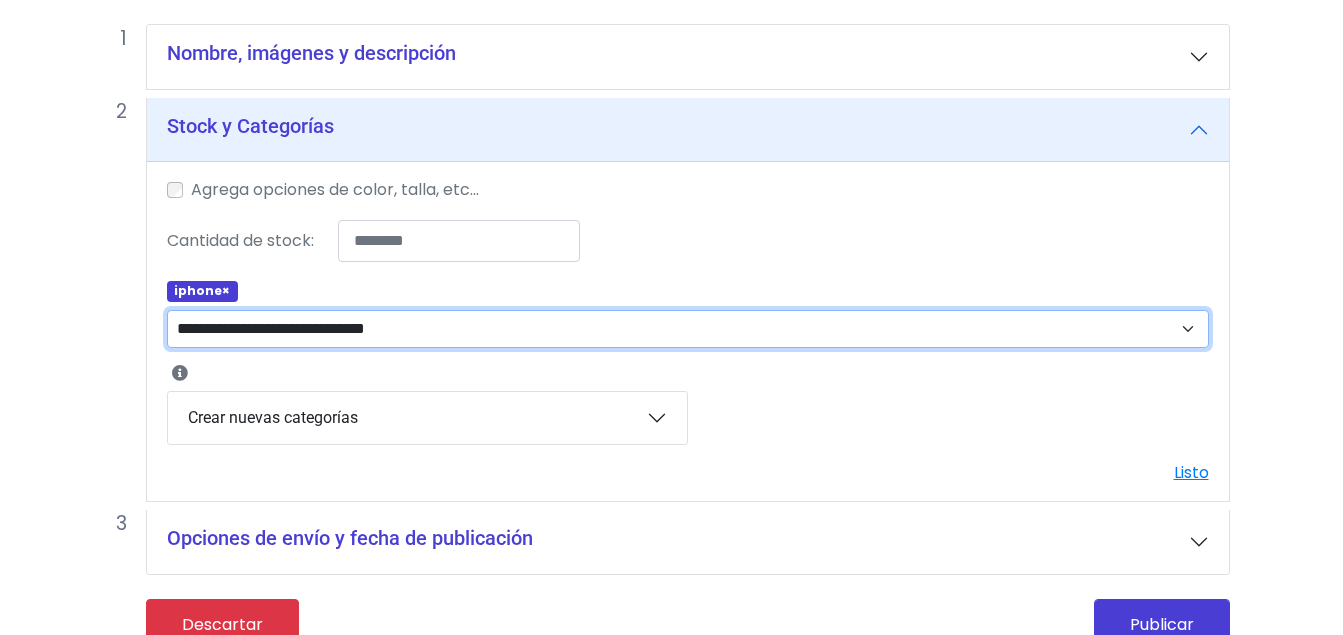 click on "**********" at bounding box center [688, 329] 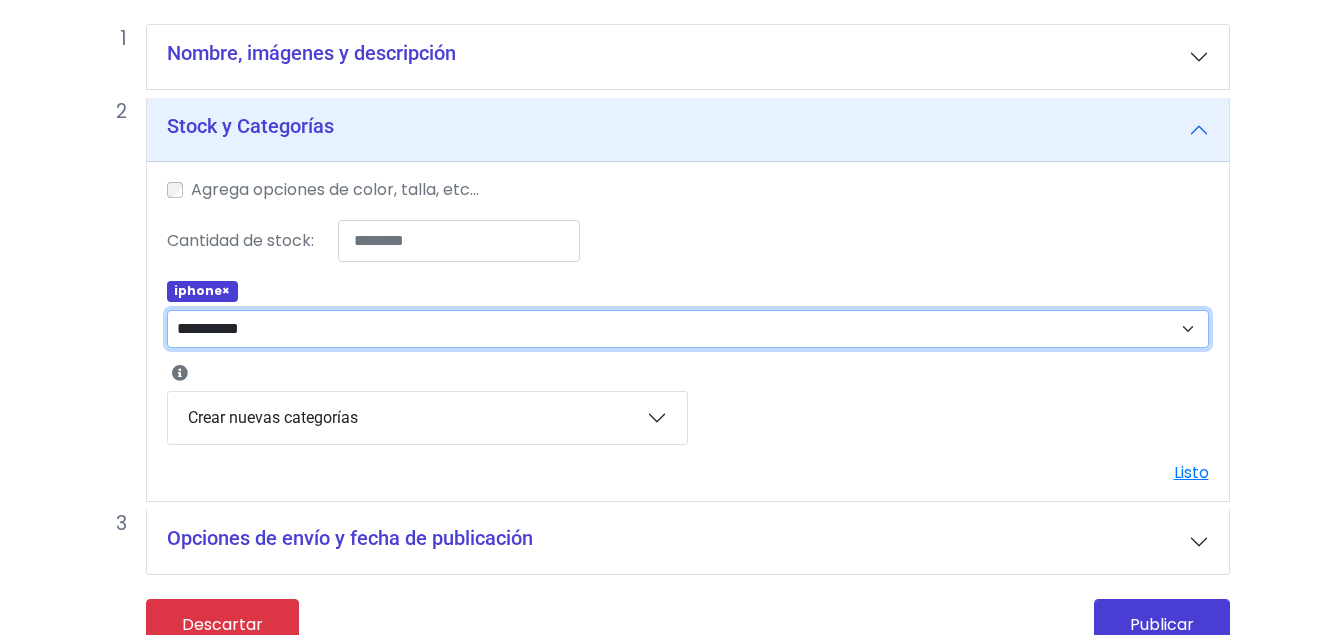 click on "**********" at bounding box center (688, 329) 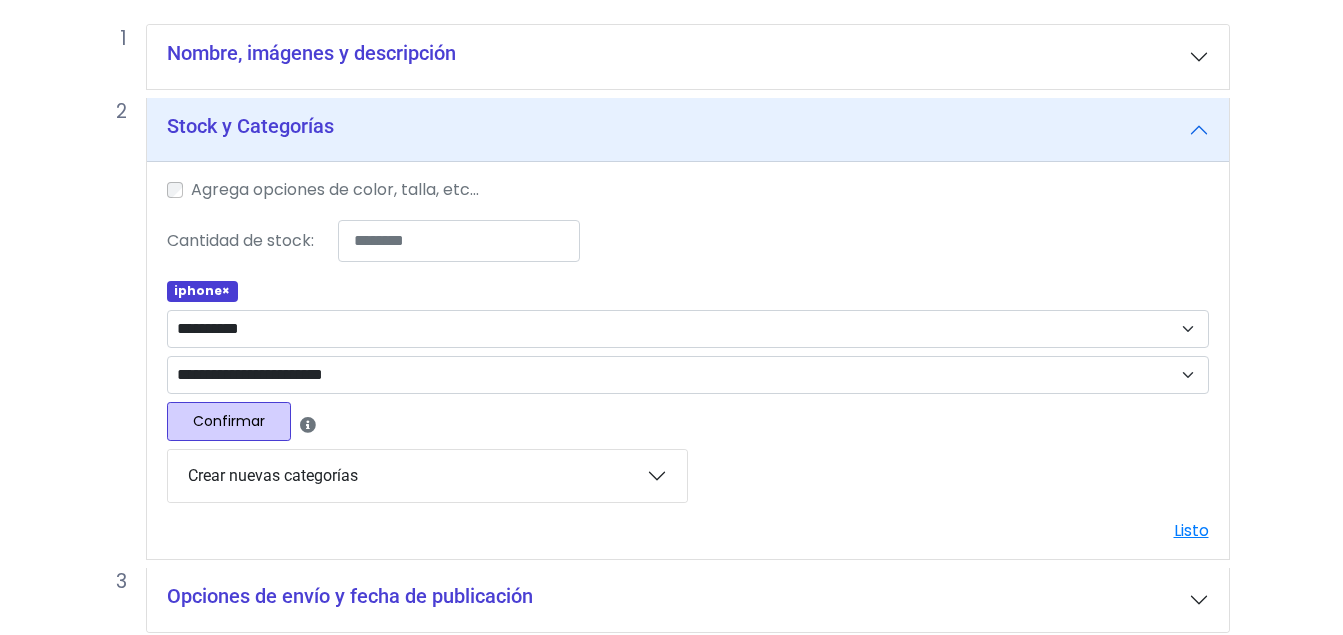 click on "Confirmar" at bounding box center (229, 421) 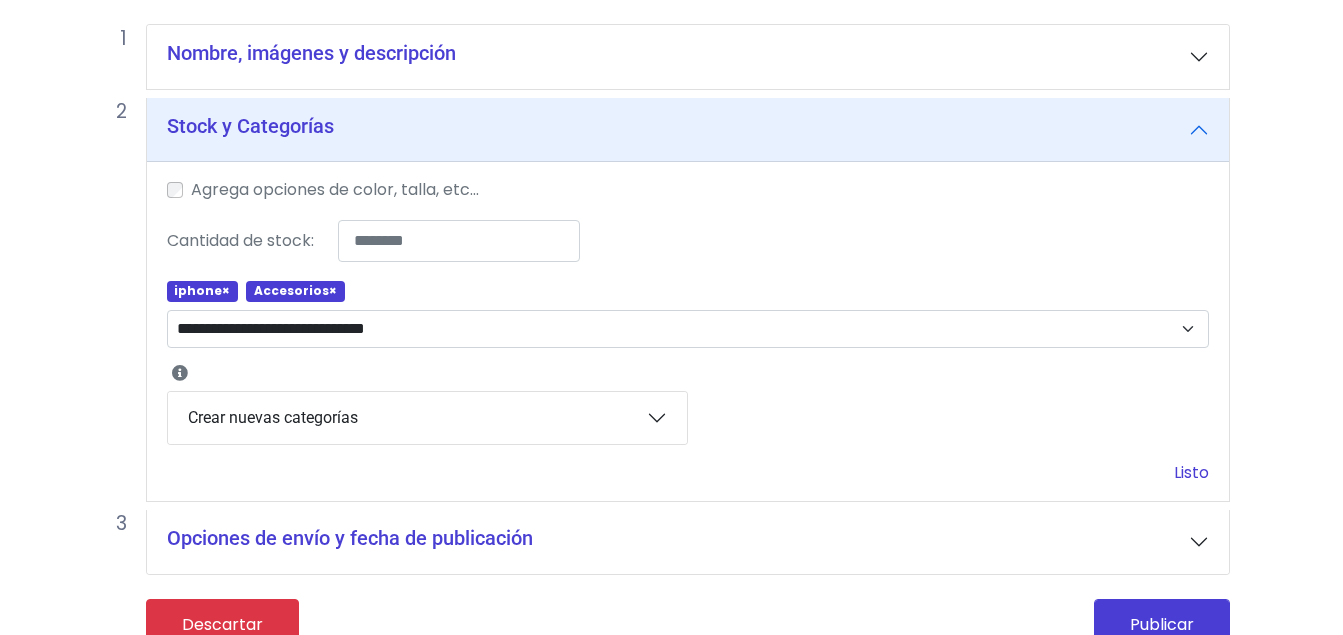 click on "Listo" at bounding box center (1191, 472) 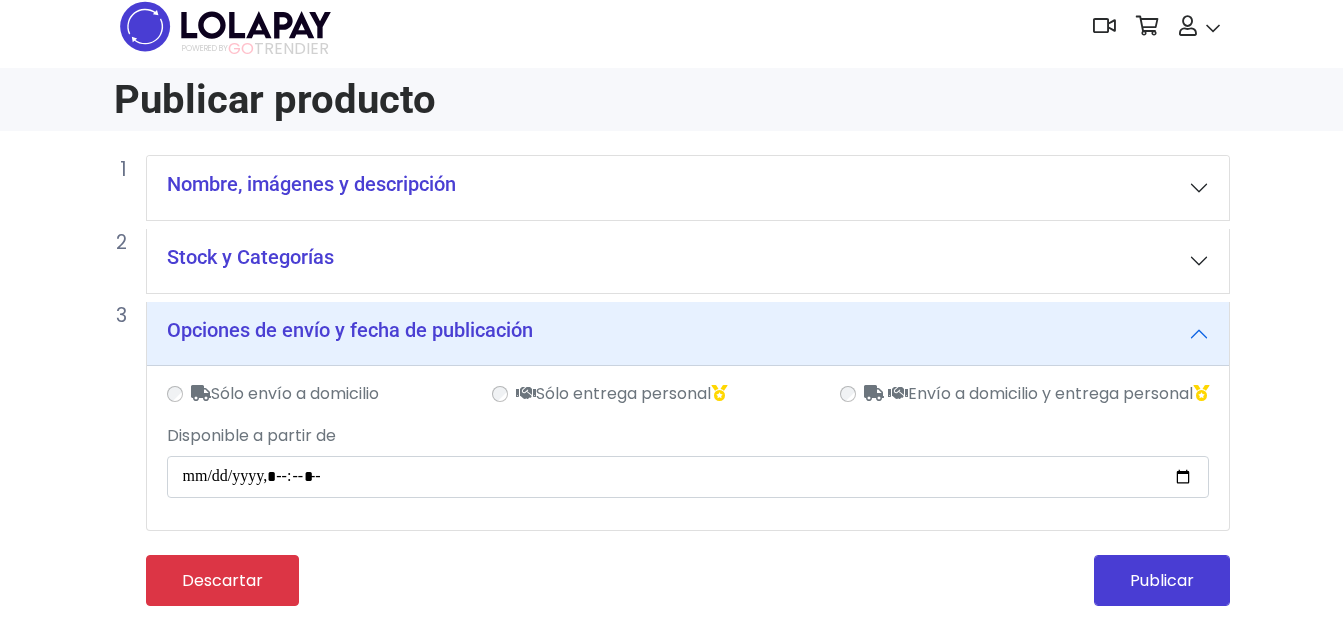scroll, scrollTop: 15, scrollLeft: 0, axis: vertical 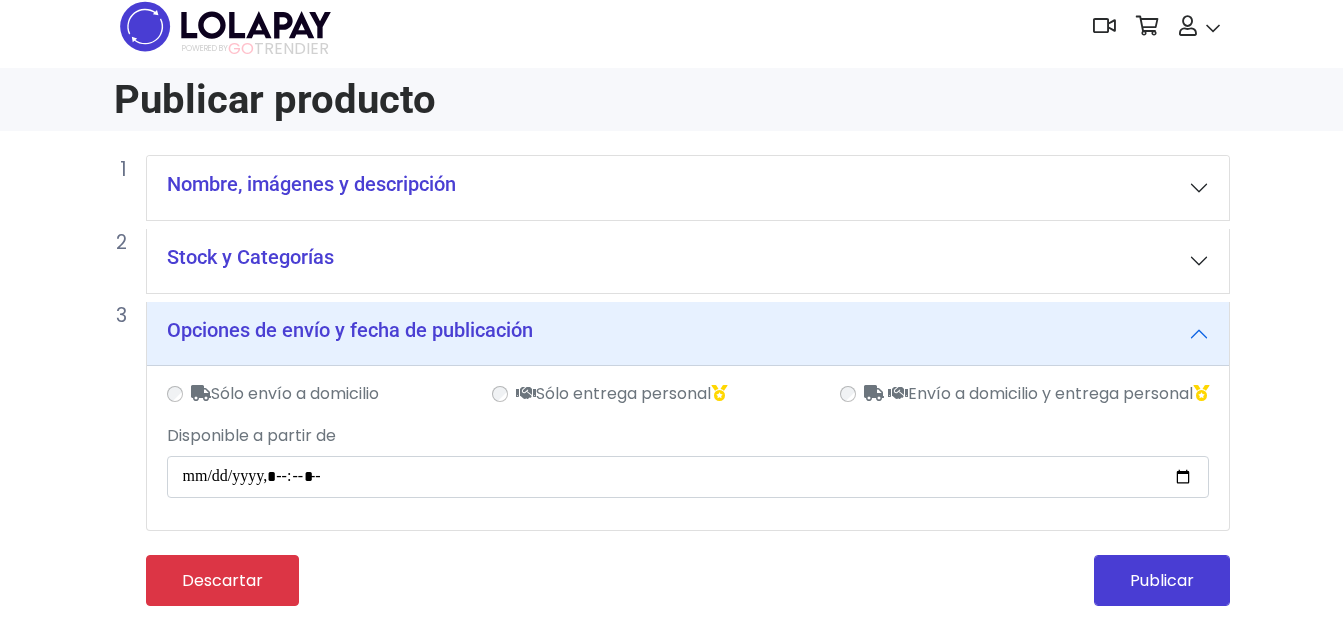 click on "Publicar" at bounding box center [965, 580] 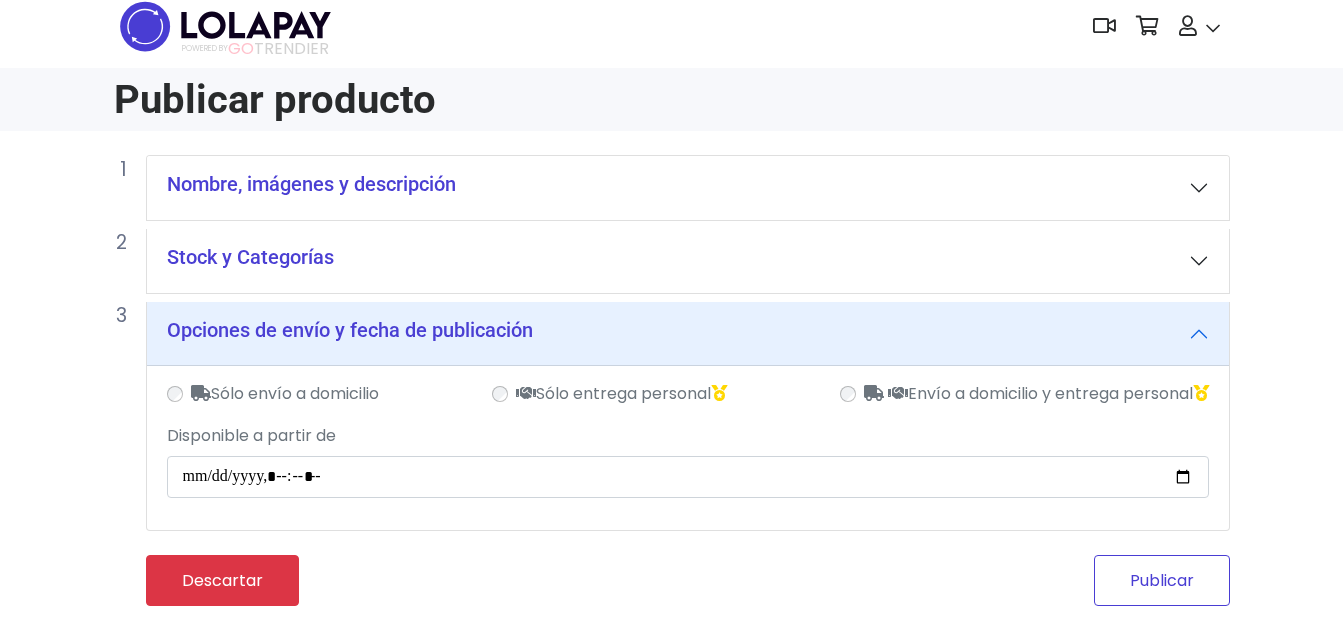 click on "Publicar" at bounding box center (1162, 580) 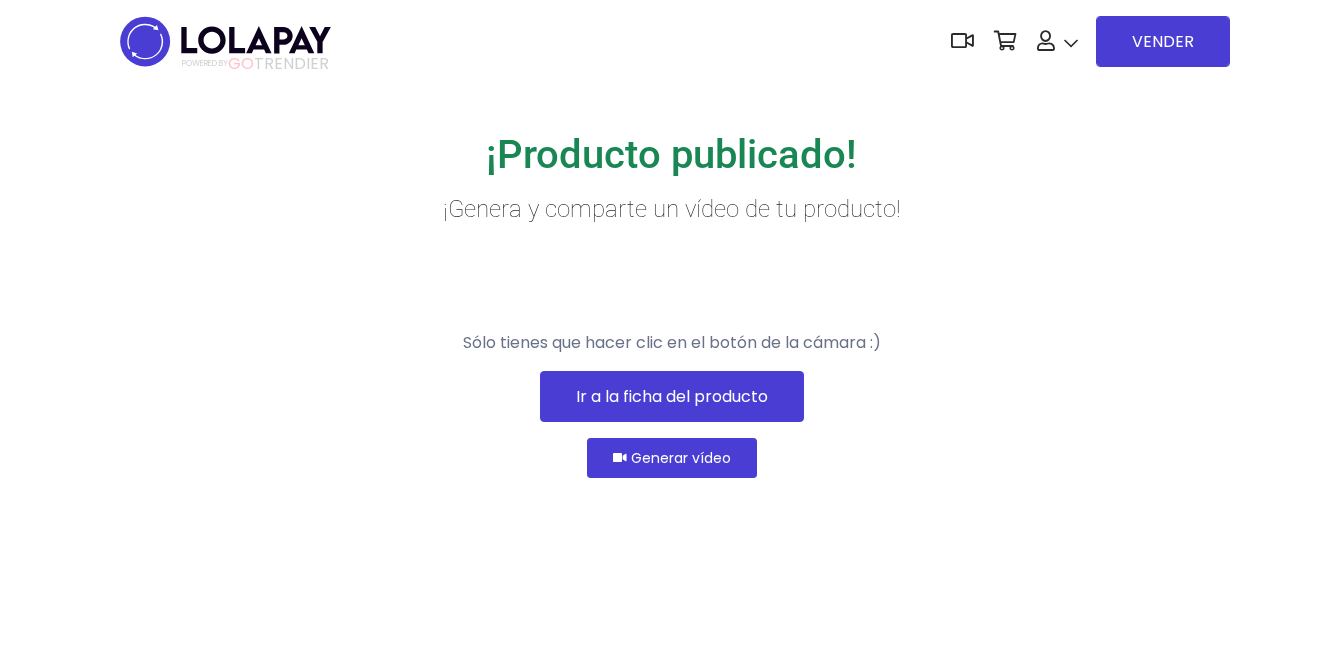 scroll, scrollTop: 0, scrollLeft: 0, axis: both 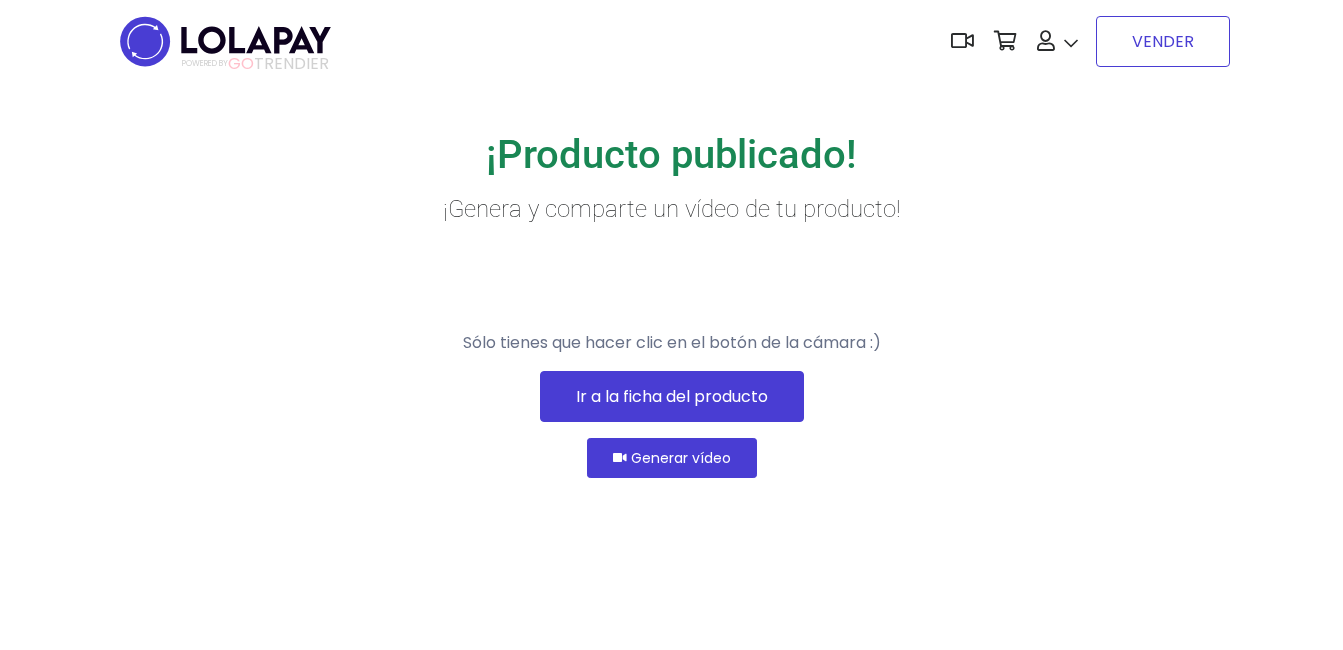 click on "VENDER" at bounding box center (1163, 41) 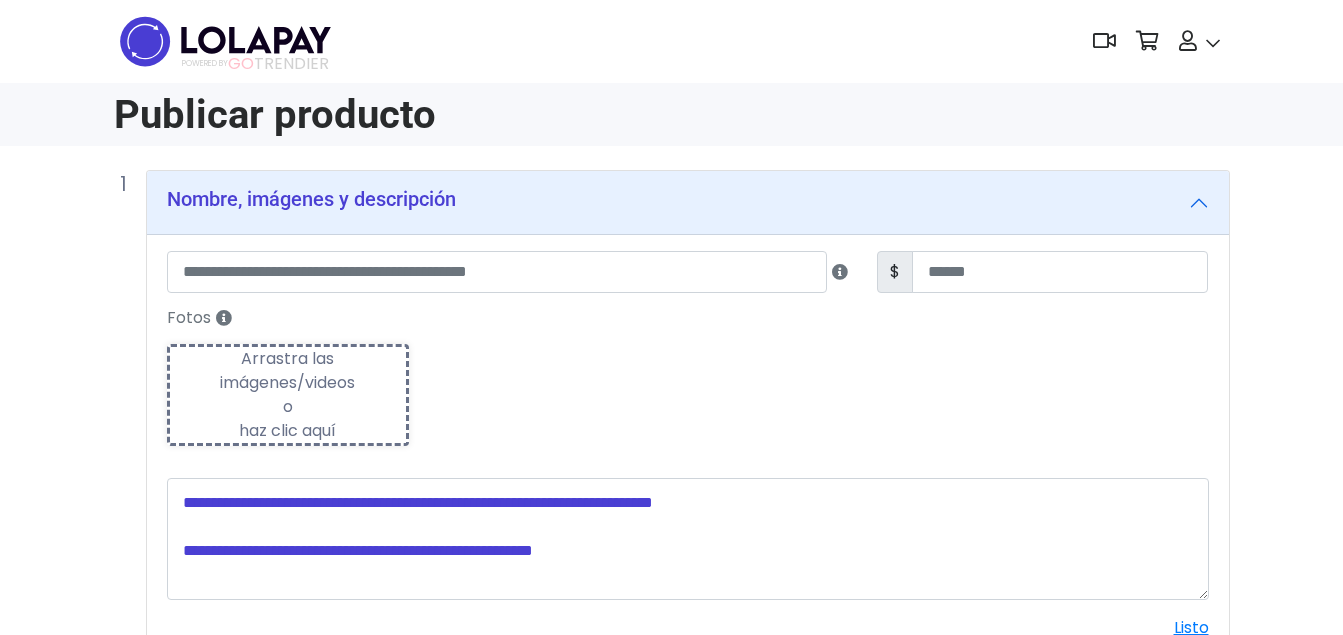 scroll, scrollTop: 0, scrollLeft: 0, axis: both 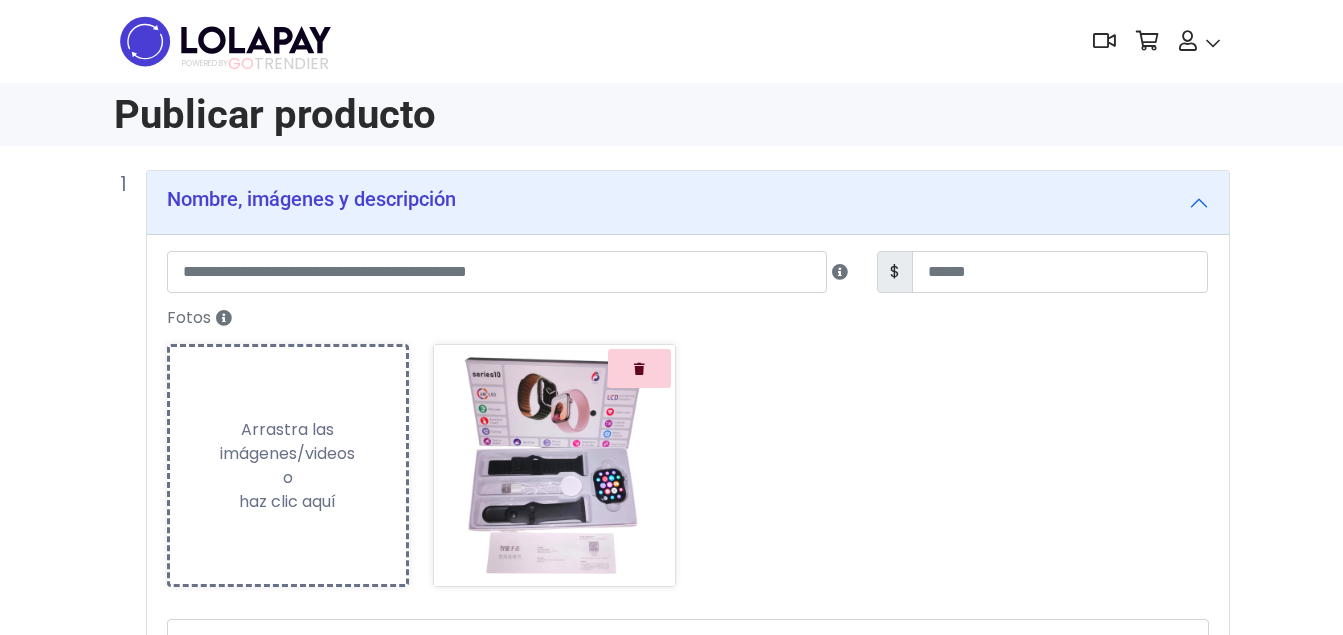 click on "Arrastra las
imágenes/videos
o
haz clic aquí" at bounding box center (288, 466) 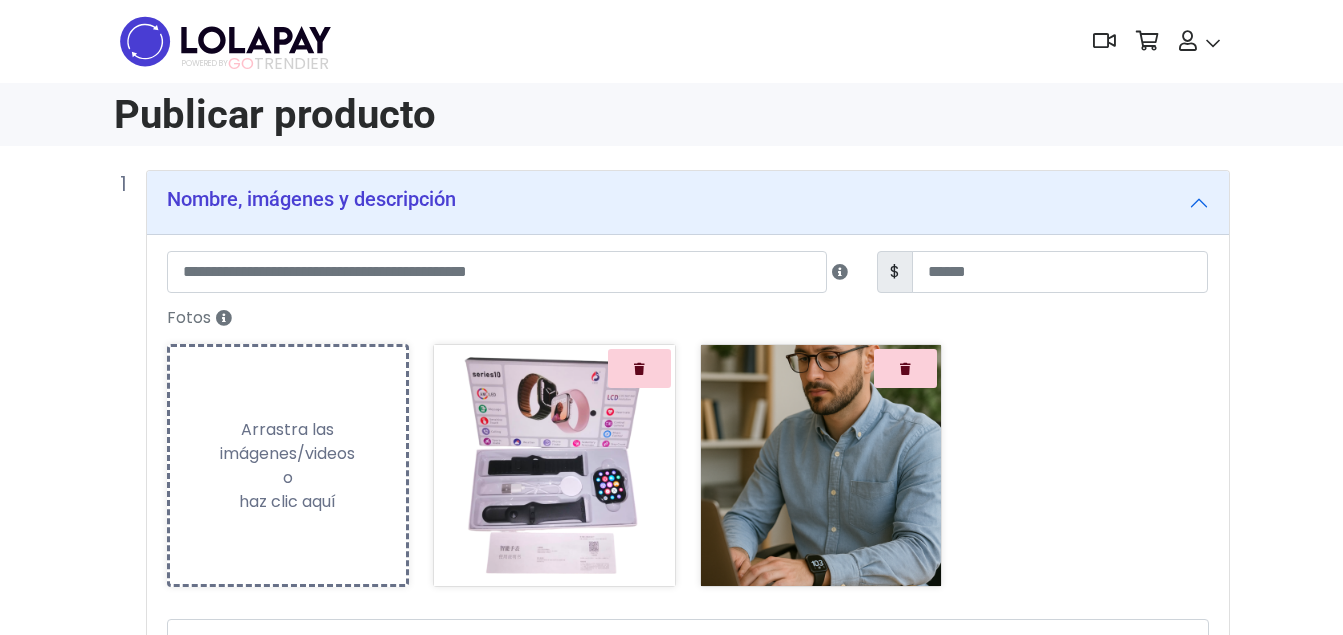 click on "Arrastra las
imágenes/videos
o
haz clic aquí" at bounding box center [288, 466] 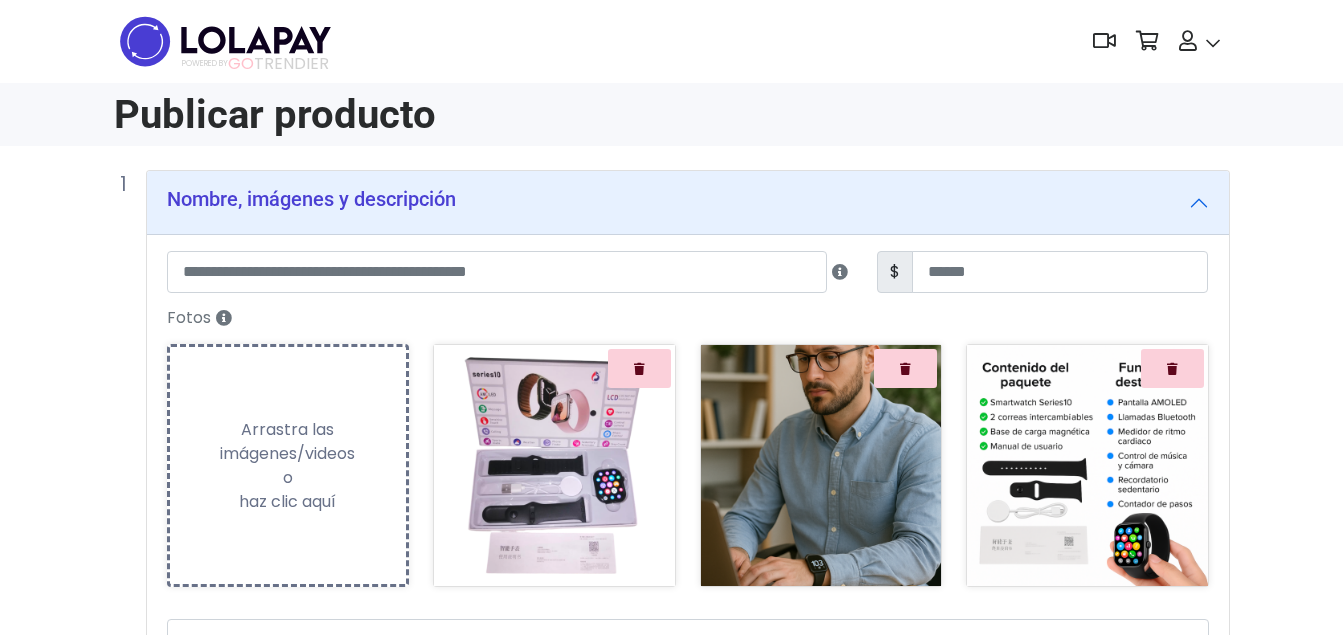 click on "Arrastra las
imágenes/videos
o
haz clic aquí" at bounding box center (288, 466) 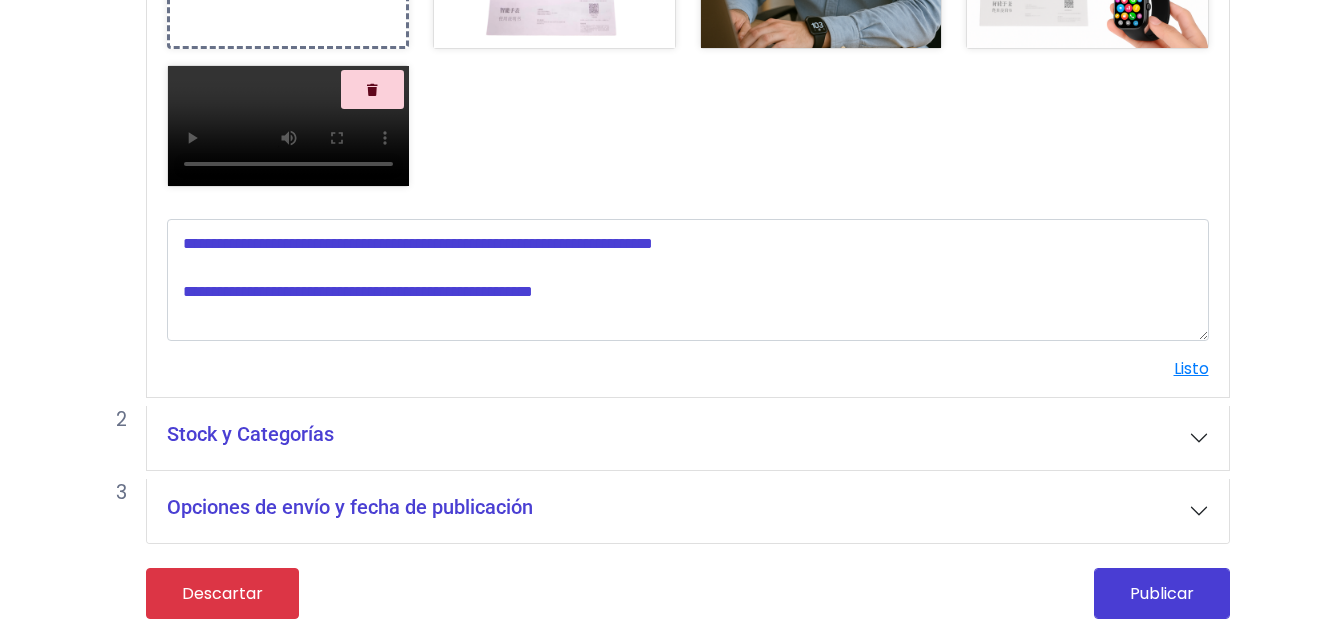scroll, scrollTop: 662, scrollLeft: 0, axis: vertical 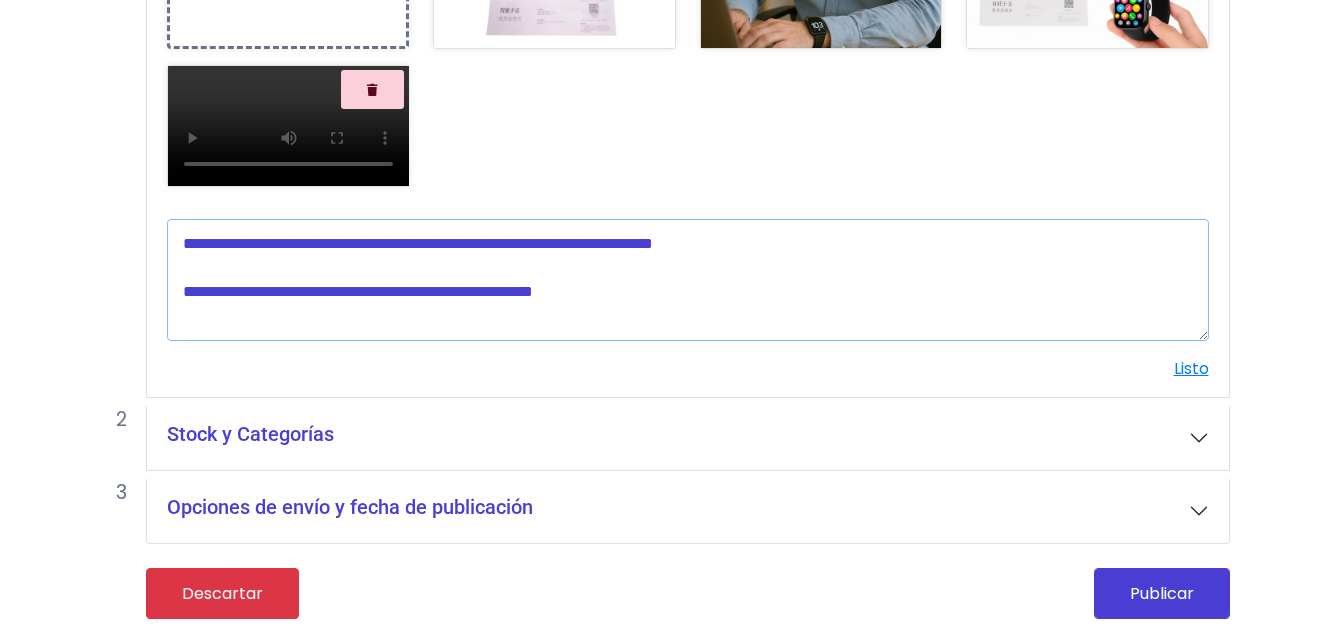 click at bounding box center (688, 280) 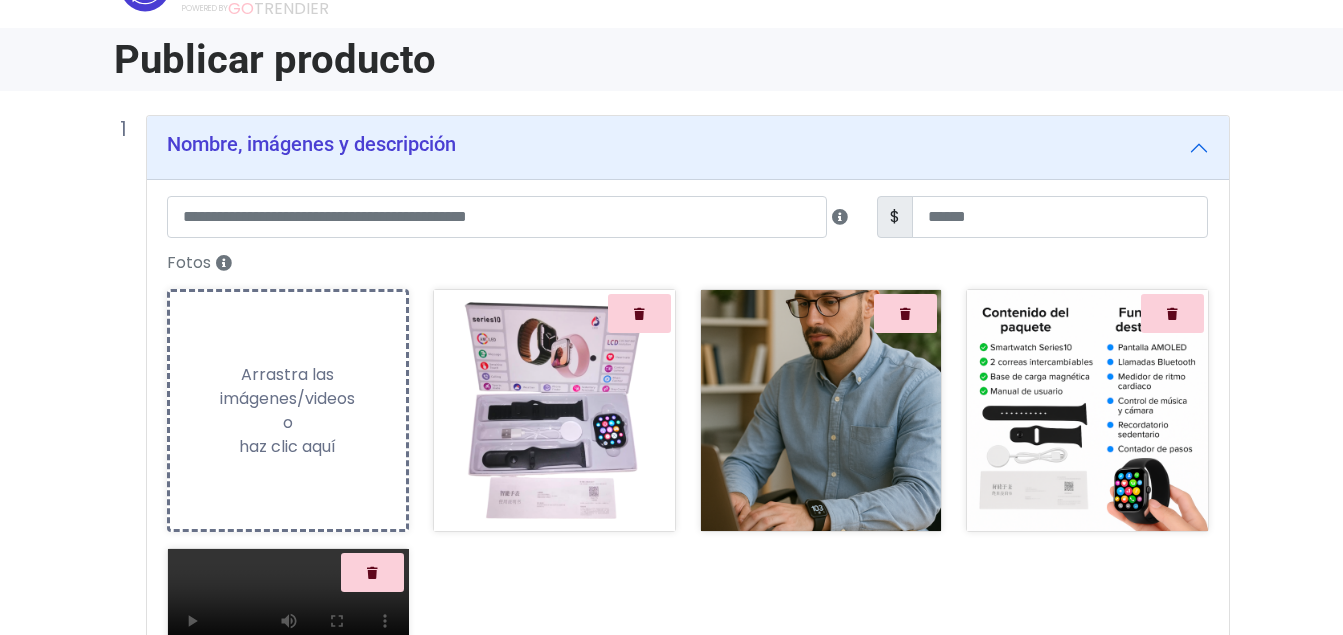 scroll, scrollTop: 0, scrollLeft: 0, axis: both 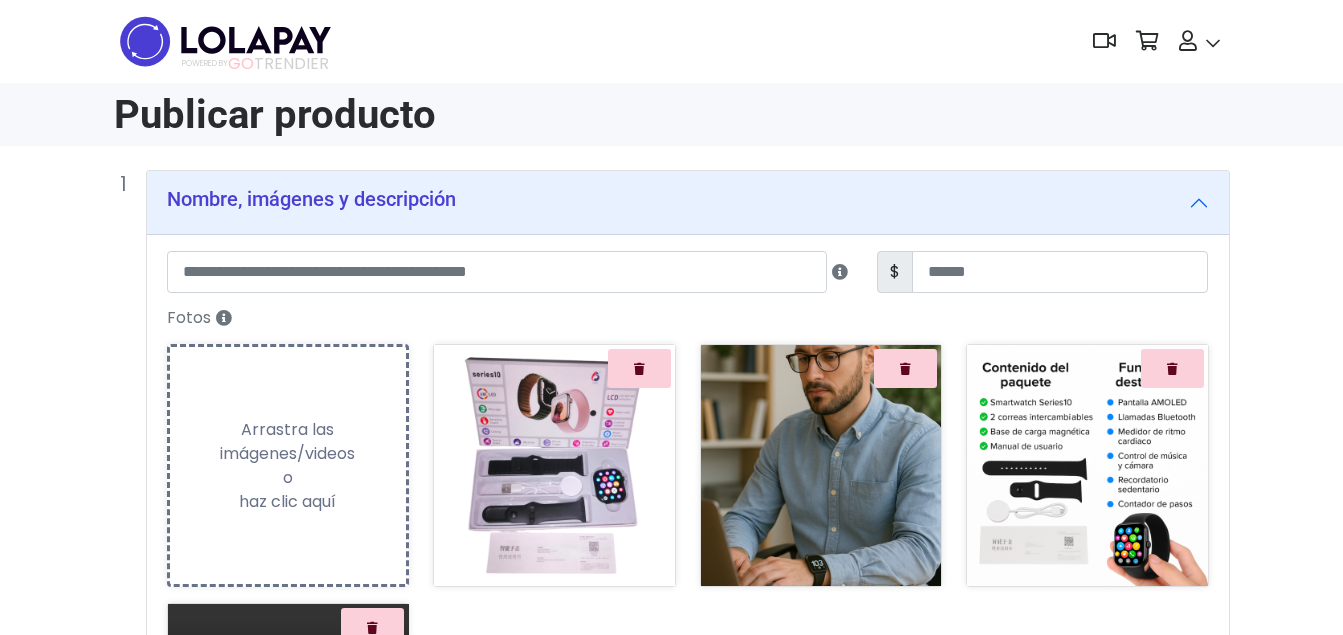 type on "**********" 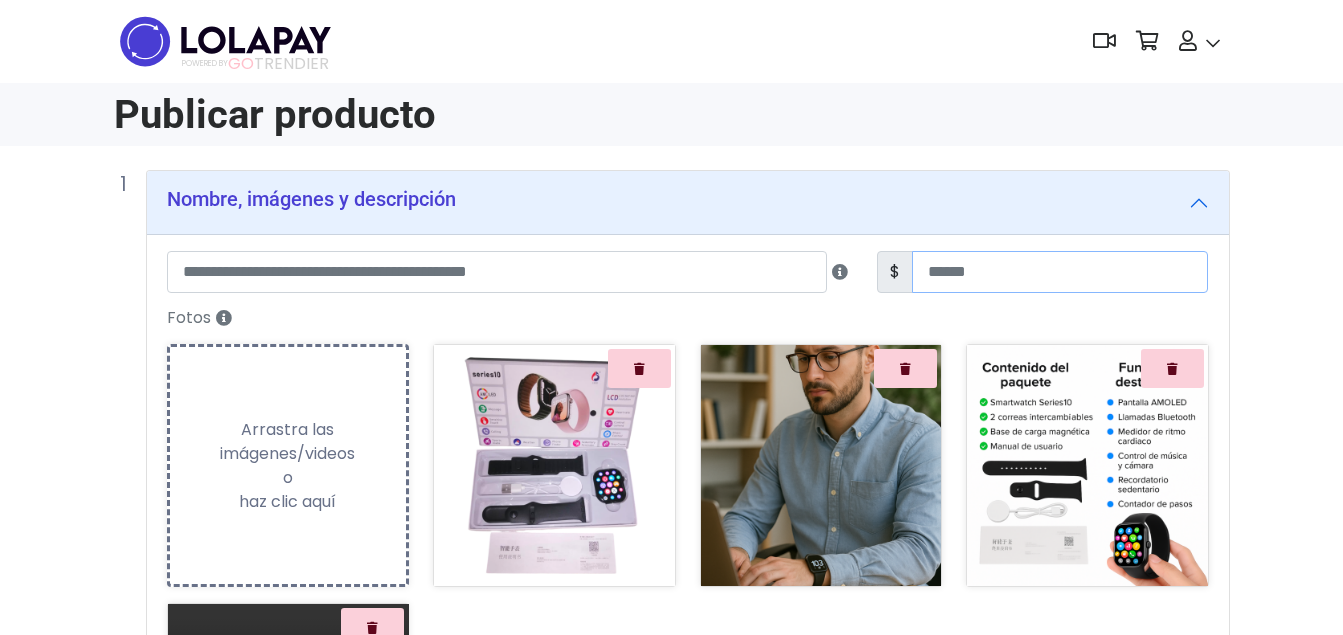 click at bounding box center (1060, 272) 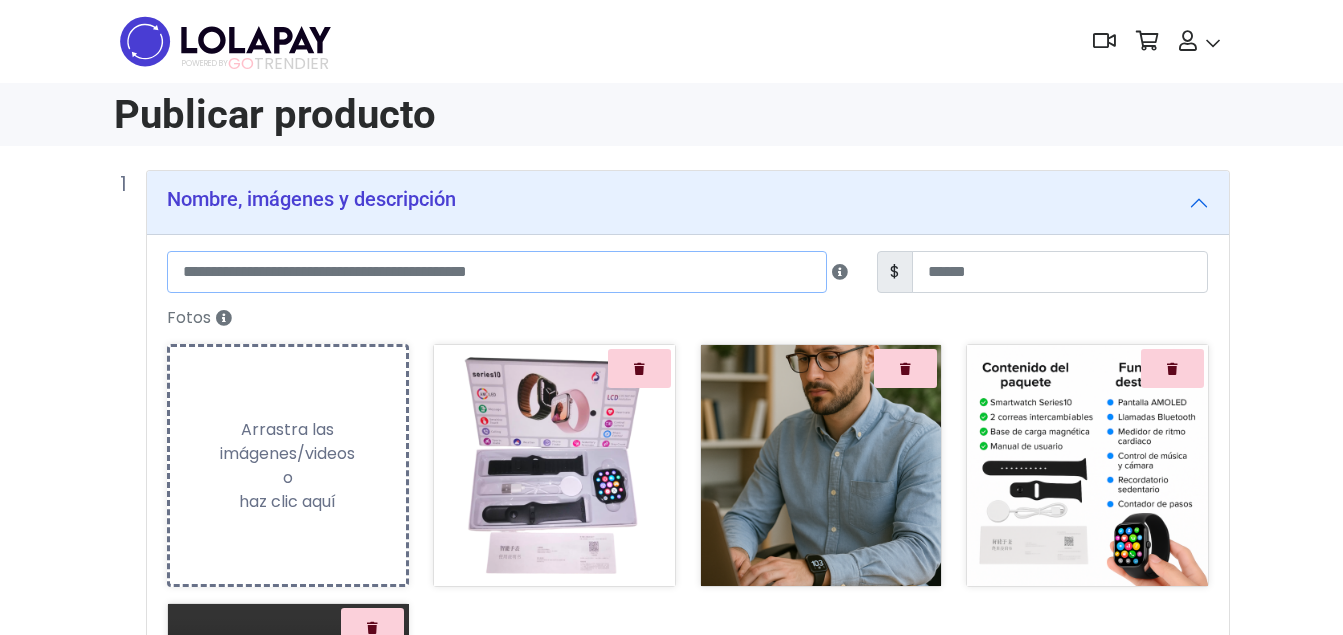 click at bounding box center (497, 272) 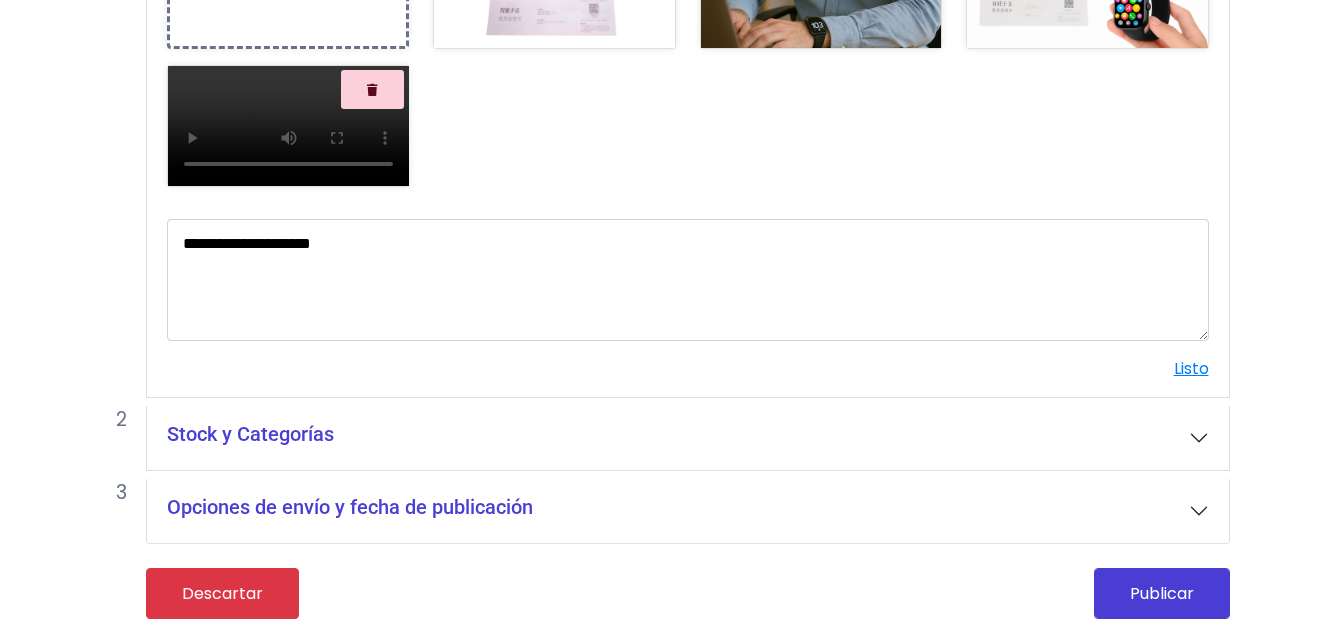 scroll, scrollTop: 848, scrollLeft: 0, axis: vertical 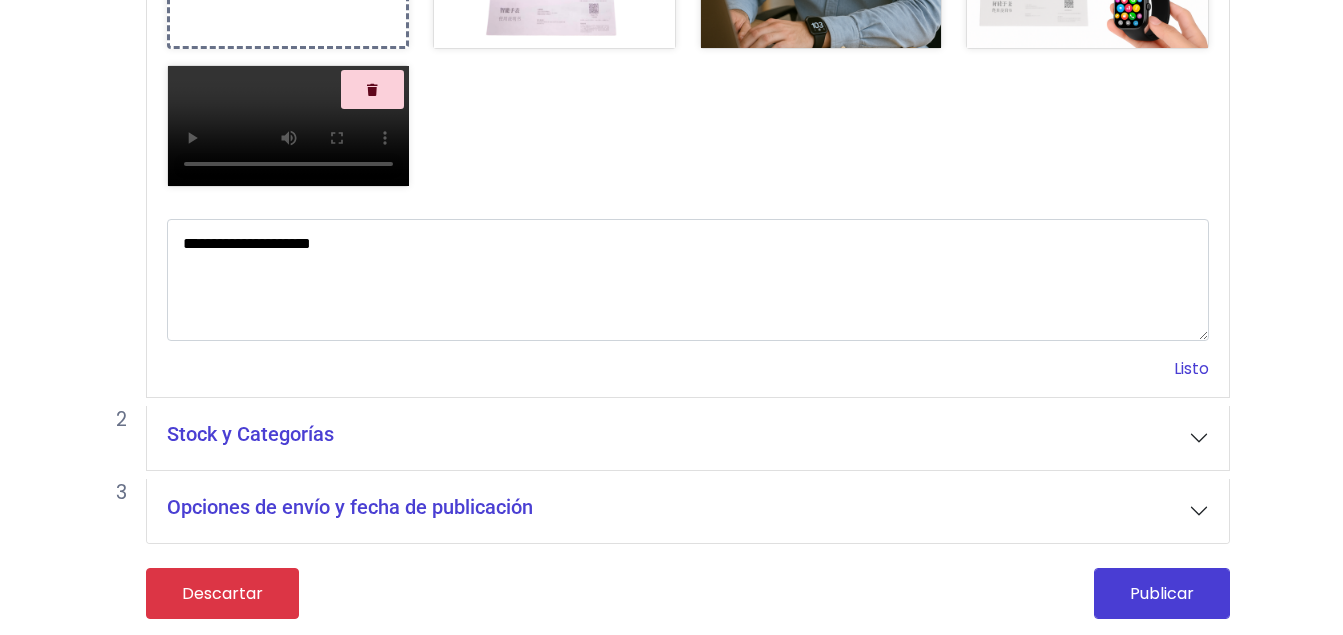 type on "**********" 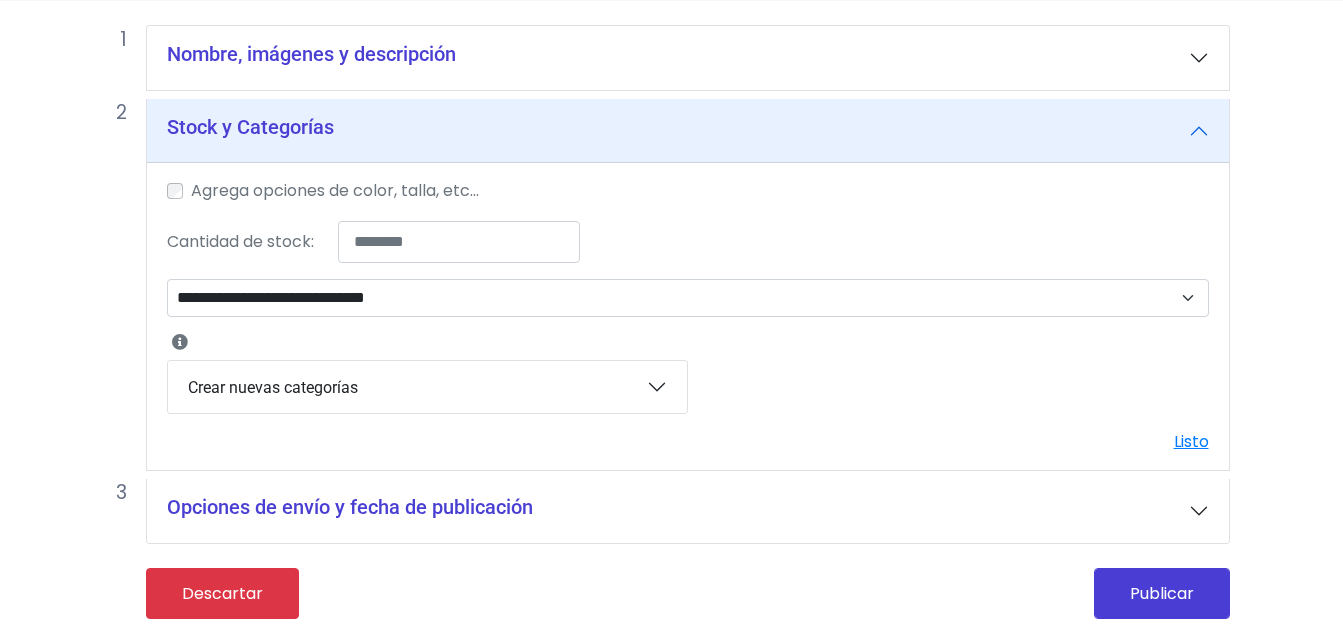 scroll, scrollTop: 146, scrollLeft: 0, axis: vertical 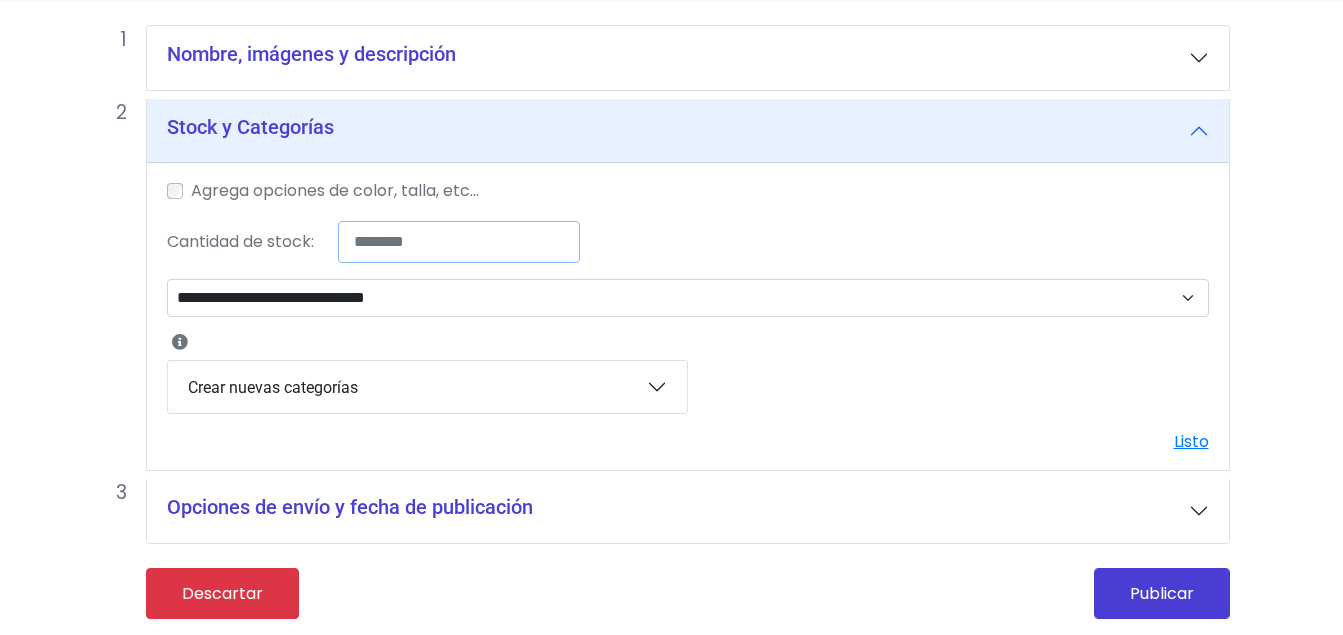 click on "*" at bounding box center [459, 242] 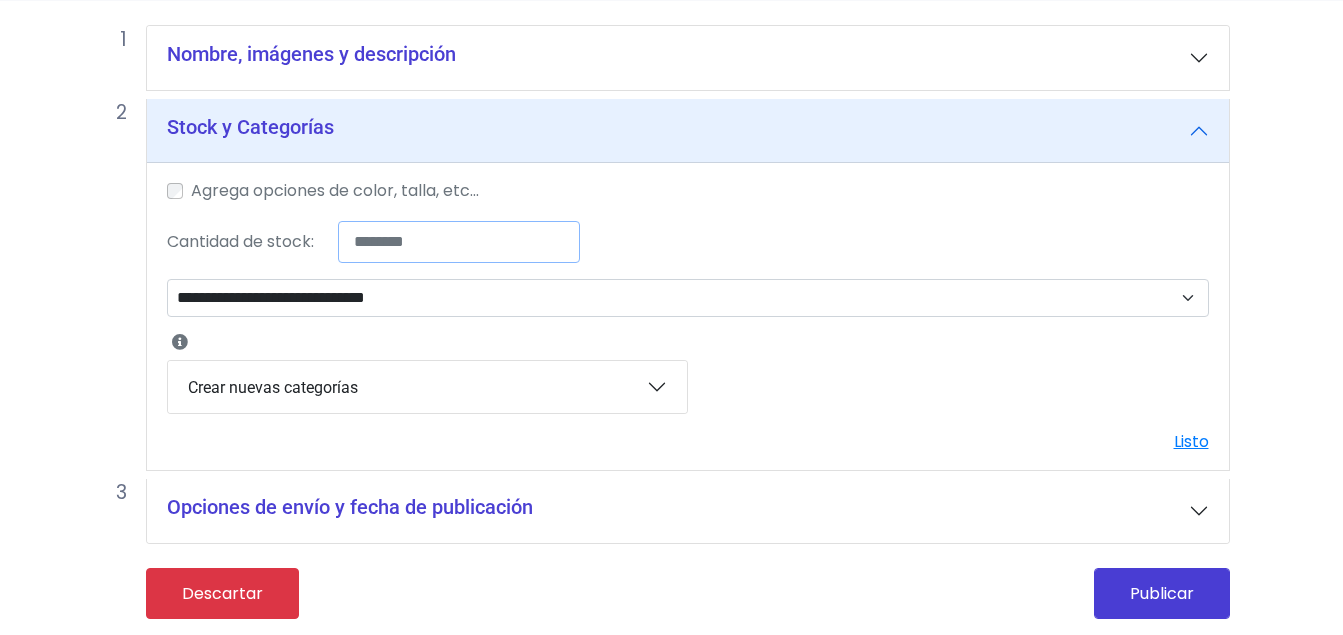 type on "*" 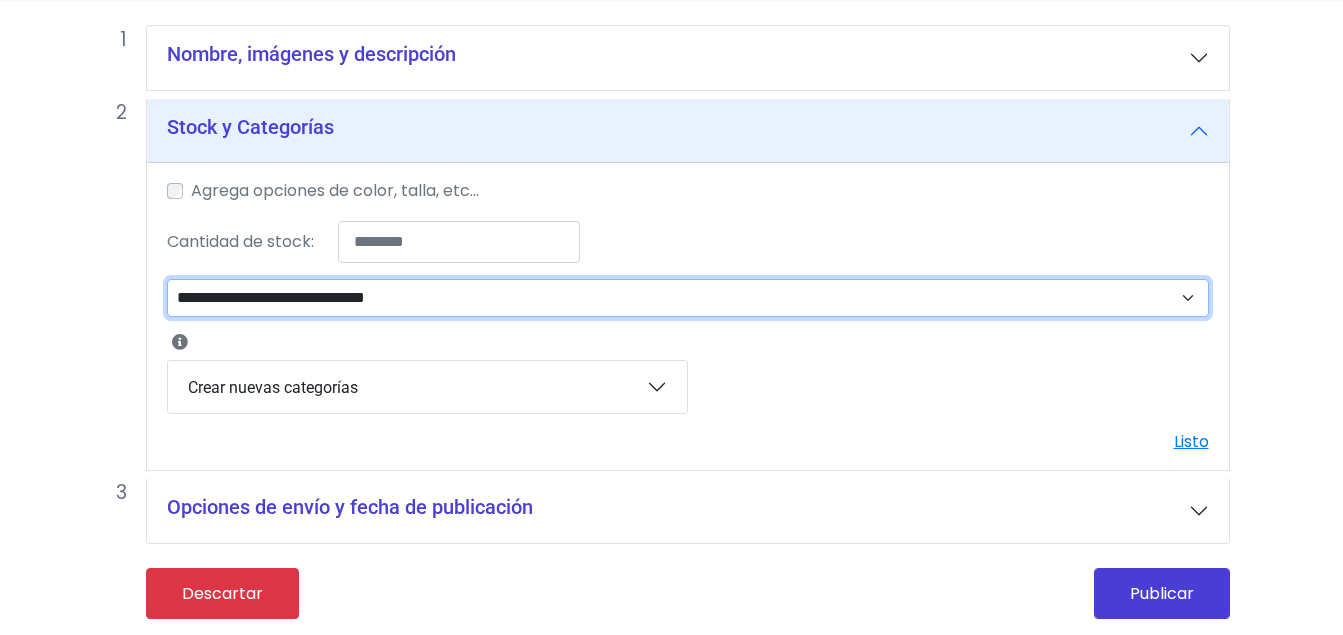 click on "**********" at bounding box center [688, 298] 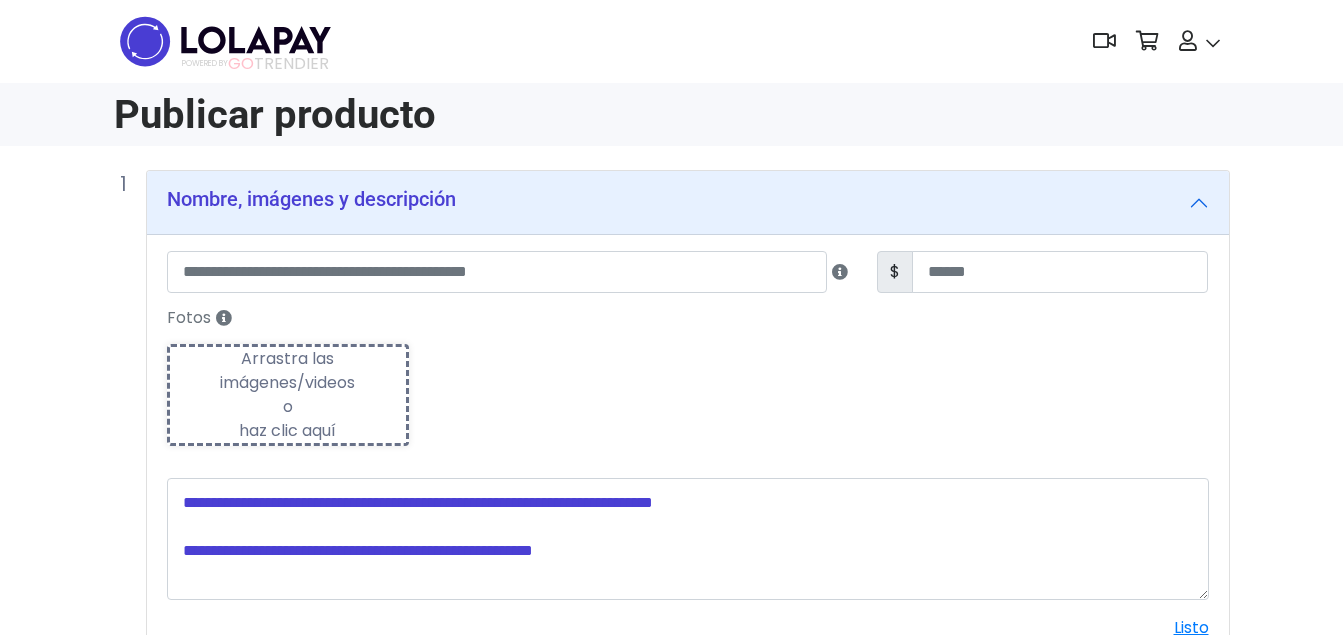 scroll, scrollTop: 260, scrollLeft: 0, axis: vertical 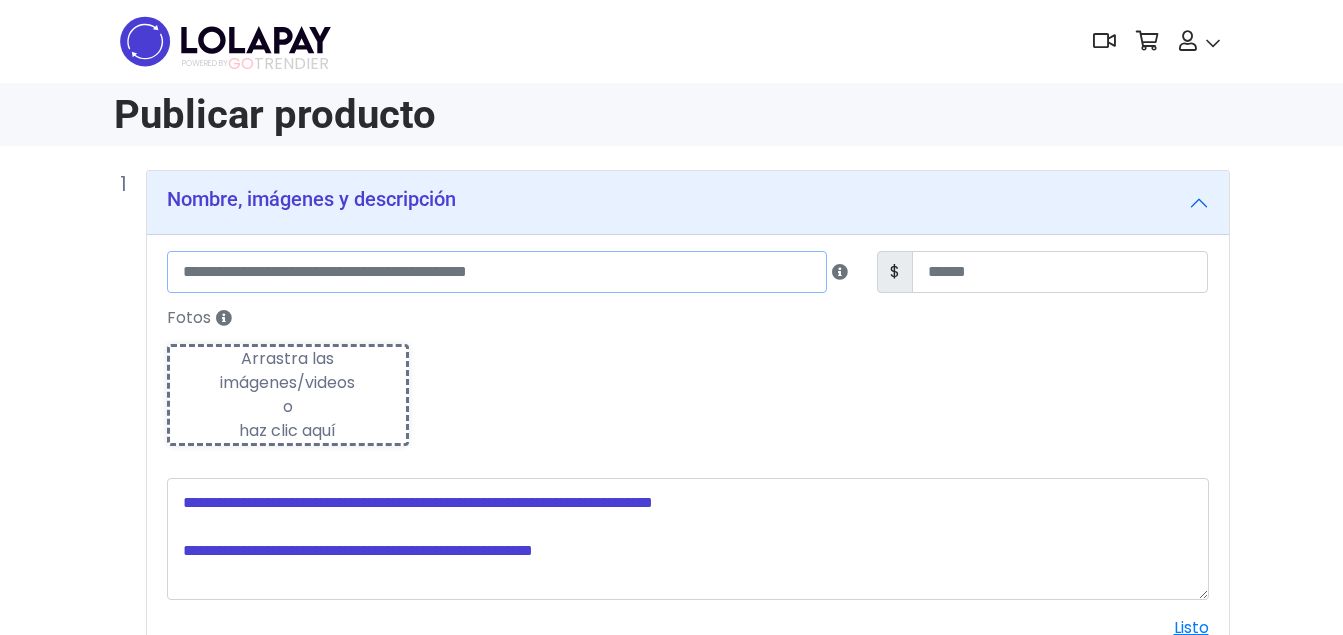 click at bounding box center (497, 272) 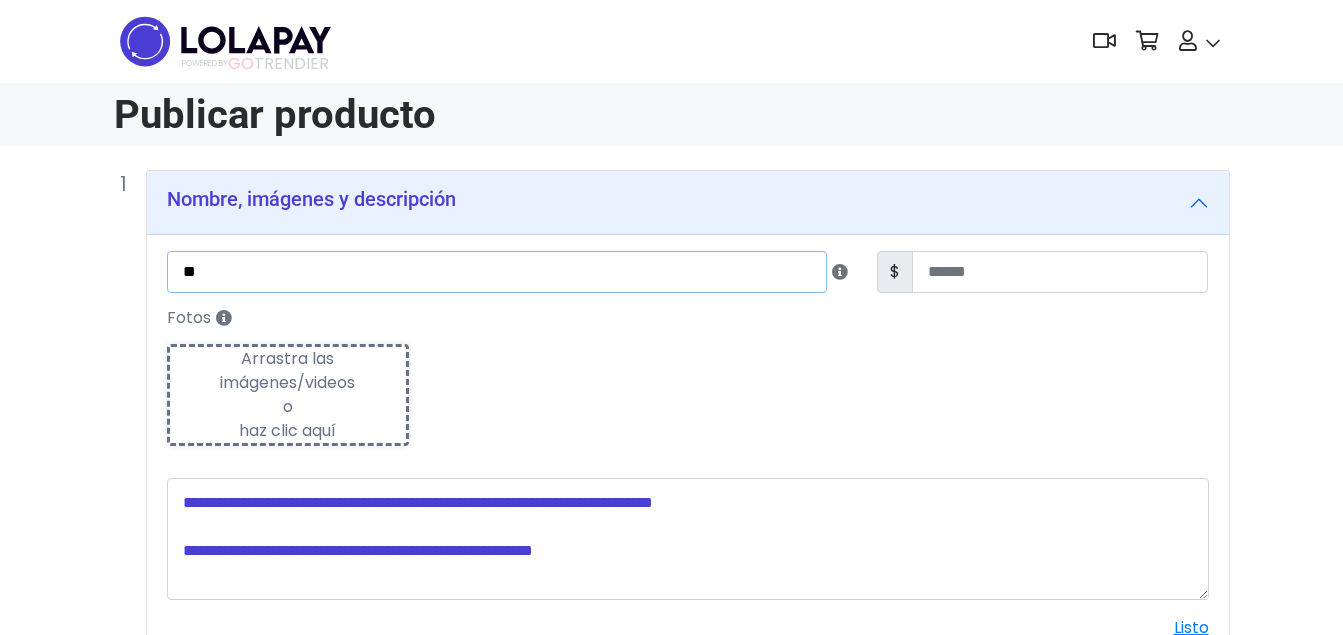 type on "*" 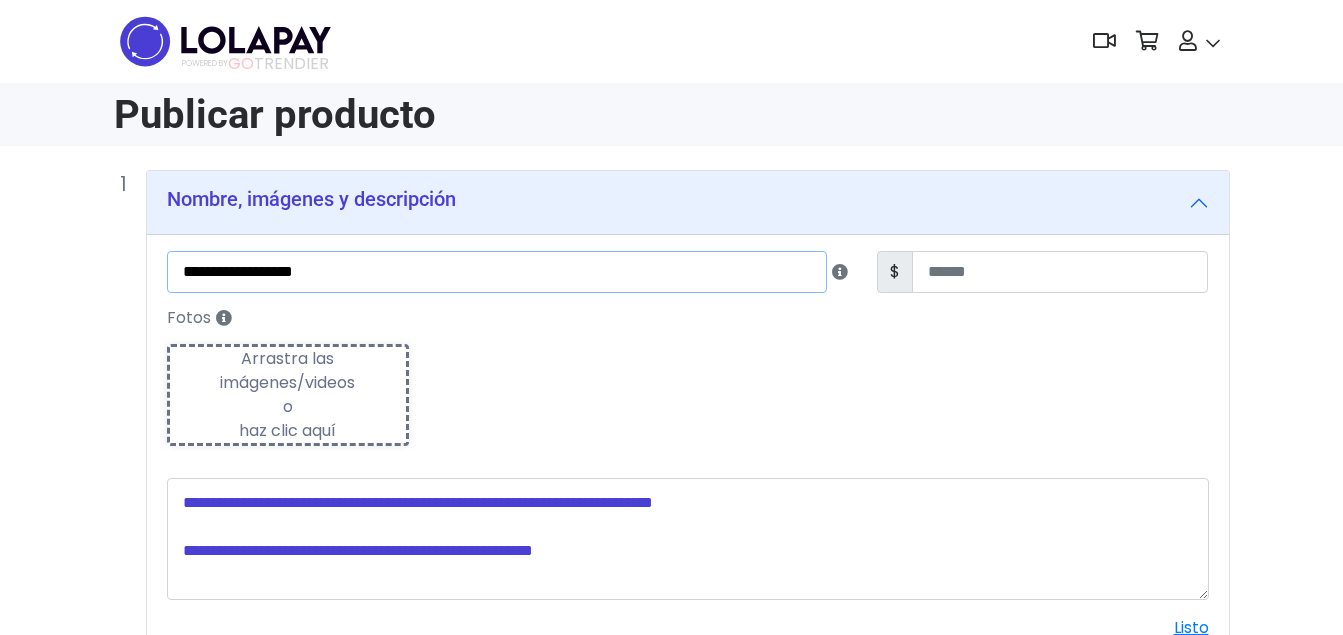 type on "**********" 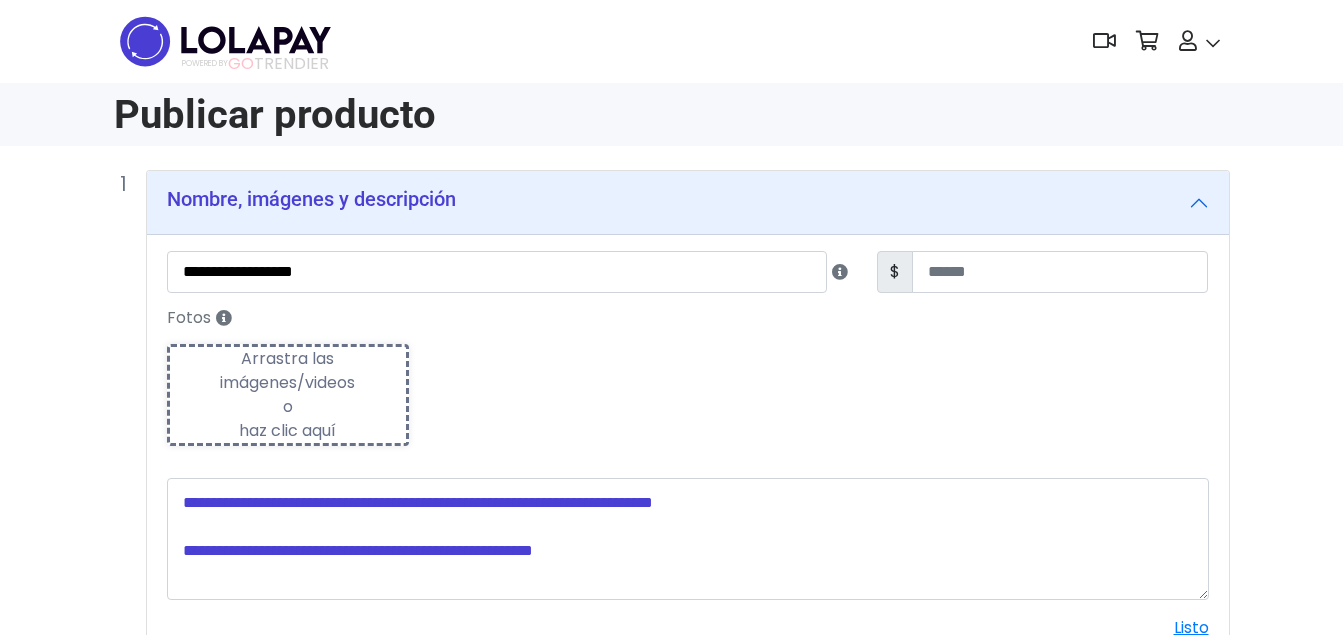click on "Arrastra las
imágenes/videos
o
haz clic aquí" at bounding box center [288, 395] 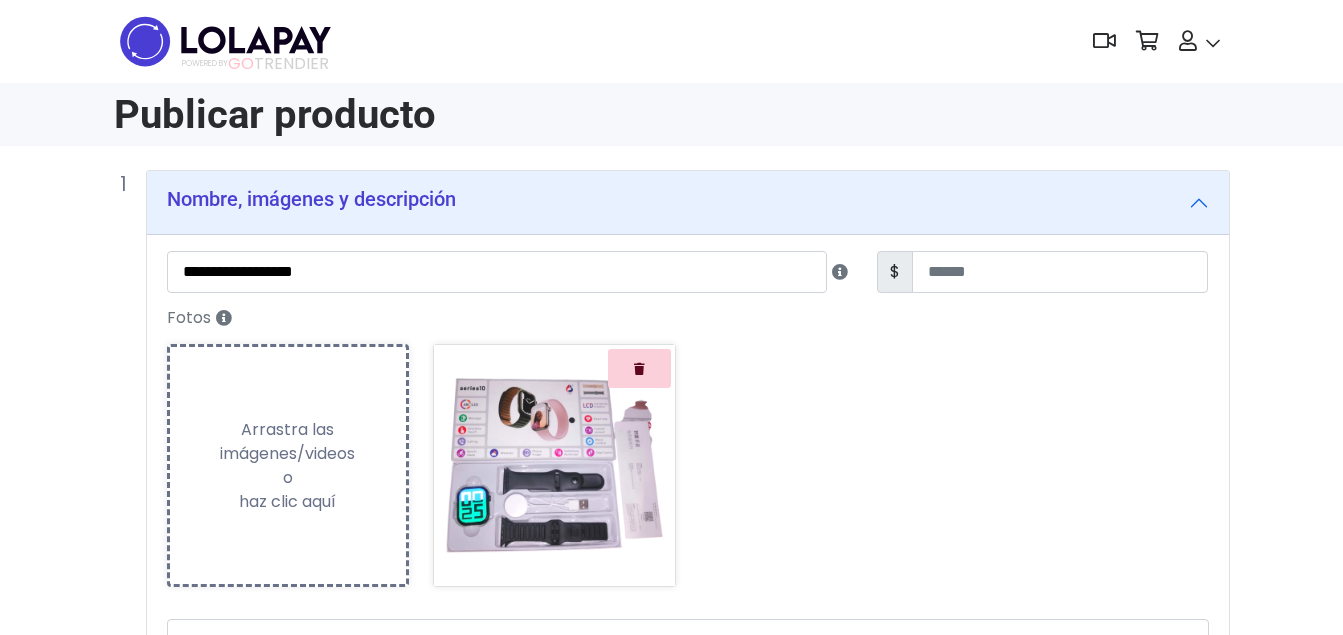 click on "Arrastra las
imágenes/videos
o
haz clic aquí" at bounding box center (288, 466) 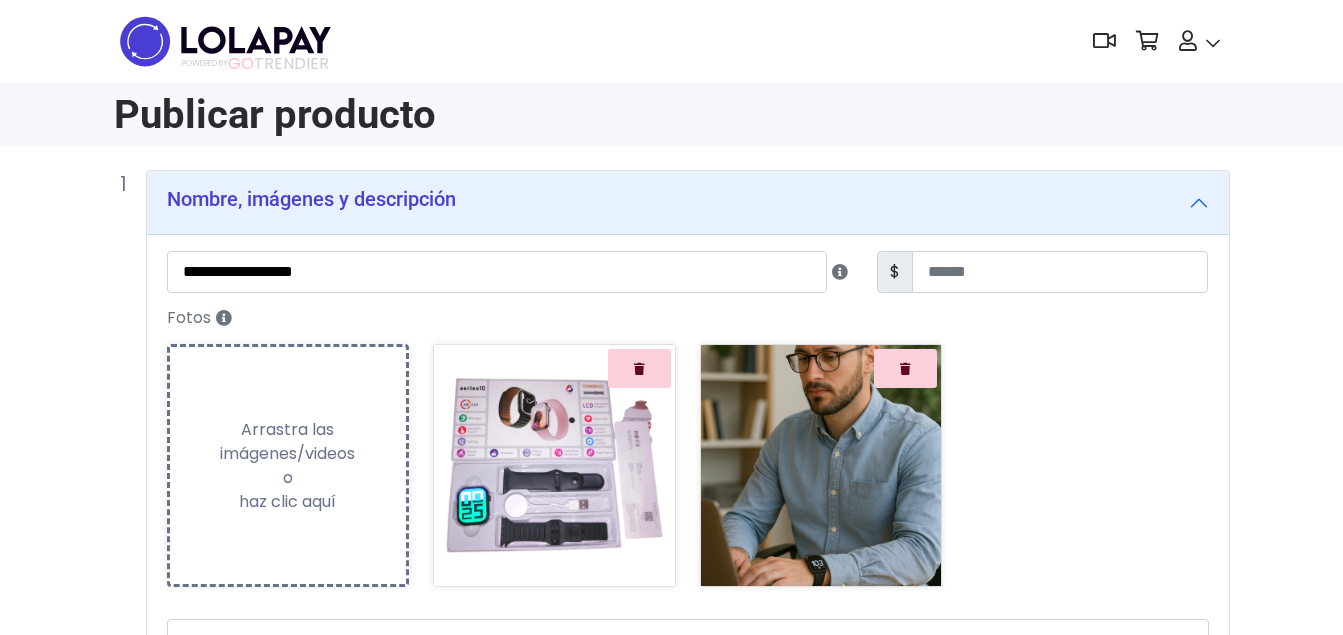 click on "Arrastra las
imágenes/videos
o
haz clic aquí" at bounding box center [288, 466] 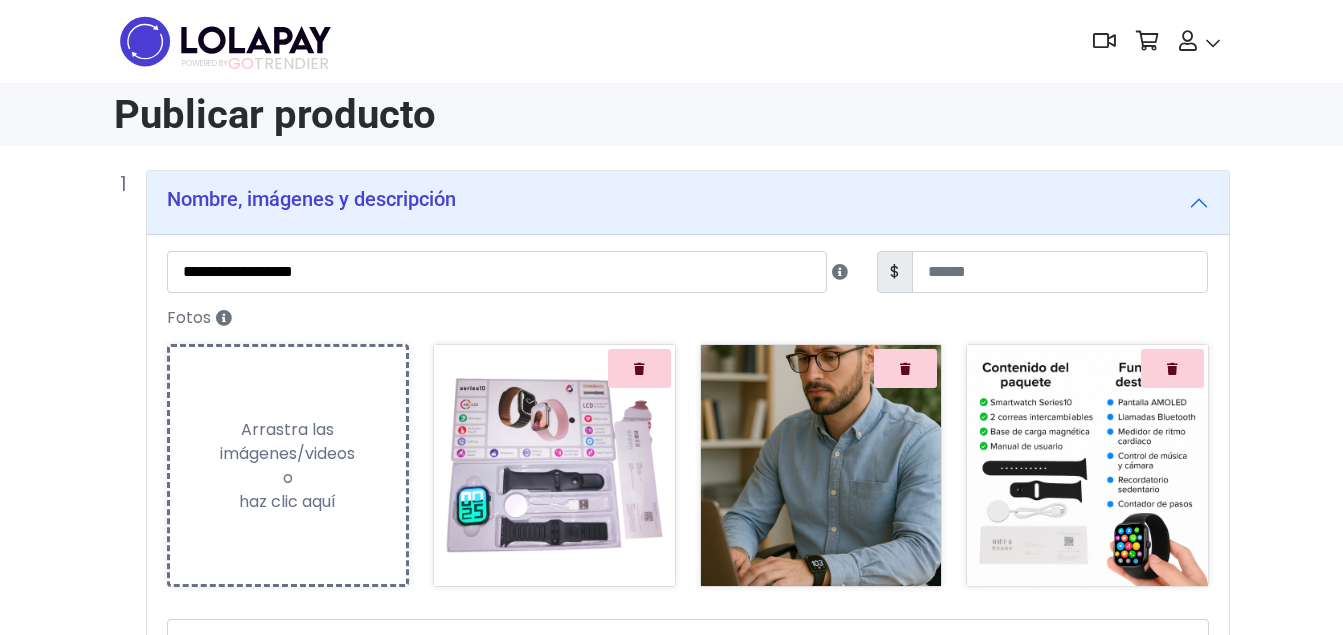click on "Arrastra las
imágenes/videos
o
haz clic aquí" at bounding box center (288, 466) 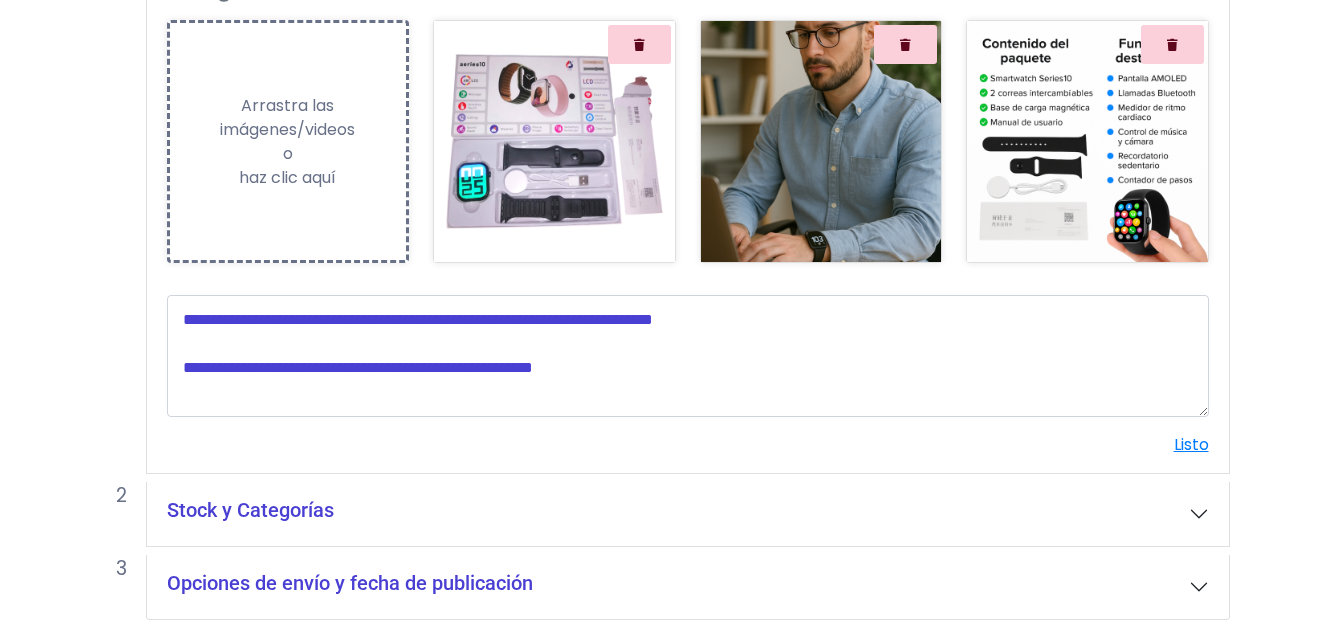 scroll, scrollTop: 401, scrollLeft: 0, axis: vertical 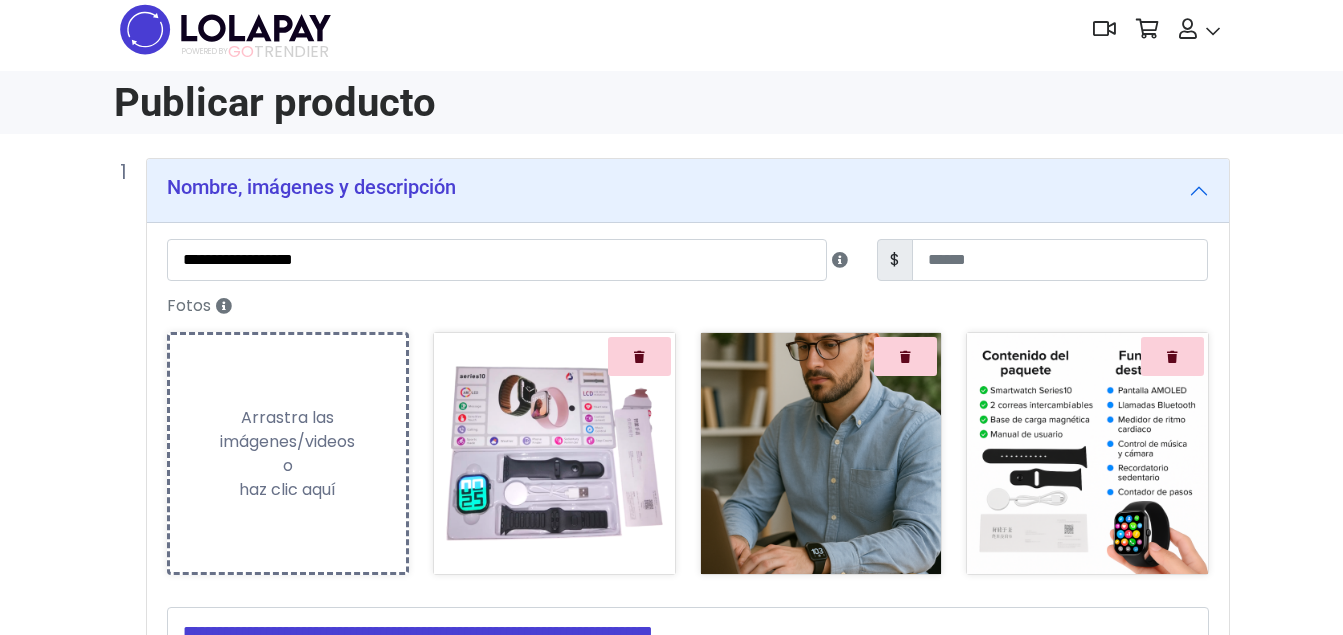click on "Arrastra las
imágenes/videos
o
haz clic aquí" at bounding box center [288, 454] 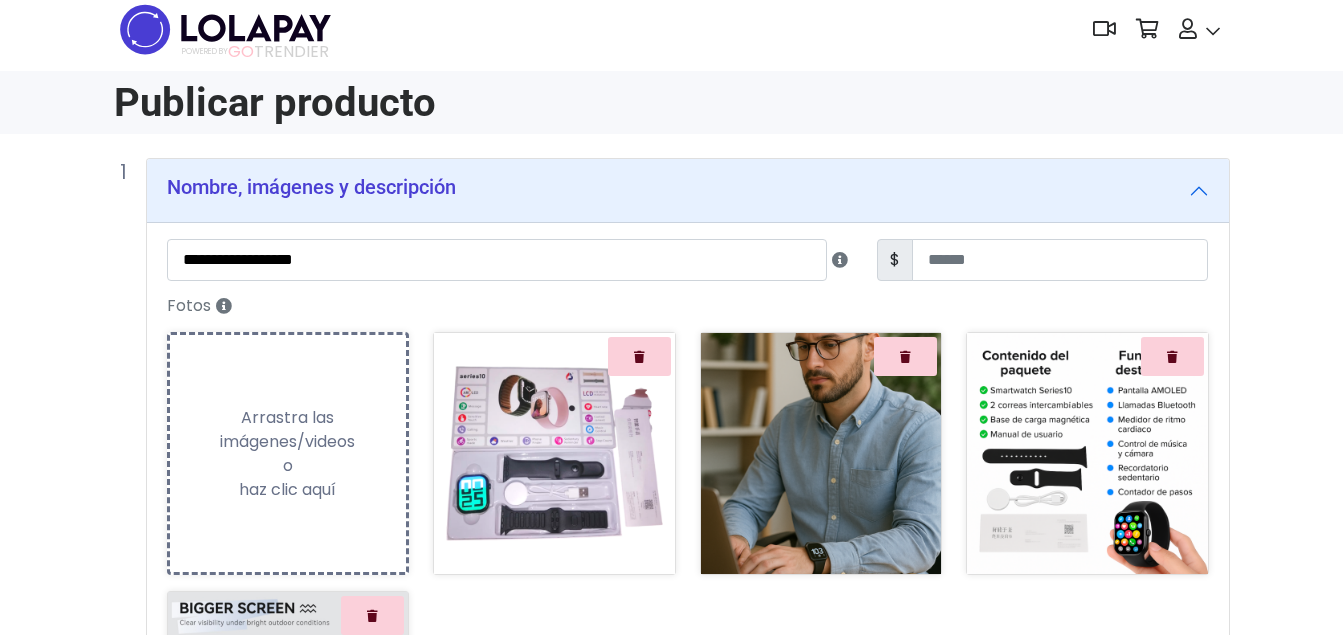 click on "Subiendo
Arrastra las
imágenes/videos
o
haz clic aquí" at bounding box center (288, 453) 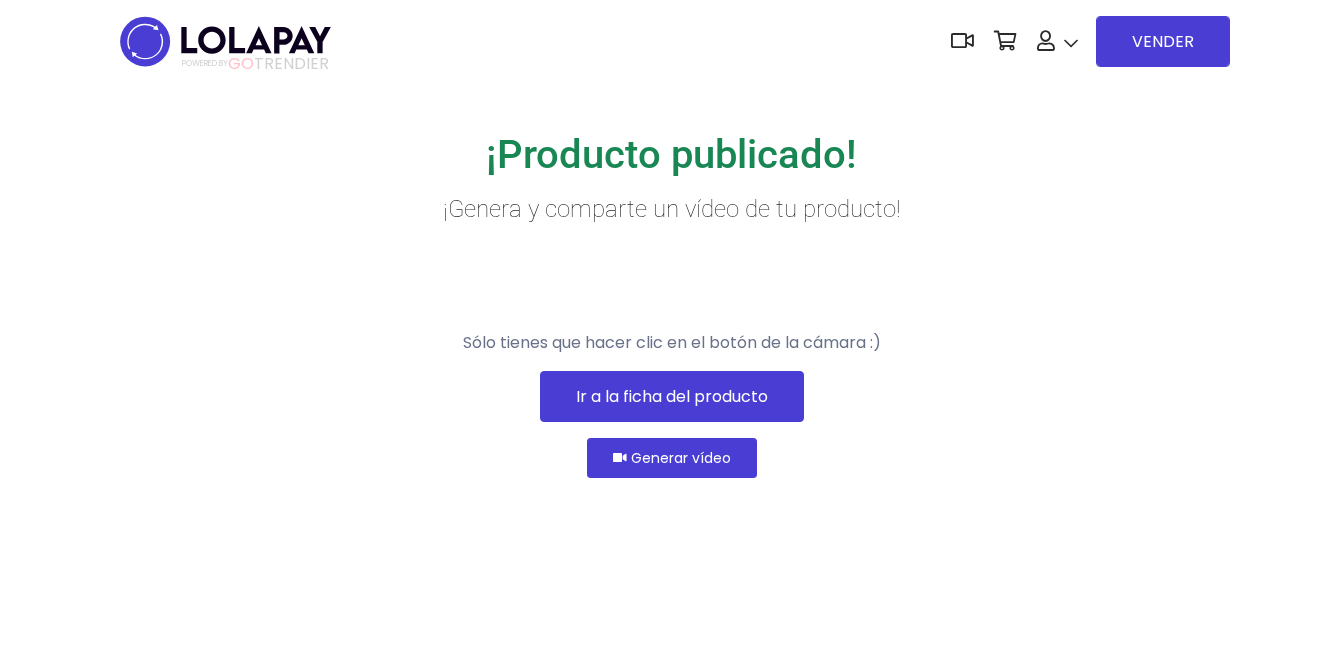scroll, scrollTop: 0, scrollLeft: 0, axis: both 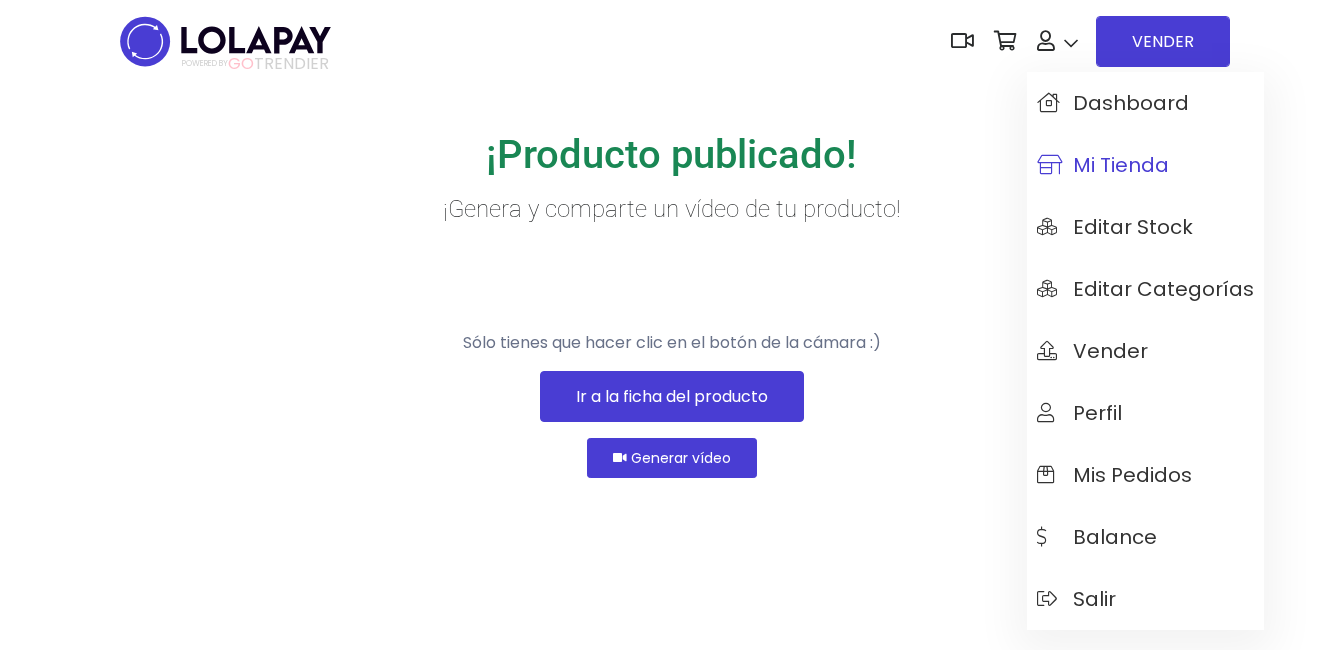 click on "Mi tienda" at bounding box center [1103, 165] 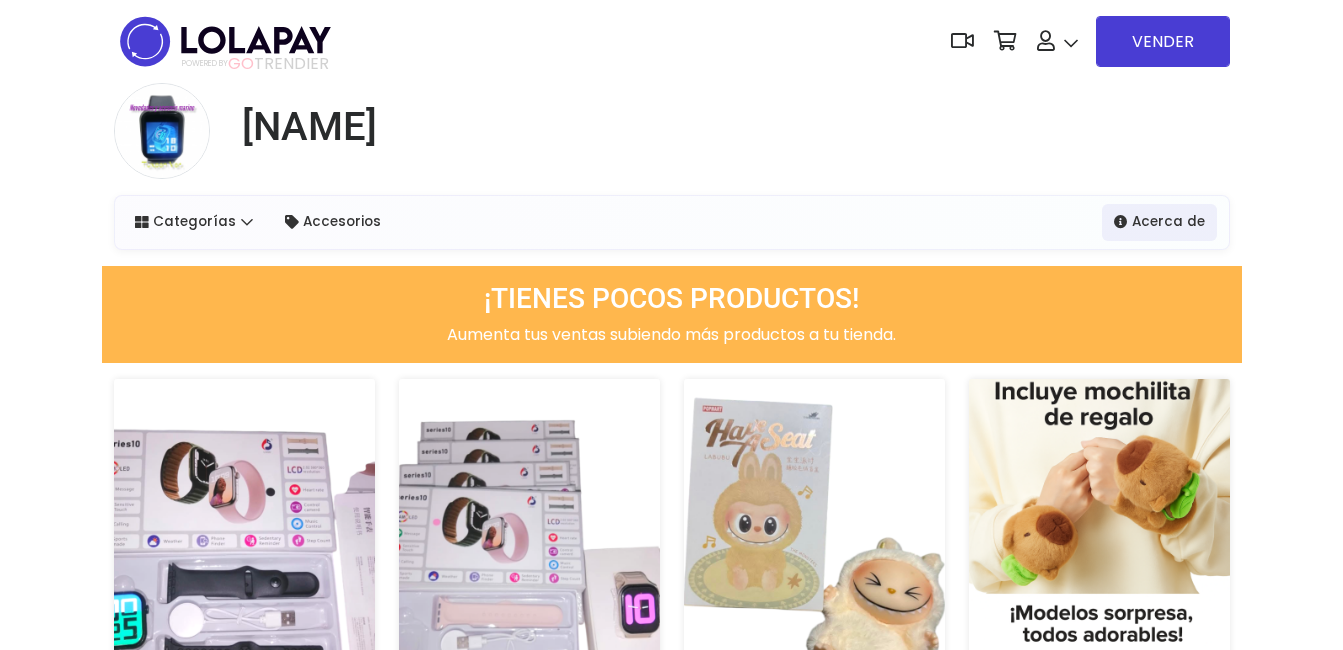 scroll, scrollTop: 0, scrollLeft: 0, axis: both 